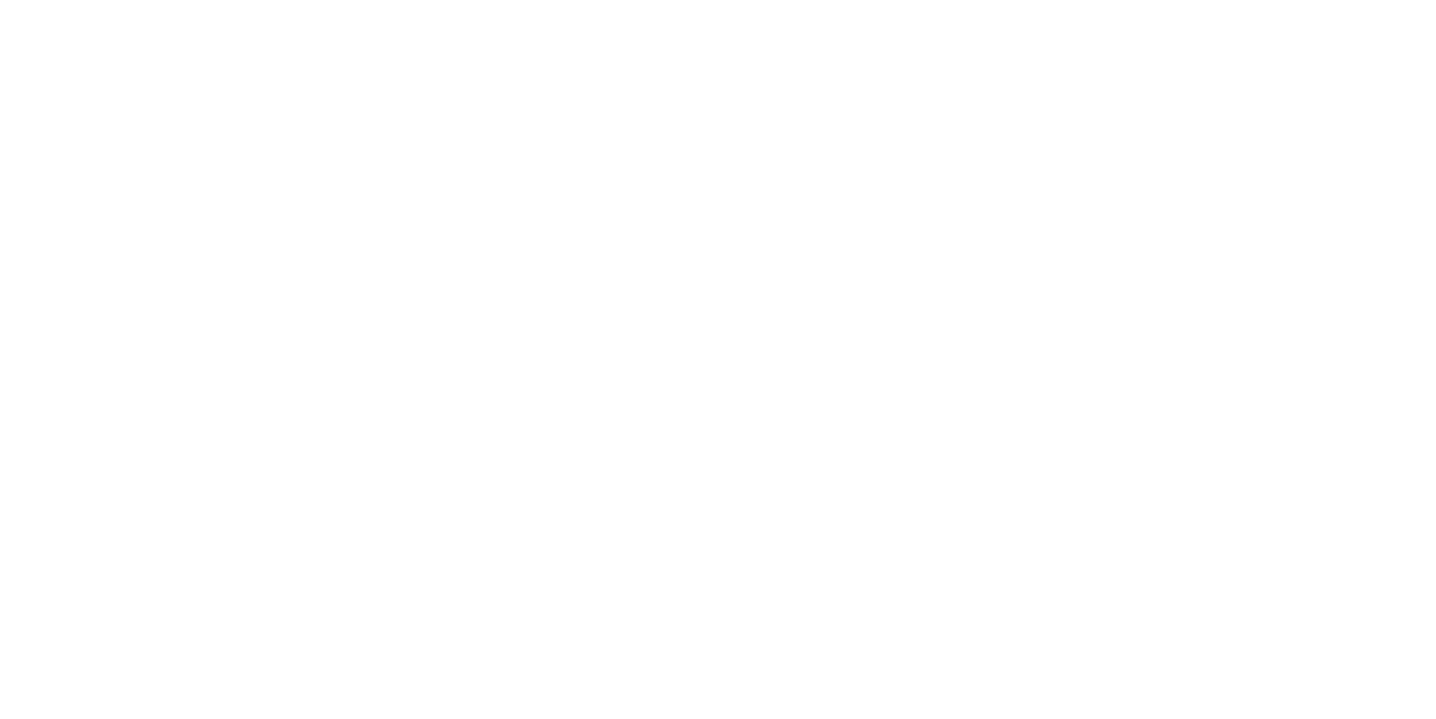 scroll, scrollTop: 0, scrollLeft: 0, axis: both 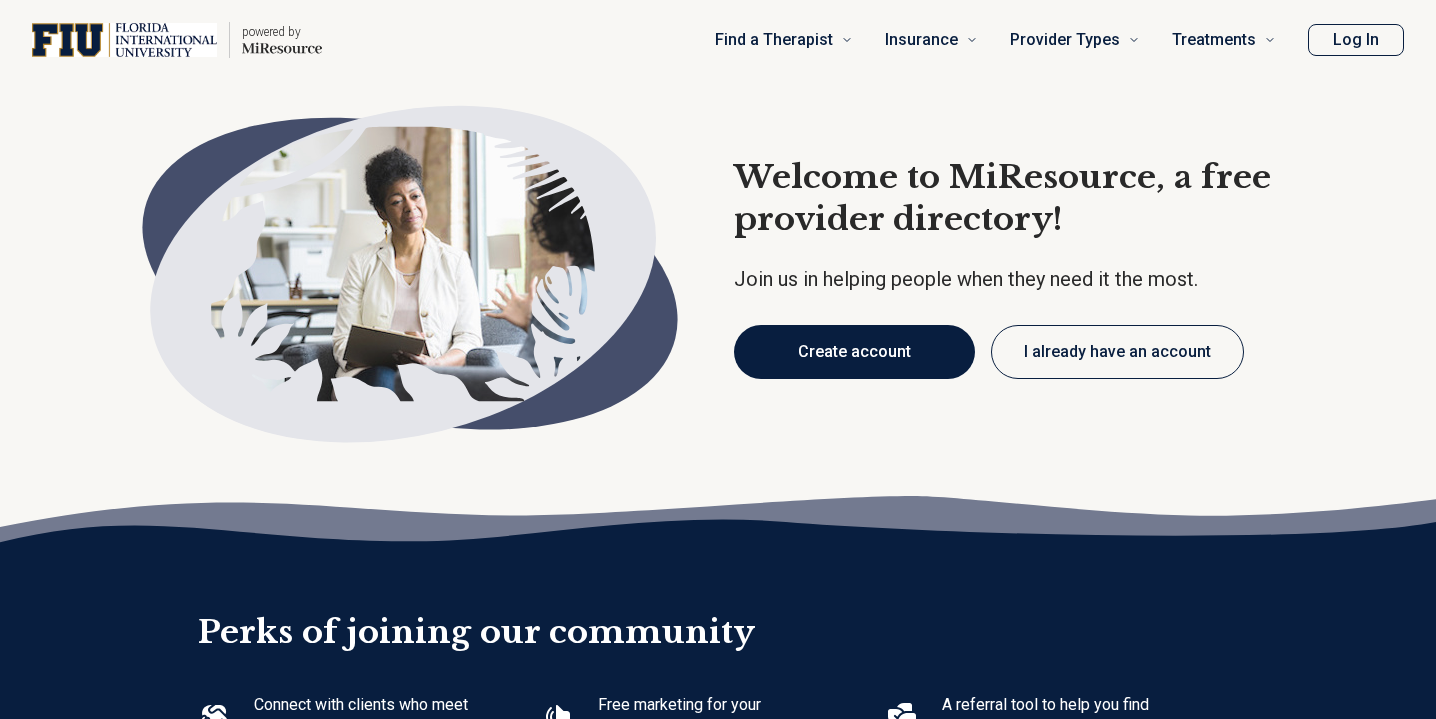 type on "*" 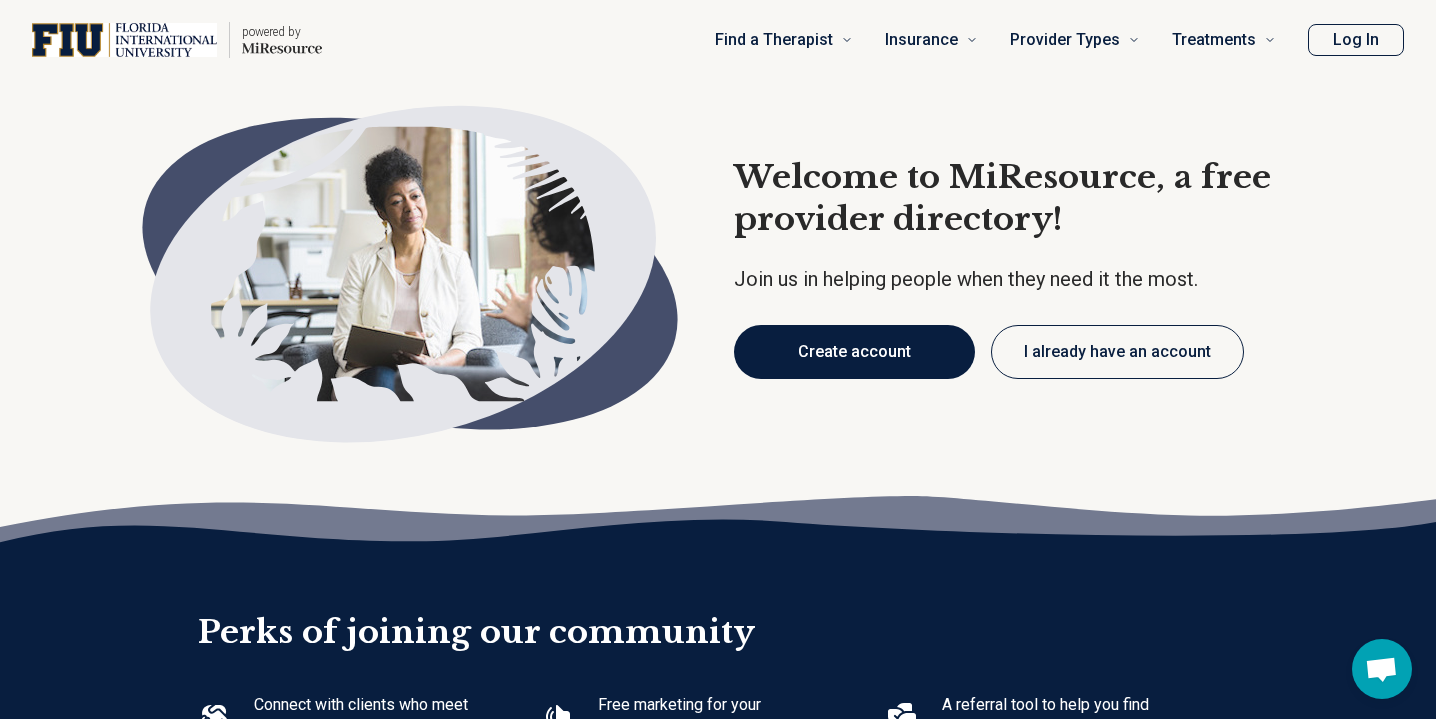click on "Create account" at bounding box center (854, 352) 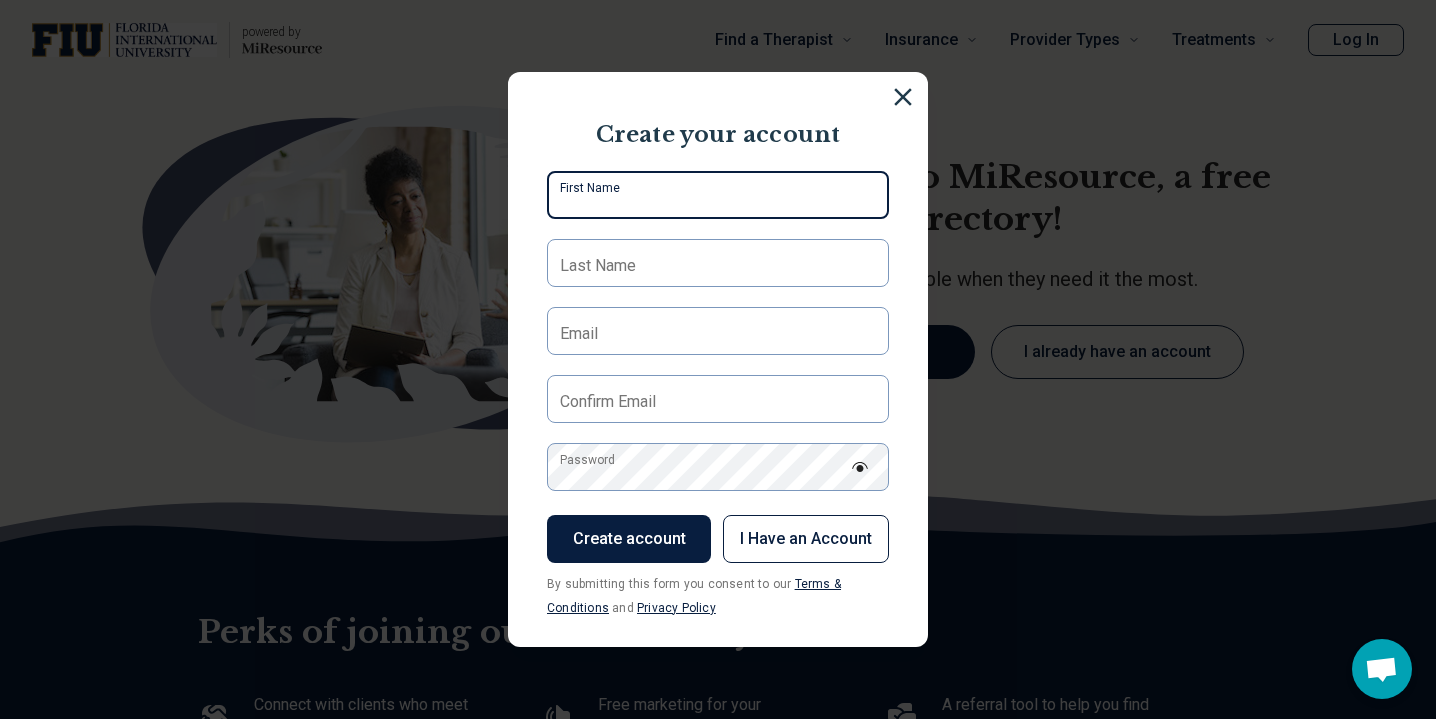 click on "First Name" at bounding box center [718, 195] 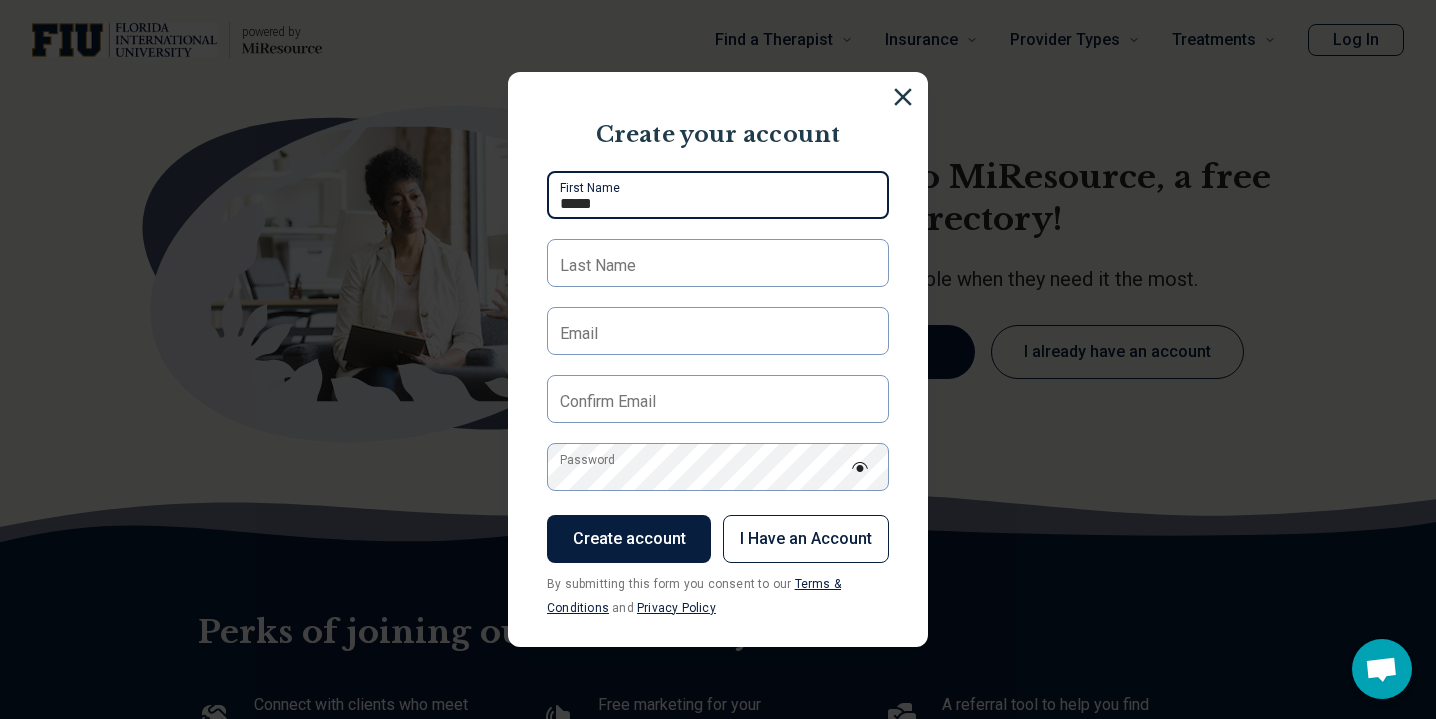 type on "*****" 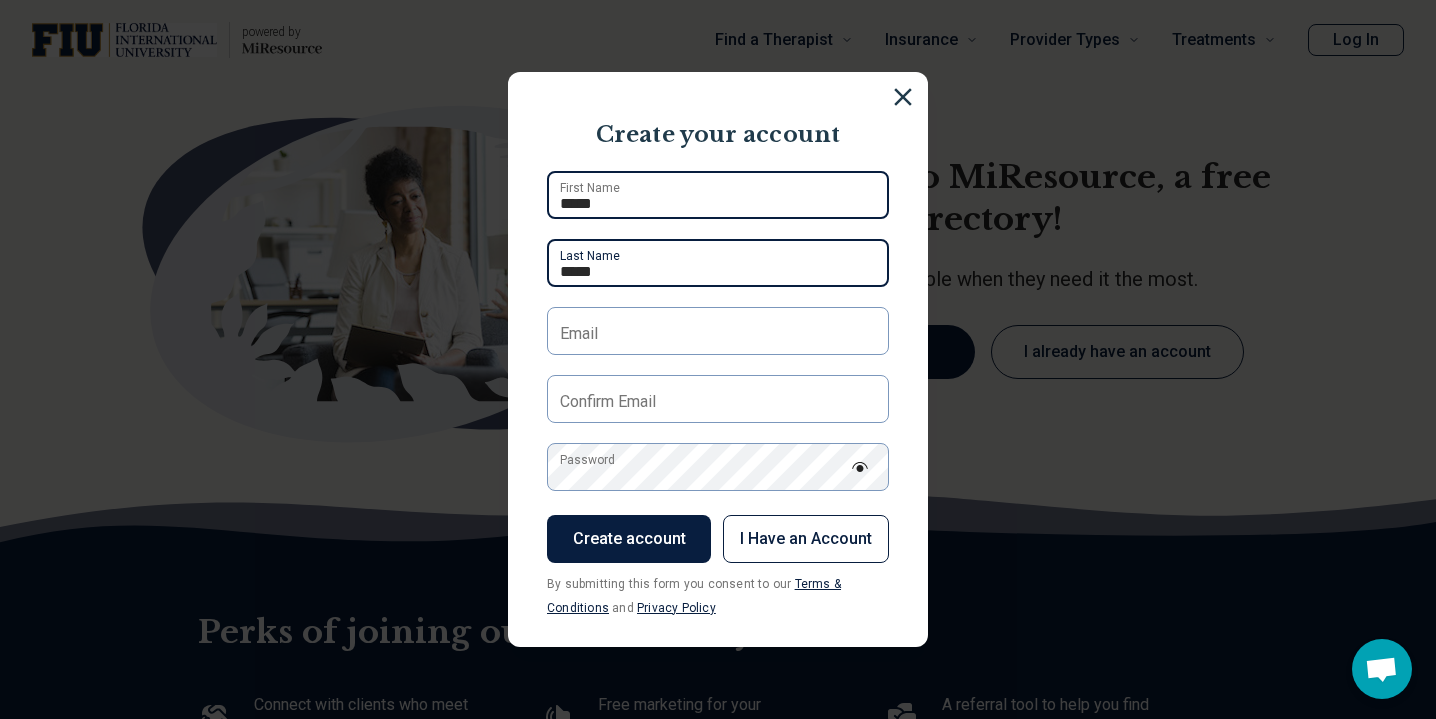type on "*****" 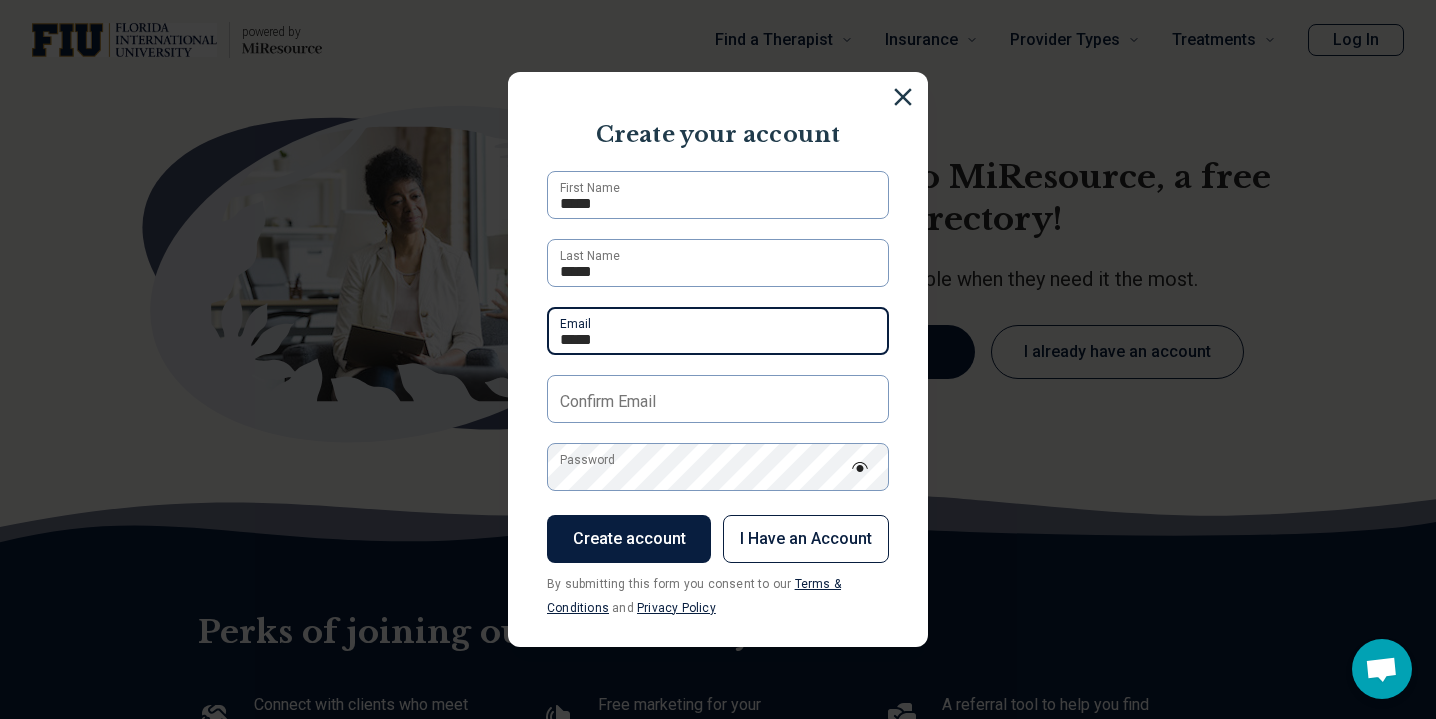type on "**********" 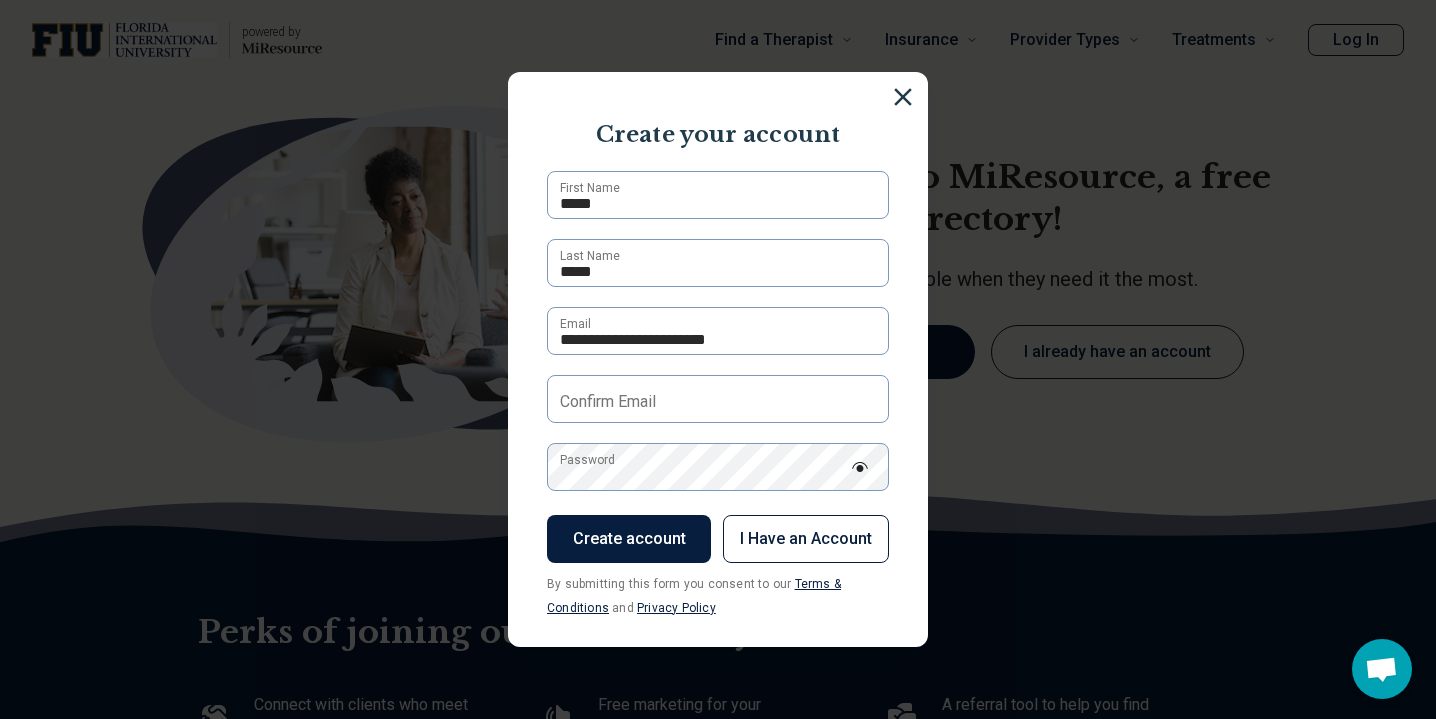 click on "Confirm Email" at bounding box center [608, 402] 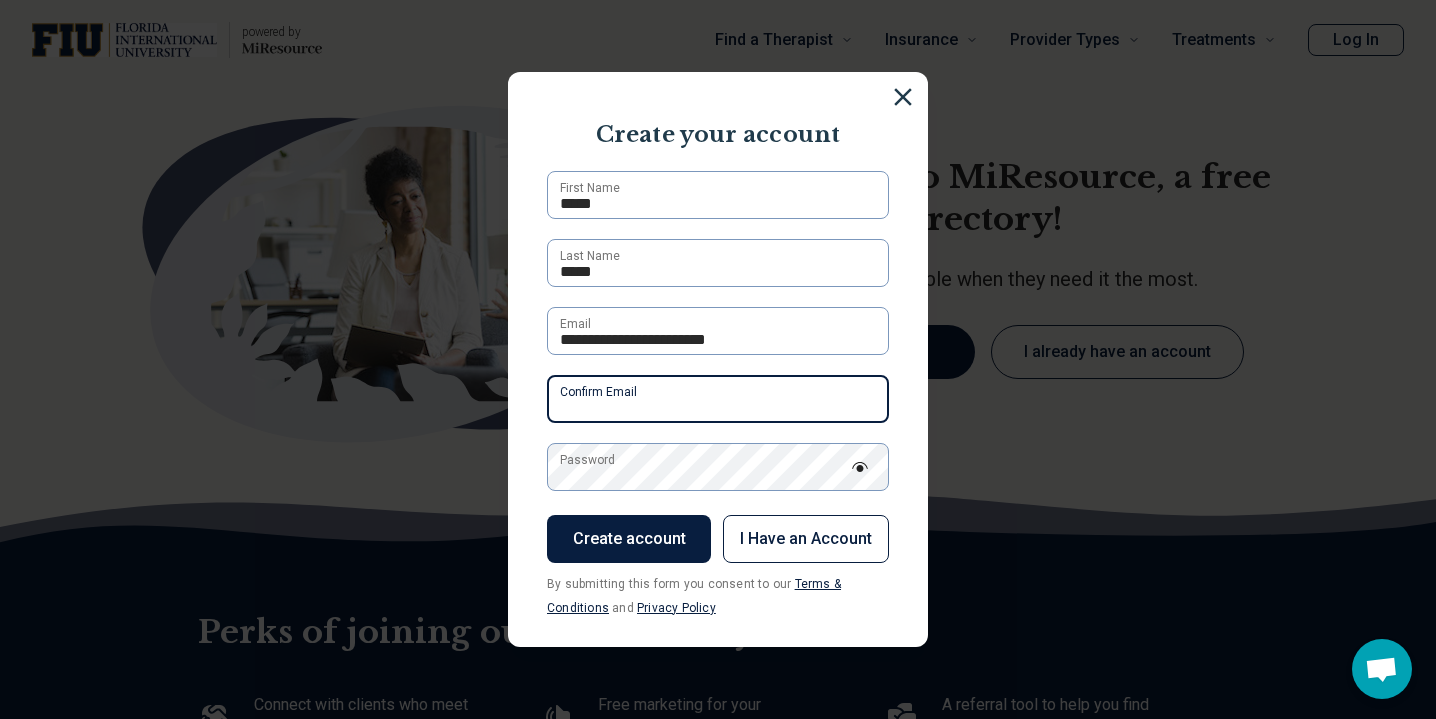 click on "Confirm Email" at bounding box center [718, 399] 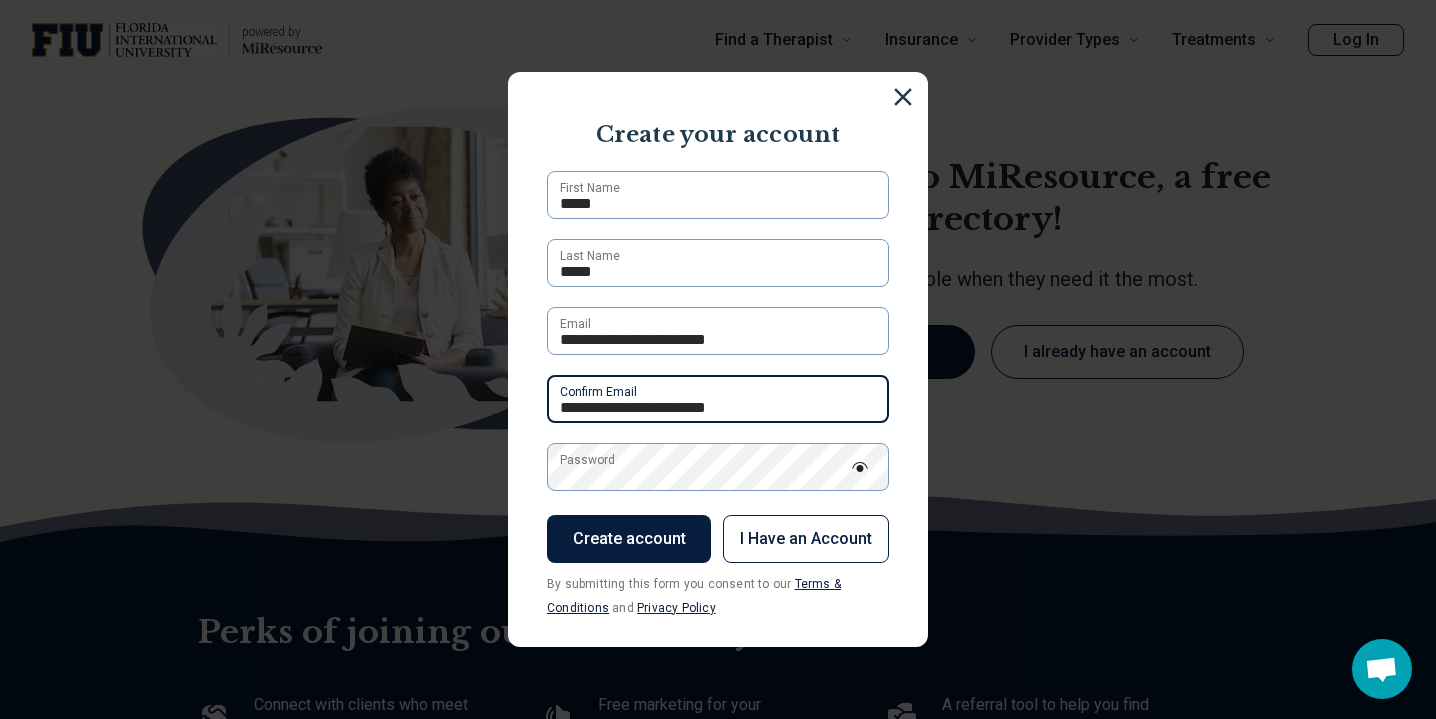 type on "**********" 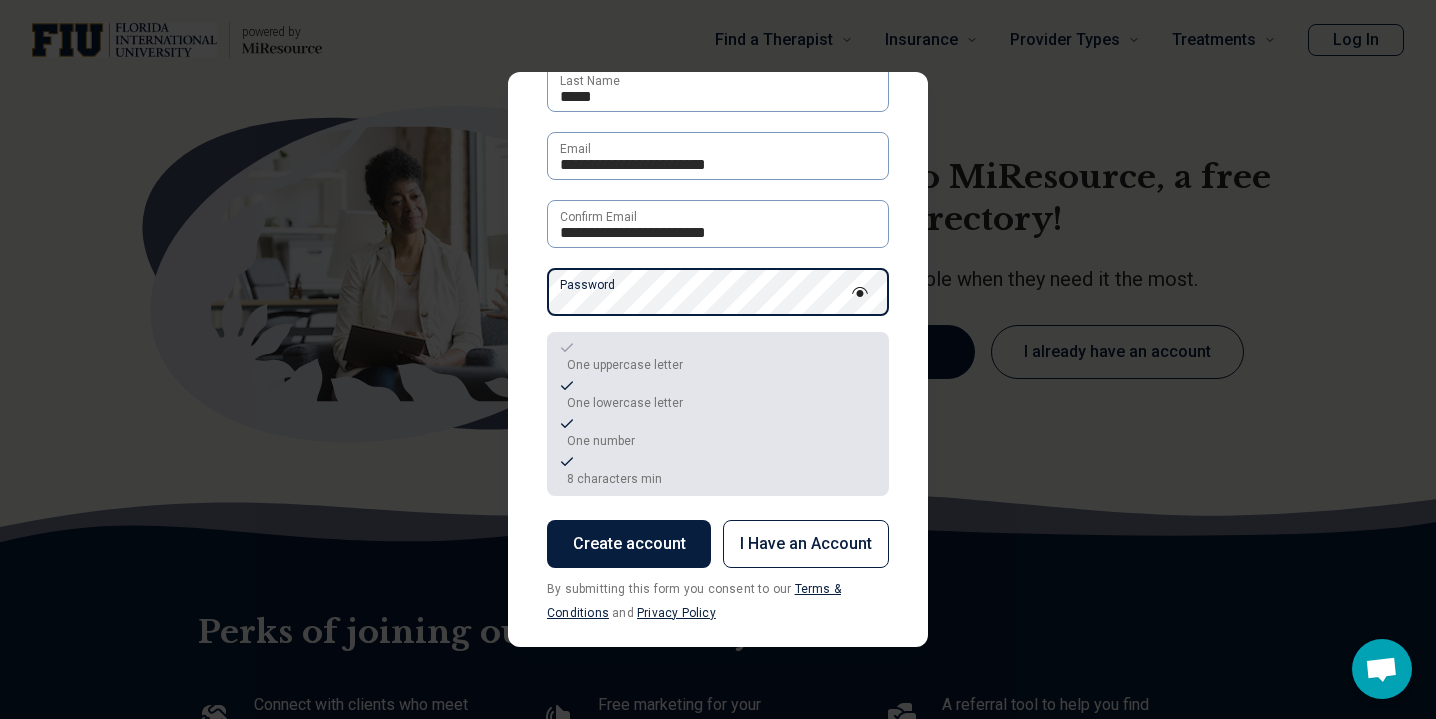scroll, scrollTop: 191, scrollLeft: 0, axis: vertical 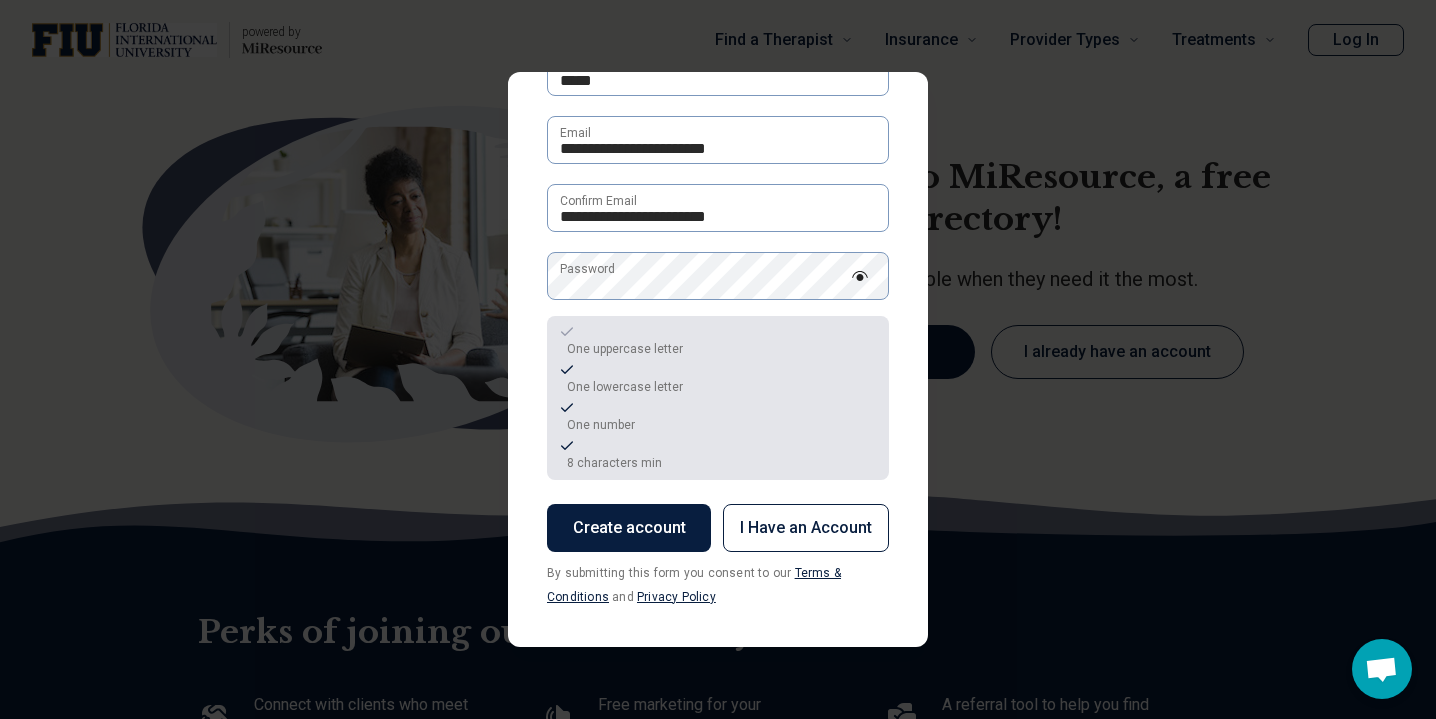 click on "Create account" at bounding box center (629, 528) 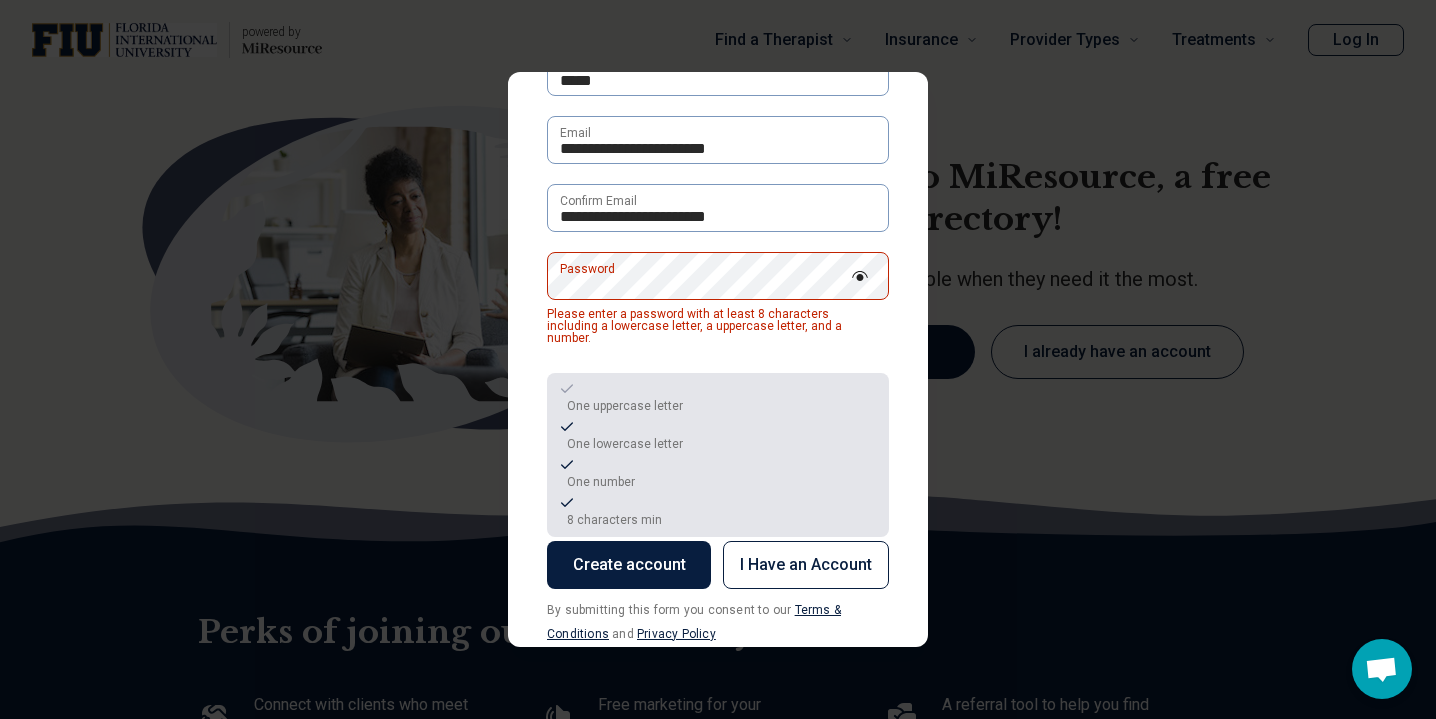 click at bounding box center (860, 276) 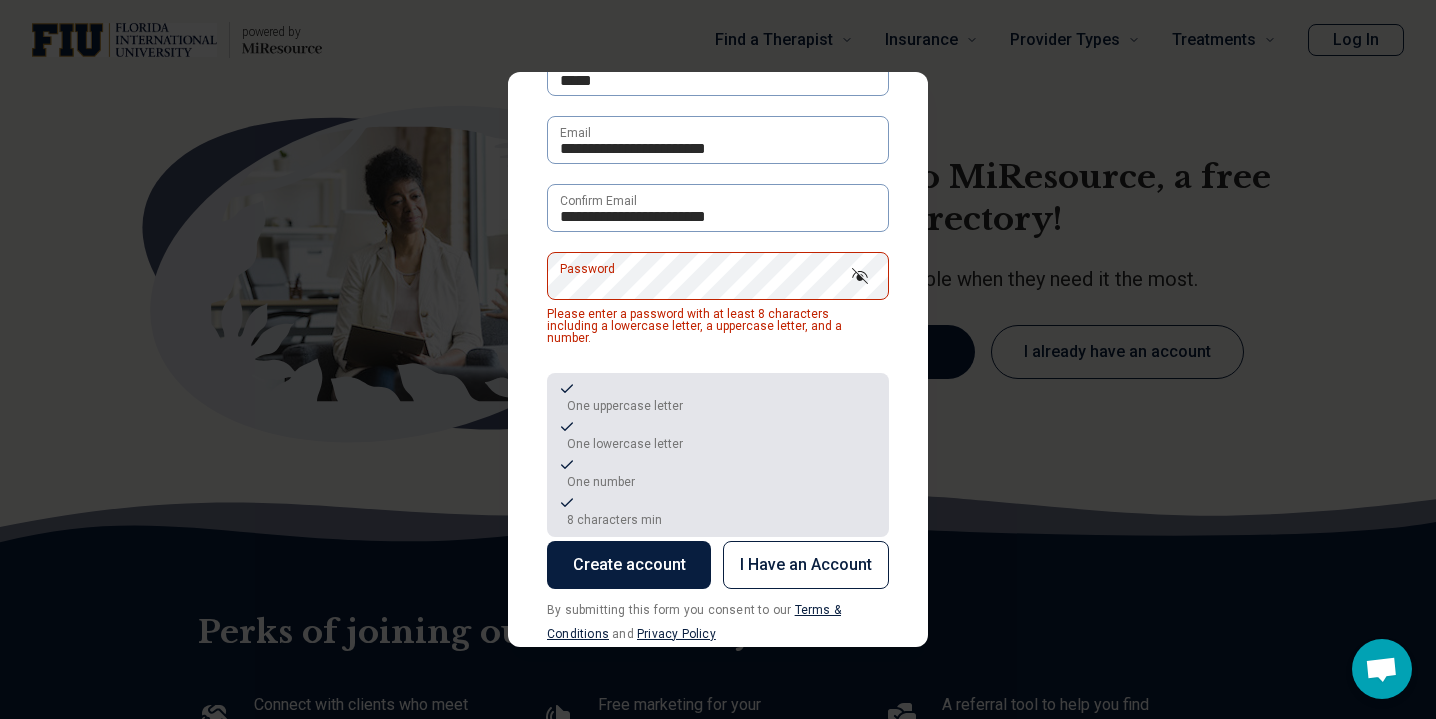 click on "Create account" at bounding box center [629, 565] 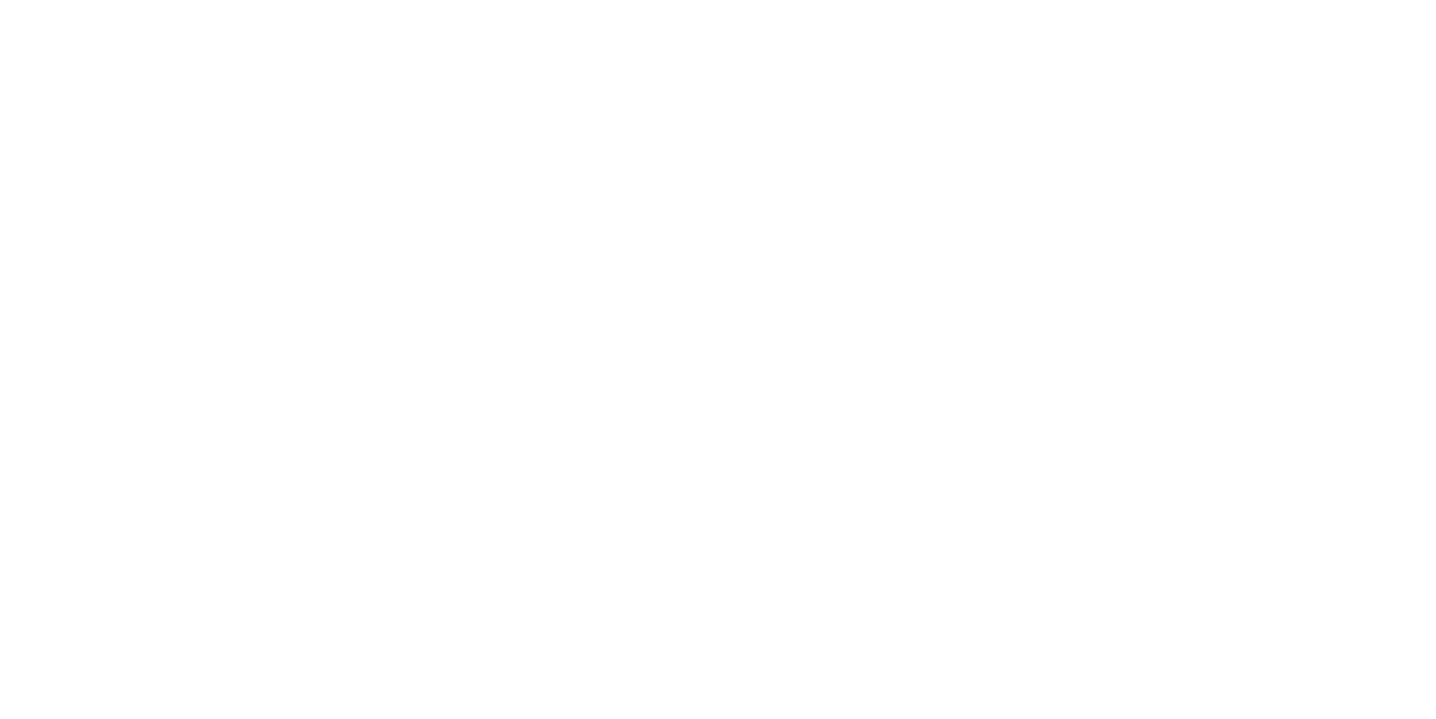 scroll, scrollTop: 0, scrollLeft: 0, axis: both 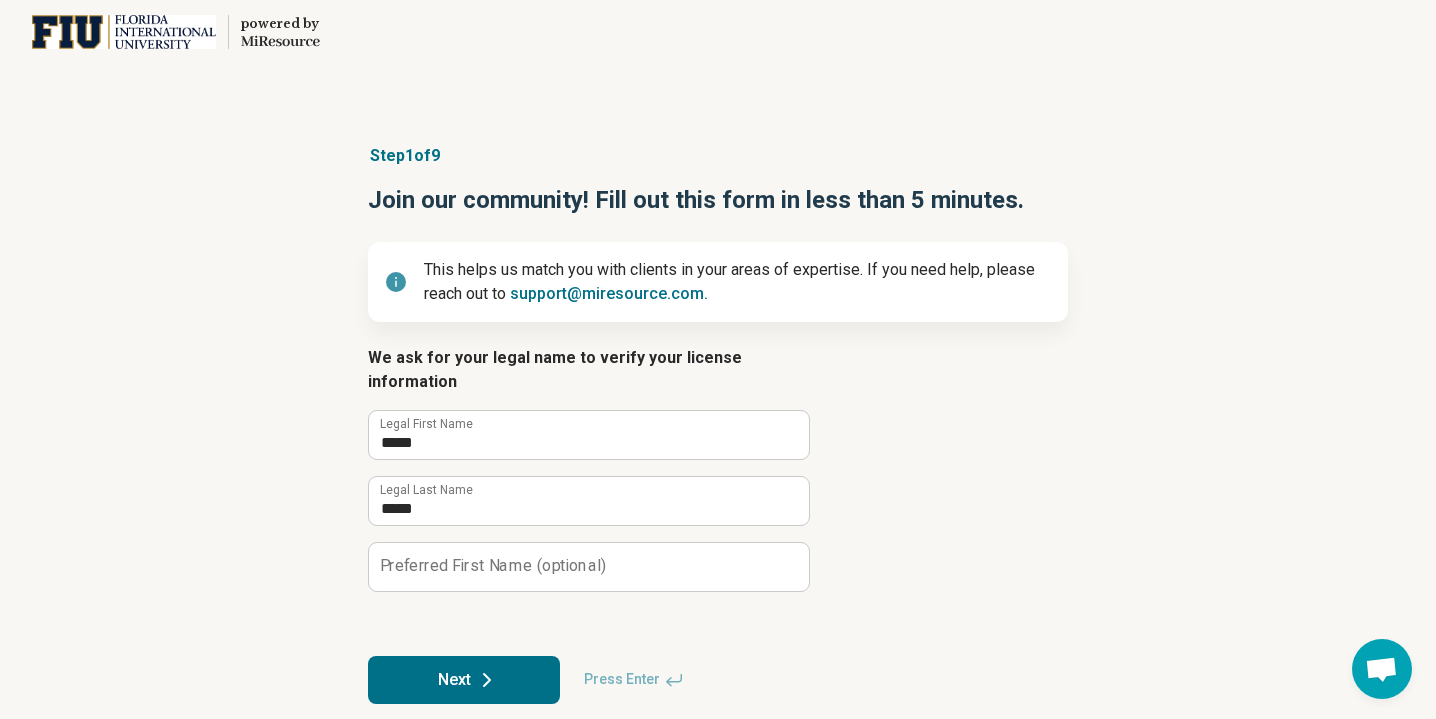 click on "Next" at bounding box center (464, 680) 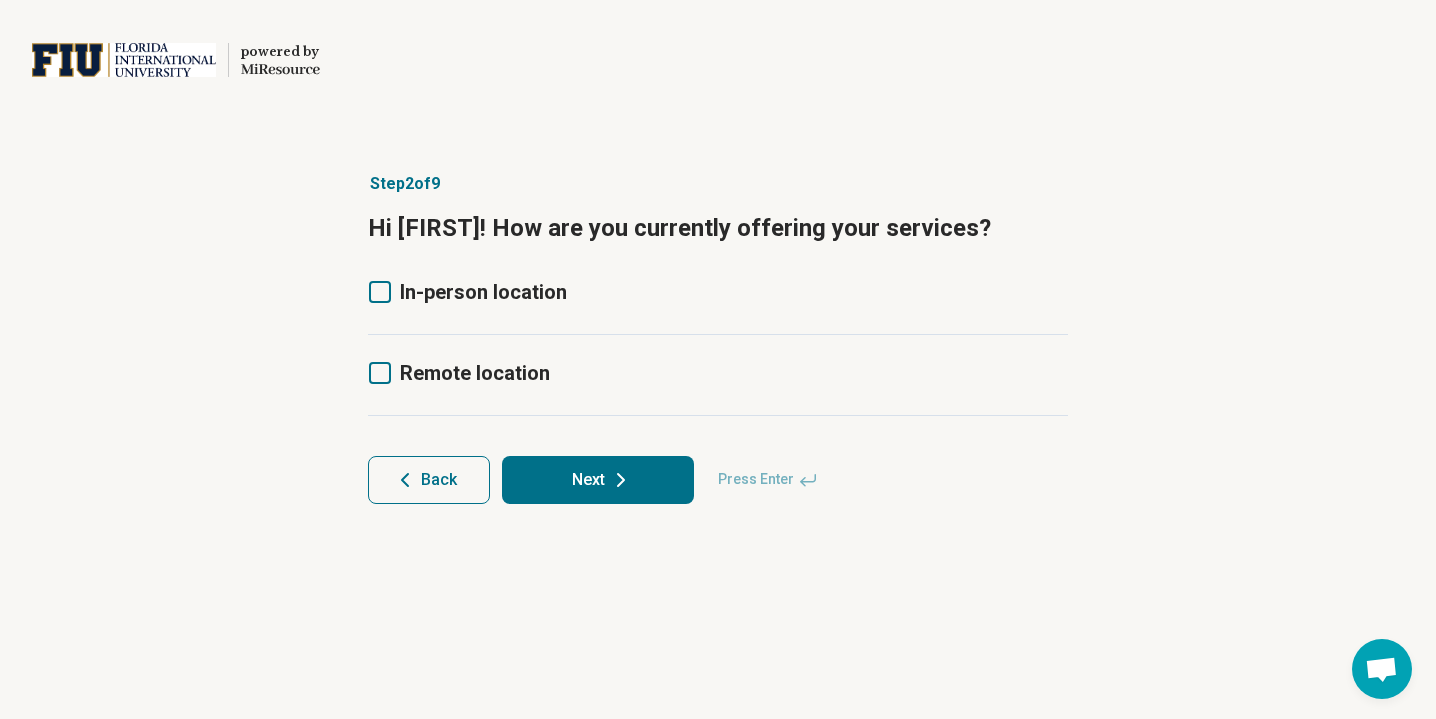 scroll, scrollTop: 0, scrollLeft: 0, axis: both 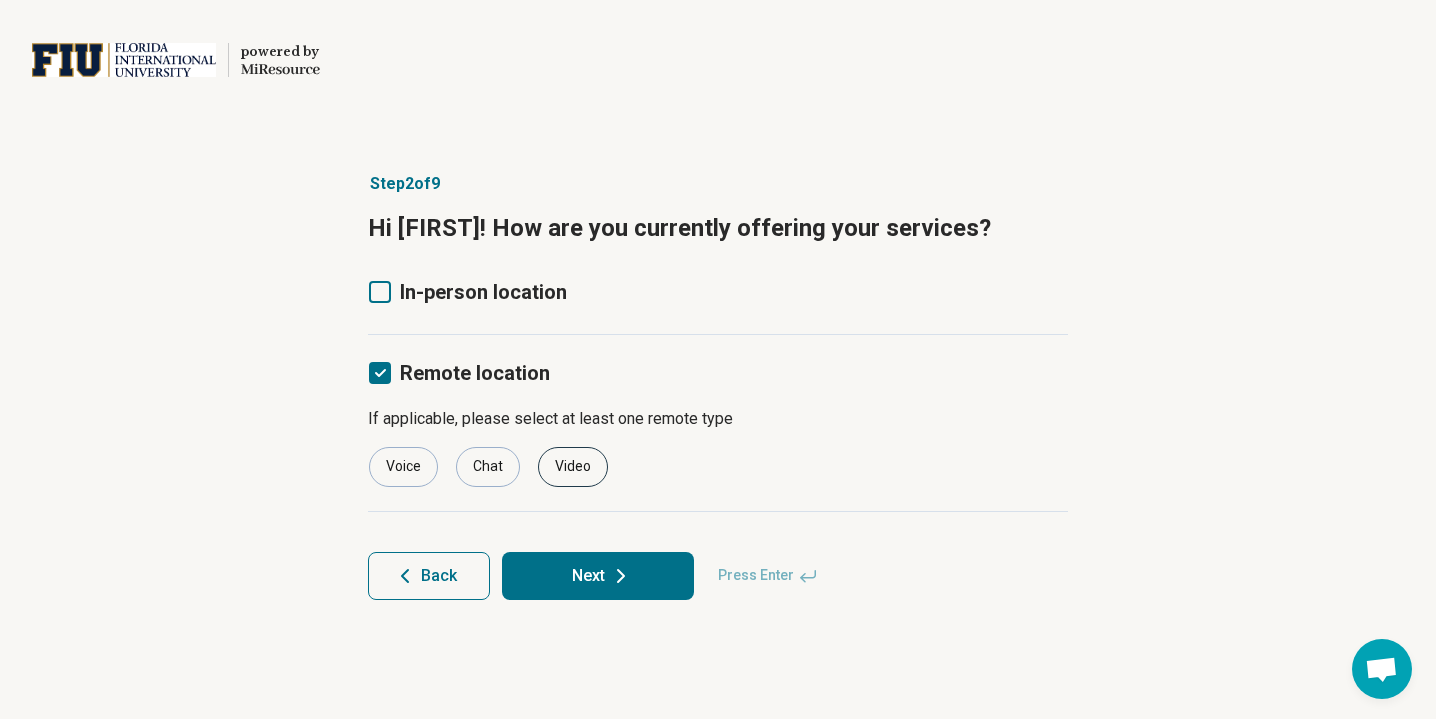 click on "Video" at bounding box center (573, 467) 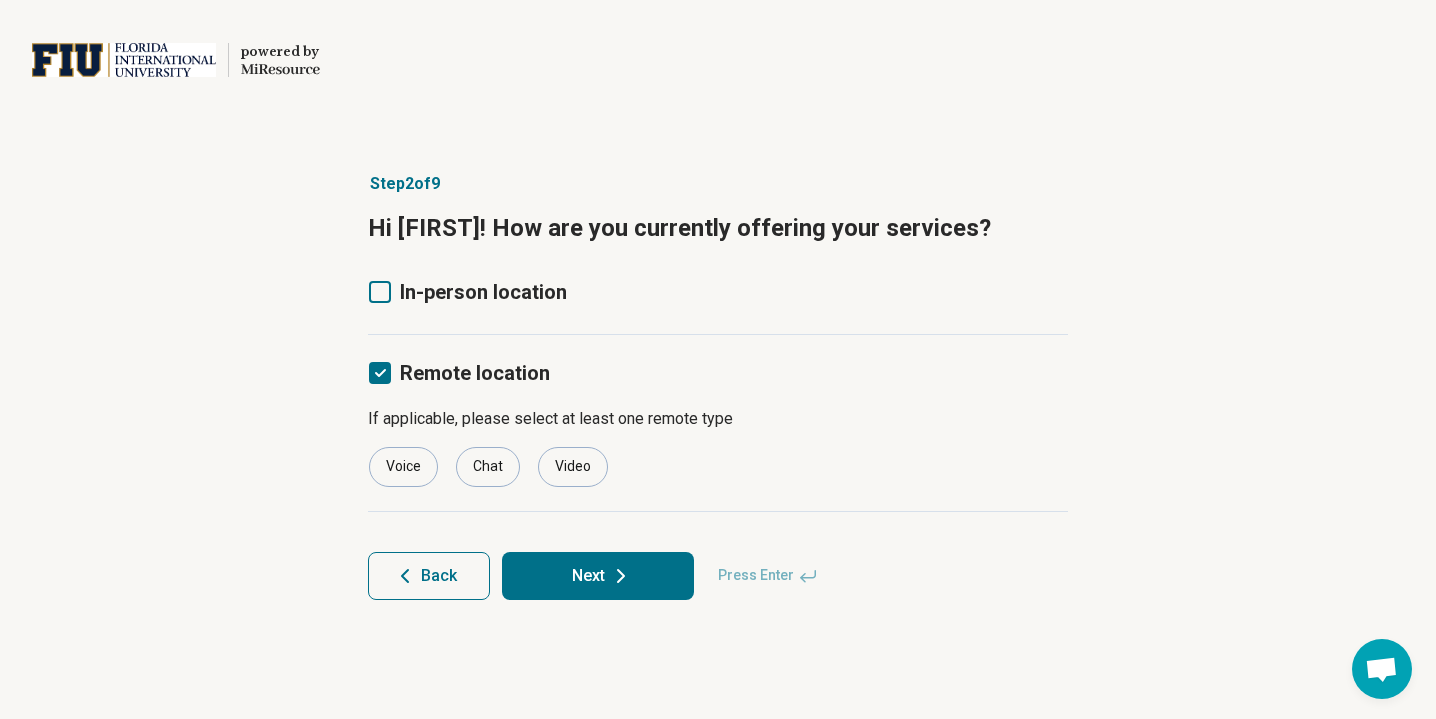 click 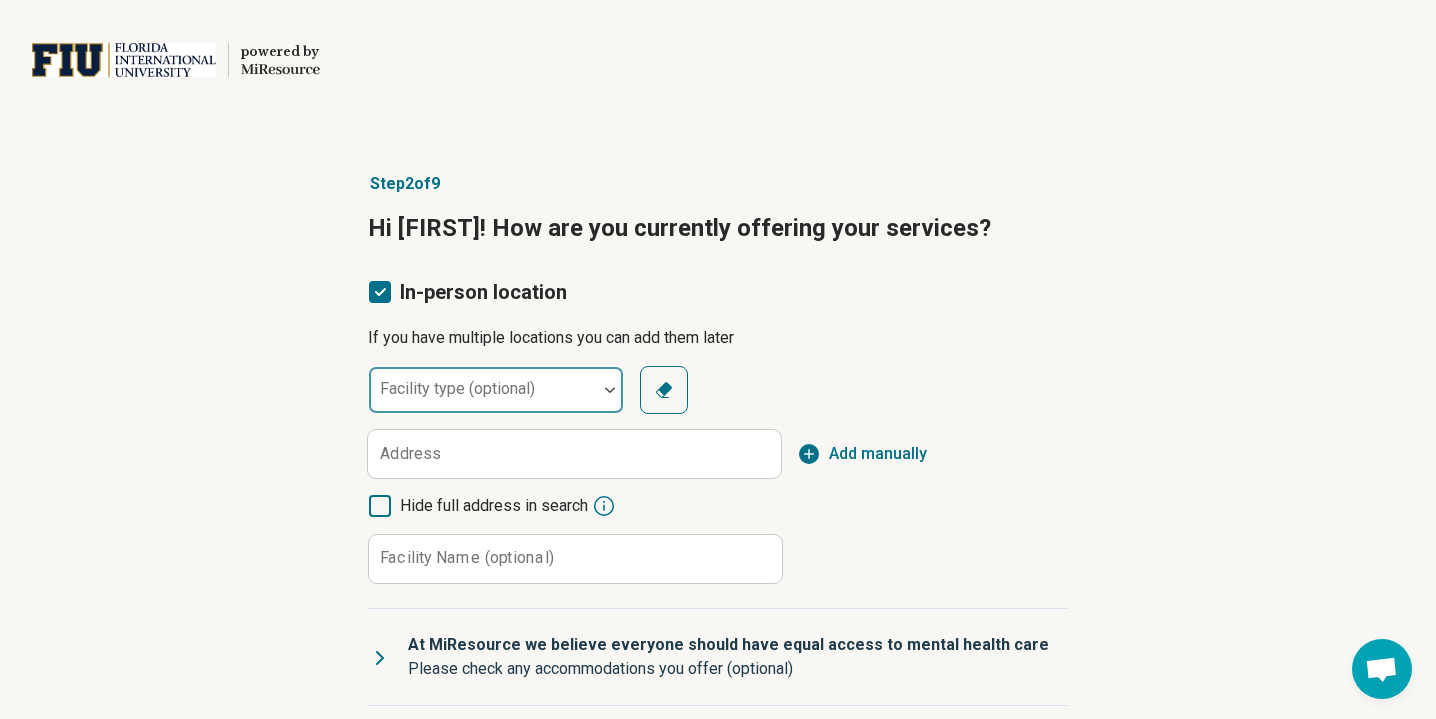 click on "Facility type (optional)" at bounding box center [496, 390] 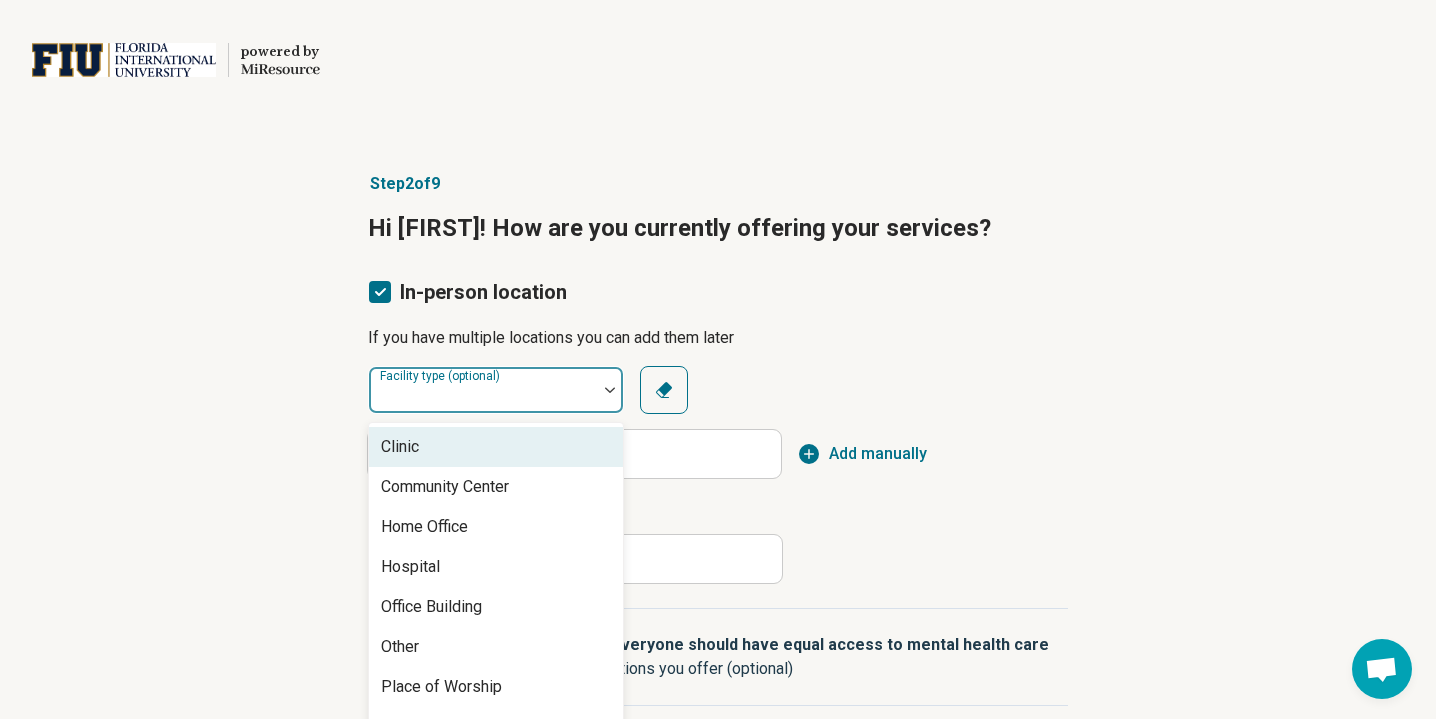 scroll, scrollTop: 32, scrollLeft: 0, axis: vertical 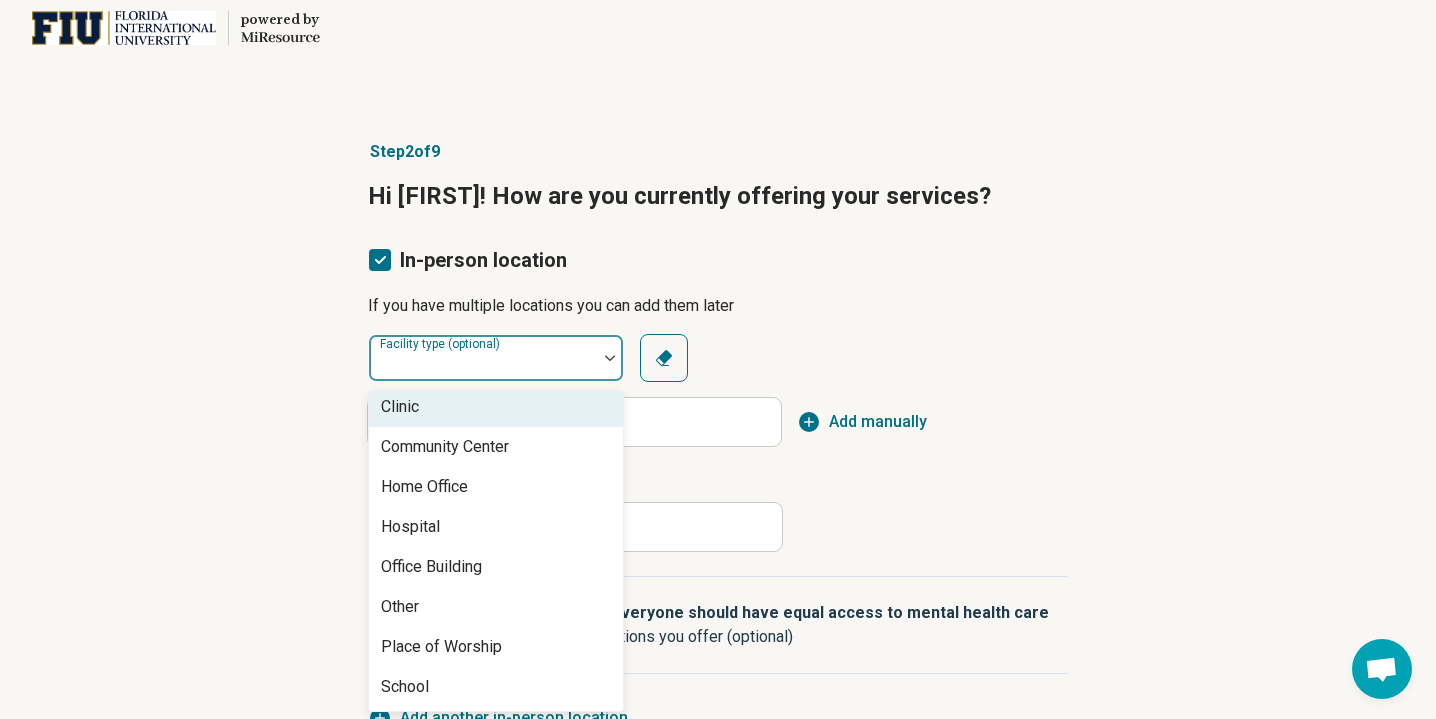 click on "Clinic" at bounding box center [496, 407] 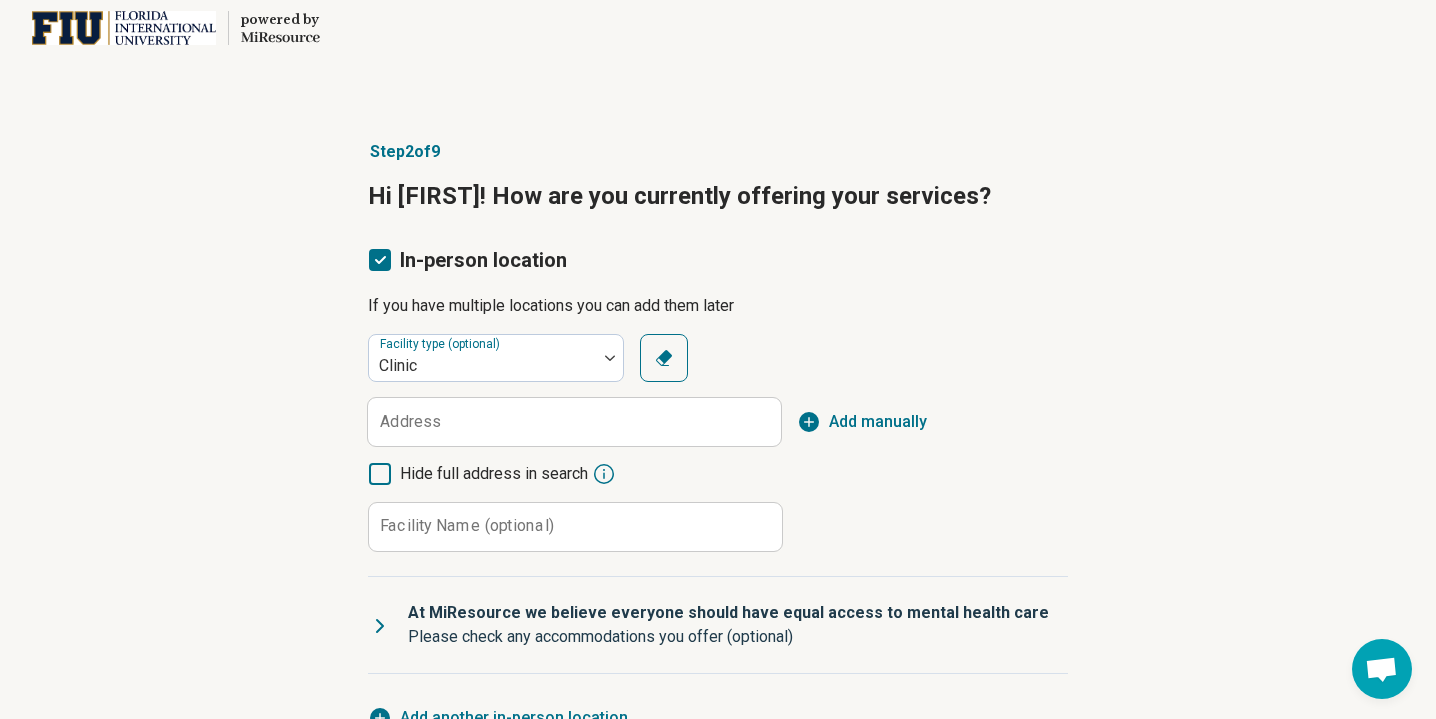click on "Address" at bounding box center [410, 422] 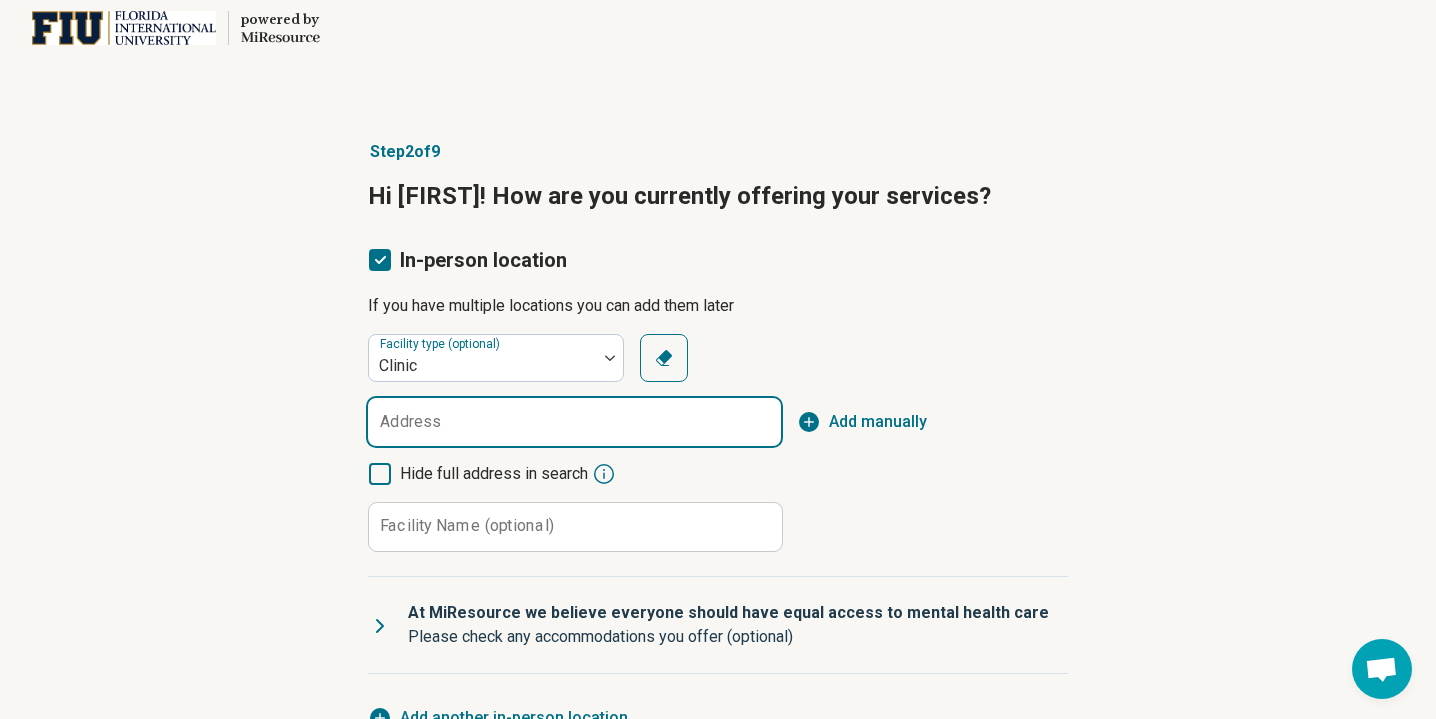 click on "Address" at bounding box center [574, 422] 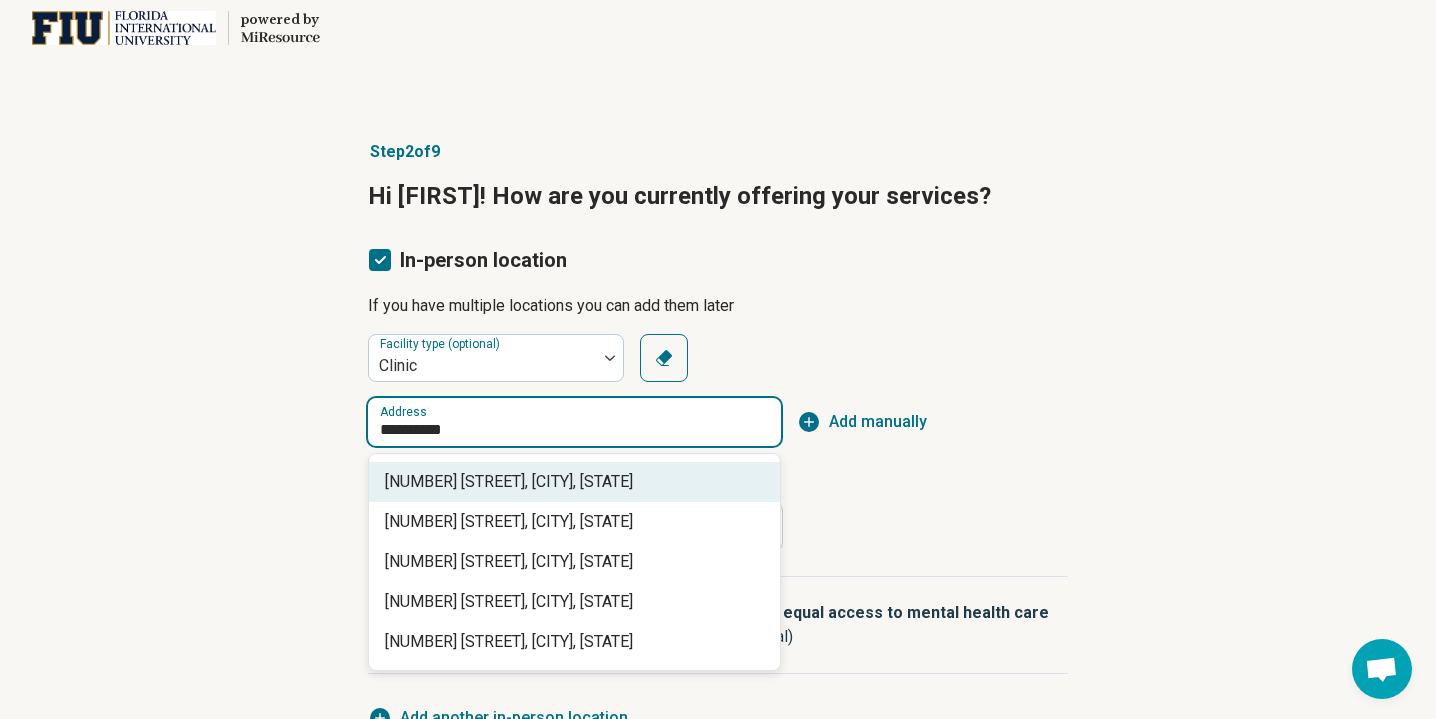 click on "[NUMBER] [STREET], [CITY], [STATE]" at bounding box center [578, 482] 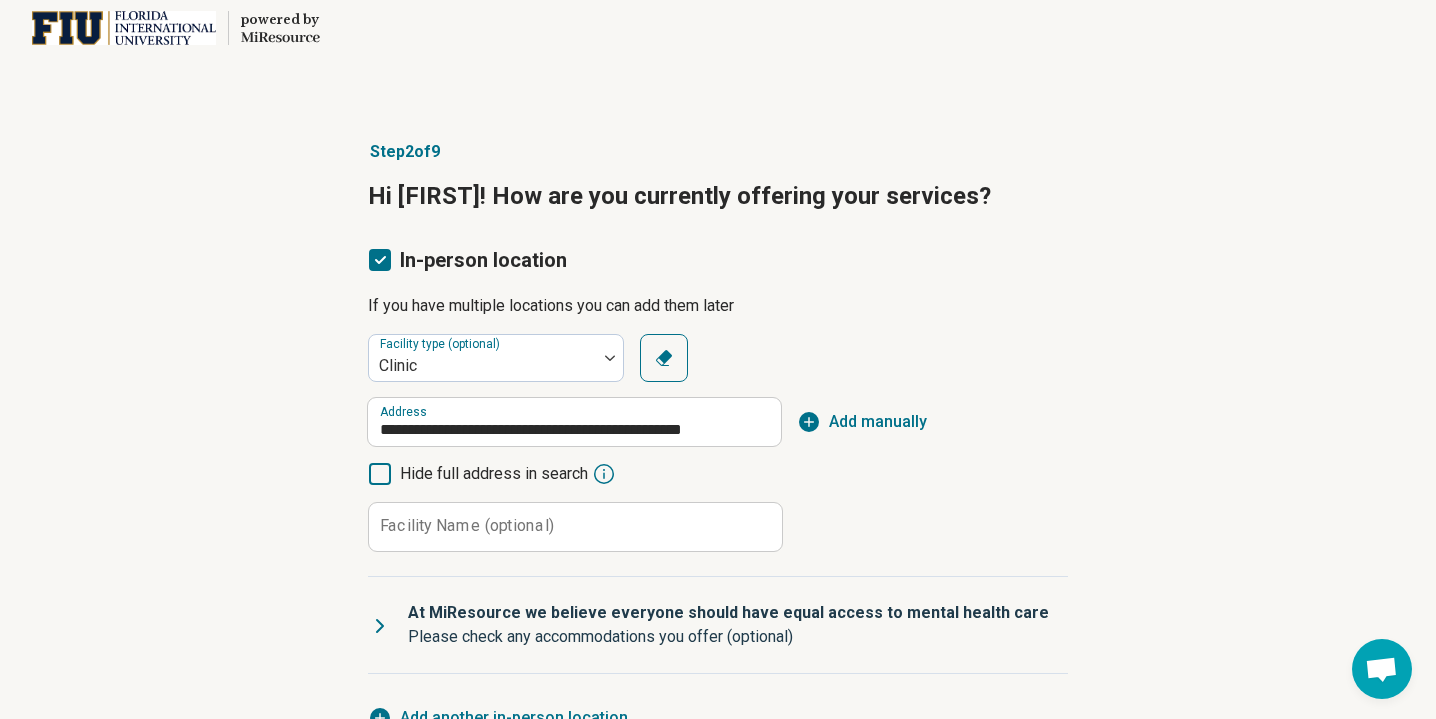 type on "**********" 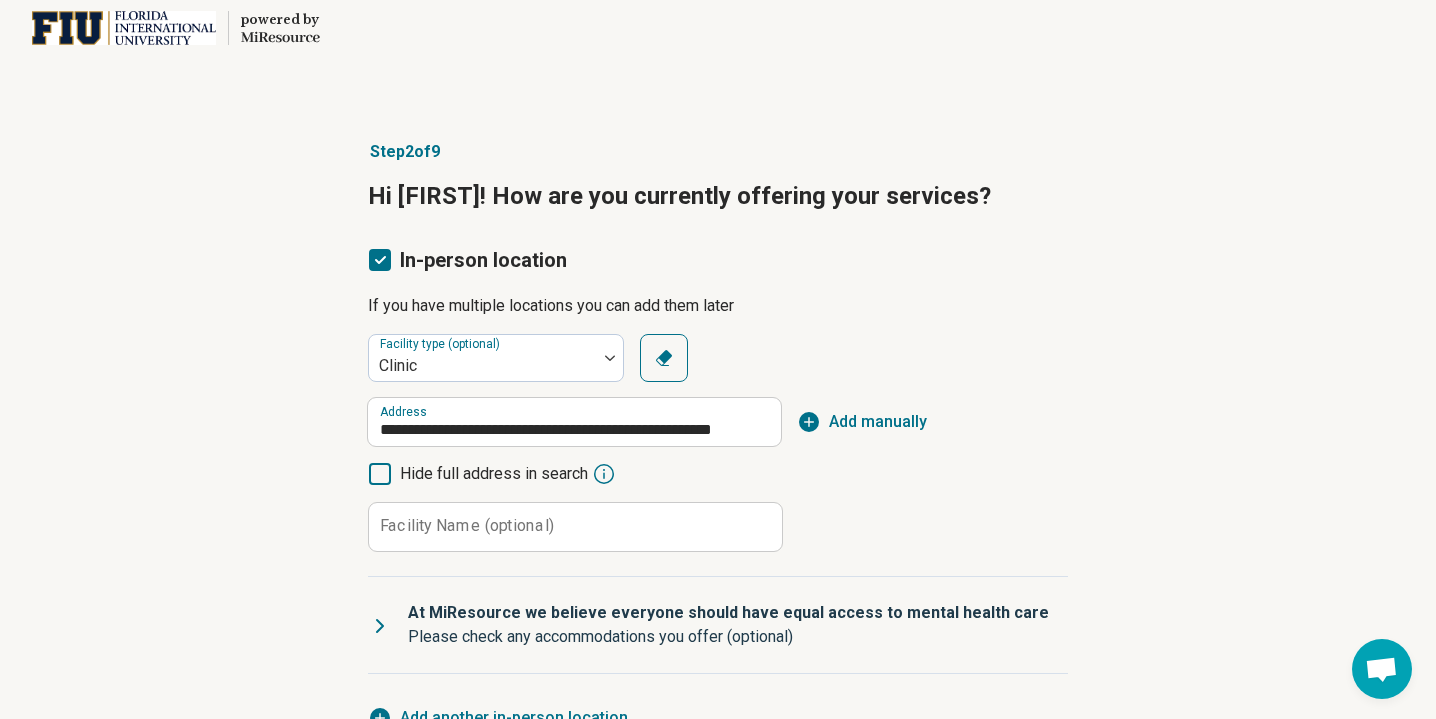 click on "Facility Name (optional)" at bounding box center (467, 526) 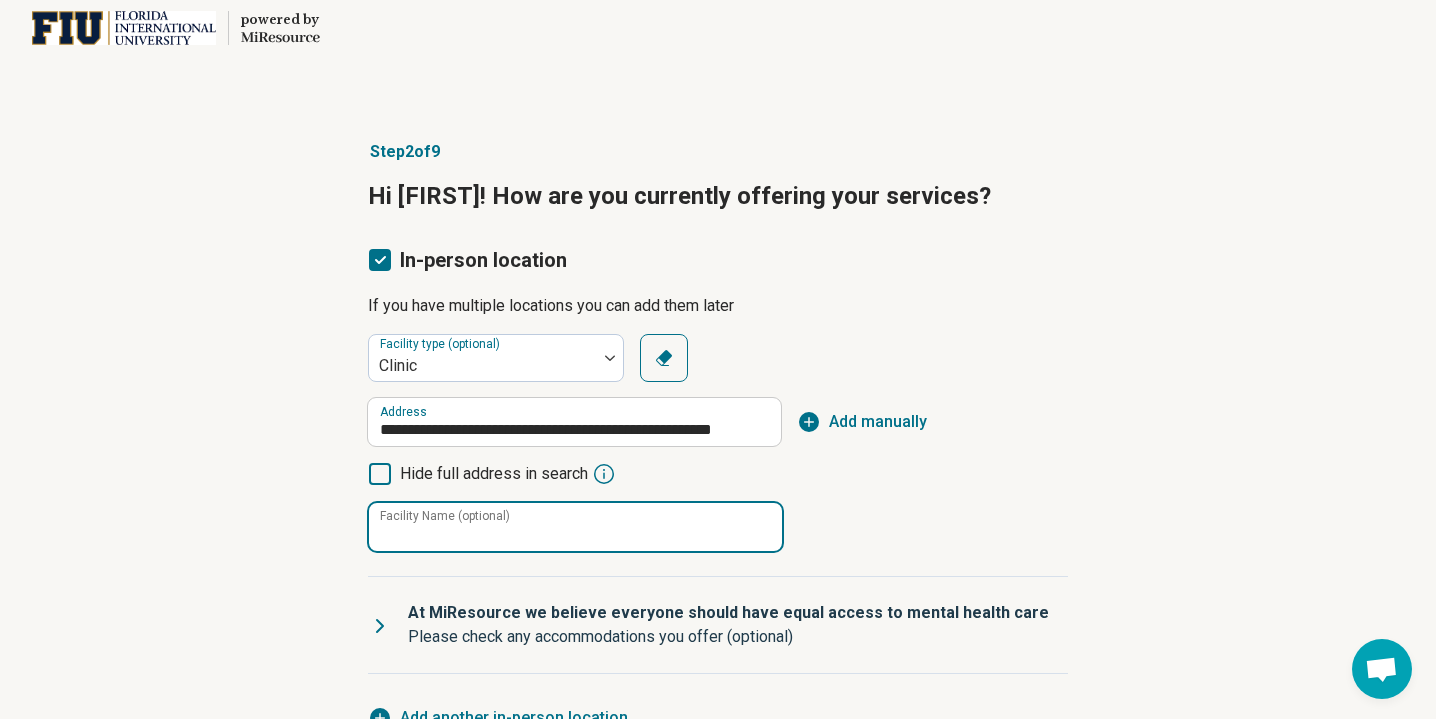 click on "Facility Name (optional)" at bounding box center (575, 527) 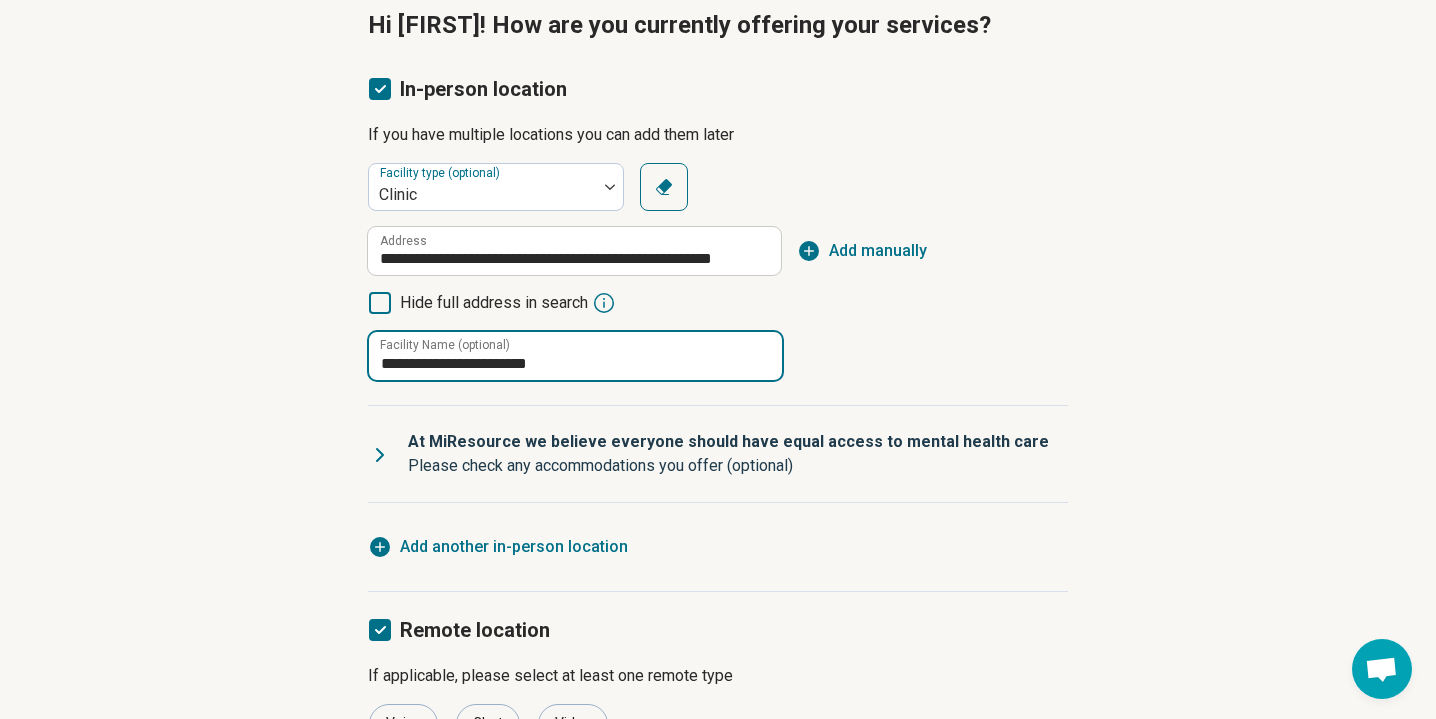 scroll, scrollTop: 220, scrollLeft: 0, axis: vertical 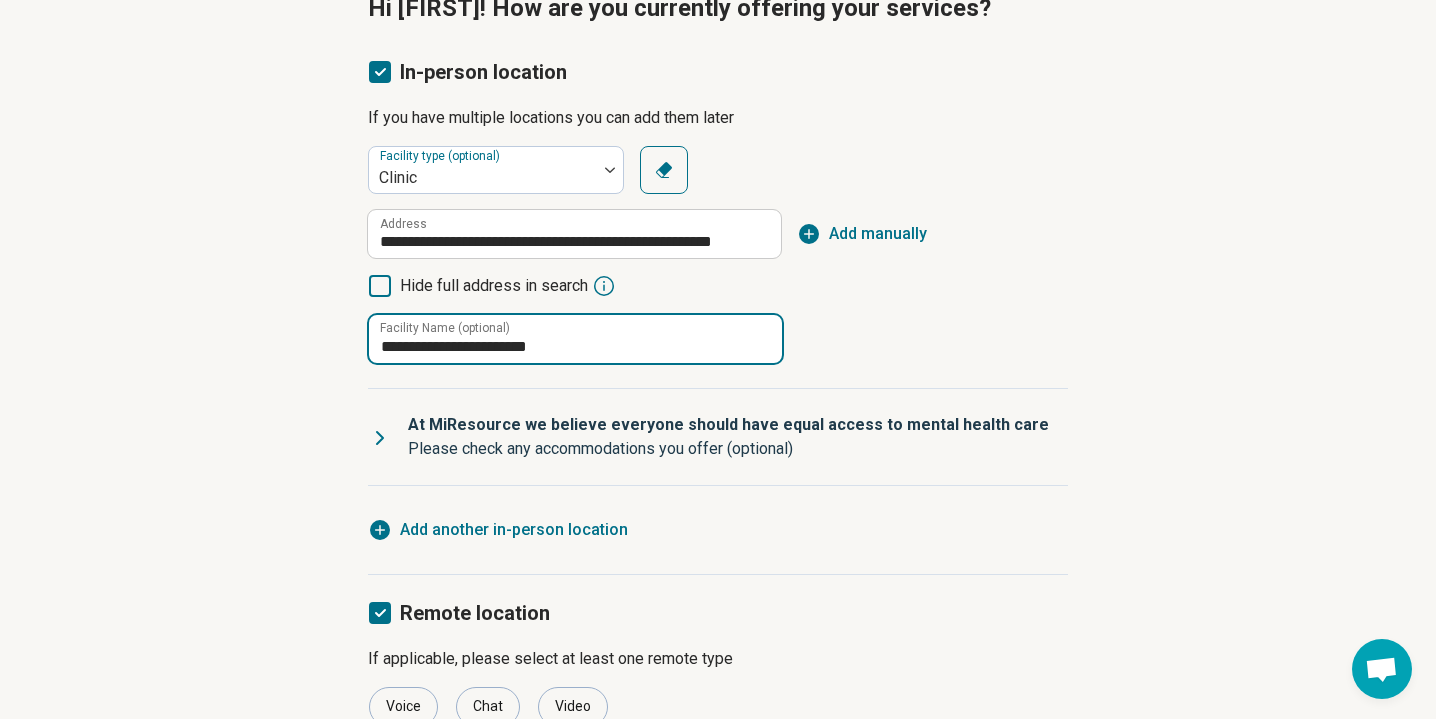 type on "**********" 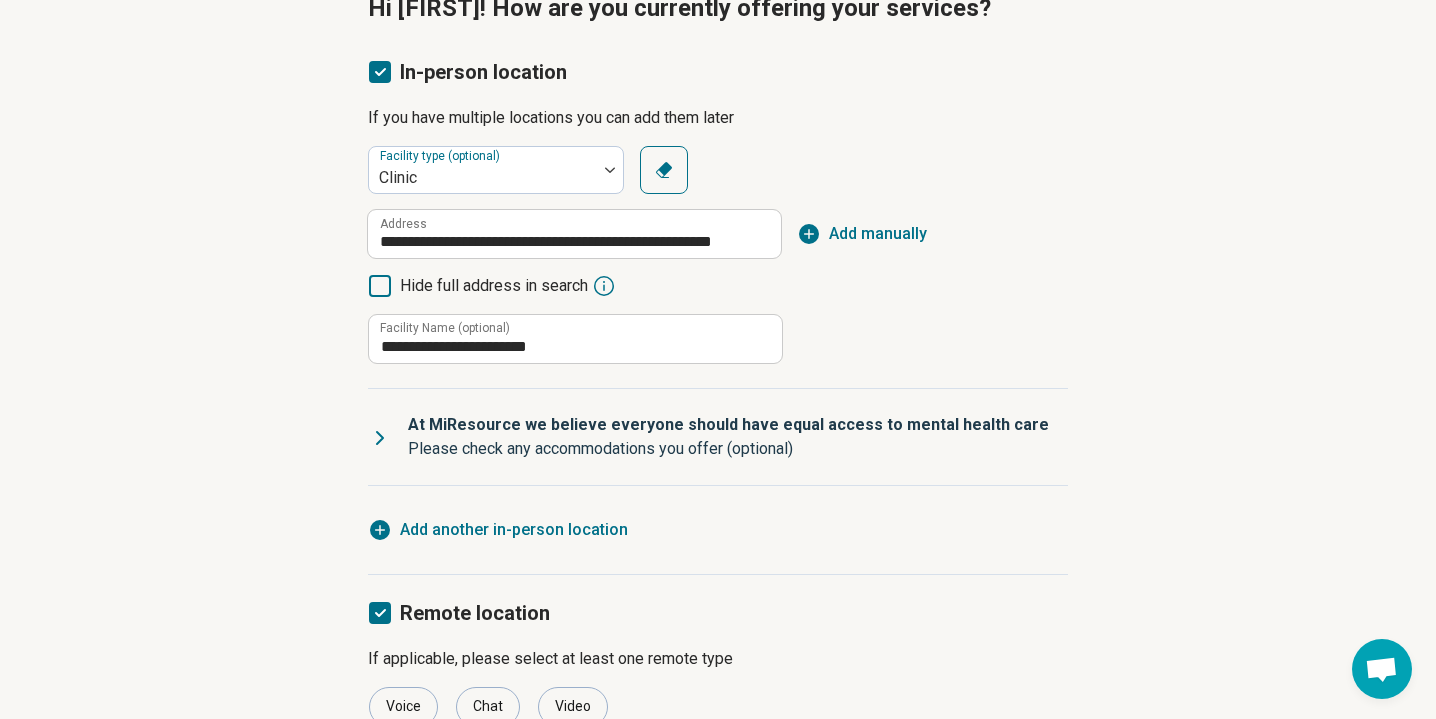 click 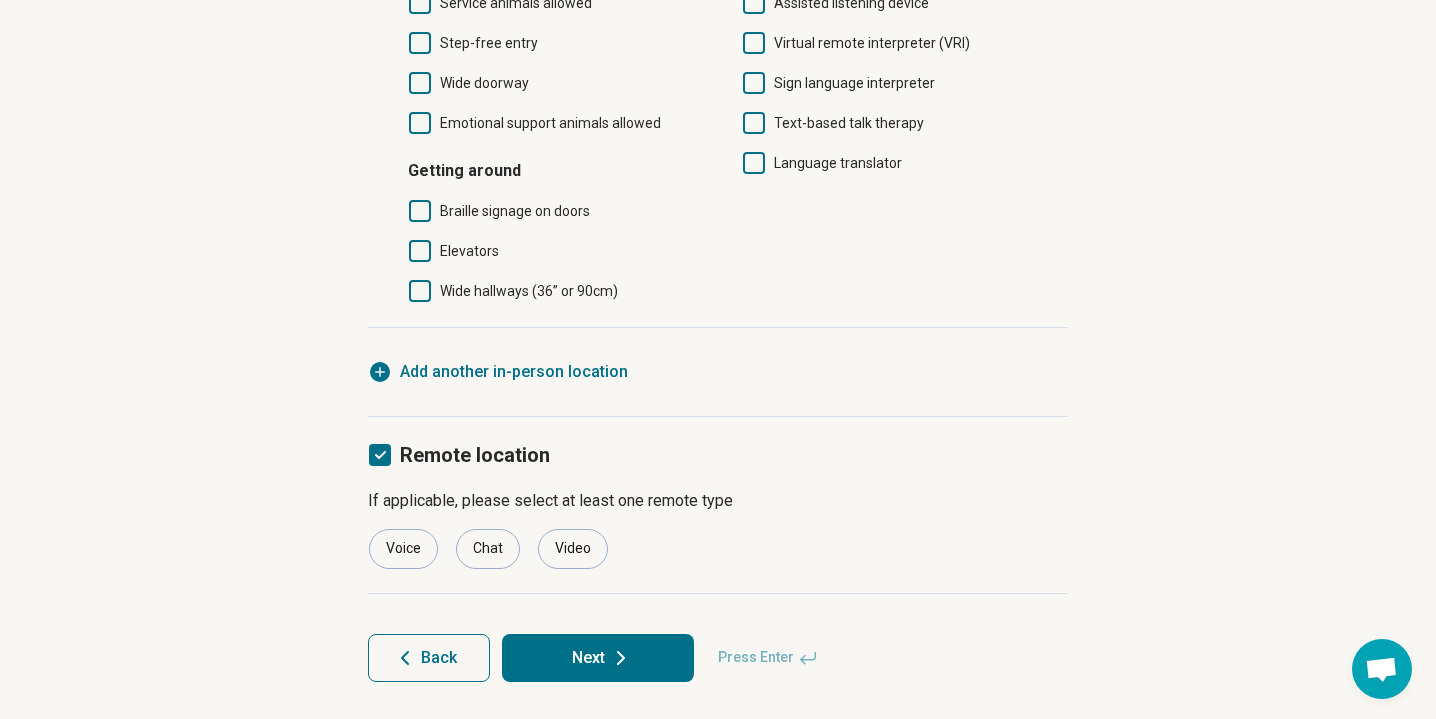 scroll, scrollTop: 917, scrollLeft: 0, axis: vertical 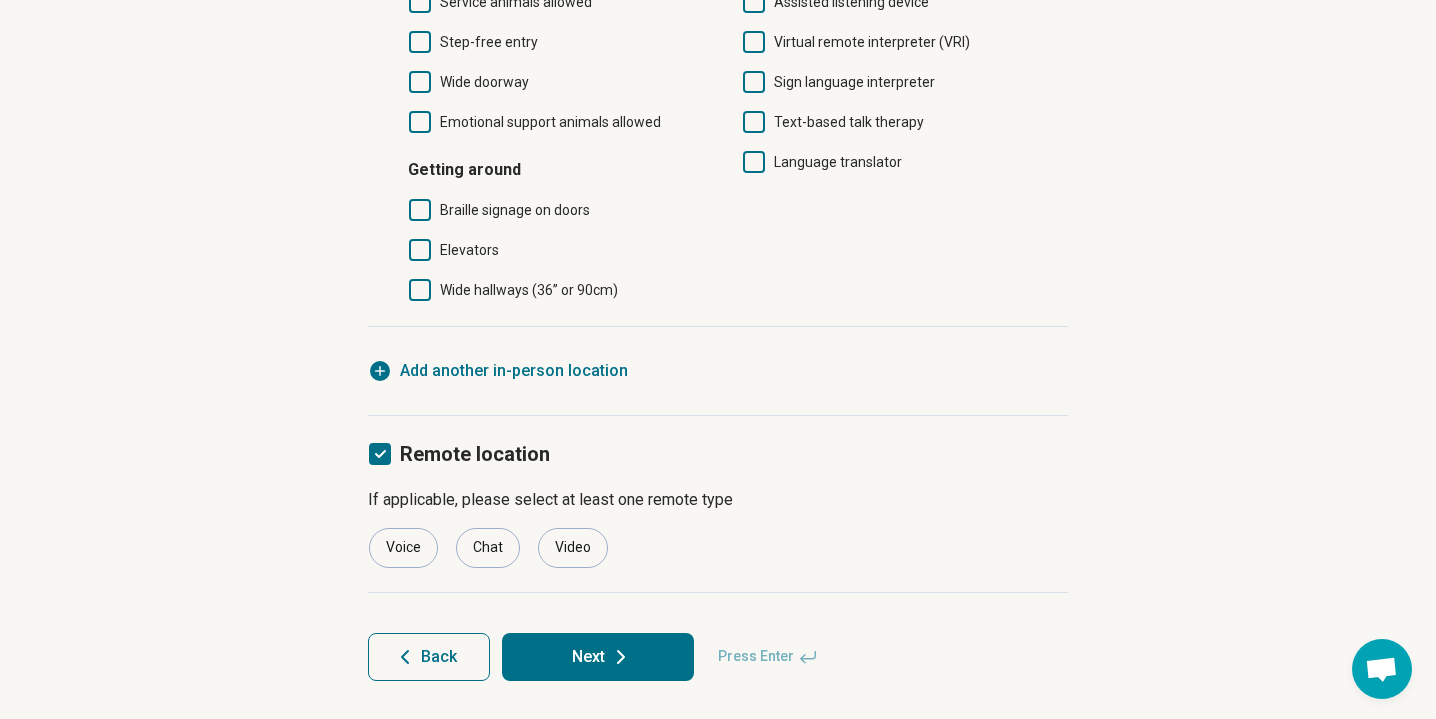 click 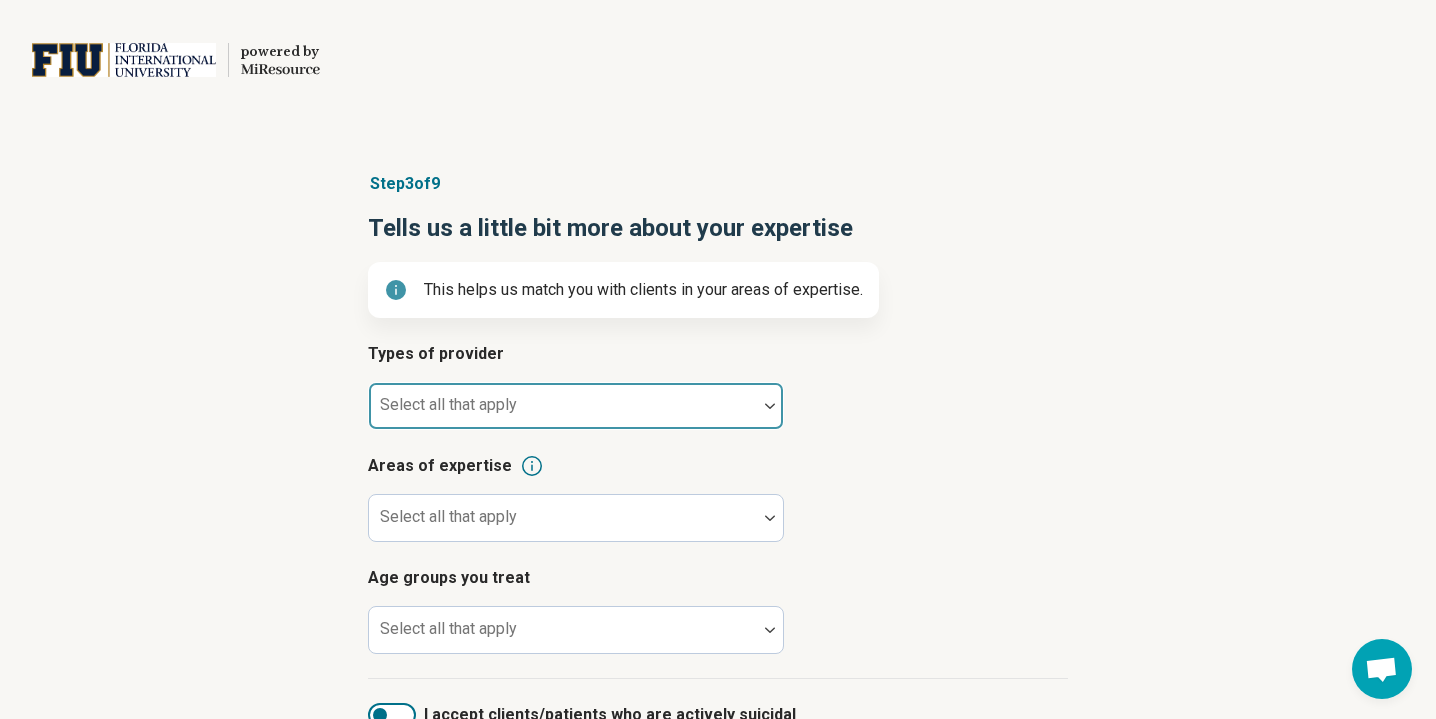 click at bounding box center [563, 414] 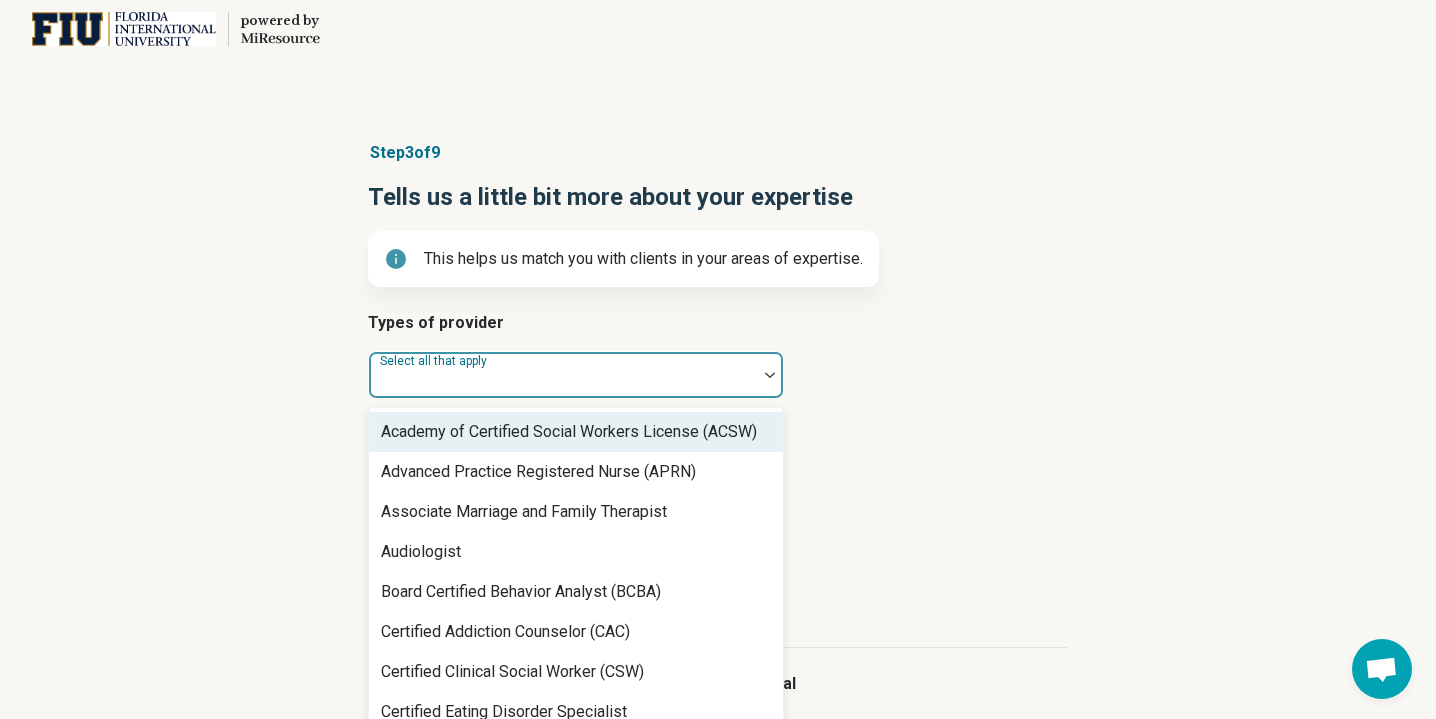 scroll, scrollTop: 48, scrollLeft: 0, axis: vertical 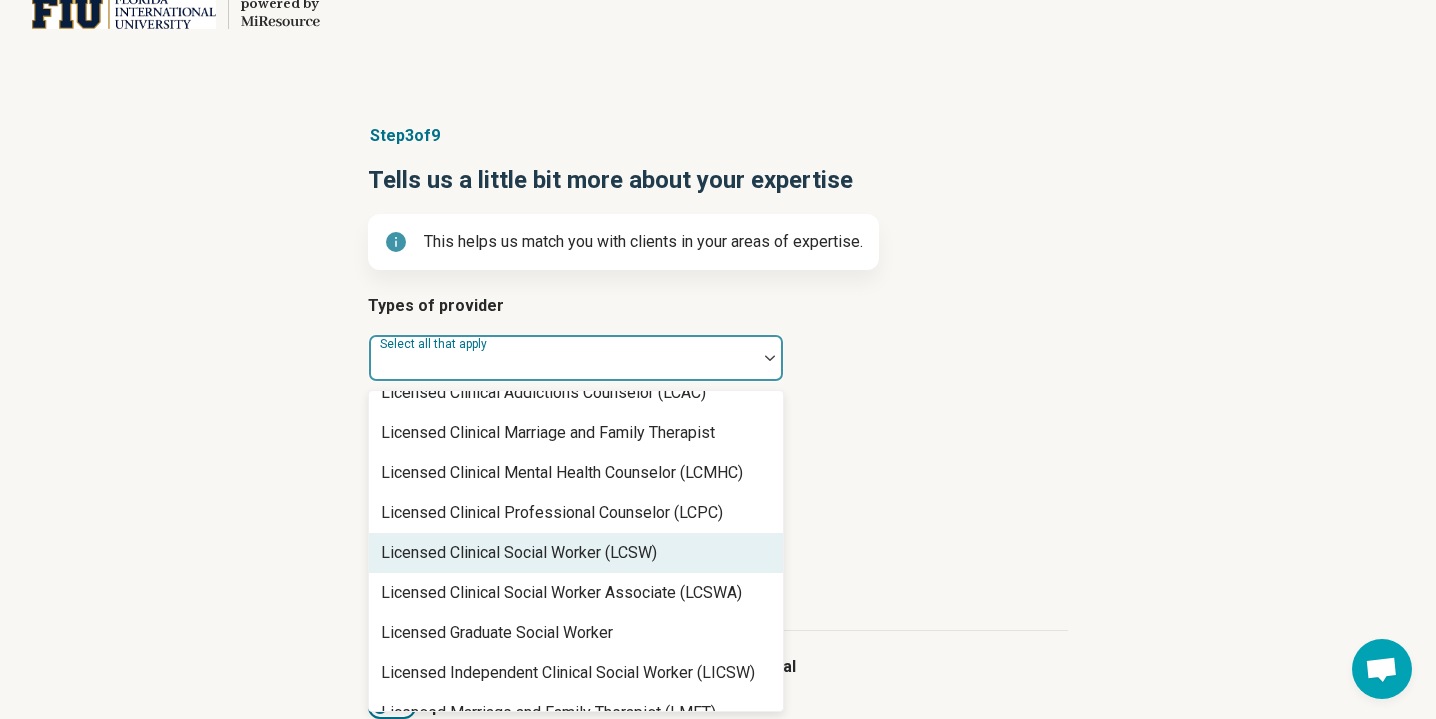 click on "Licensed Clinical Social Worker (LCSW)" at bounding box center [519, 553] 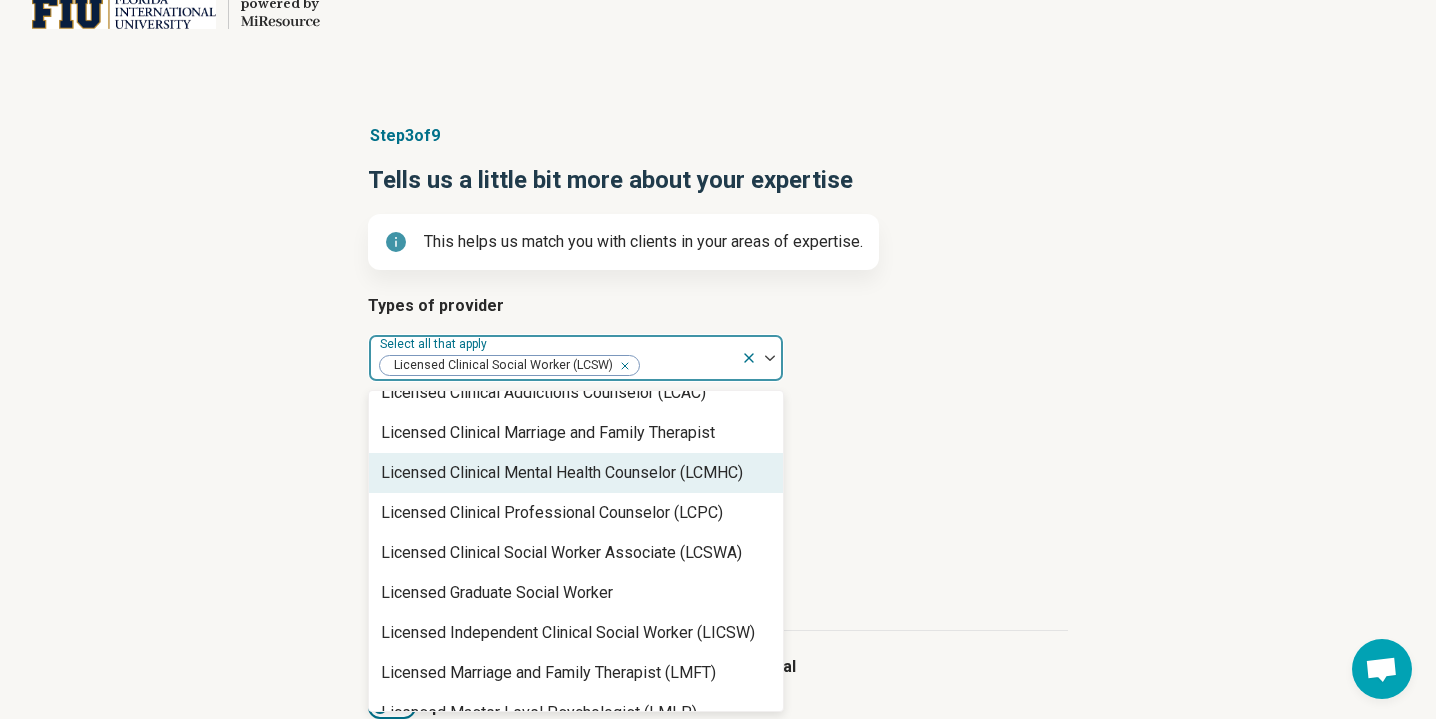 click on "Licensed Clinical Mental Health Counselor (LCMHC)" at bounding box center [562, 473] 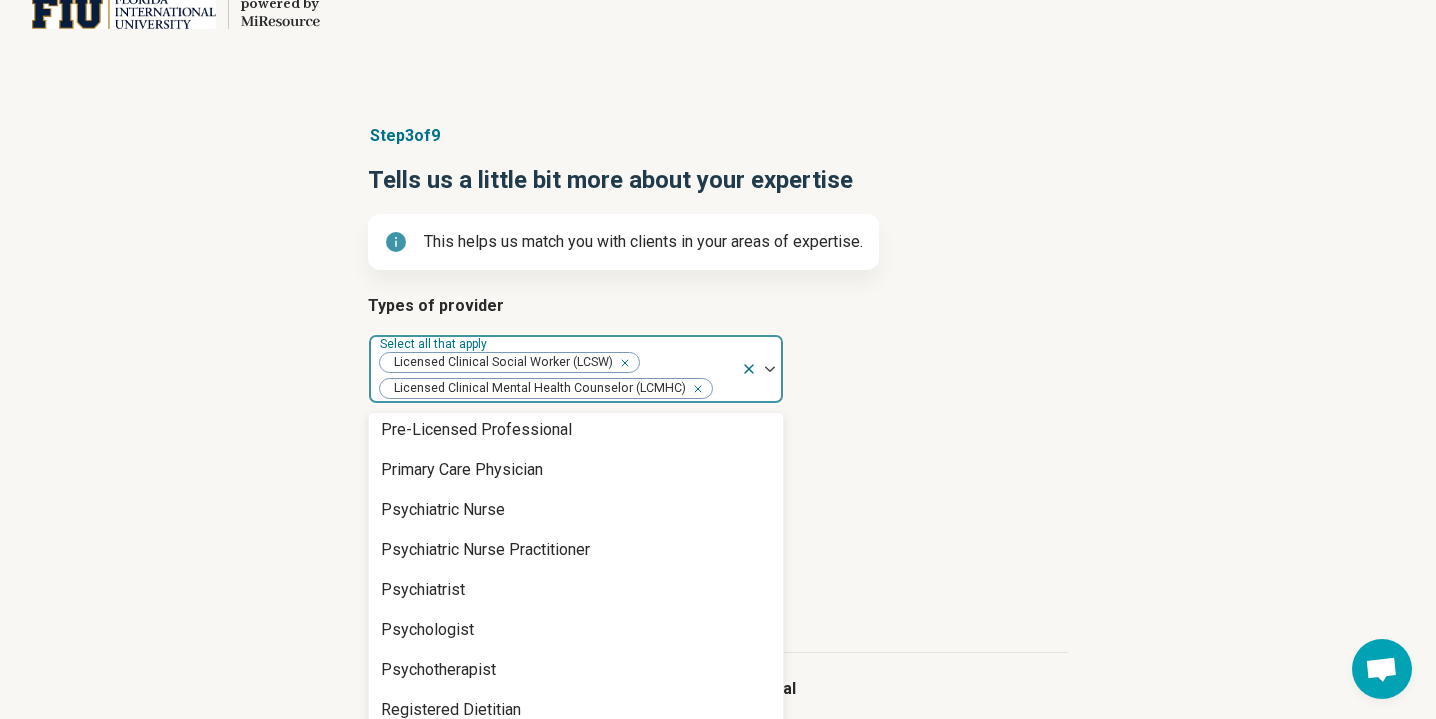 scroll, scrollTop: 2328, scrollLeft: 0, axis: vertical 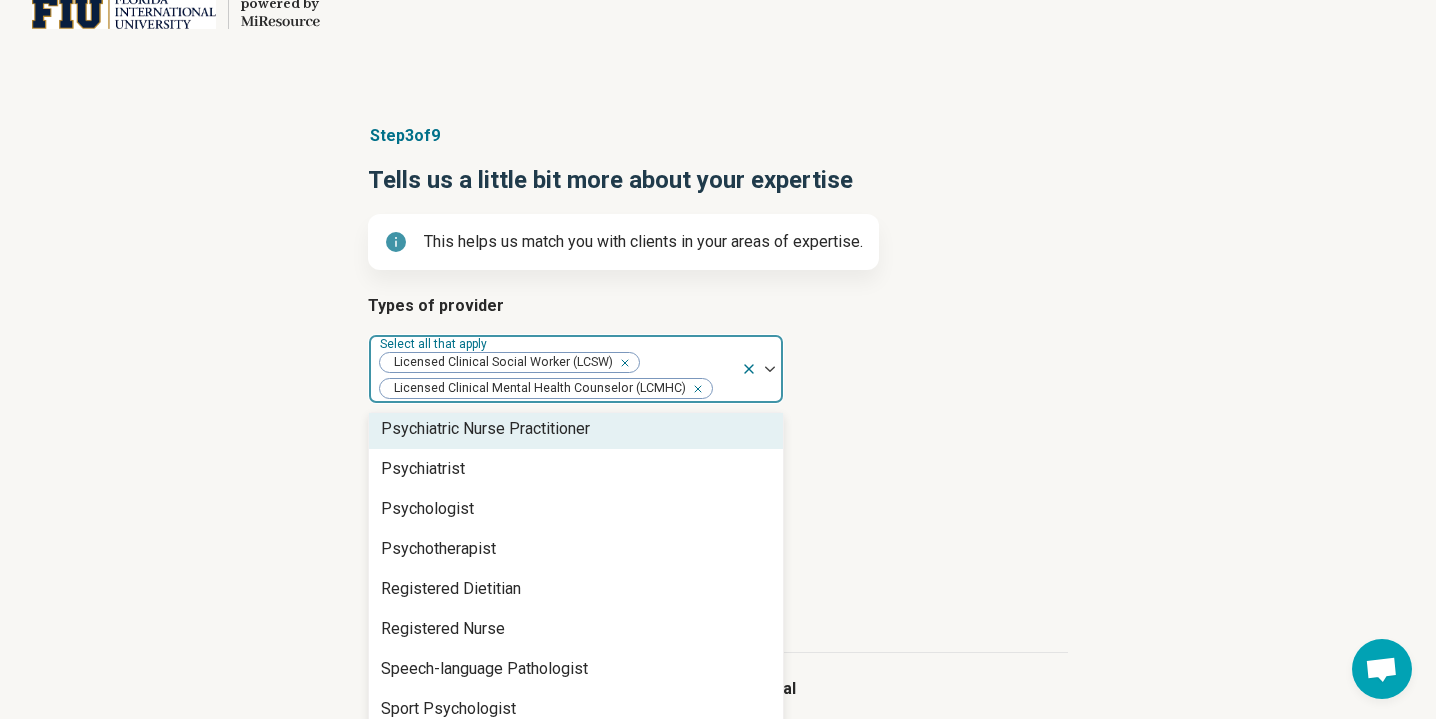 click on "Step 3 of 9 Tells us a little bit more about your expertise This helps us match you with clients in your areas of expertise. Types of provider option Licensed Clinical Mental Health Counselor (LCMHC), selected. Psychiatric Nurse Practitioner, 59 of 66. 66 results available. Use Up and Down to choose options, press Enter to select the currently focused option, press Escape to exit the menu, press Tab to select the option and exit the menu. Select all that apply Licensed Clinical Social Worker (LCSW) Licensed Clinical Mental Health Counselor (LCMHC) Academy of Certified Social Workers License (ACSW) Advanced Practice Registered Nurse (APRN) Associate Marriage and Family Therapist Audiologist Board Certified Behavior Analyst (BCBA) Certified Addiction Counselor (CAC) Certified Clinical Social Worker (CSW) Certified Eating Disorder Specialist Certified Group Psychotherapist (CGP) Certified Mental Performance Consultant Certified Social Worker (CSW) Certified Trauma Professional Community Resource Counselor" at bounding box center (718, 489) 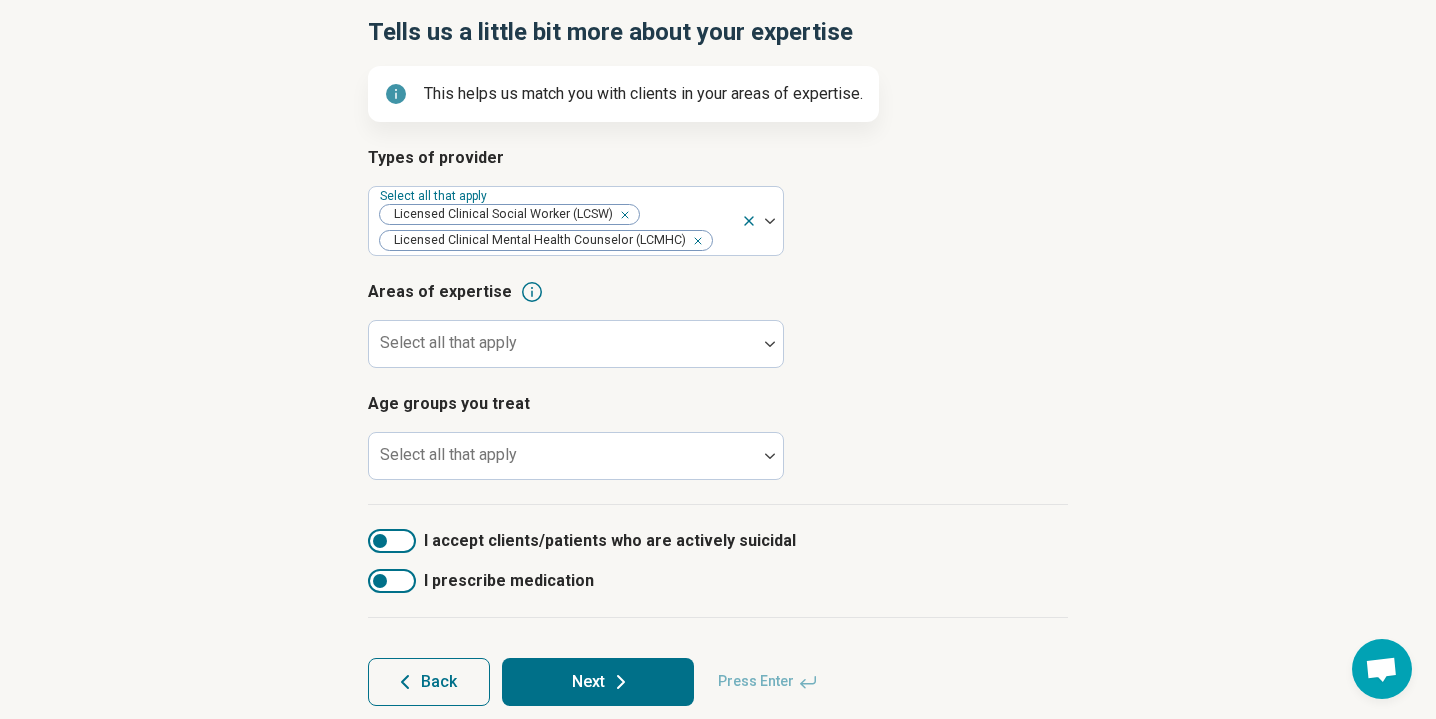 scroll, scrollTop: 223, scrollLeft: 0, axis: vertical 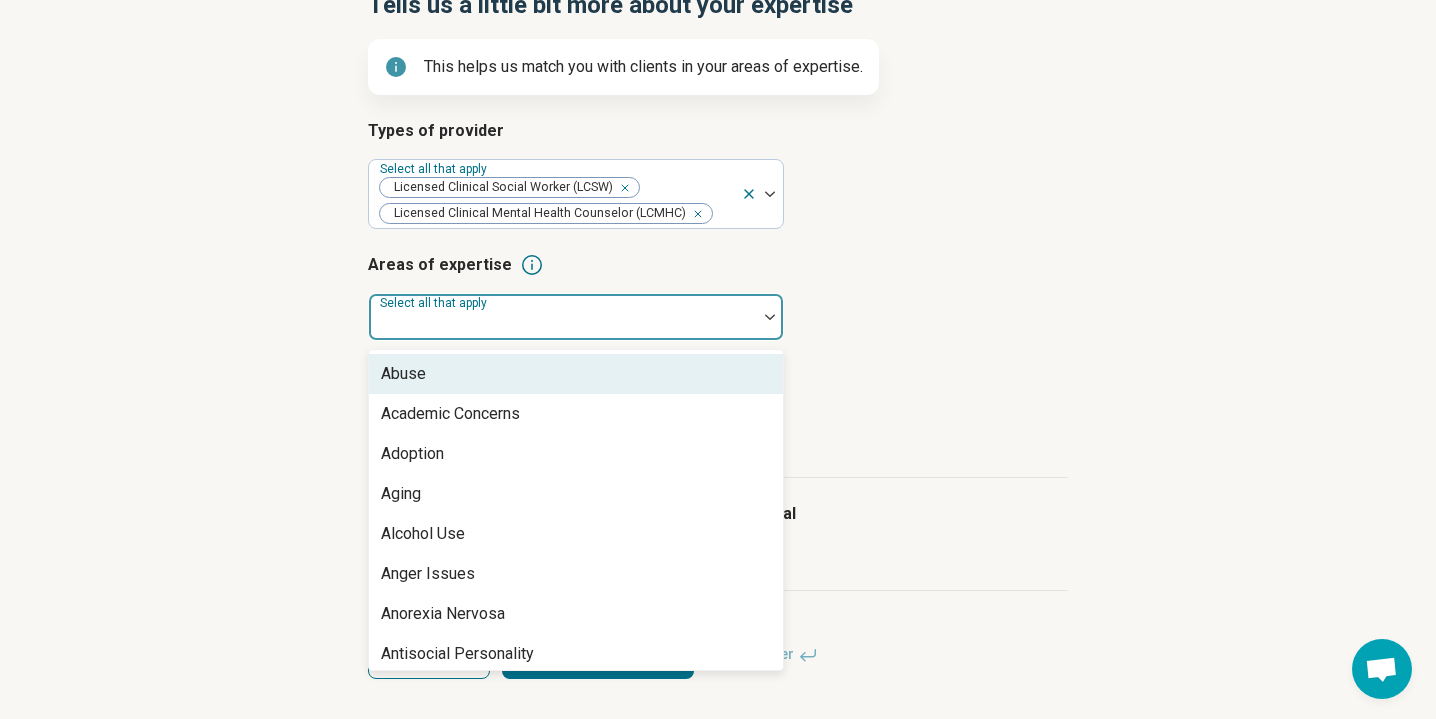 click at bounding box center (770, 317) 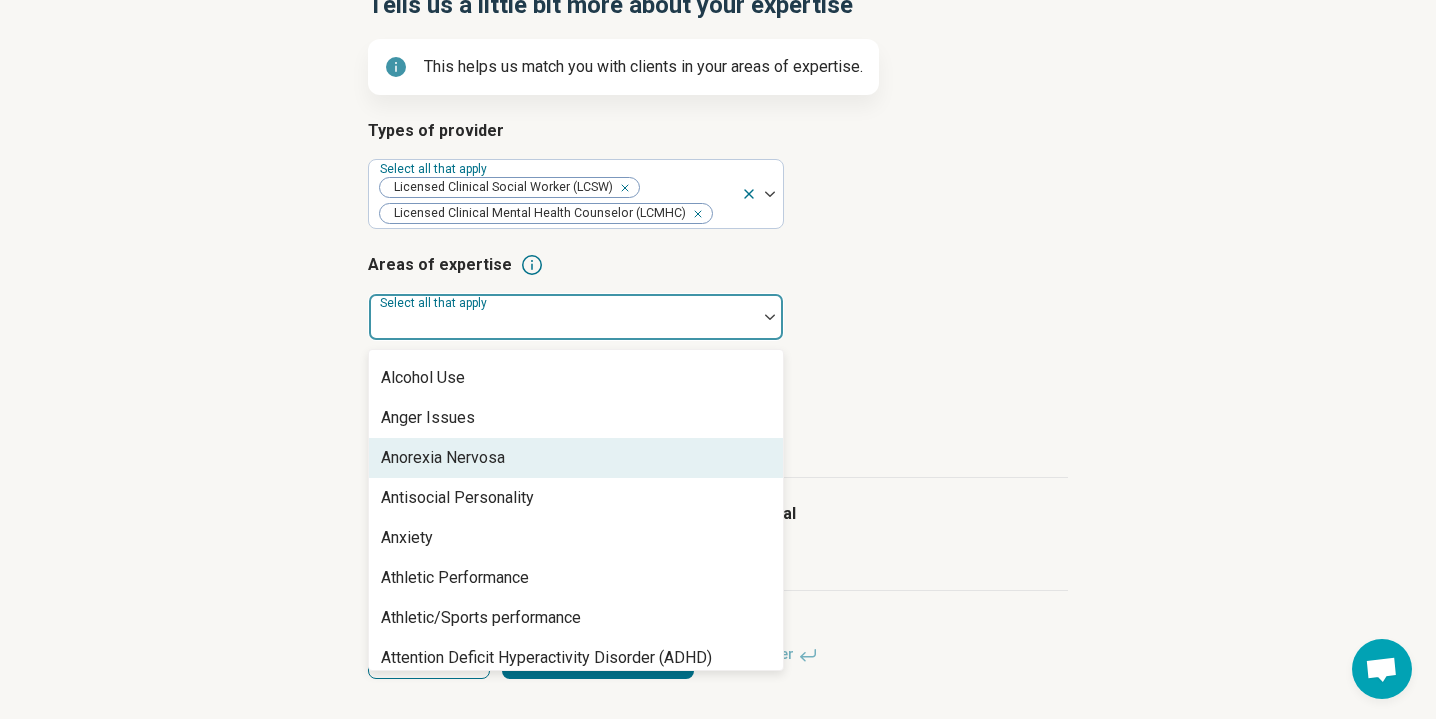 scroll, scrollTop: 219, scrollLeft: 0, axis: vertical 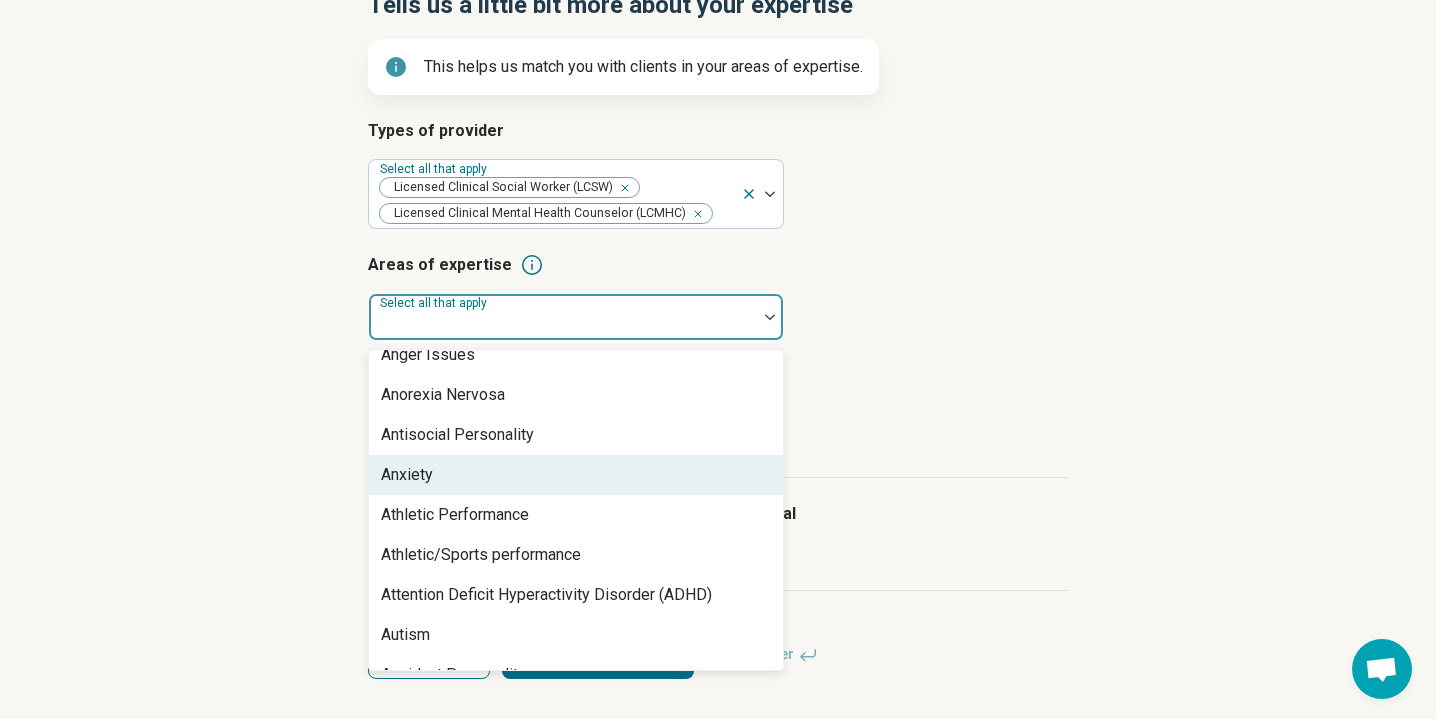 click on "Anxiety" at bounding box center (576, 475) 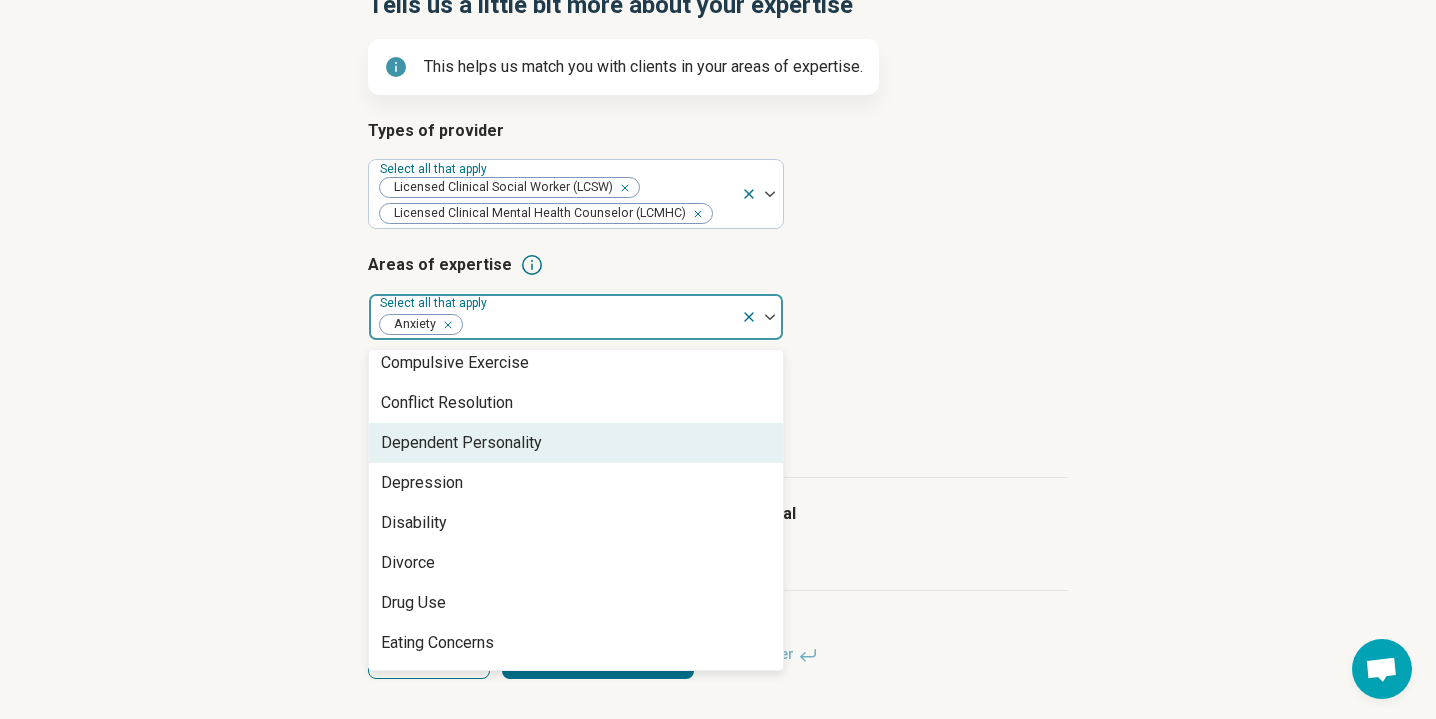 scroll, scrollTop: 1052, scrollLeft: 0, axis: vertical 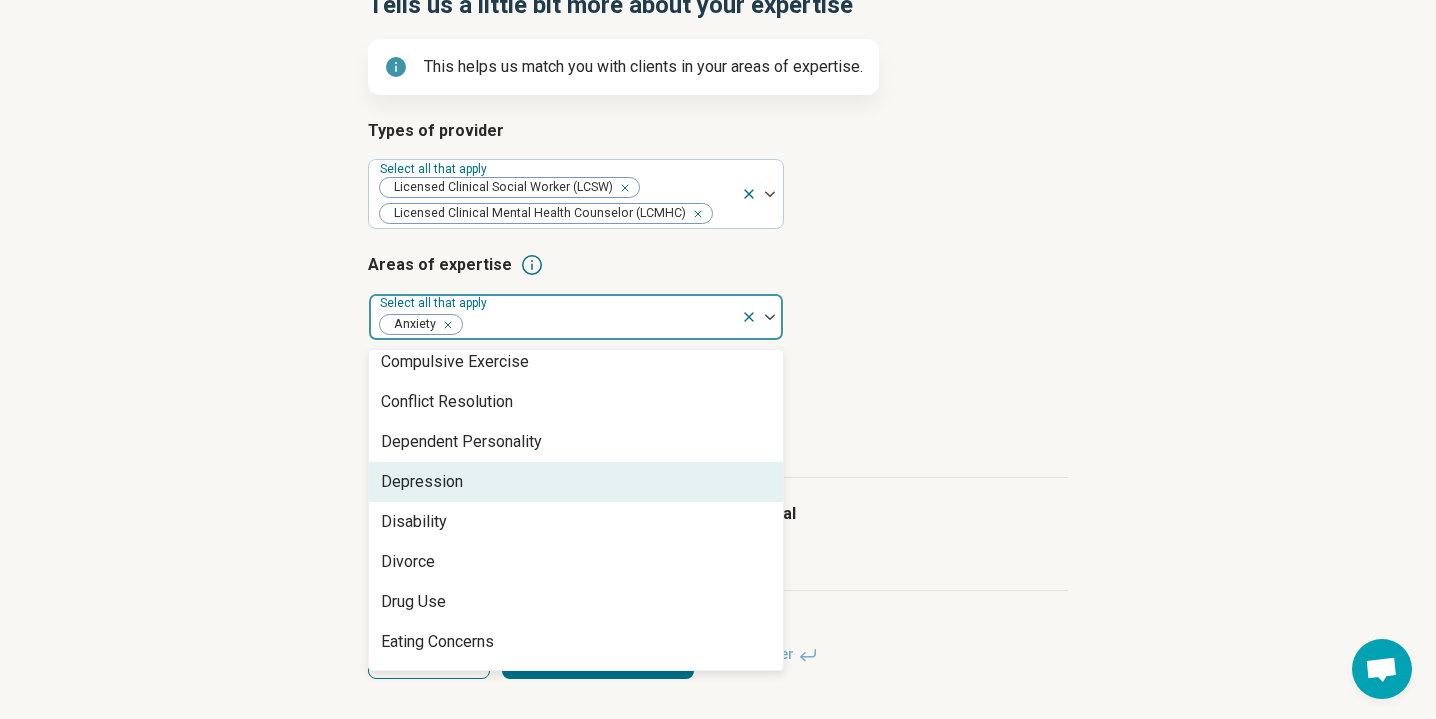 click on "Depression" at bounding box center [576, 482] 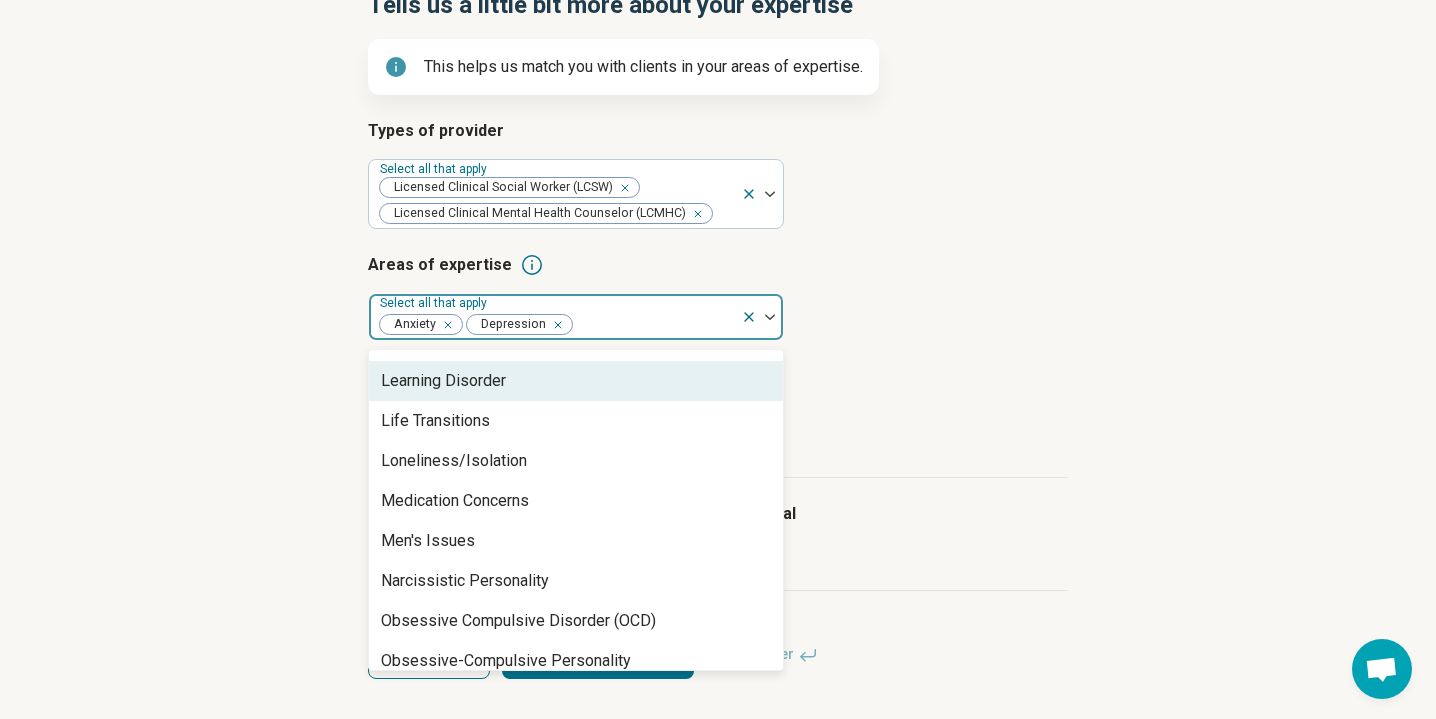 scroll, scrollTop: 1995, scrollLeft: 0, axis: vertical 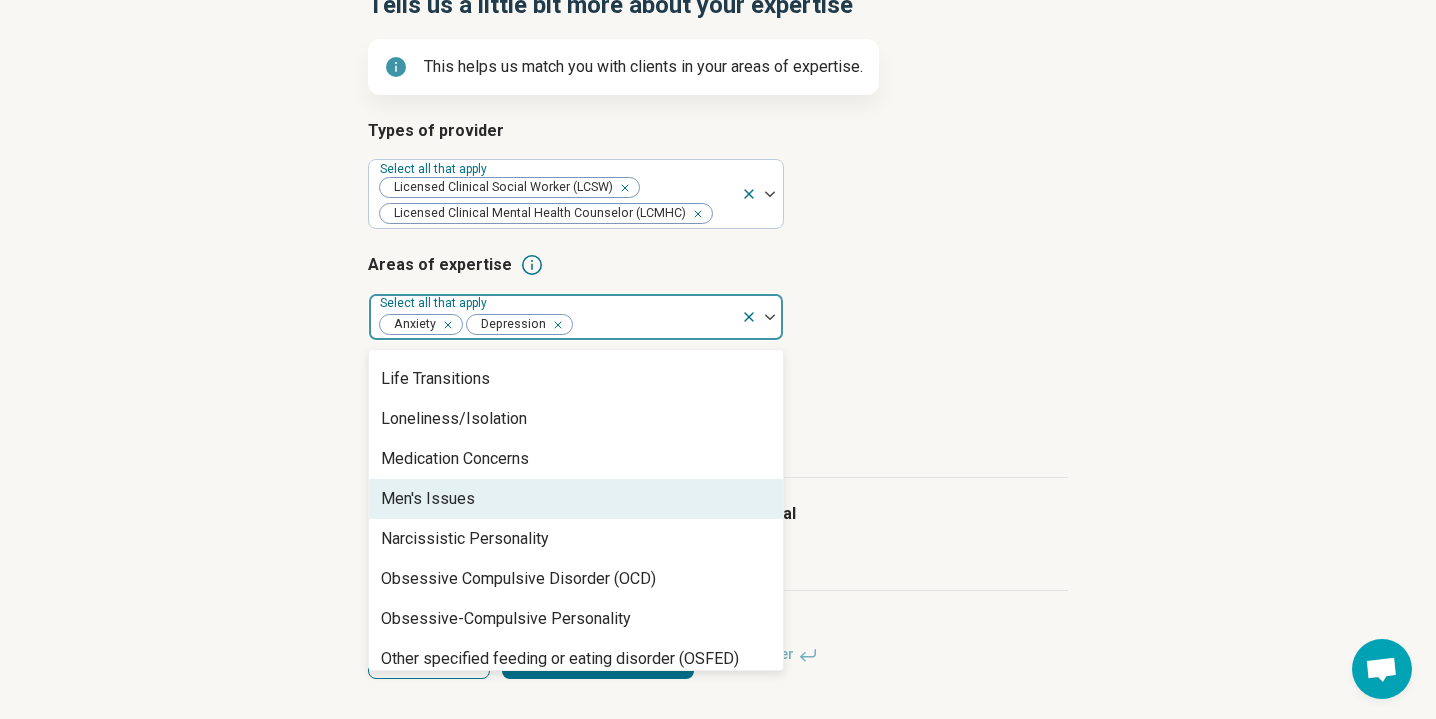 click on "Men's Issues" at bounding box center (576, 499) 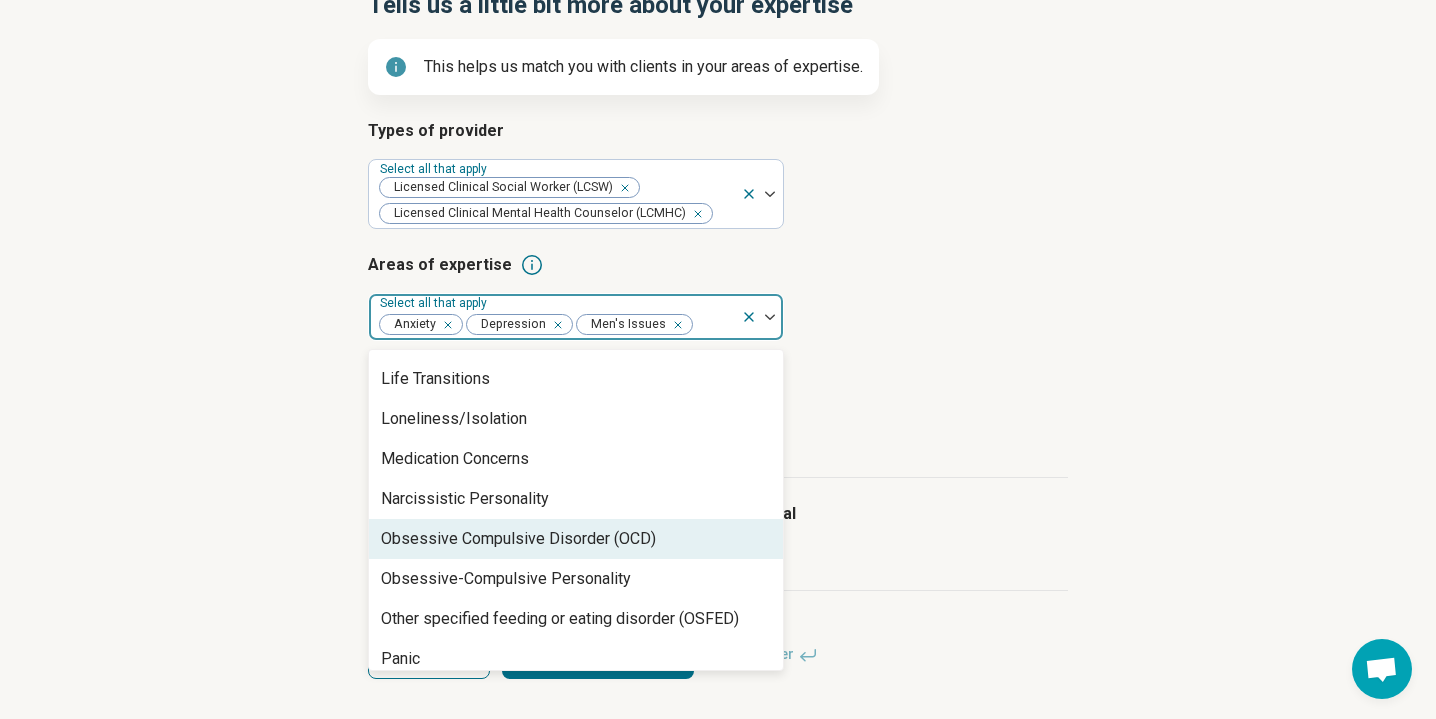 click on "Obsessive Compulsive Disorder (OCD)" at bounding box center [576, 539] 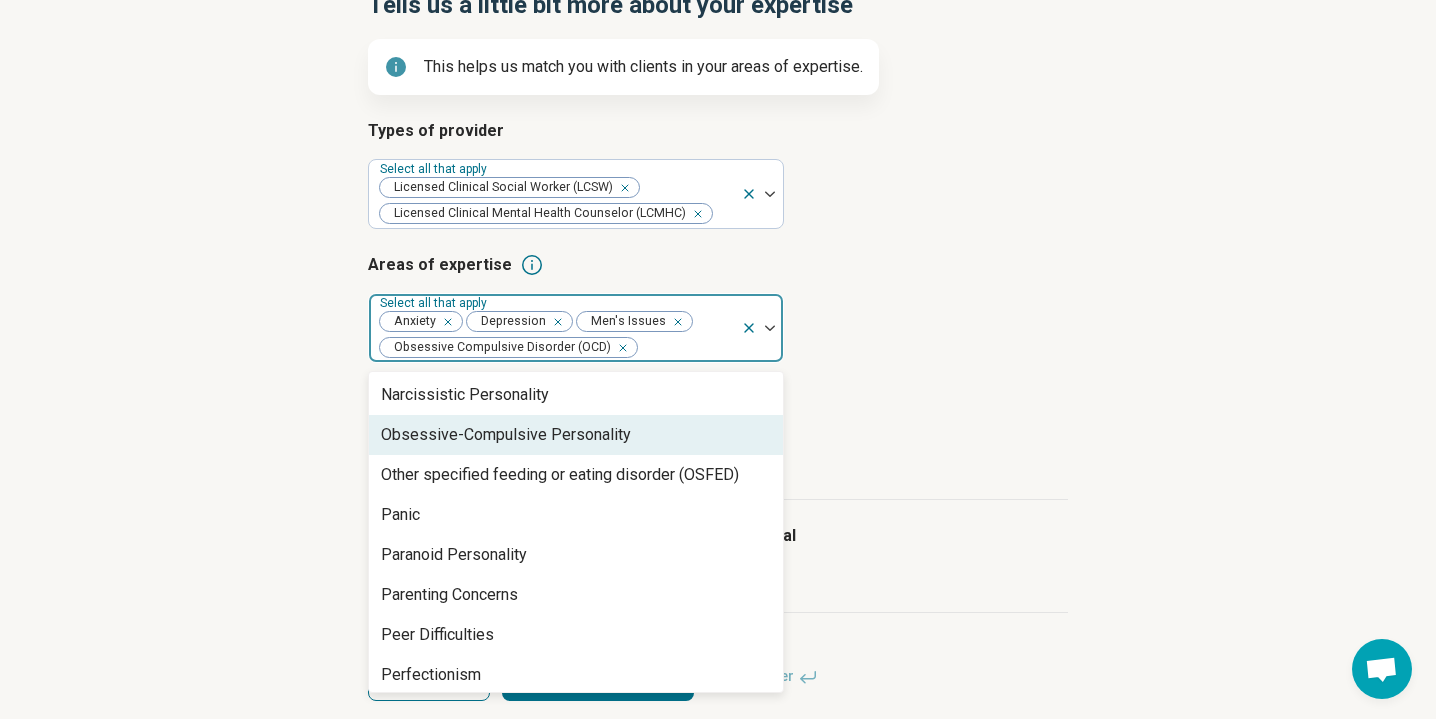 scroll, scrollTop: 2128, scrollLeft: 0, axis: vertical 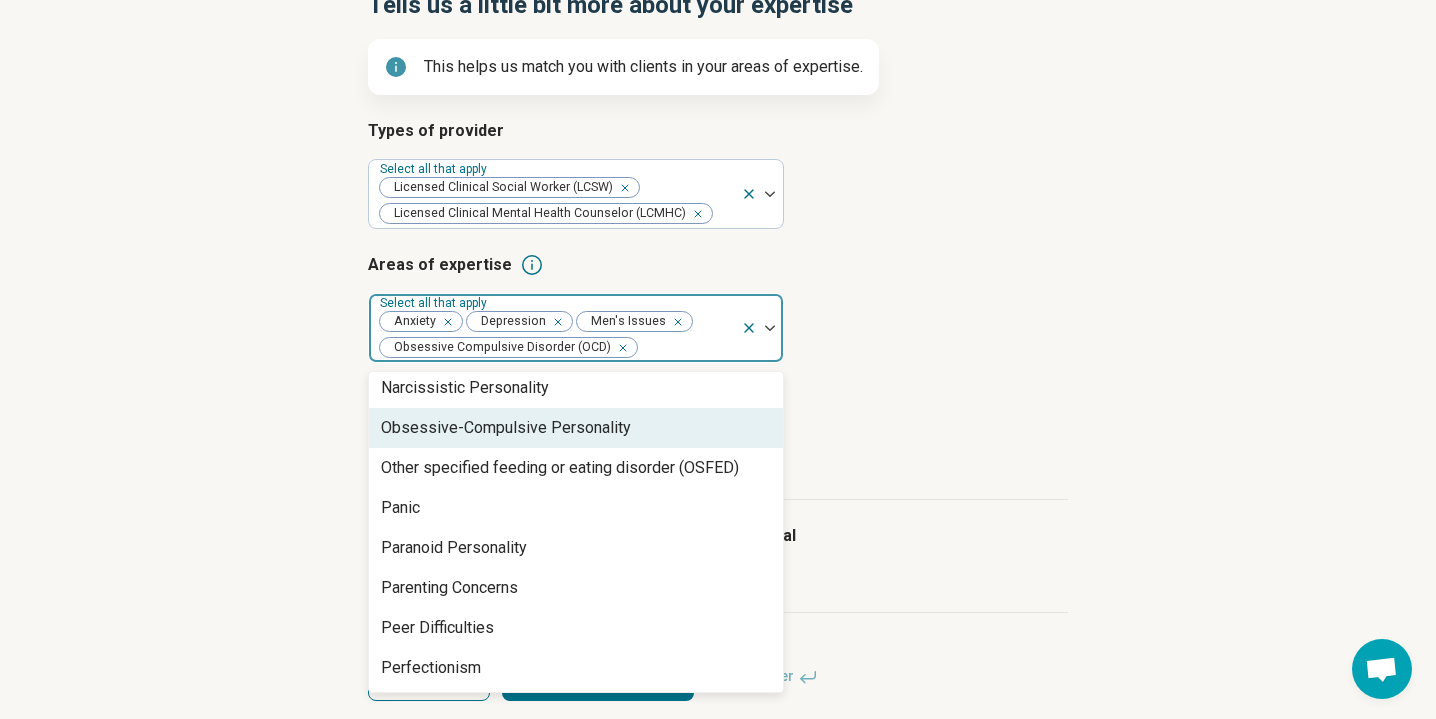 click on "Obsessive-Compulsive Personality" at bounding box center (506, 428) 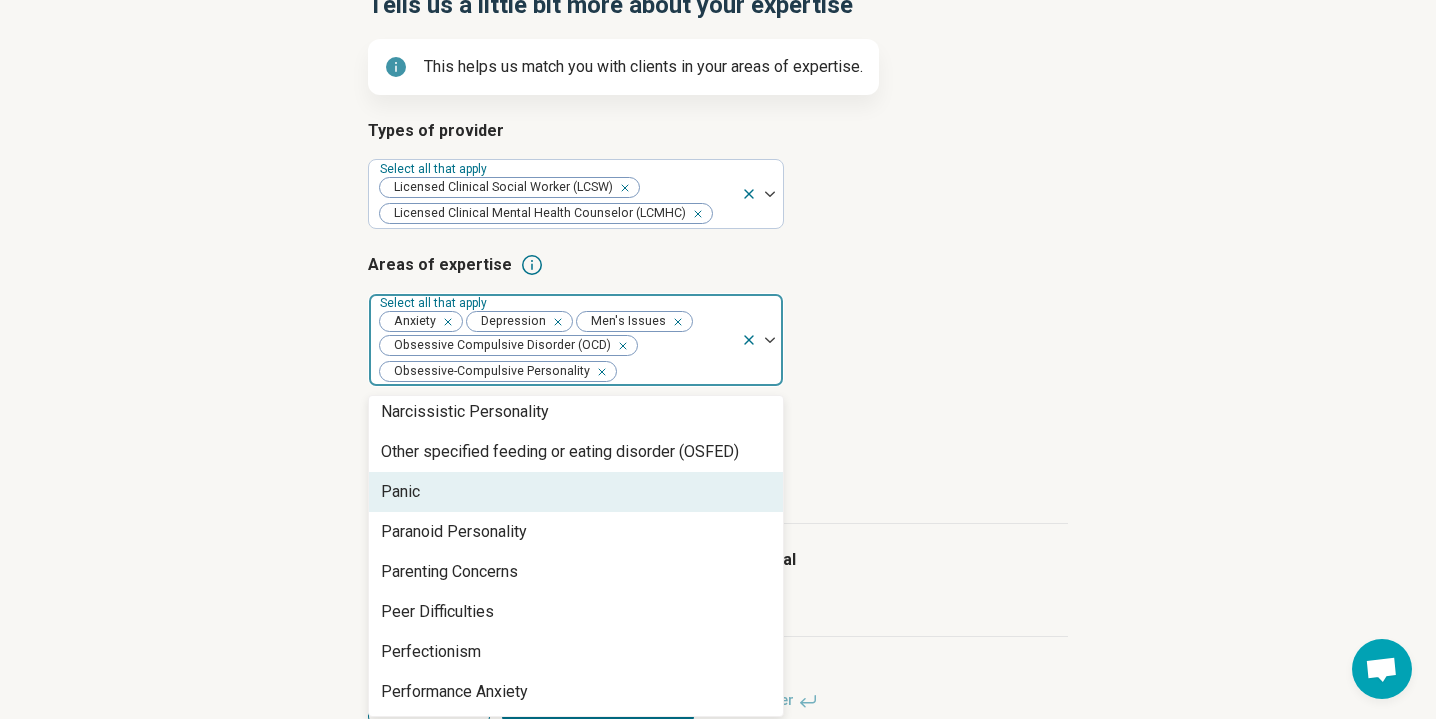 click on "Panic" at bounding box center (576, 492) 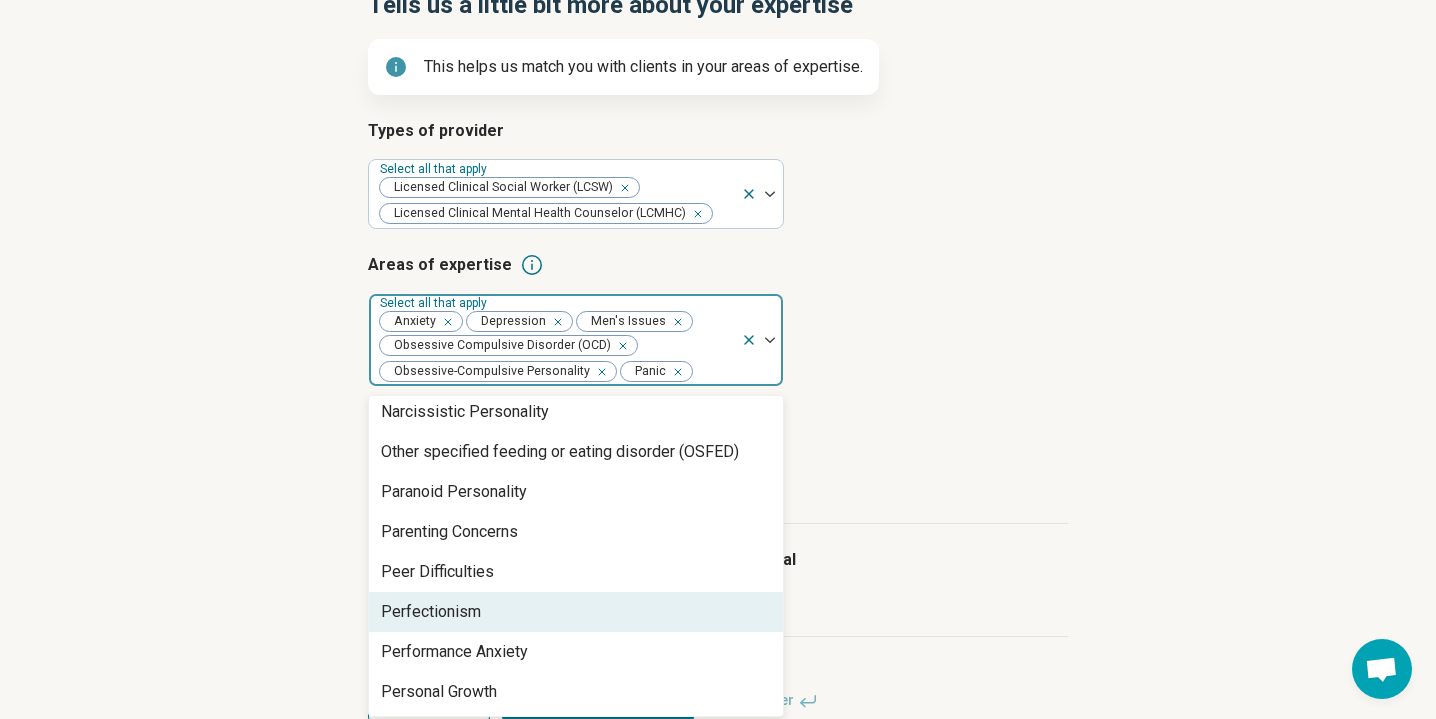 click on "Perfectionism" at bounding box center [576, 612] 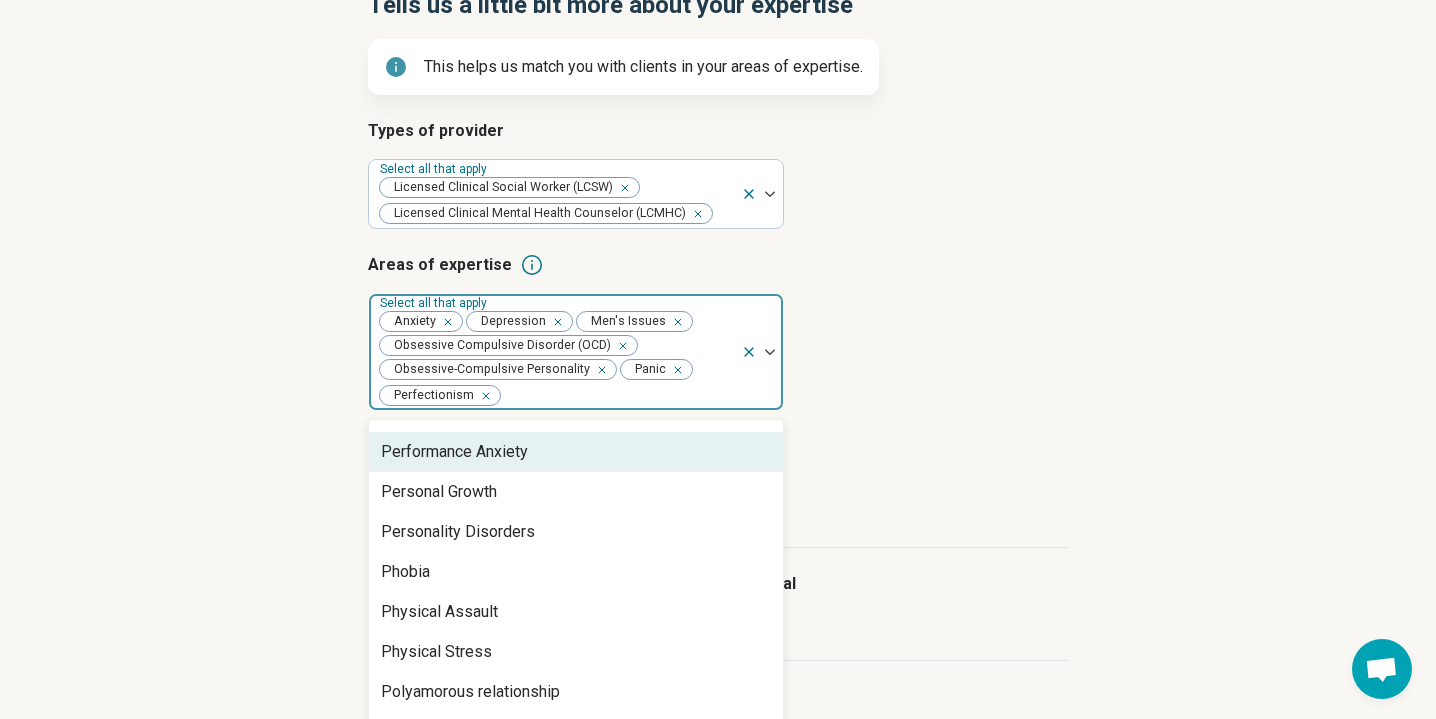 scroll, scrollTop: 2314, scrollLeft: 0, axis: vertical 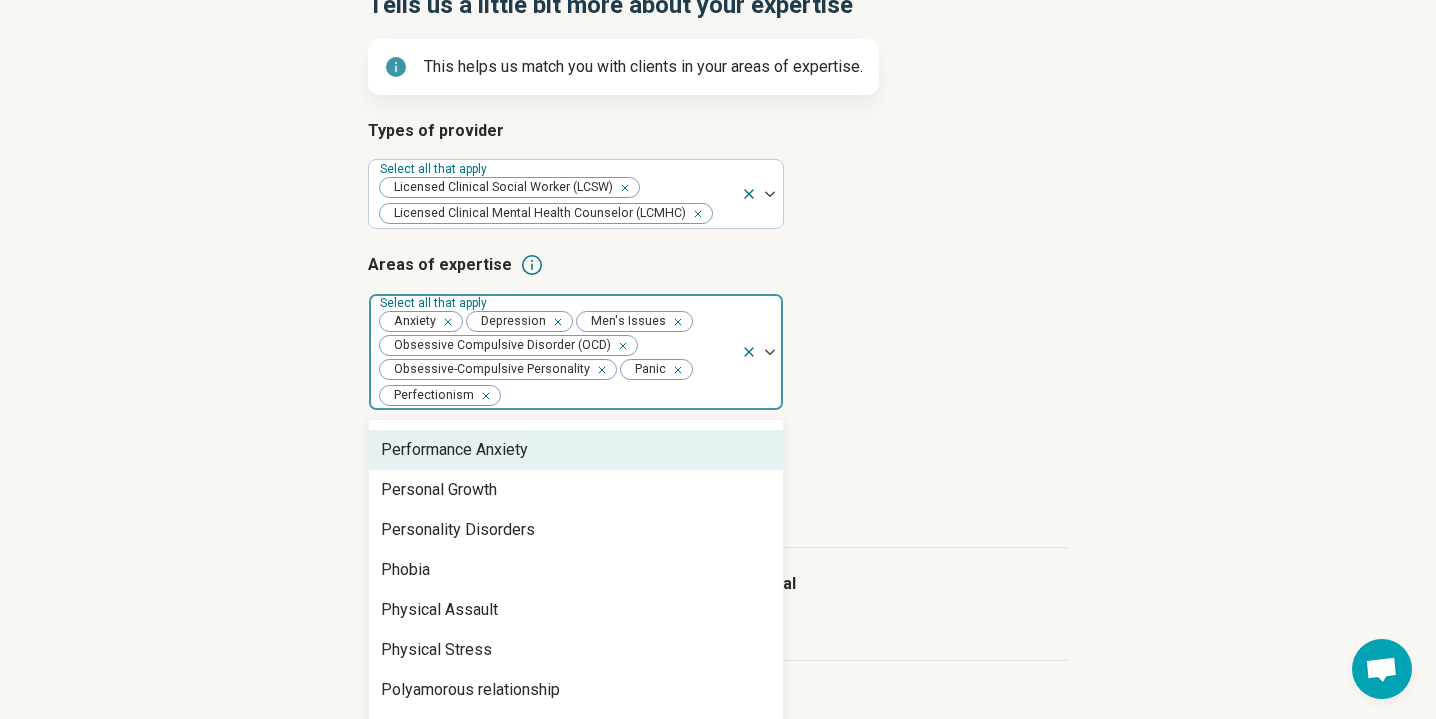 click on "Performance Anxiety" at bounding box center (454, 450) 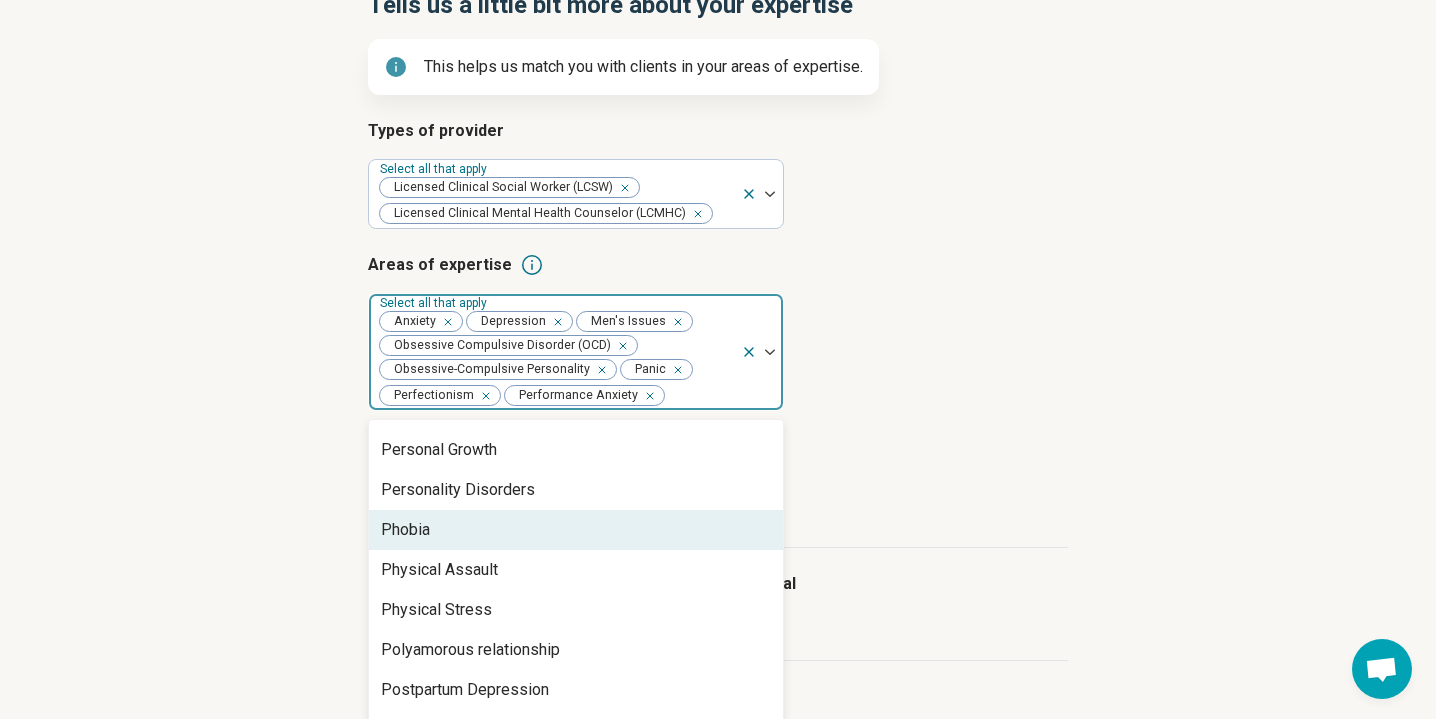 click on "Phobia" at bounding box center [576, 530] 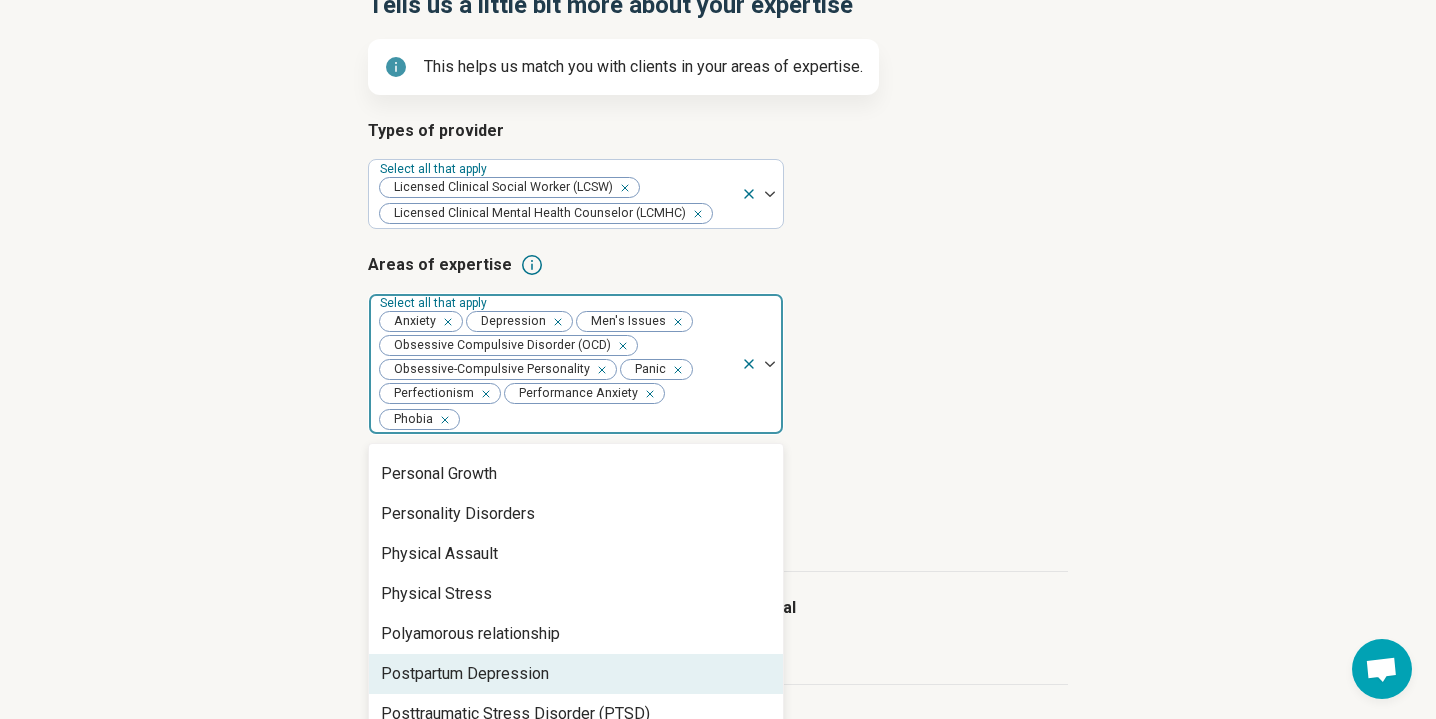 scroll, scrollTop: 2392, scrollLeft: 0, axis: vertical 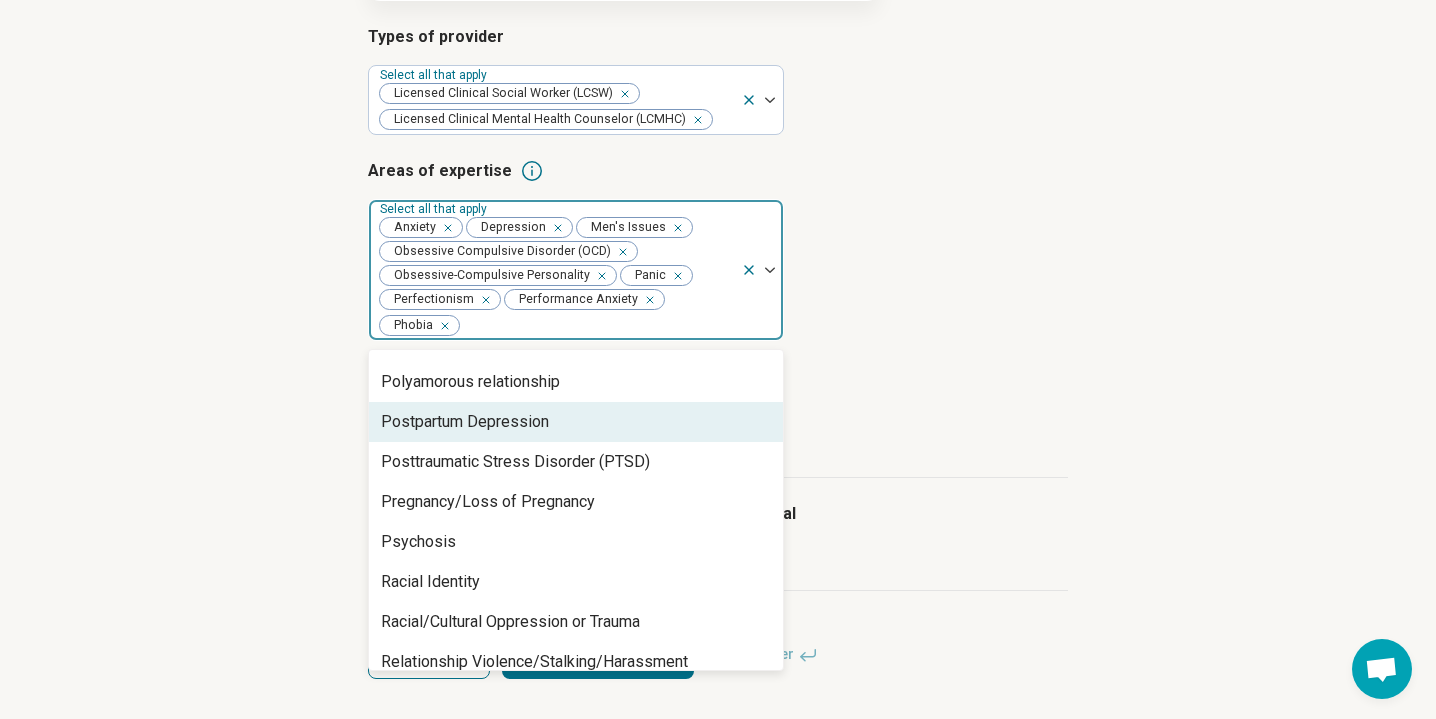 click on "Postpartum Depression" at bounding box center (576, 422) 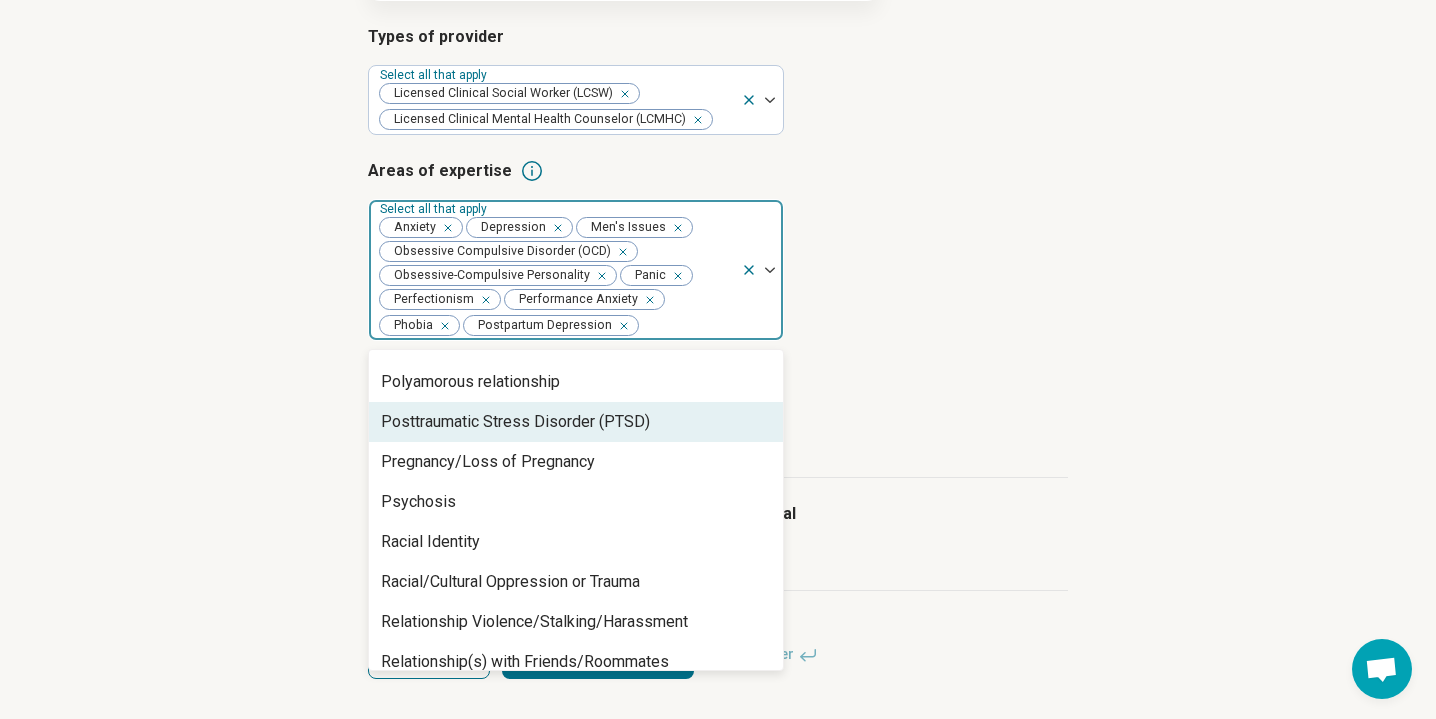 click on "Posttraumatic Stress Disorder (PTSD)" at bounding box center [576, 422] 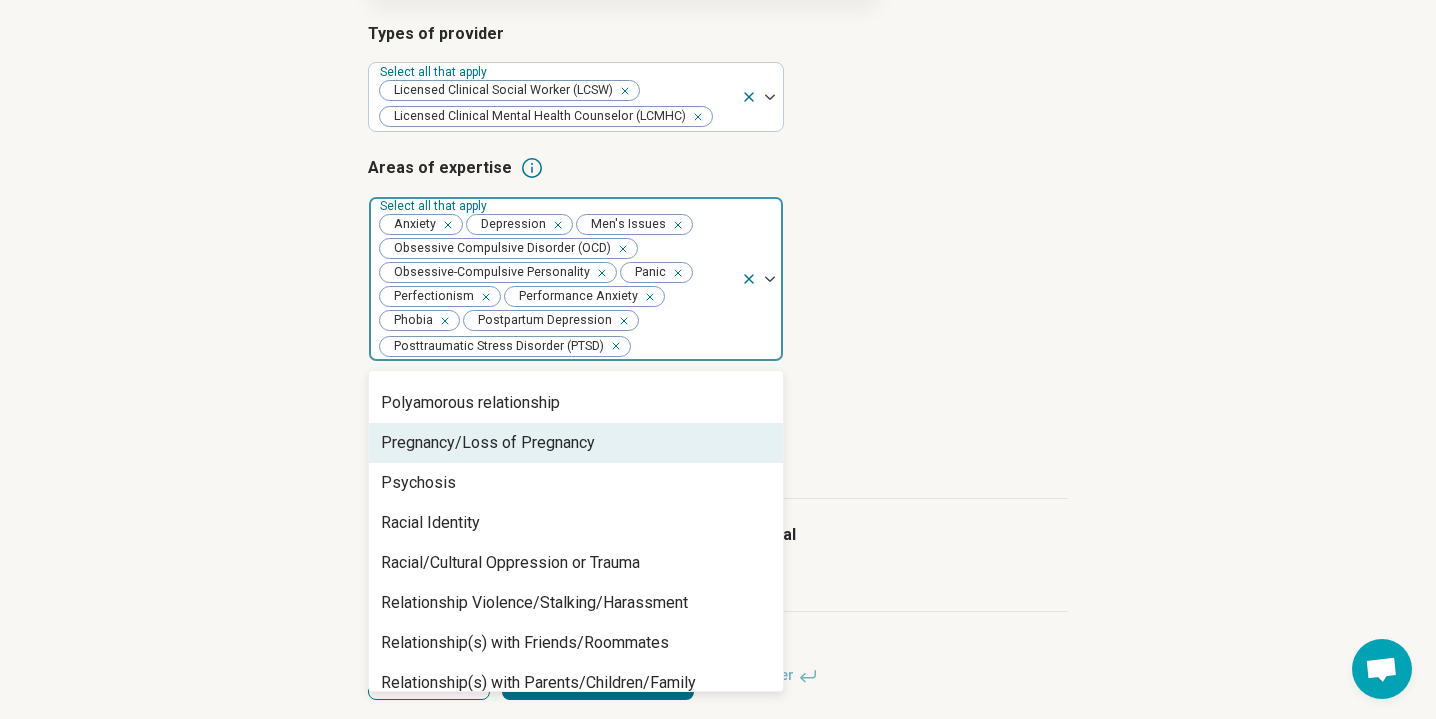 click on "Pregnancy/Loss of Pregnancy" at bounding box center (488, 443) 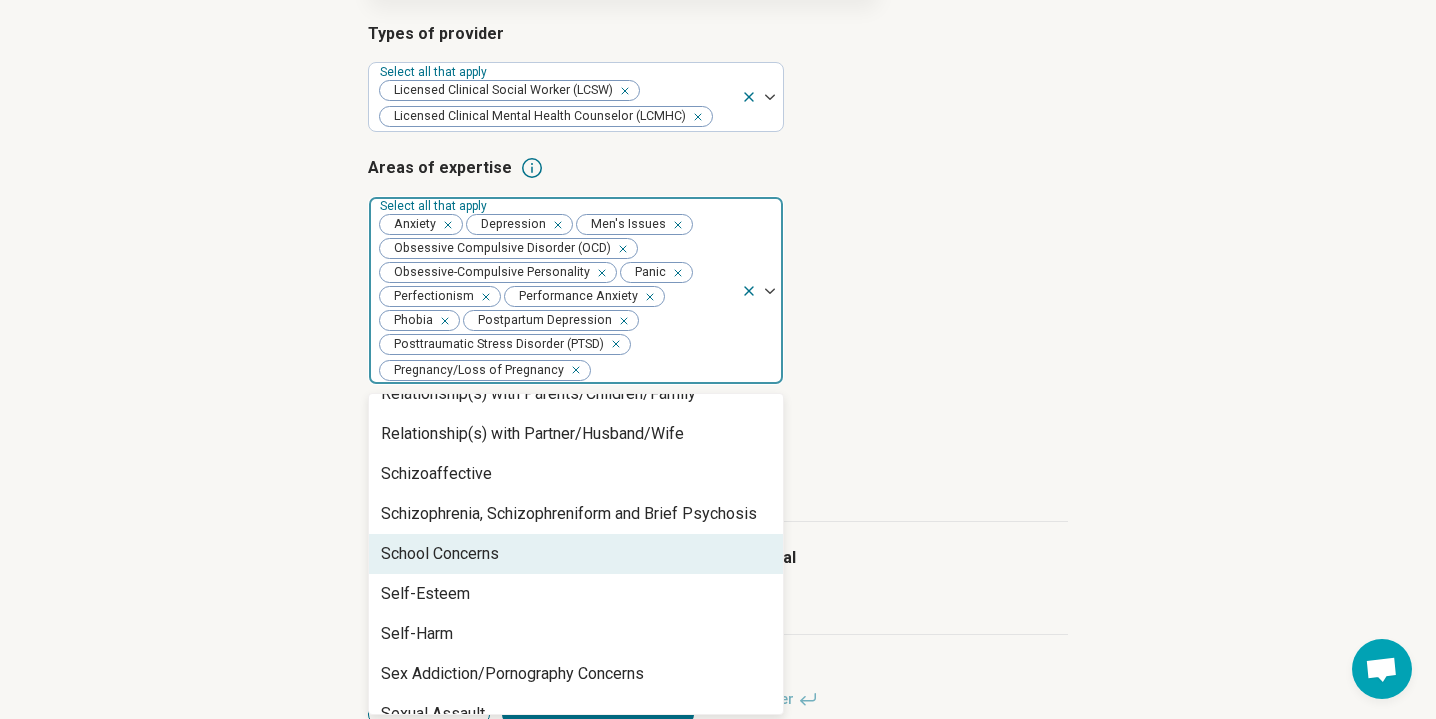 scroll, scrollTop: 2766, scrollLeft: 0, axis: vertical 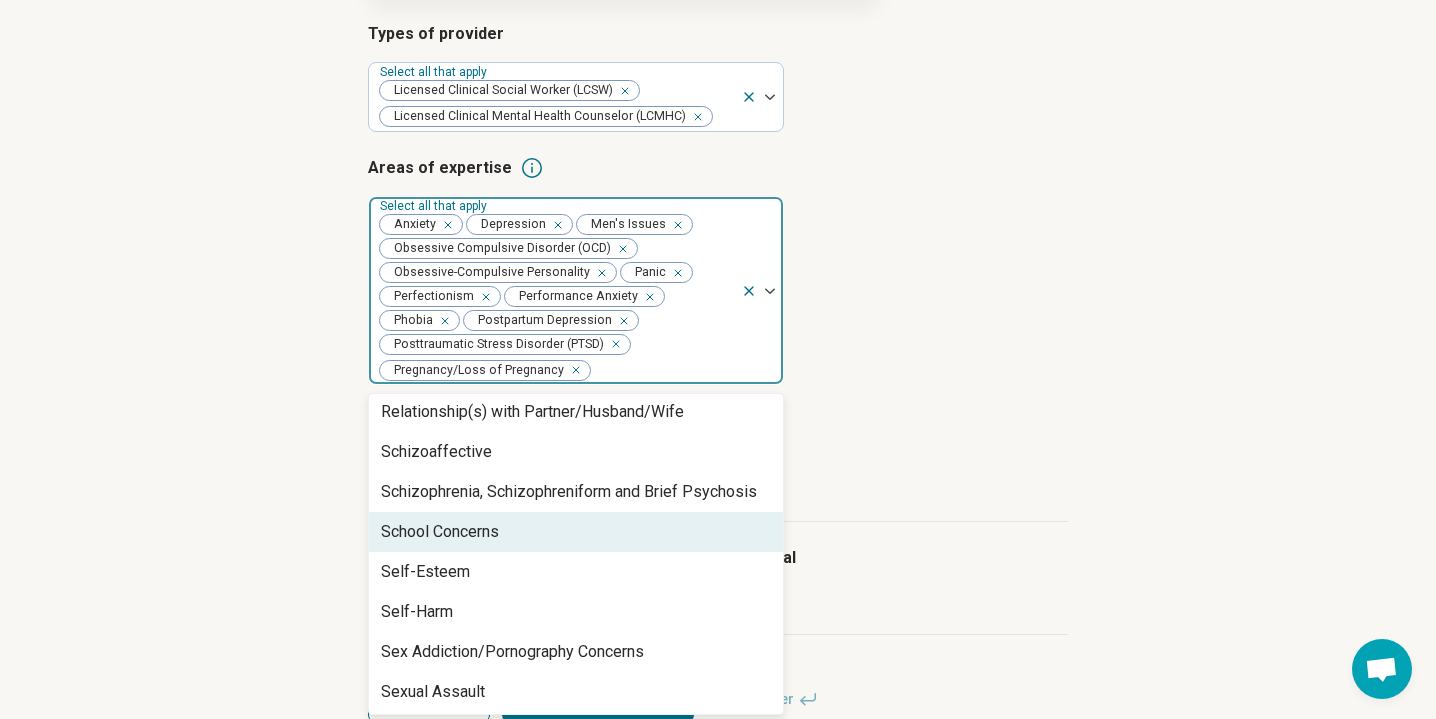 click on "School Concerns" at bounding box center (576, 532) 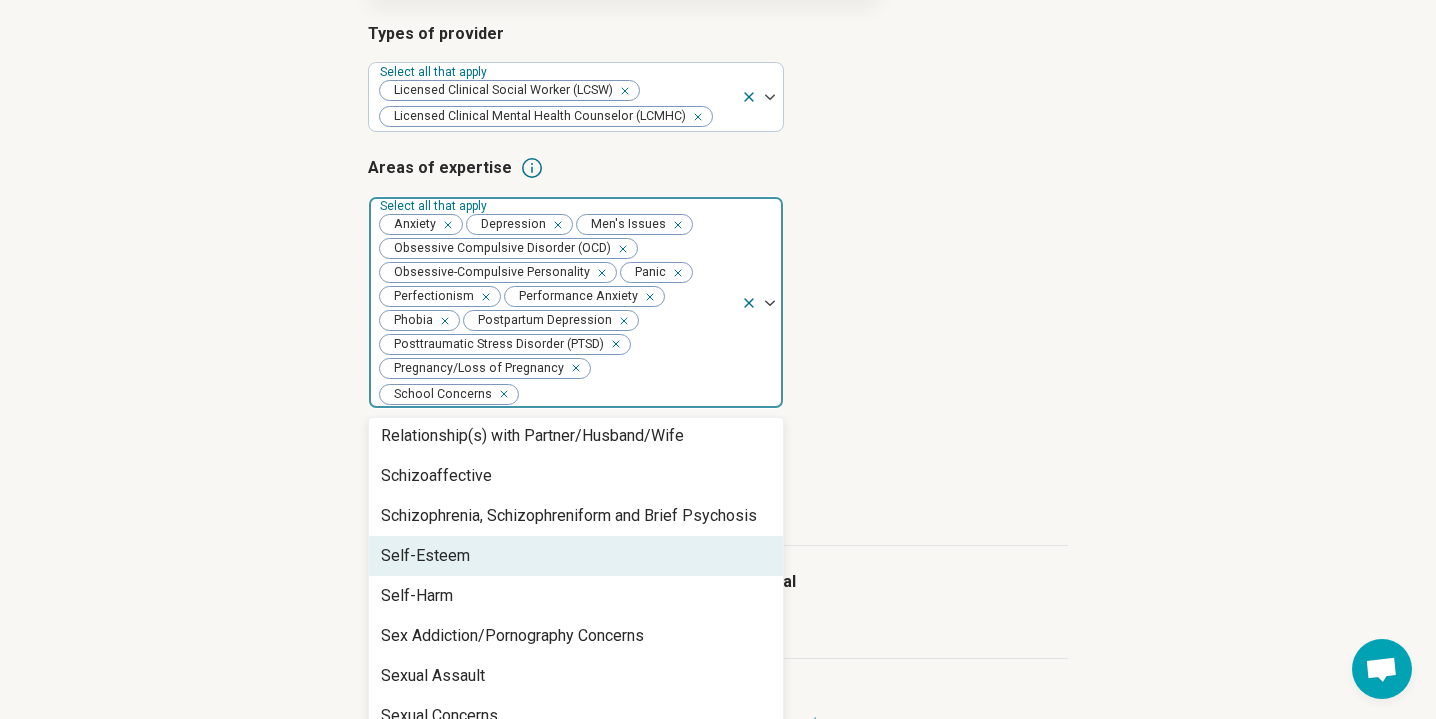 click on "Self-Esteem" at bounding box center [576, 556] 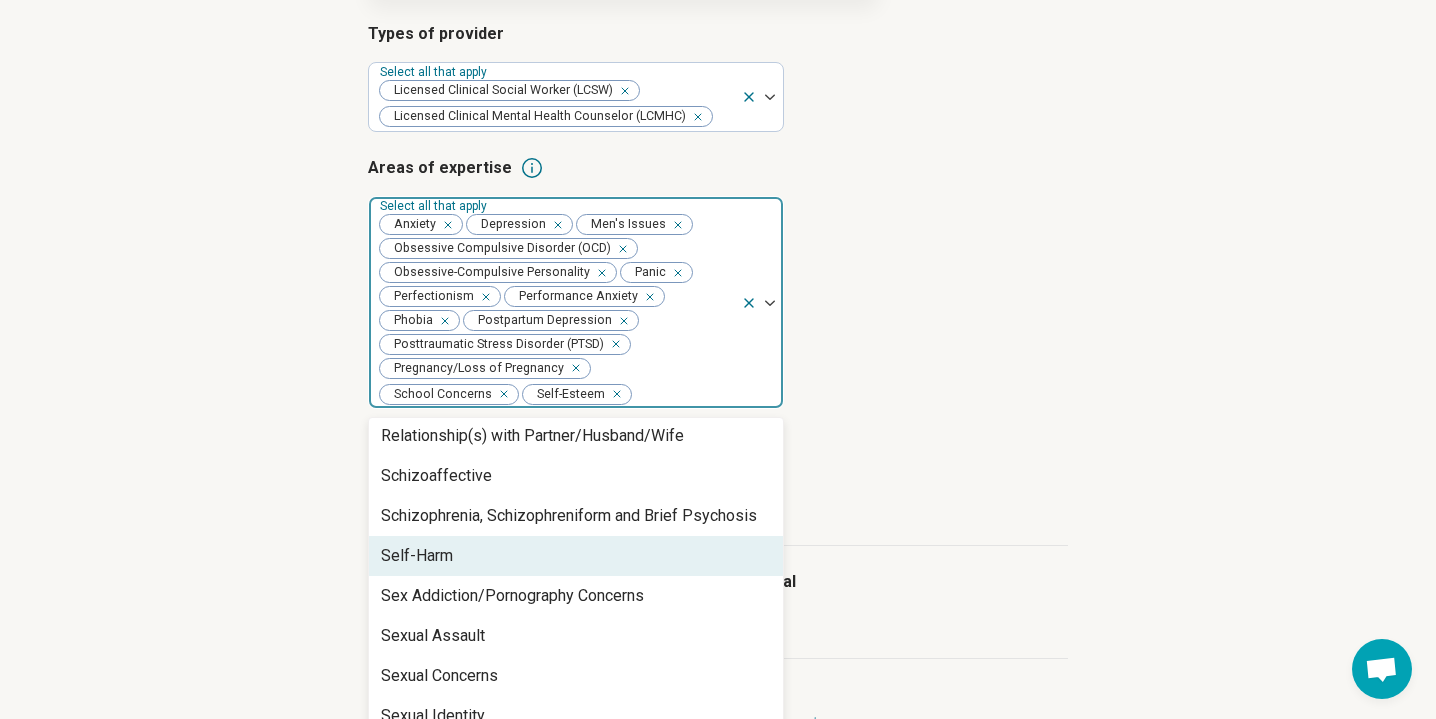scroll, scrollTop: 2827, scrollLeft: 0, axis: vertical 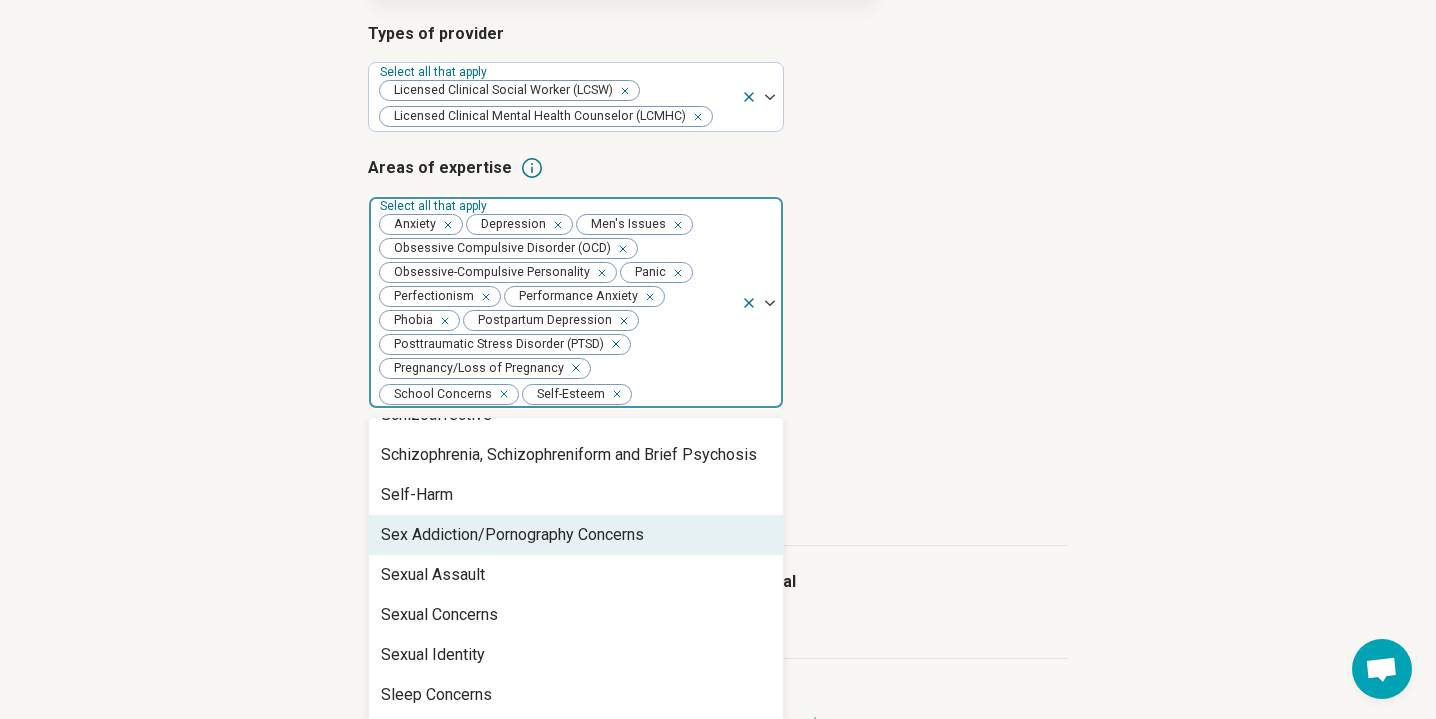 click on "Sex Addiction/Pornography Concerns" at bounding box center [512, 535] 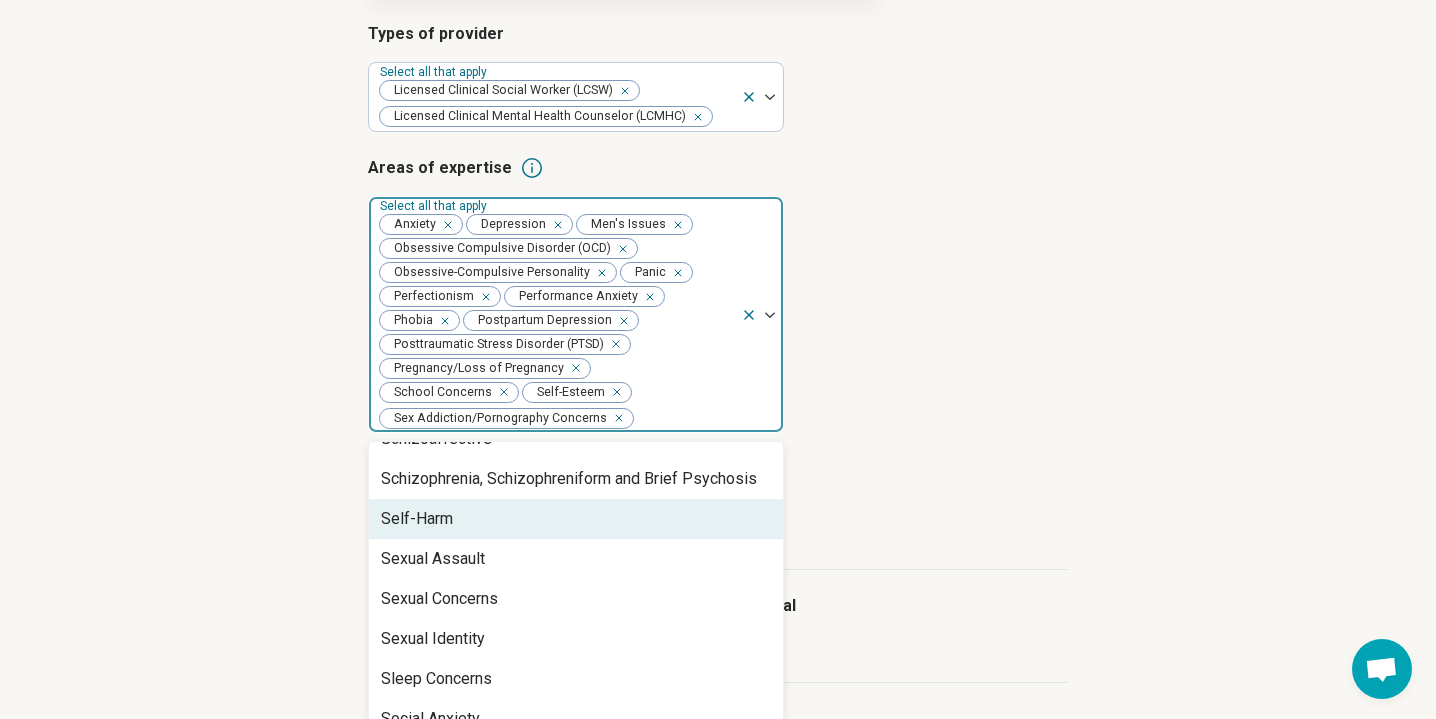 scroll, scrollTop: 2925, scrollLeft: 0, axis: vertical 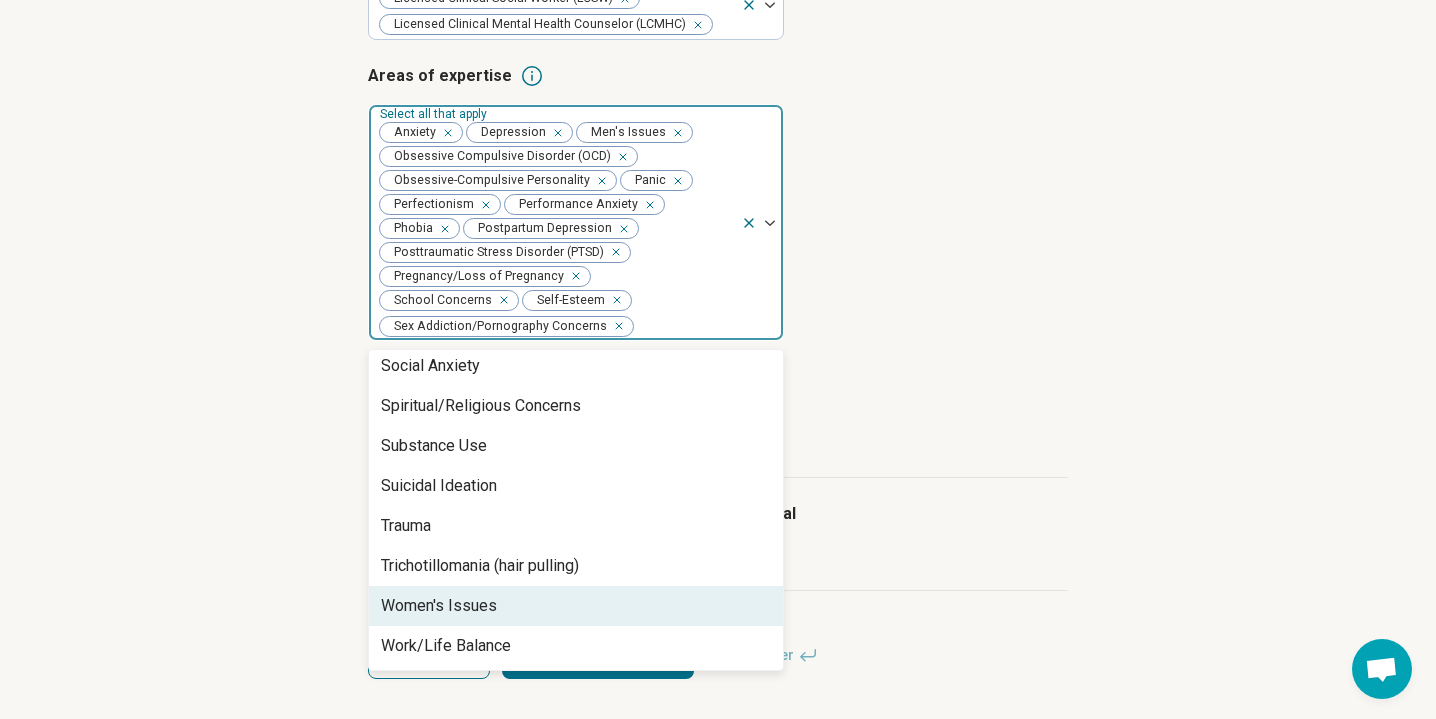 click on "Women's Issues" at bounding box center [439, 606] 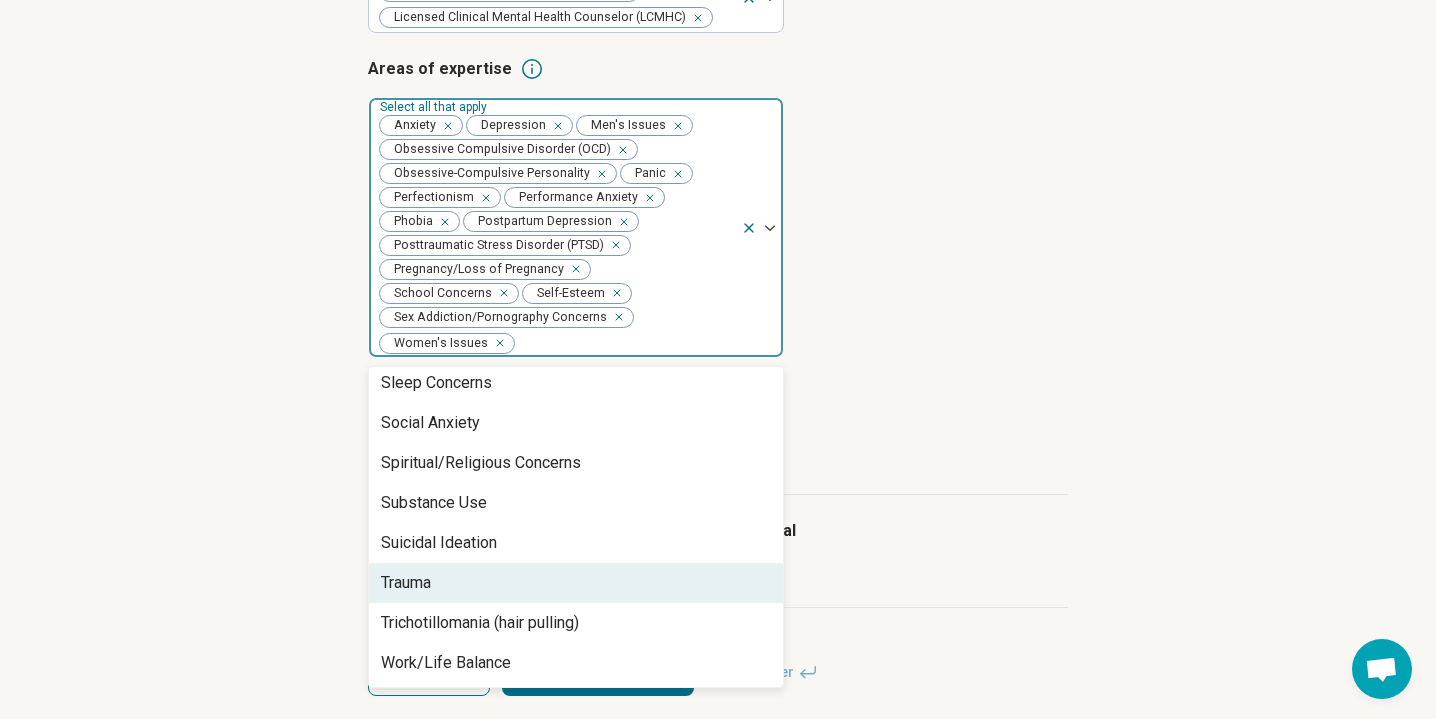 scroll, scrollTop: 3048, scrollLeft: 0, axis: vertical 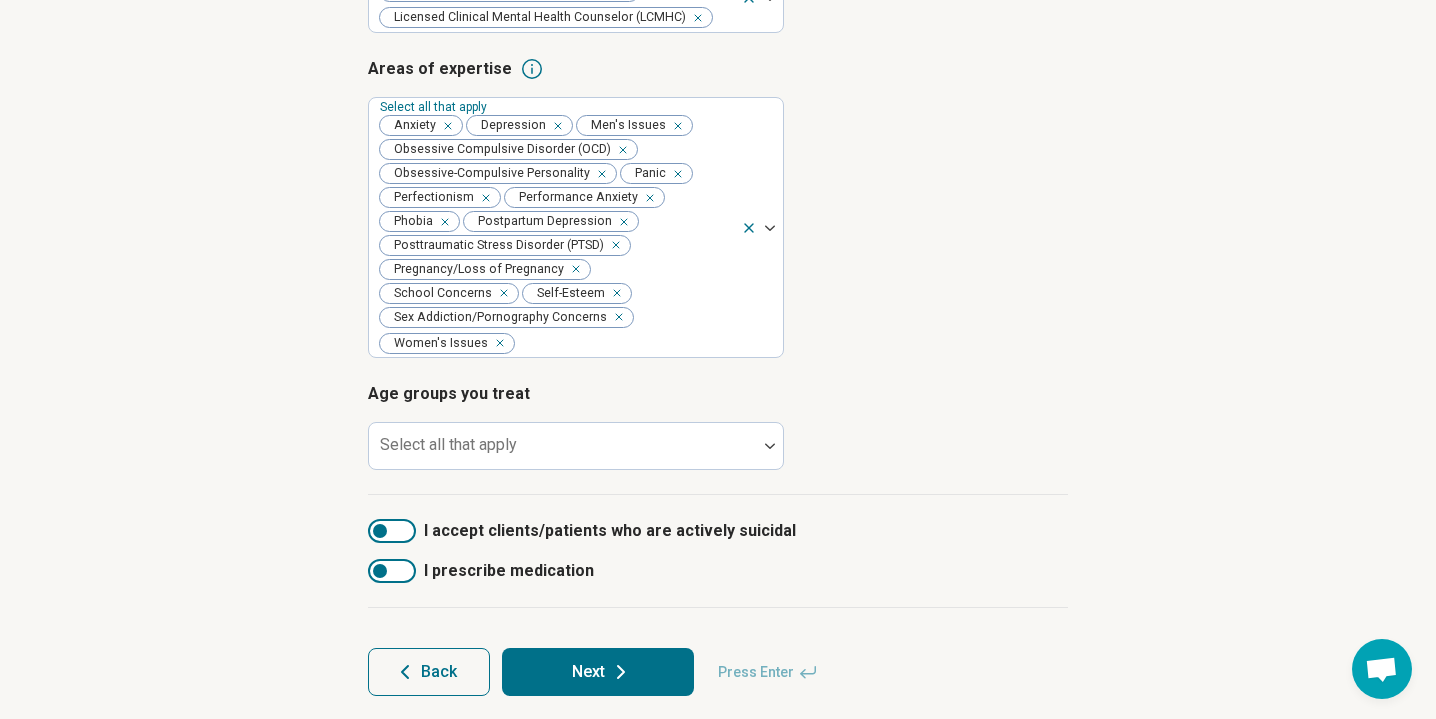 click on "Step 3 of 9 Tells us a little bit more about your expertise This helps us match you with clients in your areas of expertise. Types of provider Select all that apply Licensed Clinical Social Worker (LCSW) Licensed Clinical Mental Health Counselor (LCMHC) Areas of expertise Select all that apply Anxiety Depression Men's Issues Obsessive Compulsive Disorder (OCD) Obsessive-Compulsive Personality Panic Perfectionism Performance Anxiety Phobia Postpartum Depression Posttraumatic Stress Disorder (PTSD) Pregnancy/Loss of Pregnancy School Concerns Self-Esteem Sex Addiction/Pornography Concerns Women's Issues Age groups you treat Select all that apply I accept clients/patients who are actively suicidal I prescribe medication Back Next Press Enter" at bounding box center [718, 224] 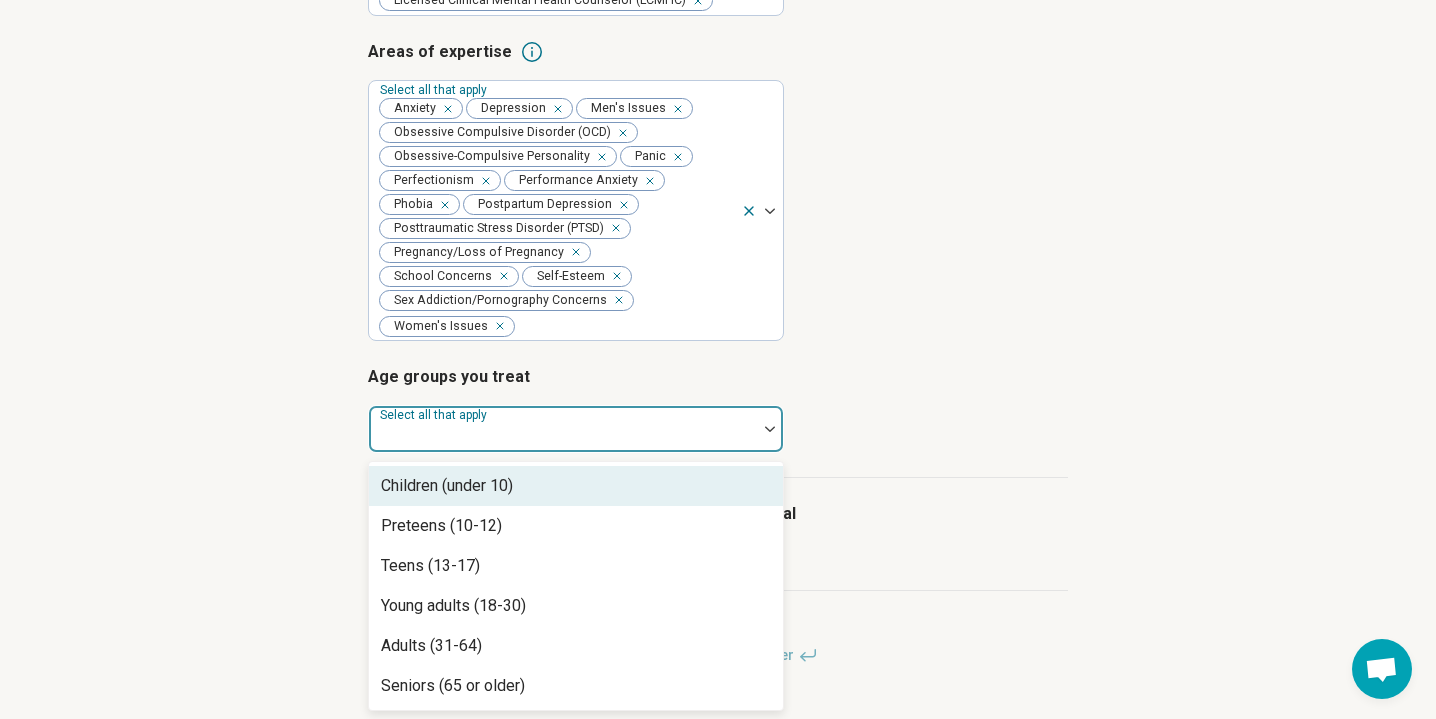 click on "Children (under 10), 1 of 6. 6 results available. Use Up and Down to choose options, press Enter to select the currently focused option, press Escape to exit the menu, press Tab to select the option and exit the menu. Select all that apply Children (under 10) Preteens (10-12) Teens (13-17) Young adults (18-30) Adults (31-64) Seniors (65 or older)" at bounding box center [576, 429] 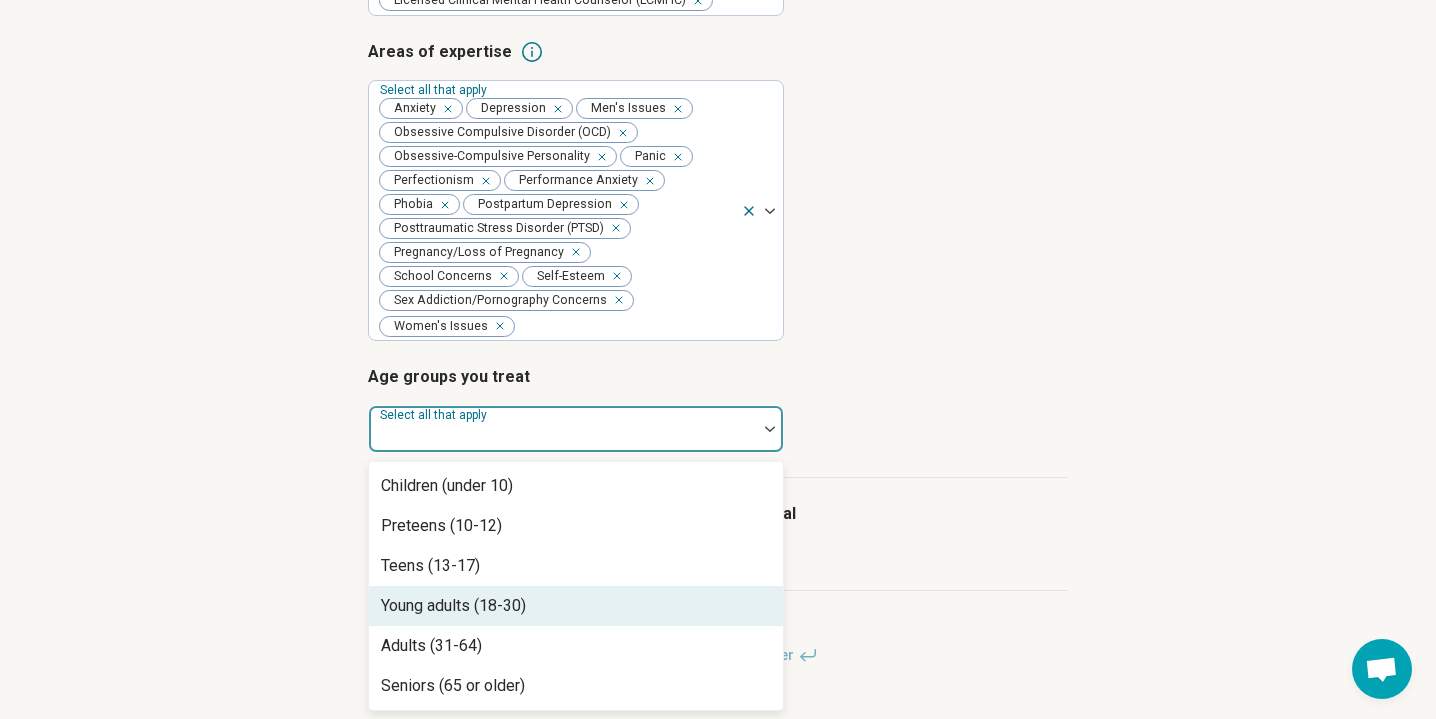 click on "Young adults (18-30)" at bounding box center (453, 606) 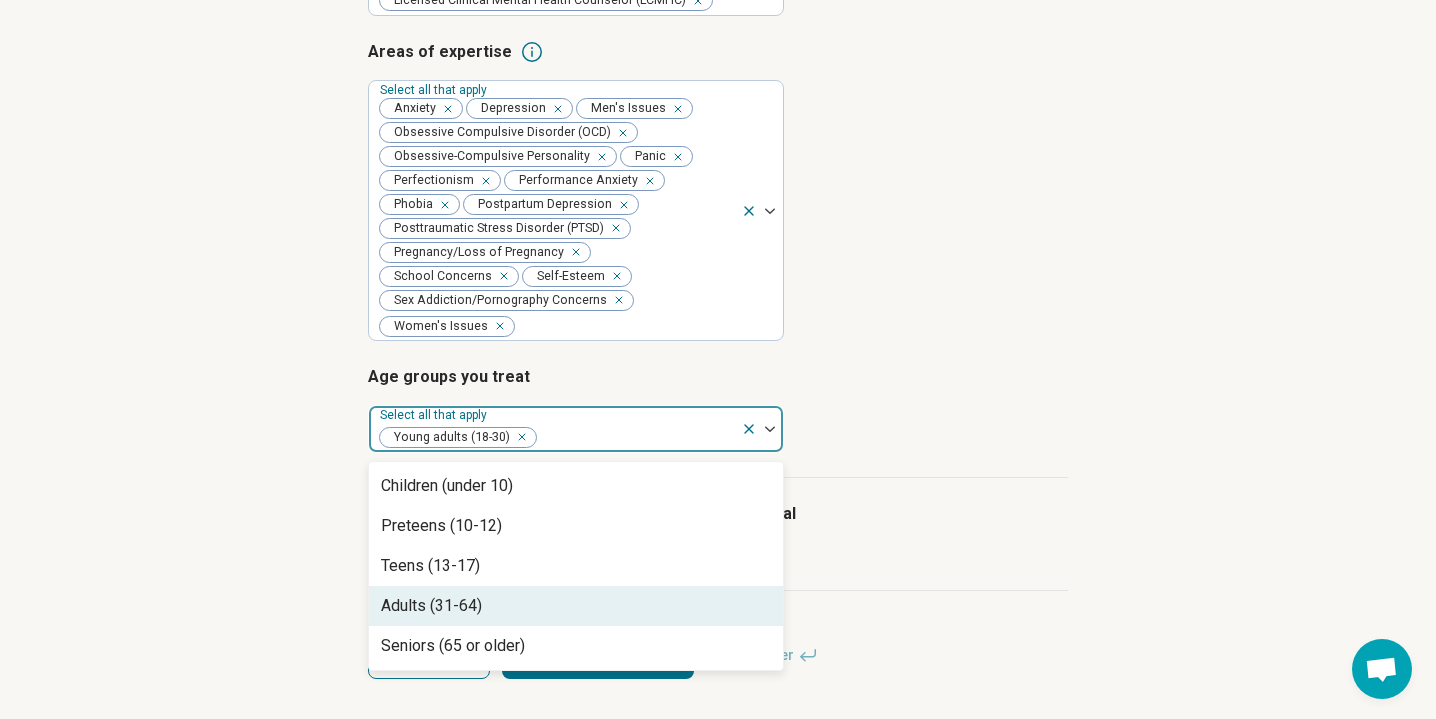click on "Adults (31-64)" at bounding box center [431, 606] 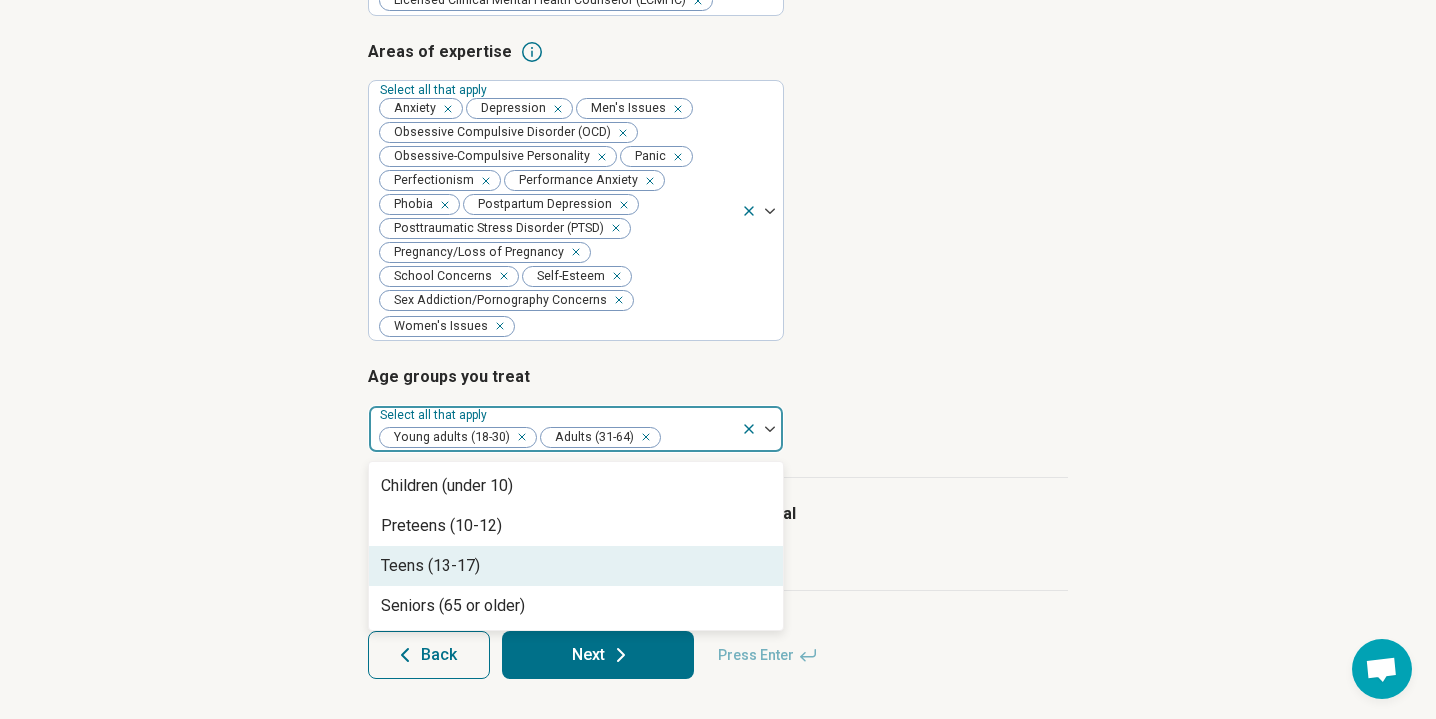 click on "Teens (13-17)" at bounding box center (576, 566) 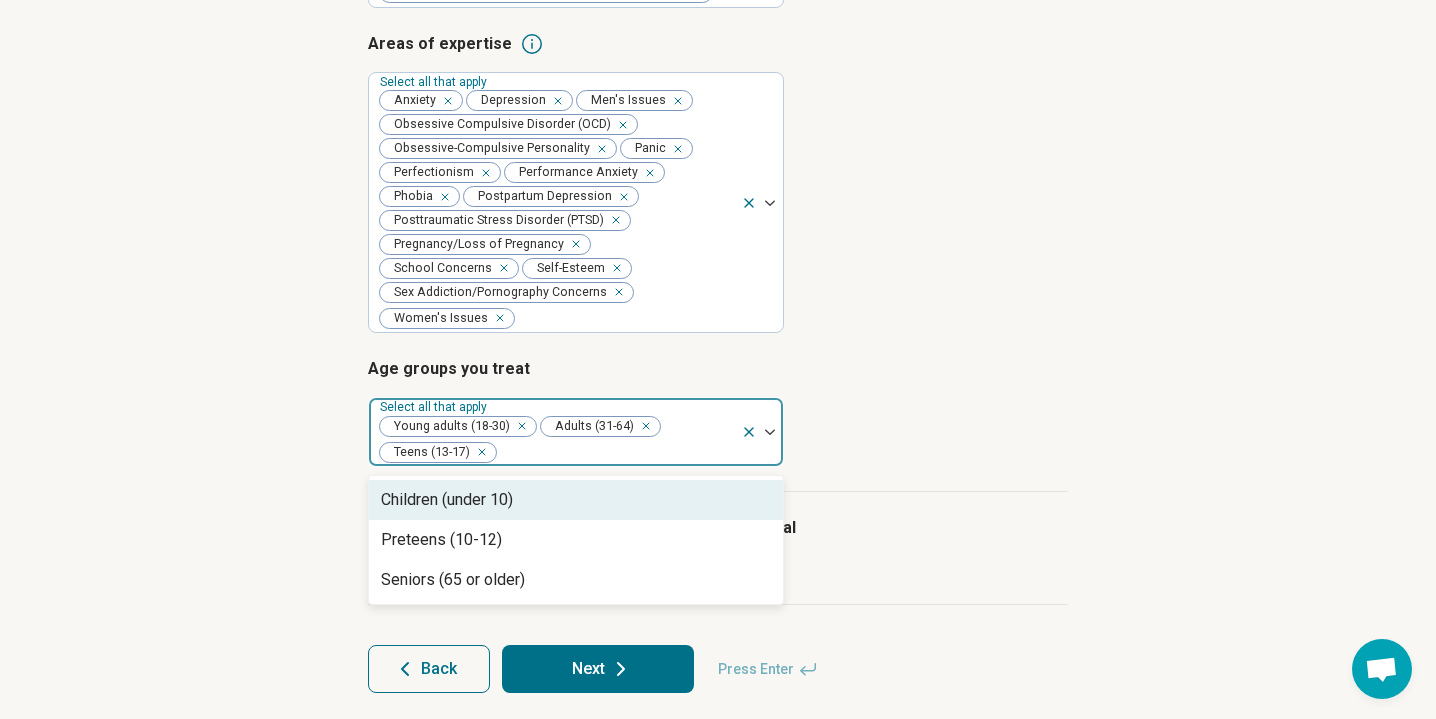 click on "Step 3 of 9 Tells us a little bit more about your expertise This helps us match you with clients in your areas of expertise. Types of provider Select all that apply Licensed Clinical Social Worker (LCSW) Licensed Clinical Mental Health Counselor (LCMHC) Areas of expertise Select all that apply Anxiety Depression Men's Issues Obsessive Compulsive Disorder (OCD) Obsessive-Compulsive Personality Panic Perfectionism Performance Anxiety Phobia Postpartum Depression Posttraumatic Stress Disorder (PTSD) Pregnancy/Loss of Pregnancy School Concerns Self-Esteem Sex Addiction/Pornography Concerns Women's Issues Age groups you treat option Teens (13-17), selected. Children (under 10), 1 of 3. 3 results available. Use Up and Down to choose options, press Enter to select the currently focused option, press Escape to exit the menu, press Tab to select the option and exit the menu. Select all that apply Young adults (18-30) Adults (31-64) Teens (13-17) Children (under 10) Preteens (10-12) Seniors (65 or older) Back Next" at bounding box center (718, 210) 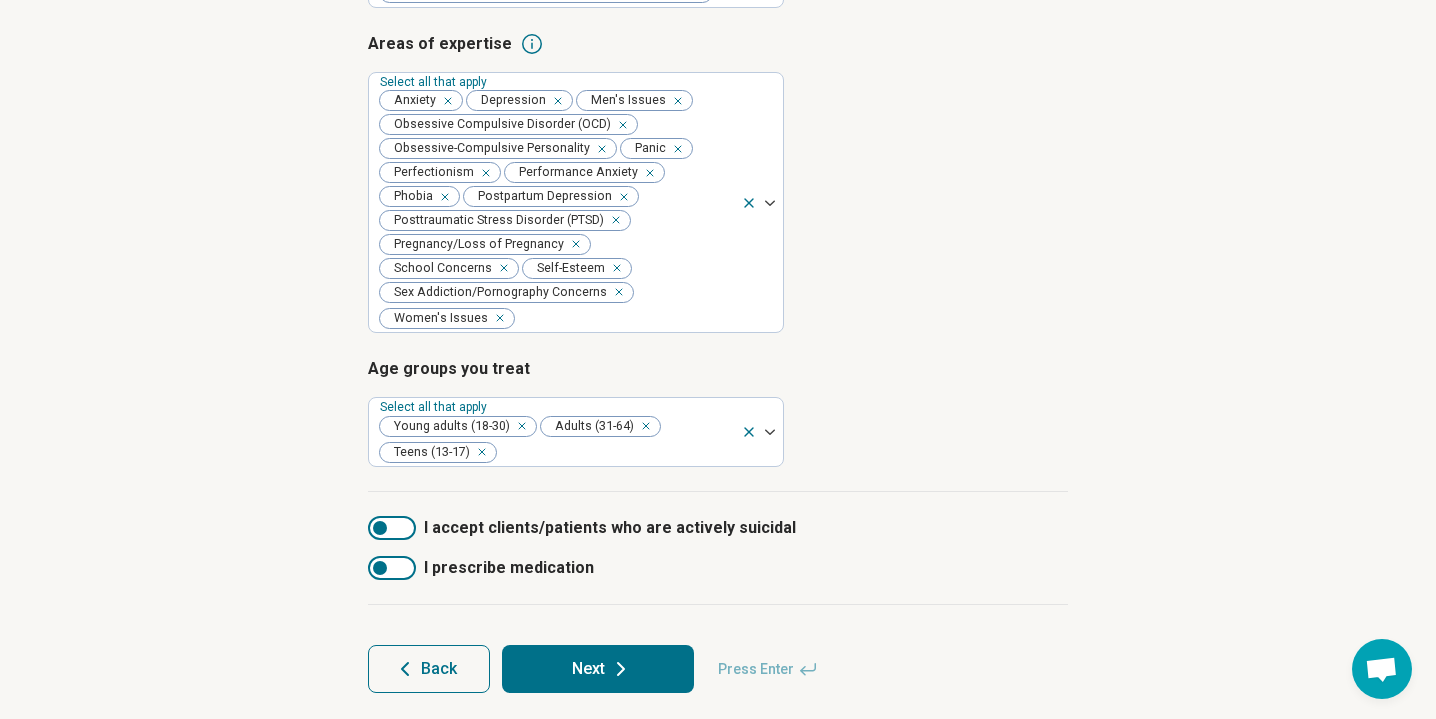 scroll, scrollTop: 467, scrollLeft: 0, axis: vertical 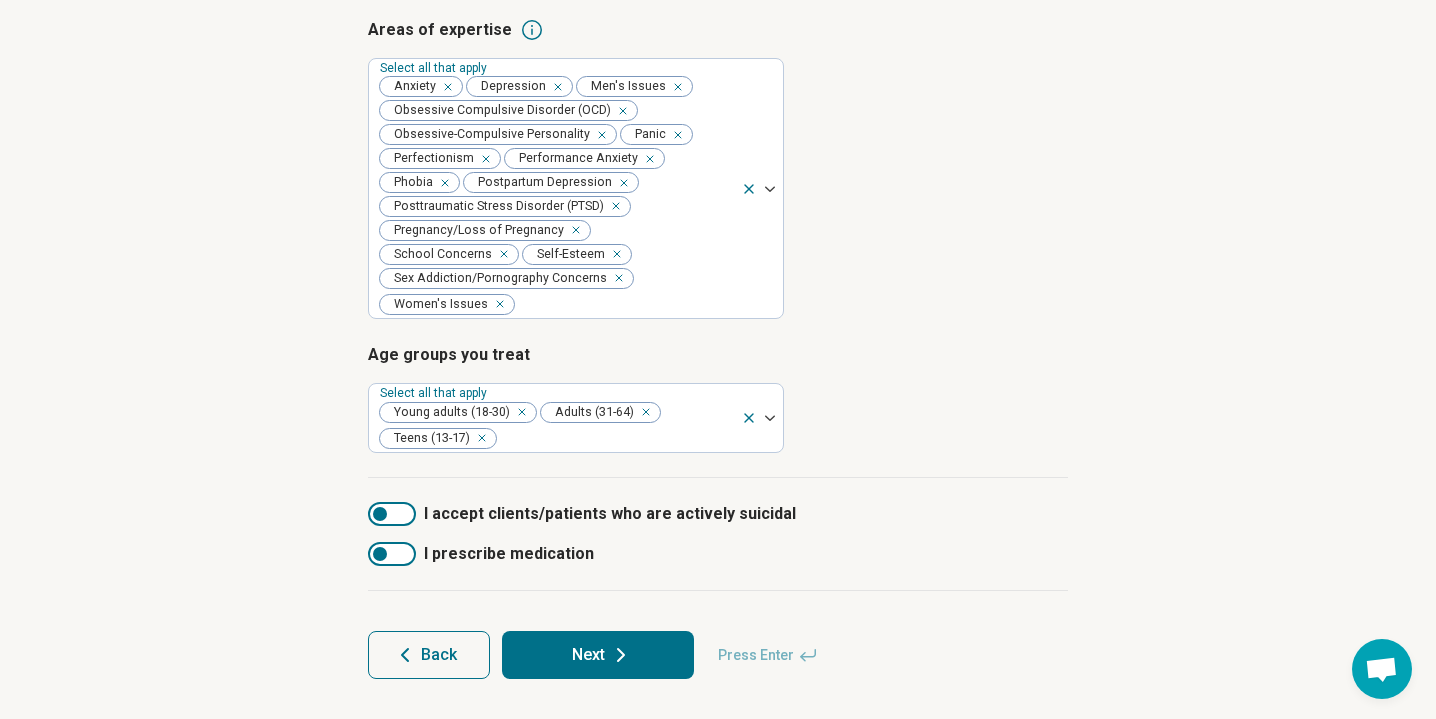 click at bounding box center (380, 514) 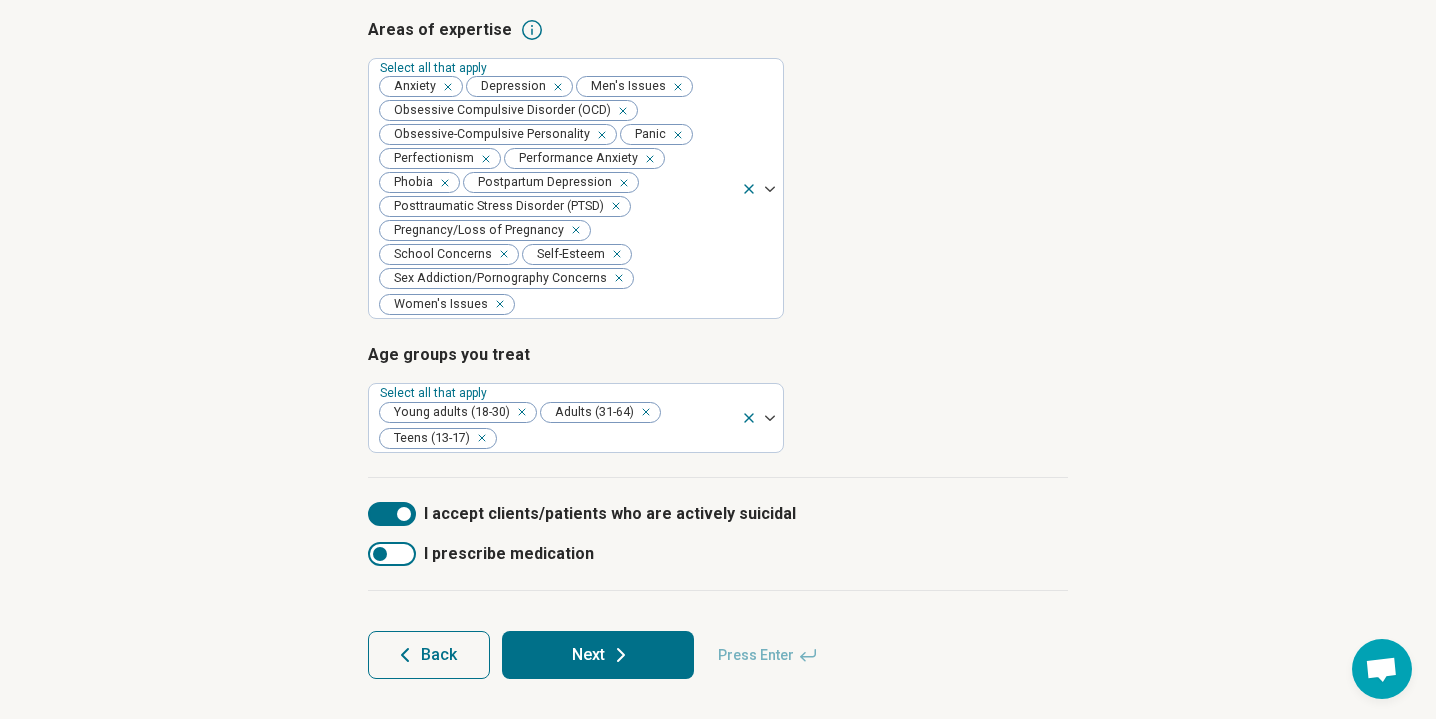 click at bounding box center (404, 514) 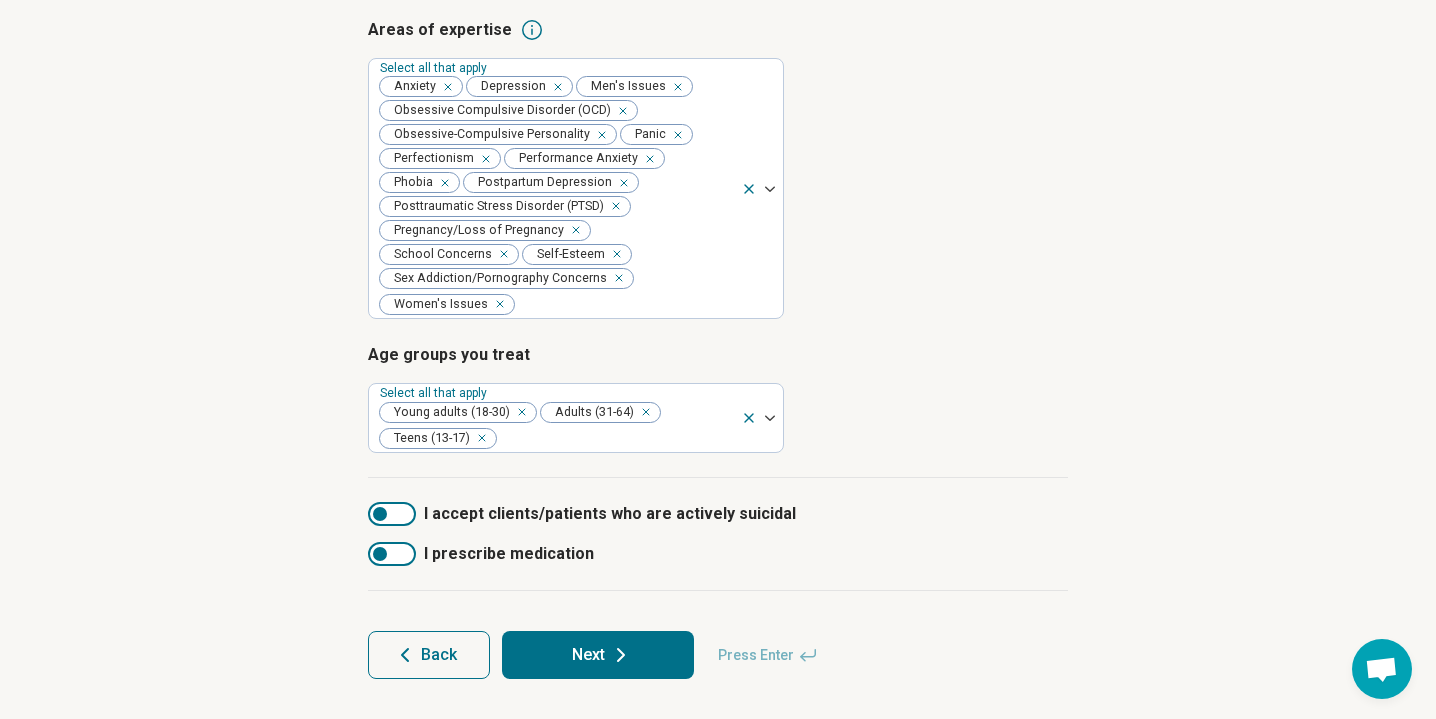 click on "Next" at bounding box center [598, 655] 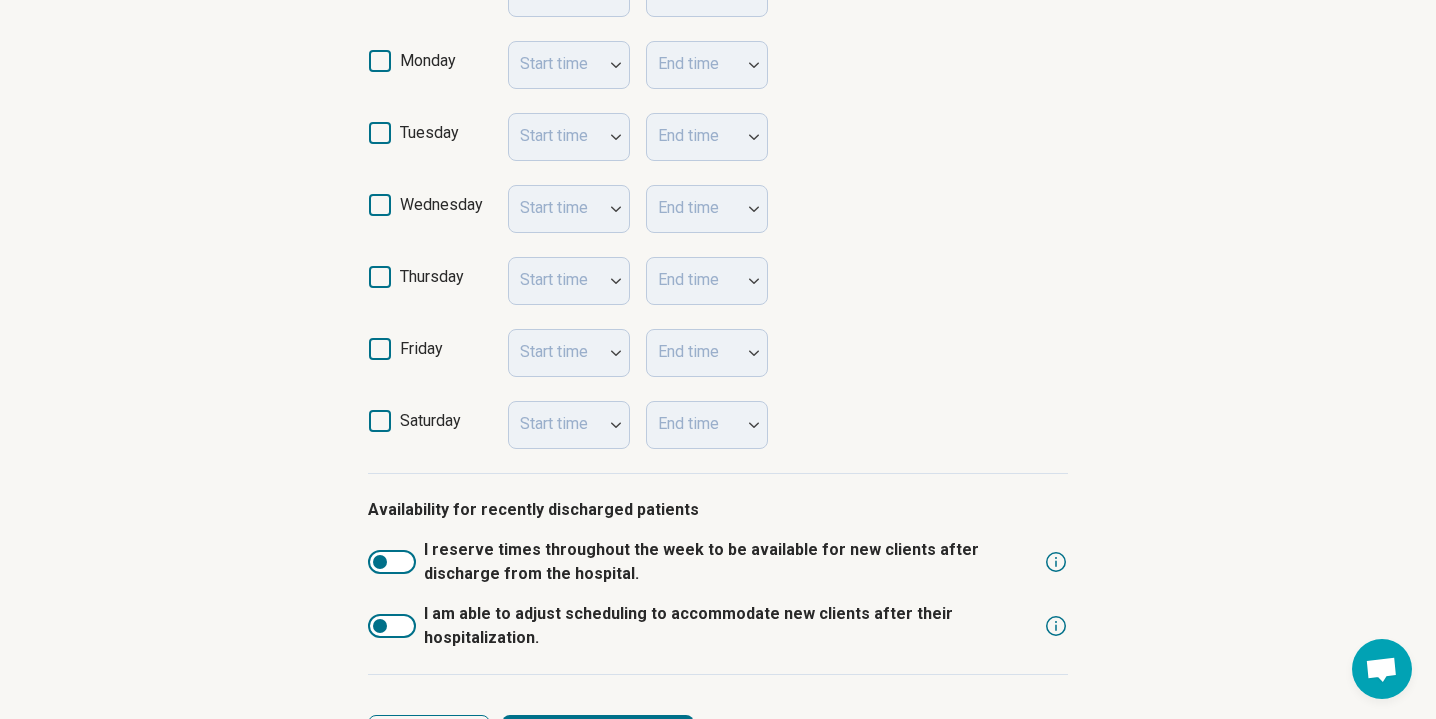 scroll, scrollTop: 676, scrollLeft: 0, axis: vertical 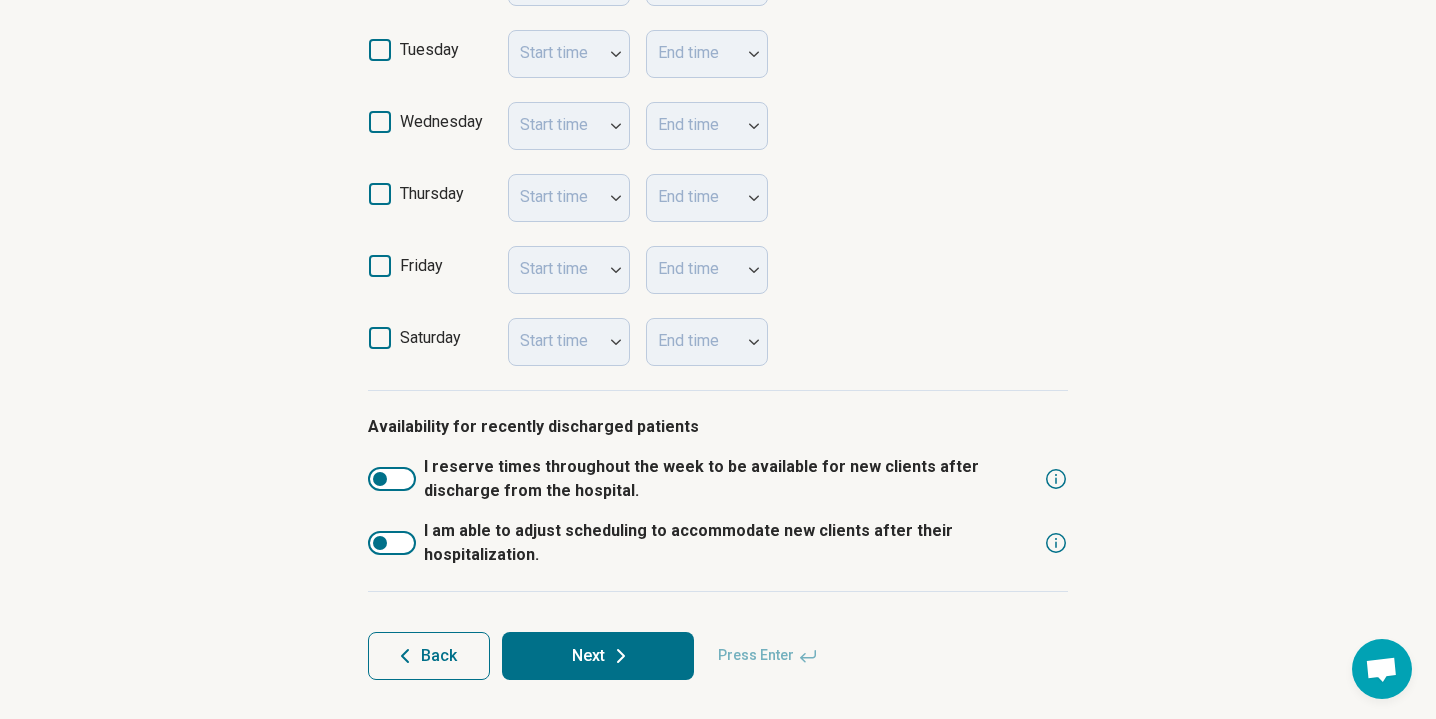 click on "Next" at bounding box center [598, 656] 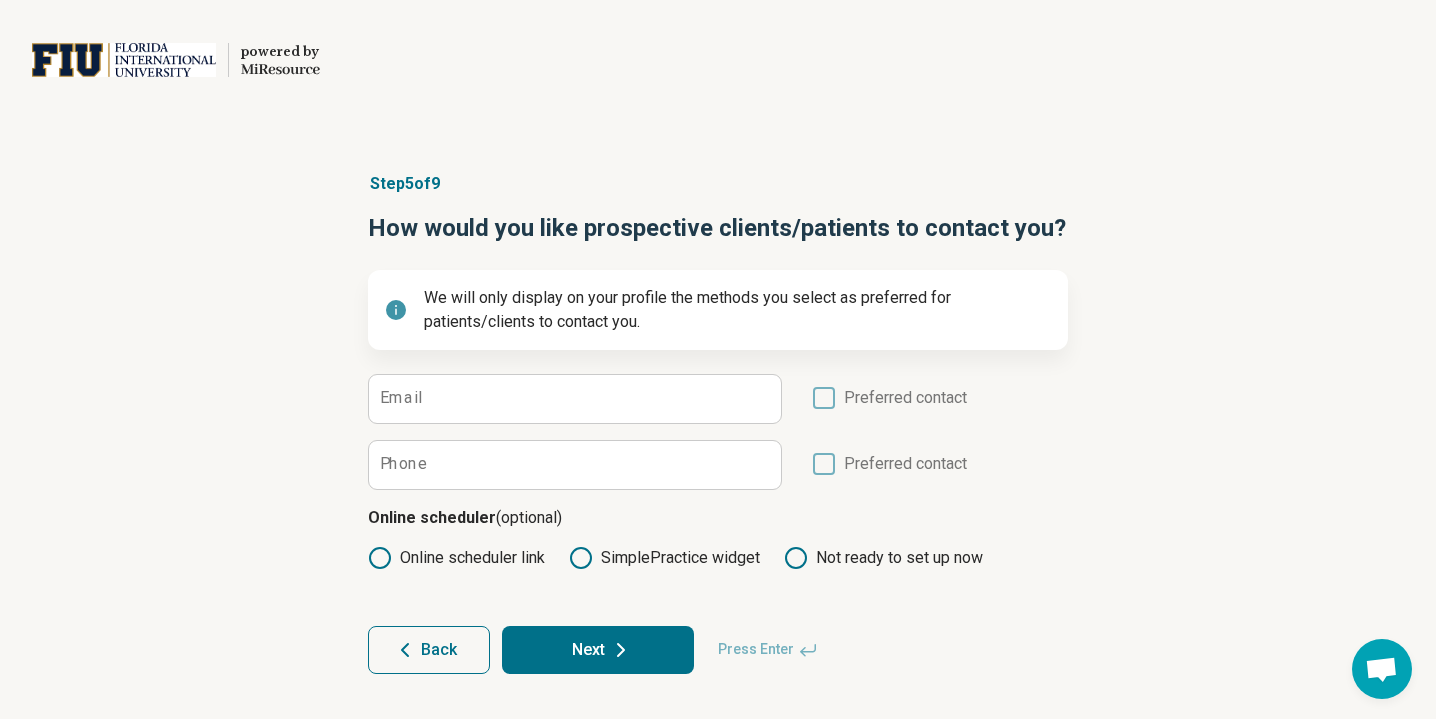 scroll, scrollTop: 0, scrollLeft: 0, axis: both 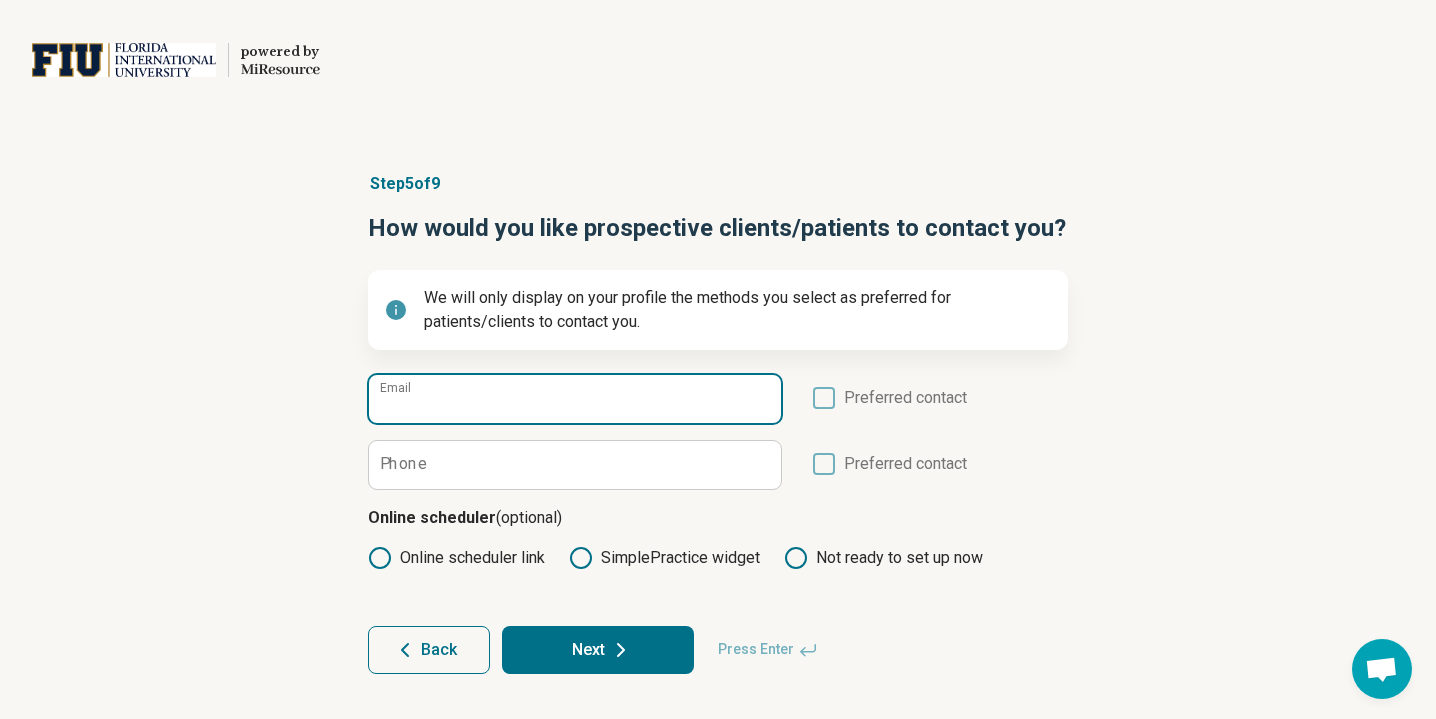 click on "Email" at bounding box center [575, 399] 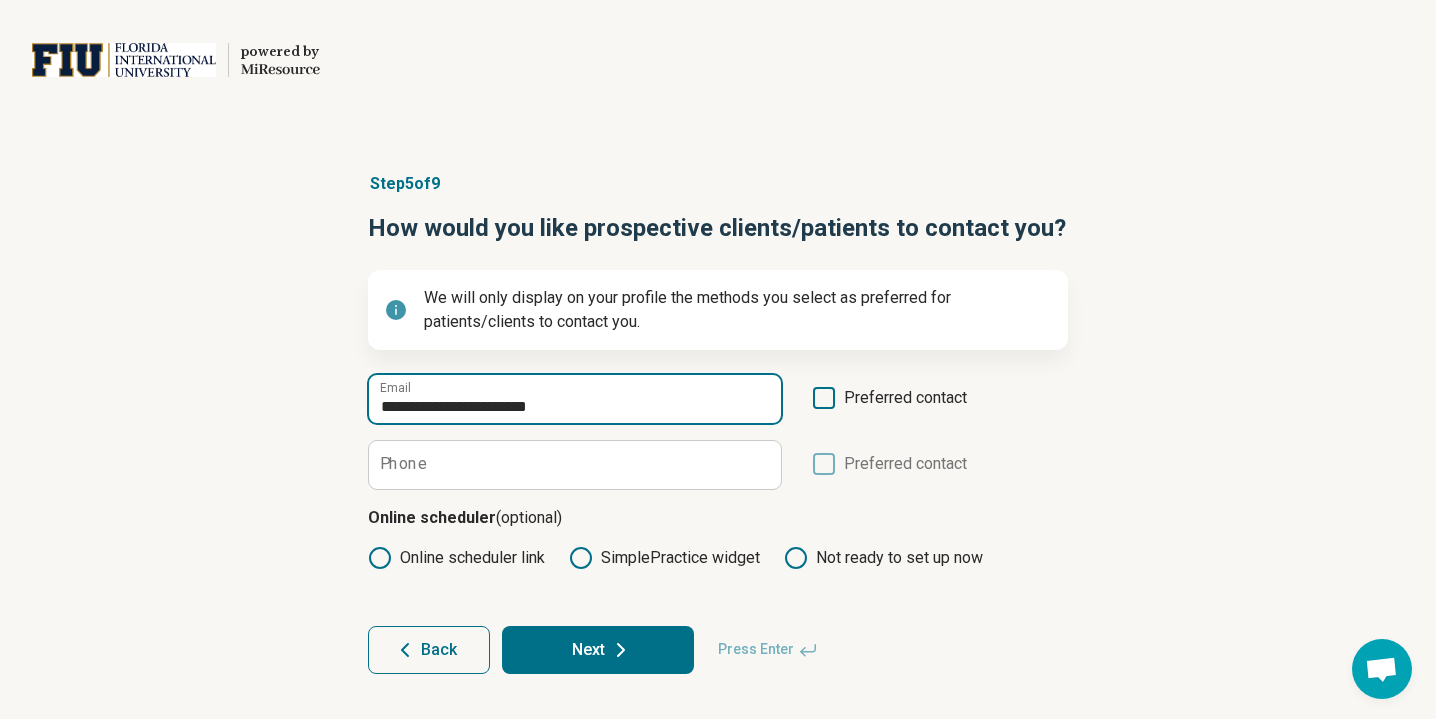 type on "**********" 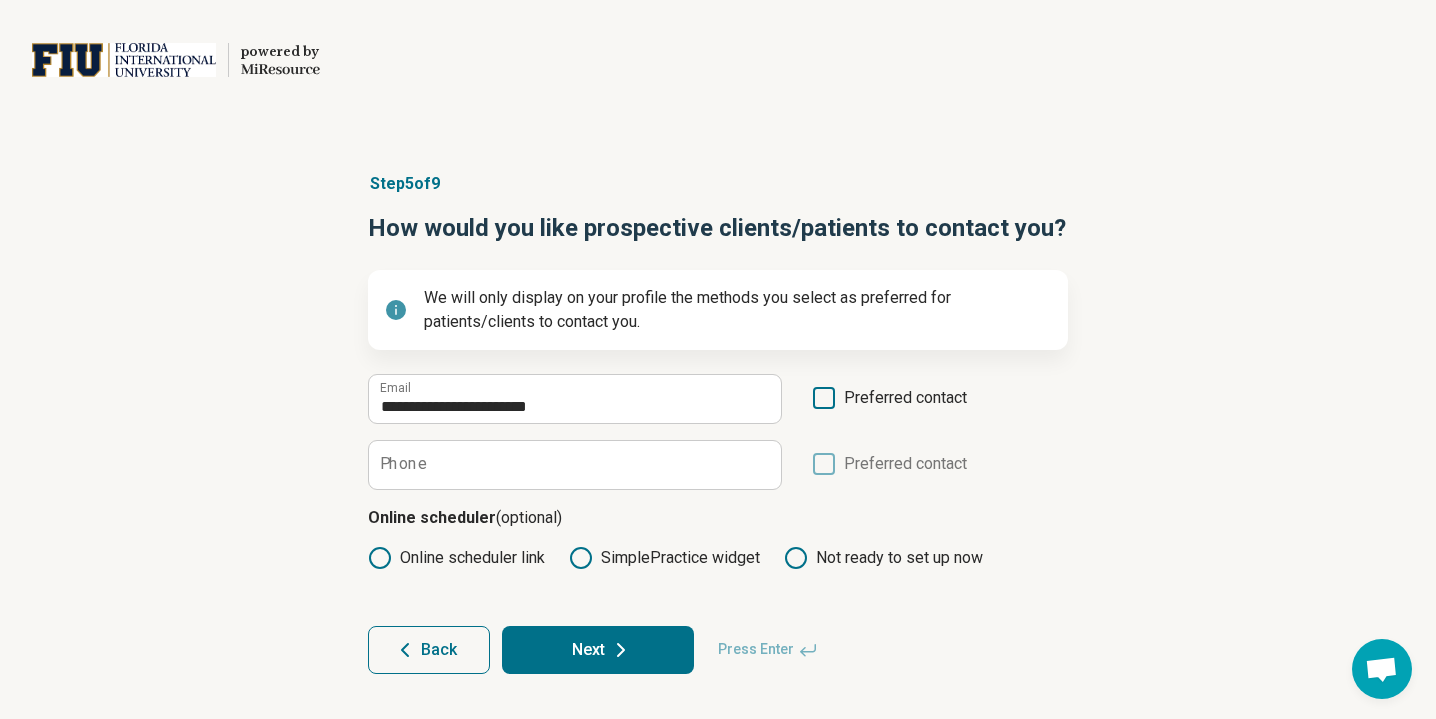 click 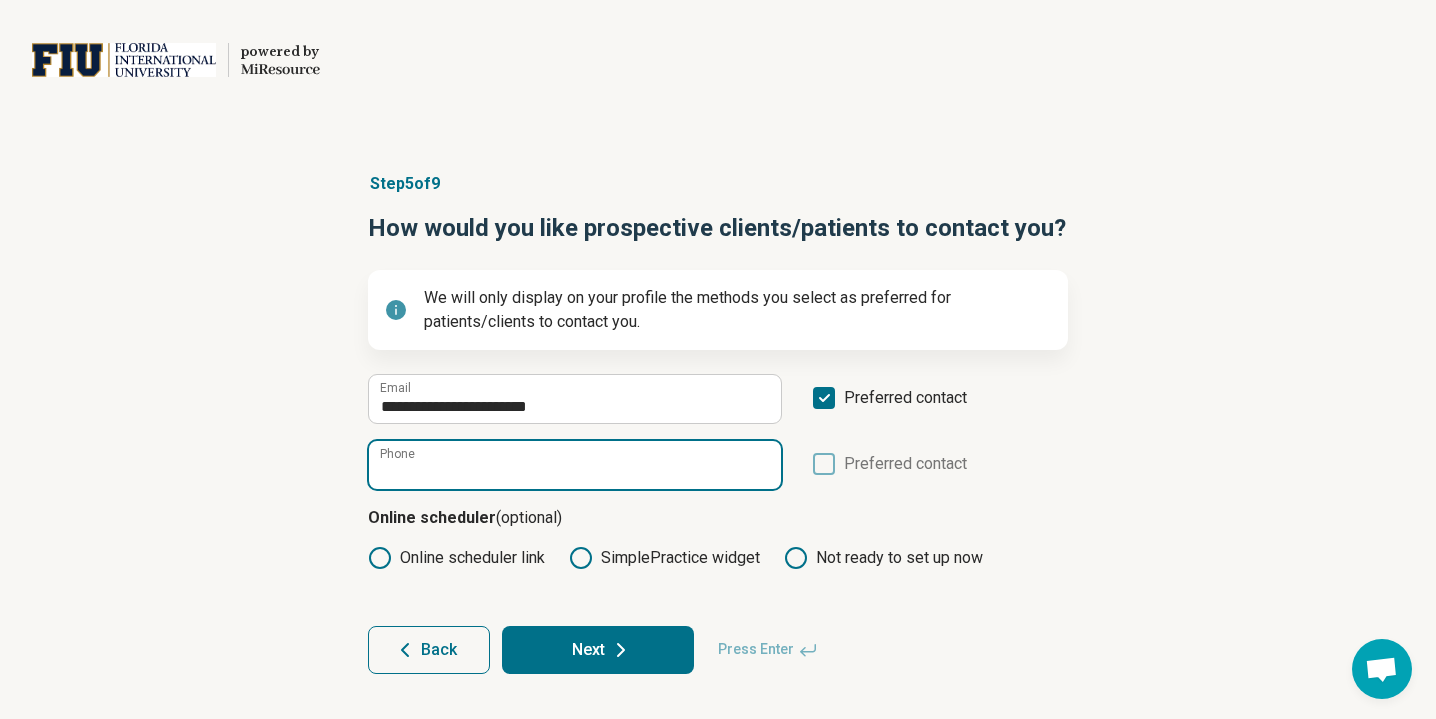 click on "Phone" at bounding box center [575, 465] 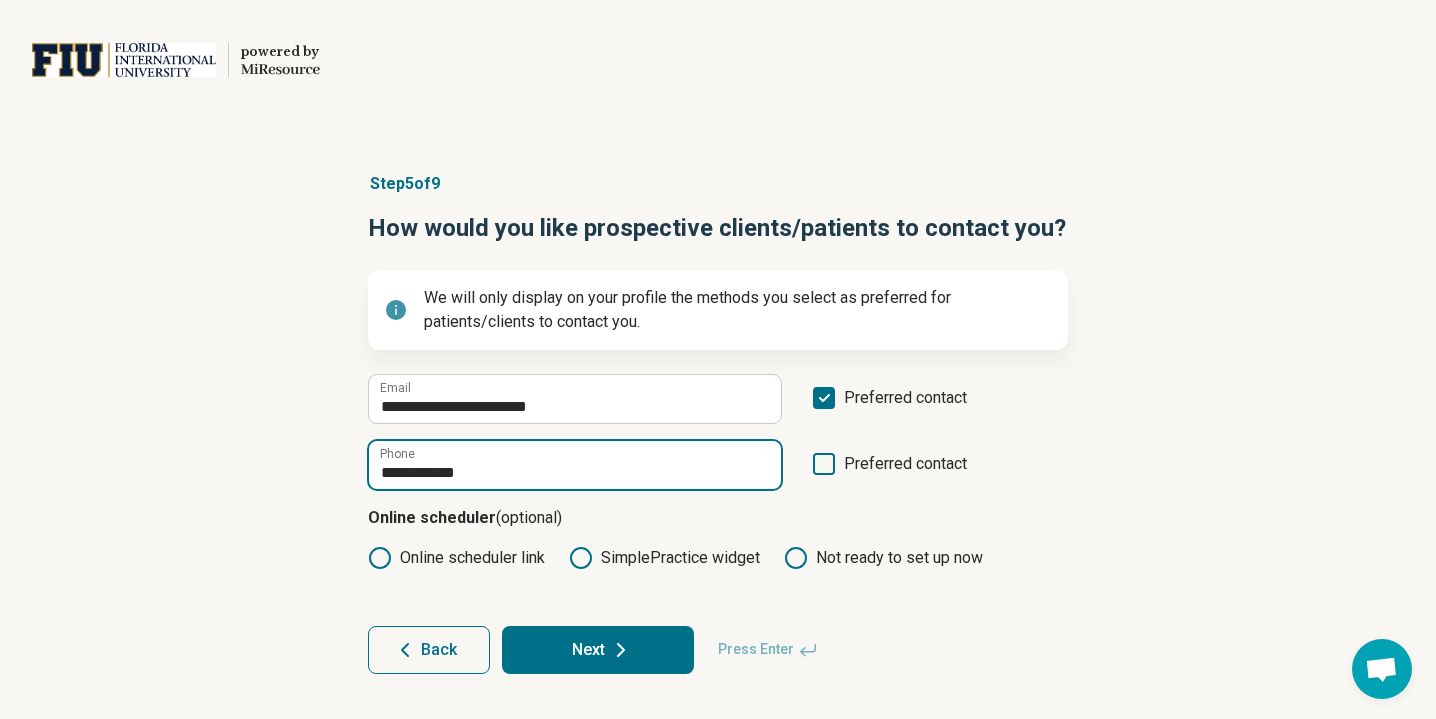 type on "**********" 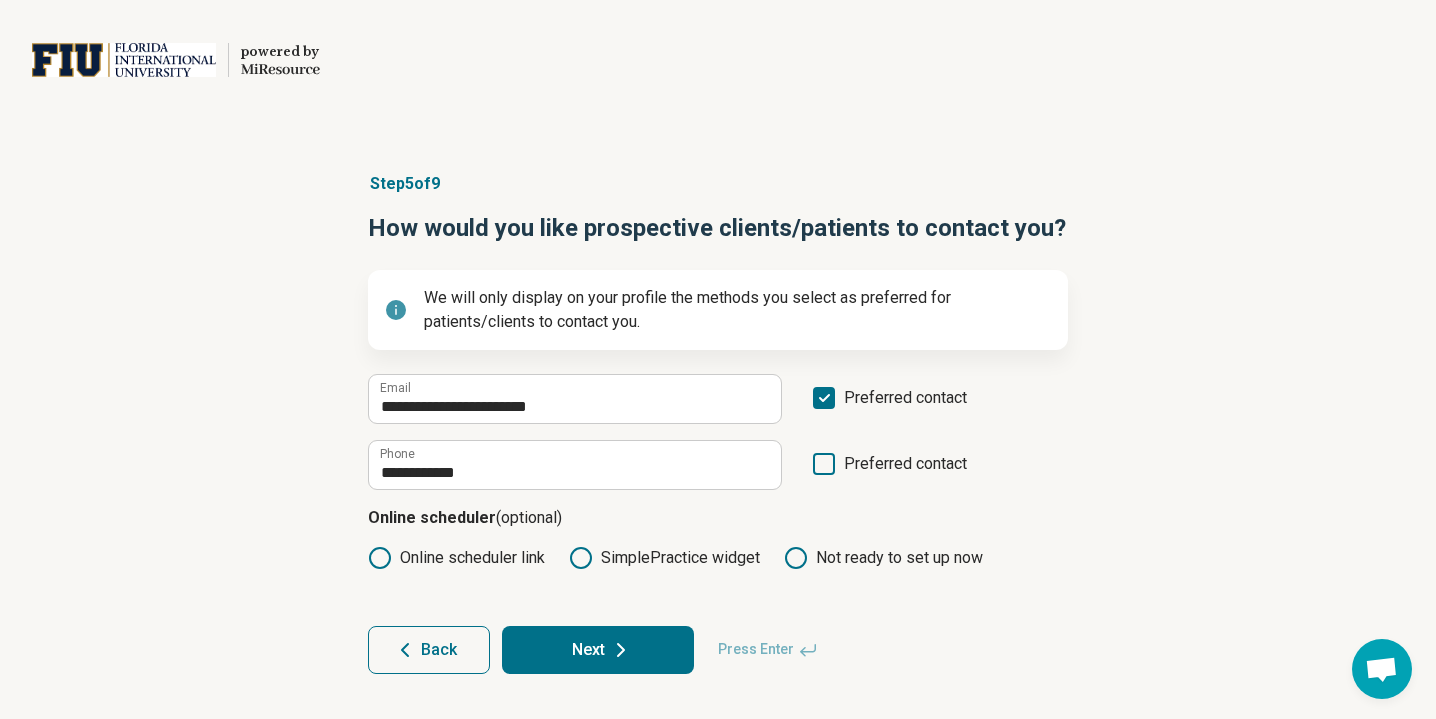 click on "Next" at bounding box center [598, 650] 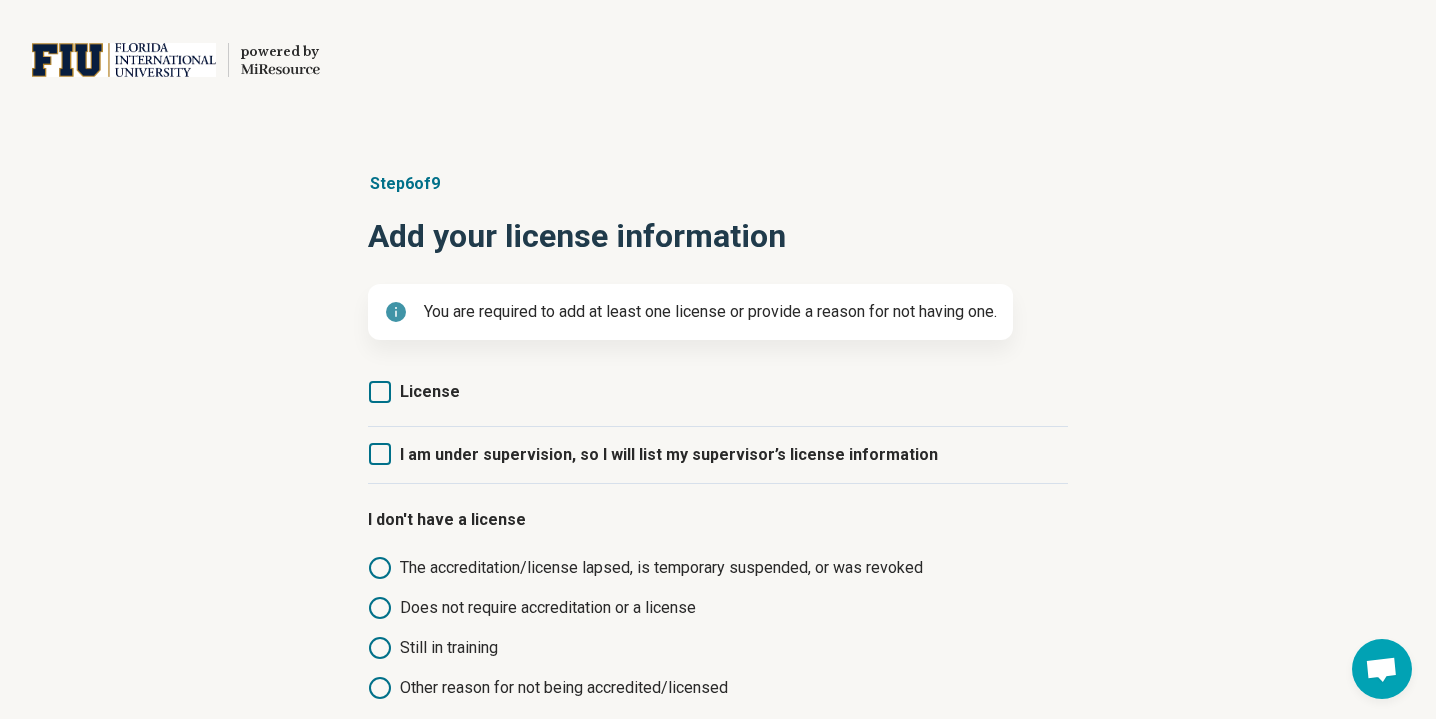 scroll, scrollTop: 148, scrollLeft: 0, axis: vertical 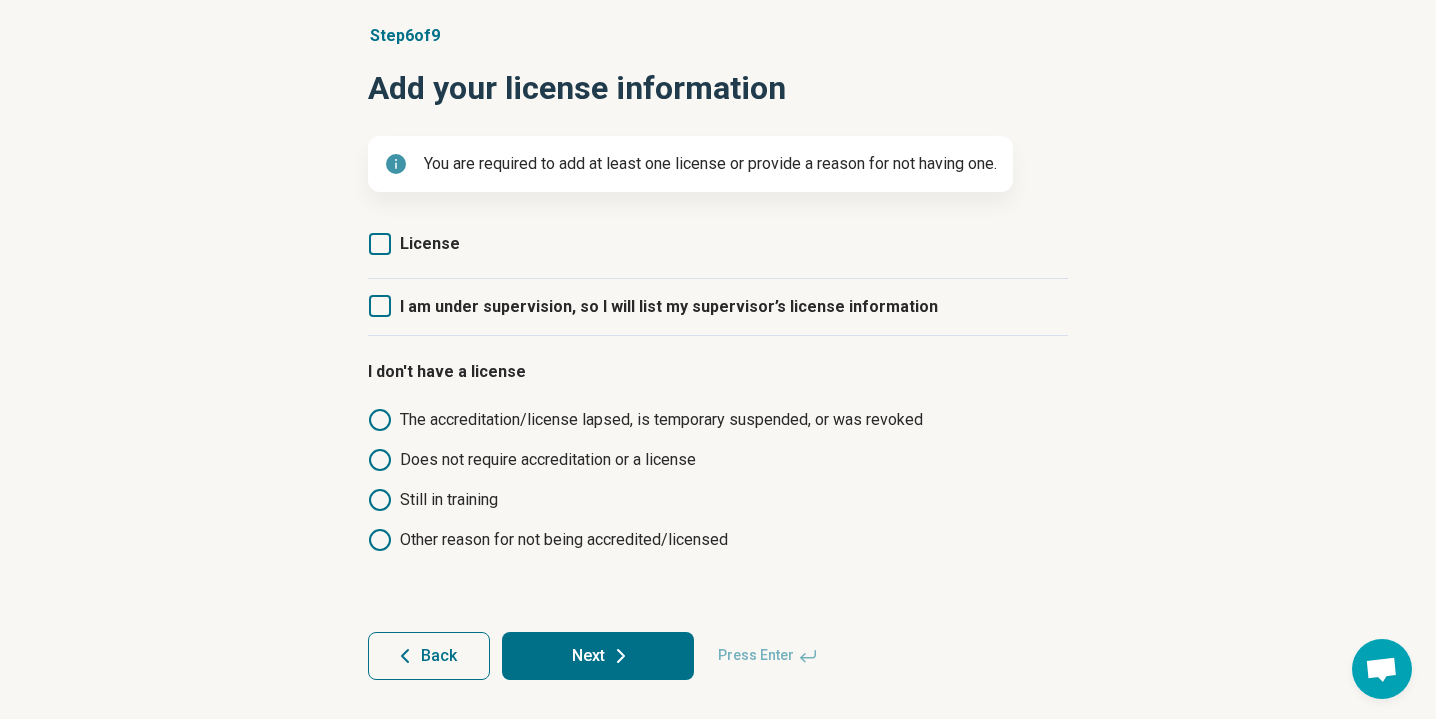 click 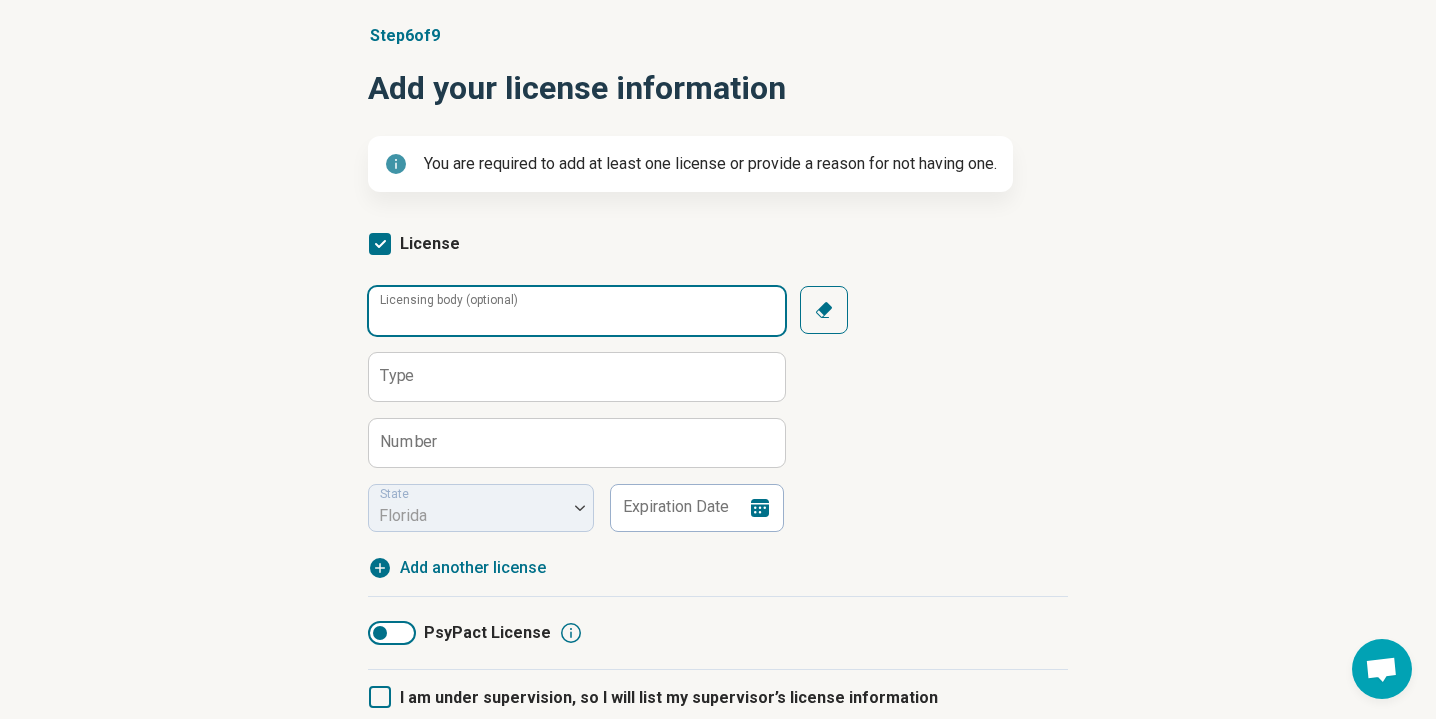 click on "Licensing body (optional)" at bounding box center (576, 311) 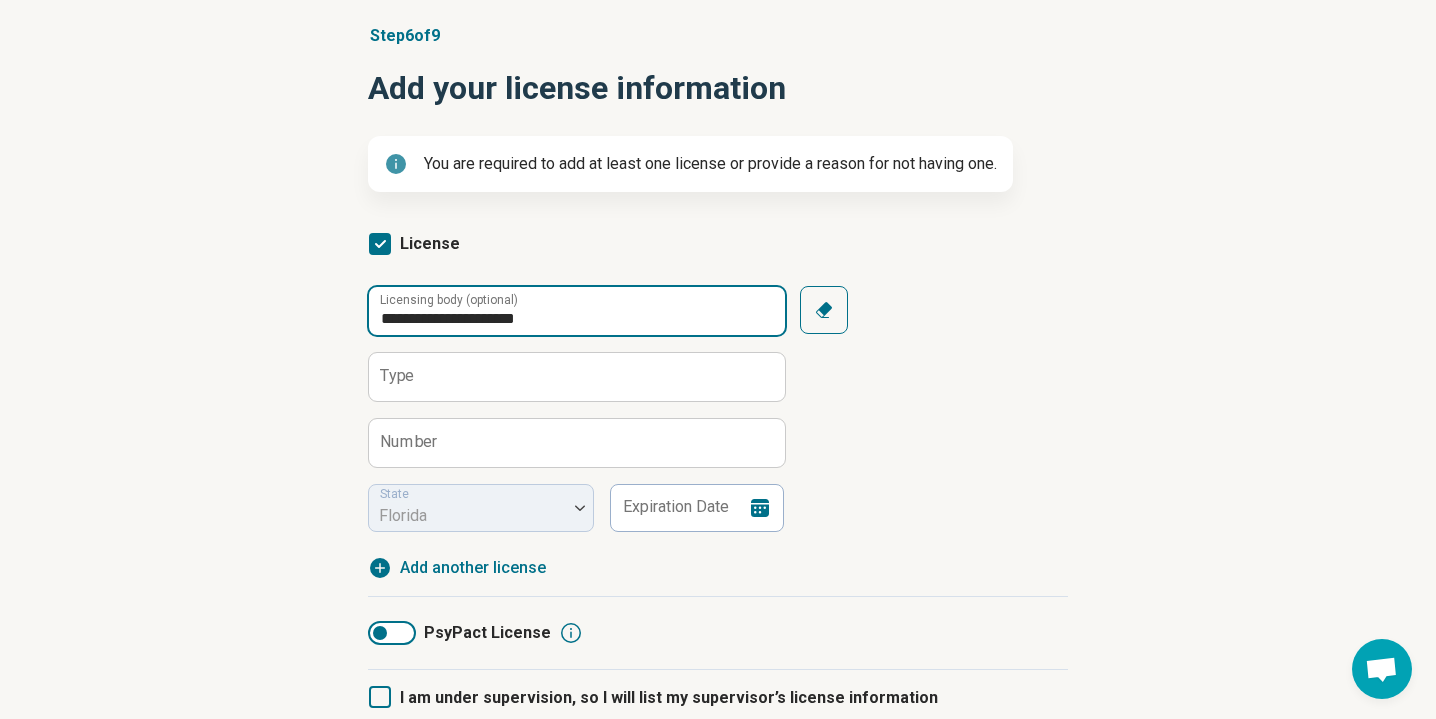 type on "**********" 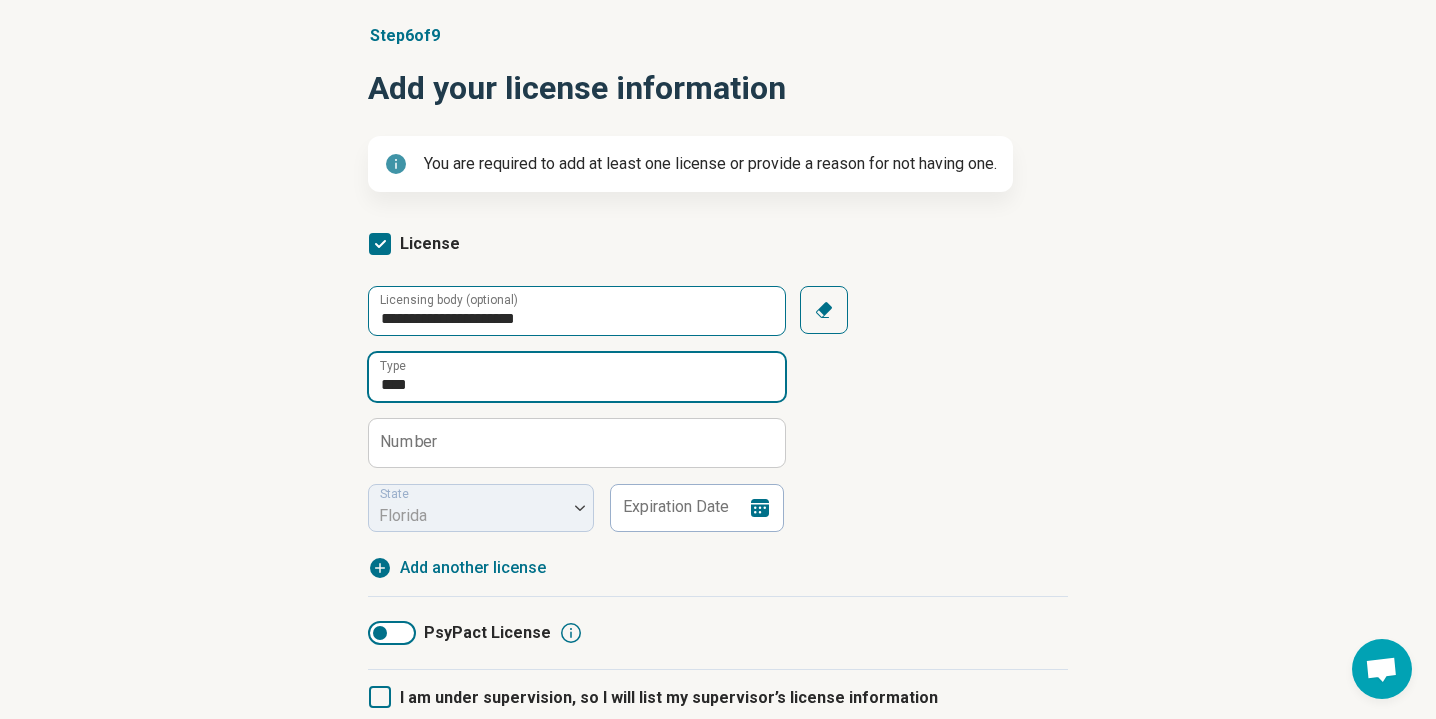 type on "****" 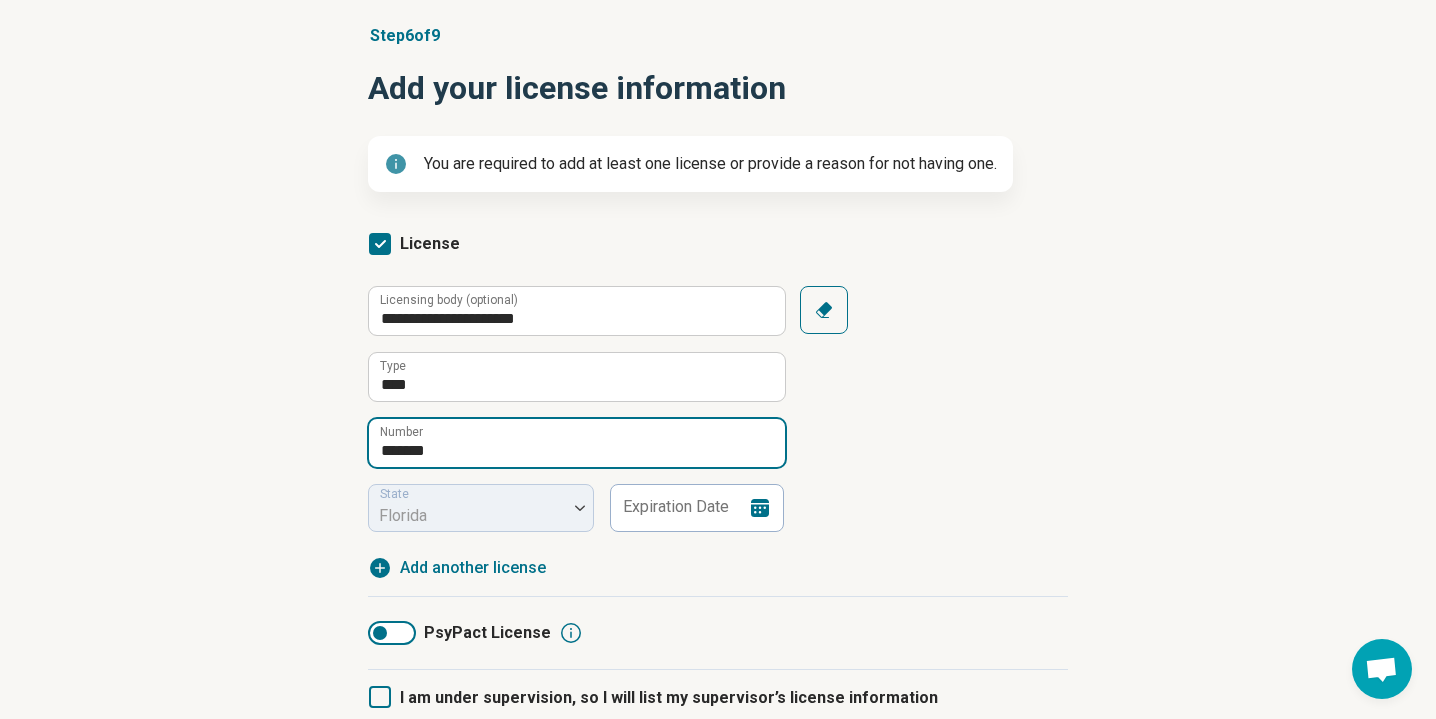 type on "*******" 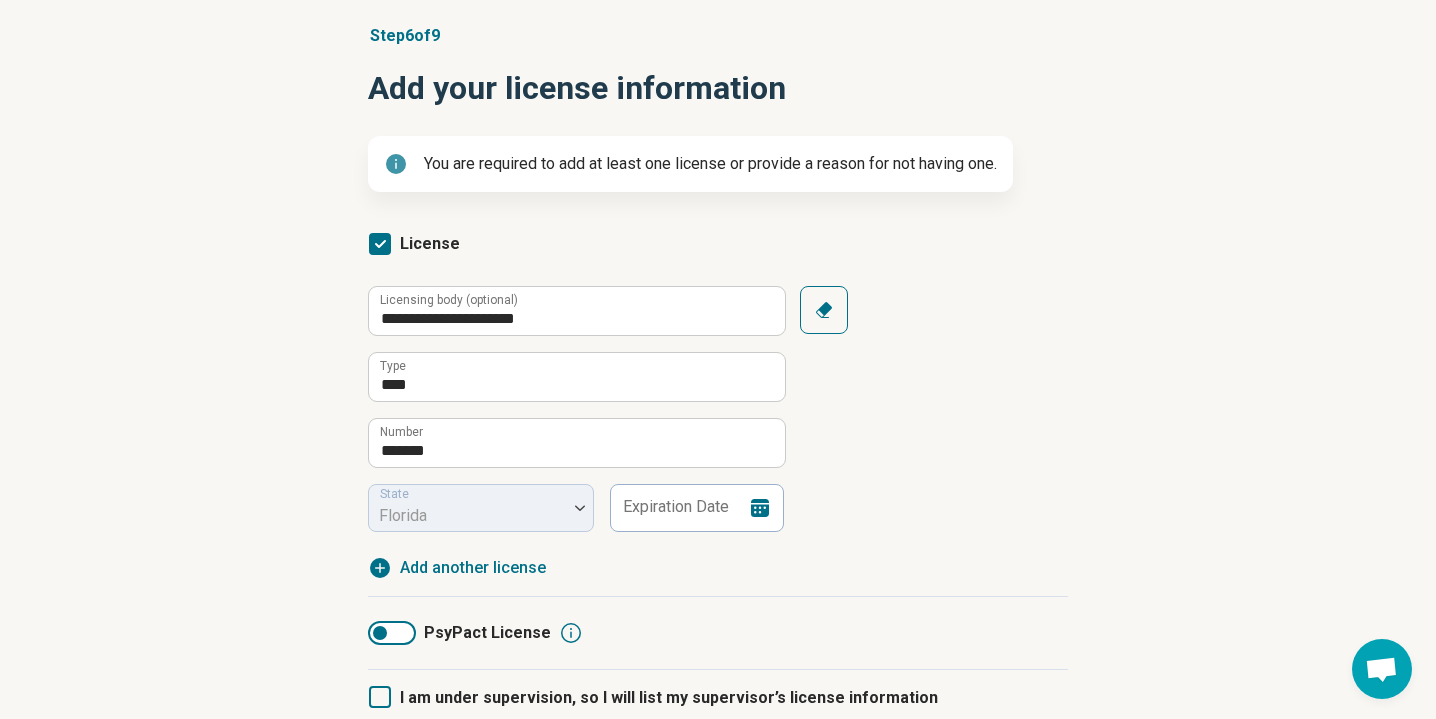 click on "**********" at bounding box center [718, 439] 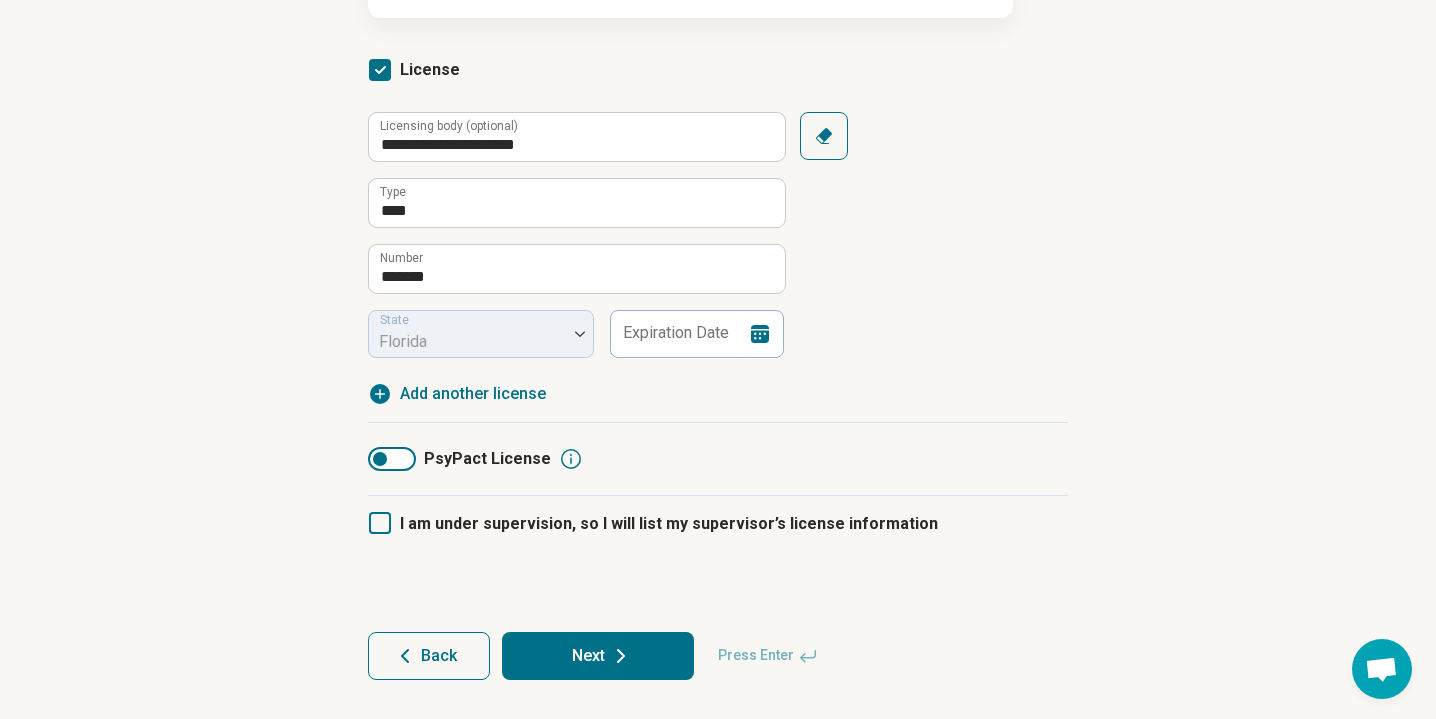 click on "Next" at bounding box center (598, 656) 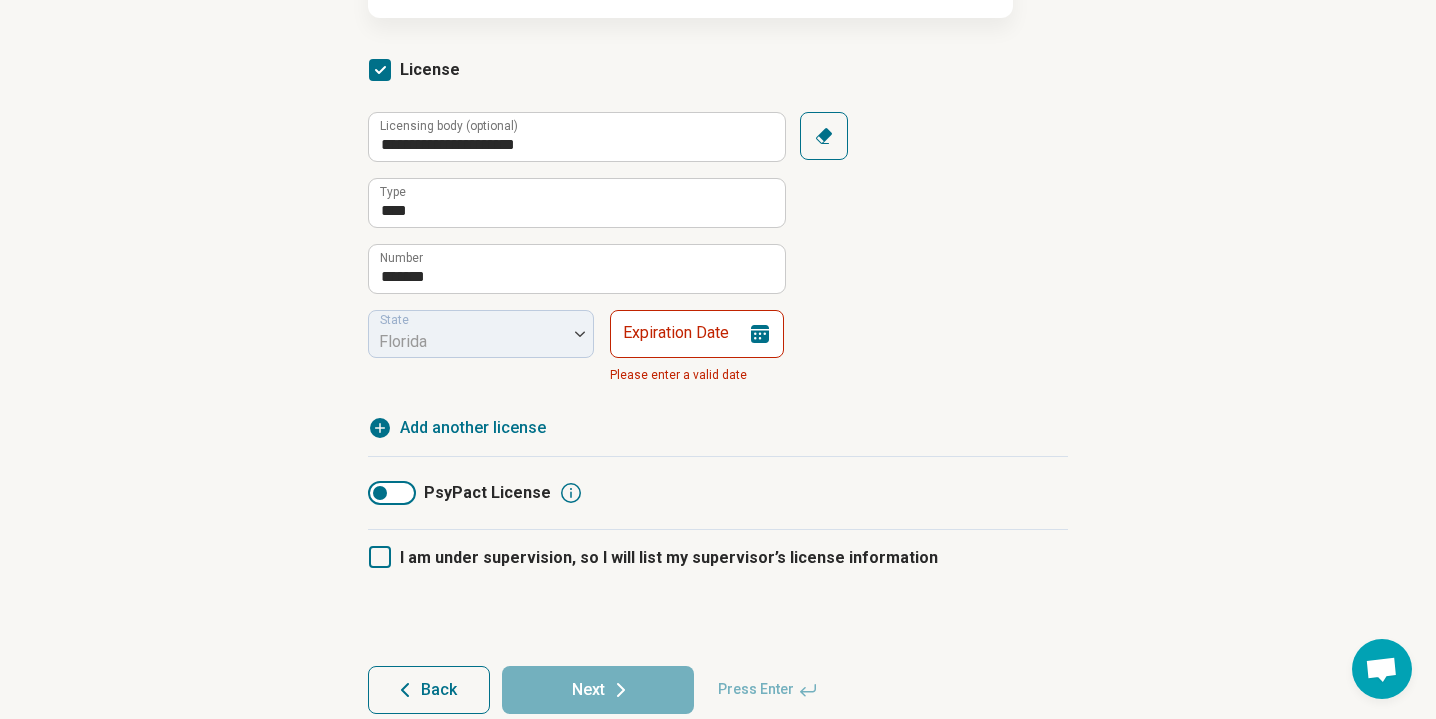 scroll, scrollTop: 356, scrollLeft: 0, axis: vertical 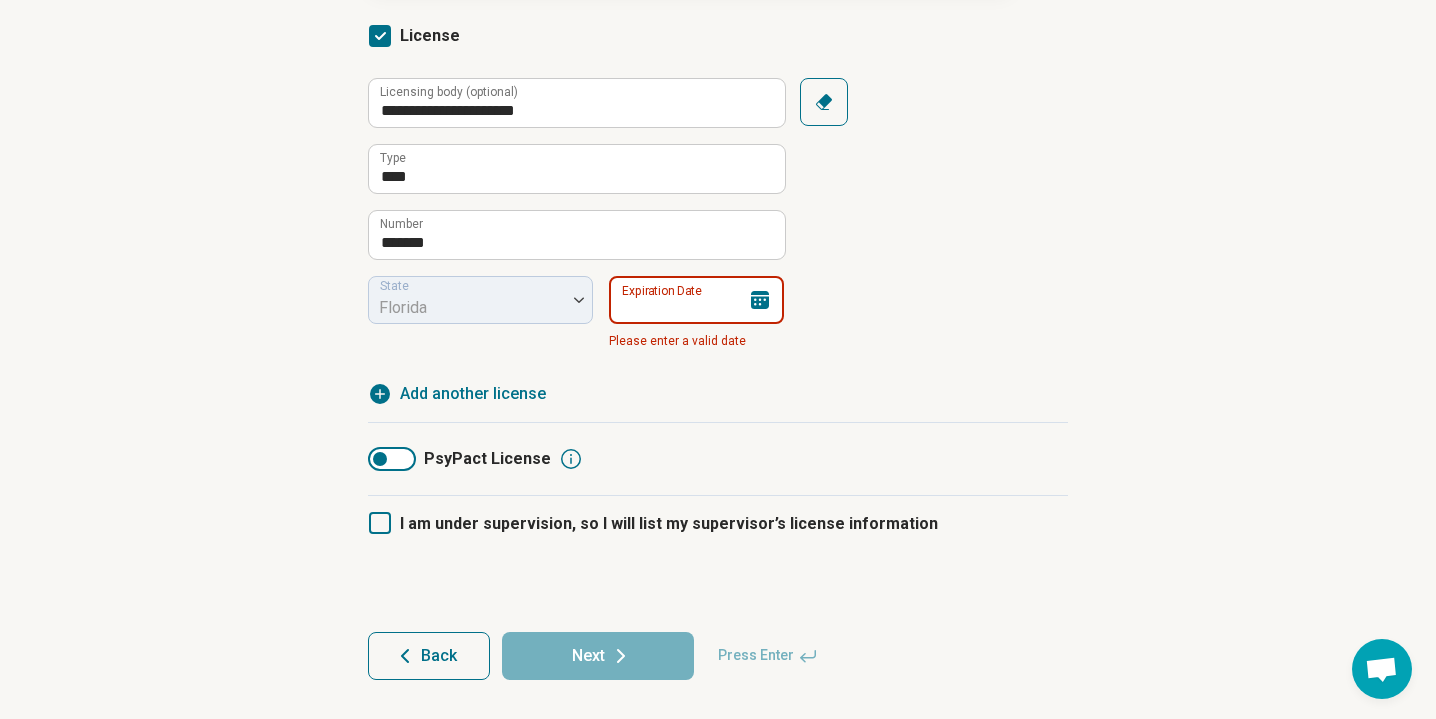 click on "Expiration Date" at bounding box center [696, 300] 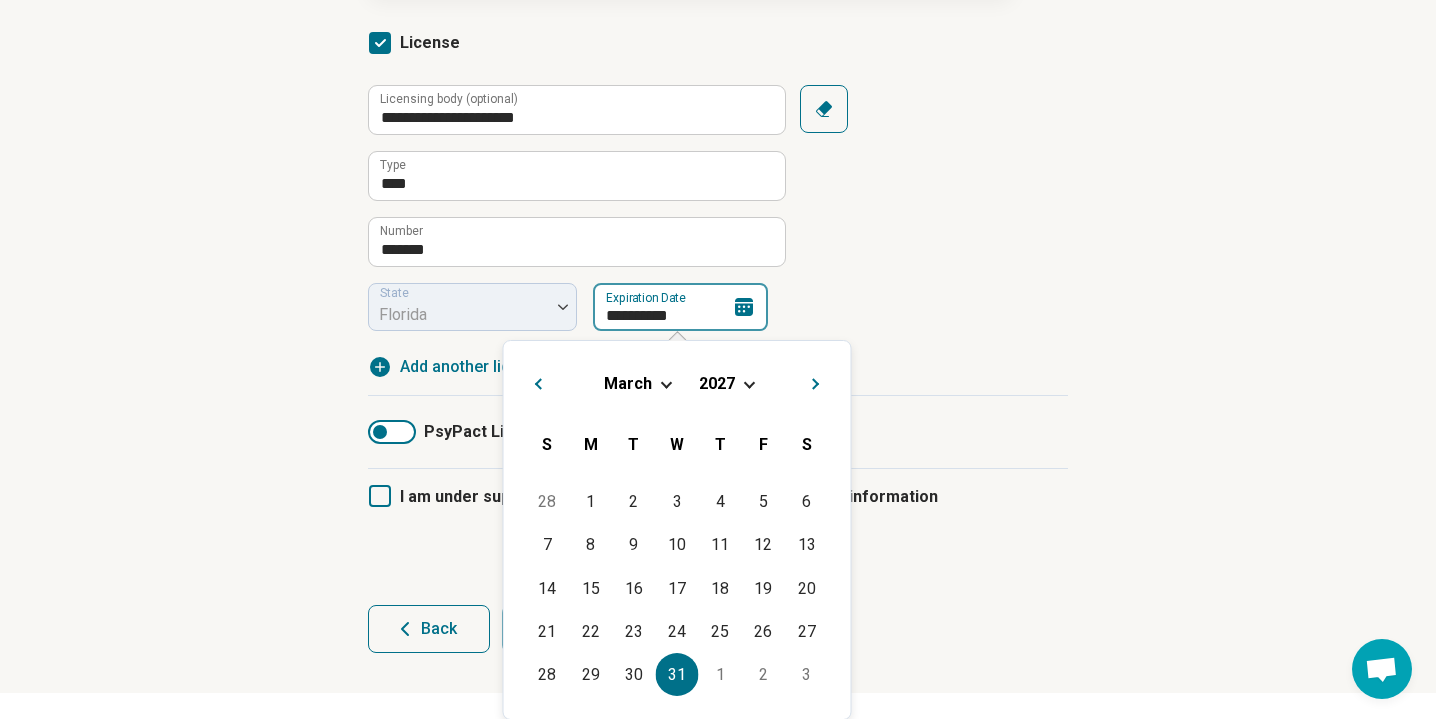 type on "**********" 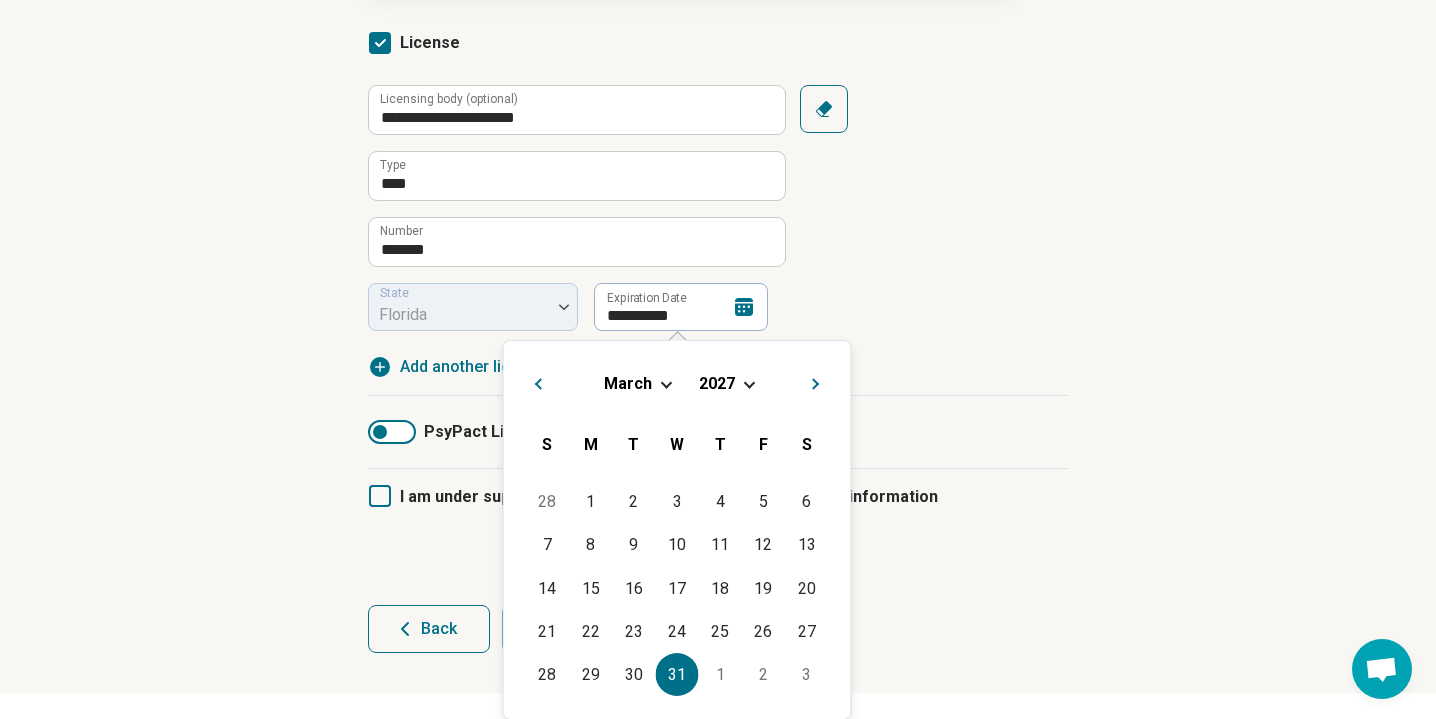 click on "**********" at bounding box center [718, 238] 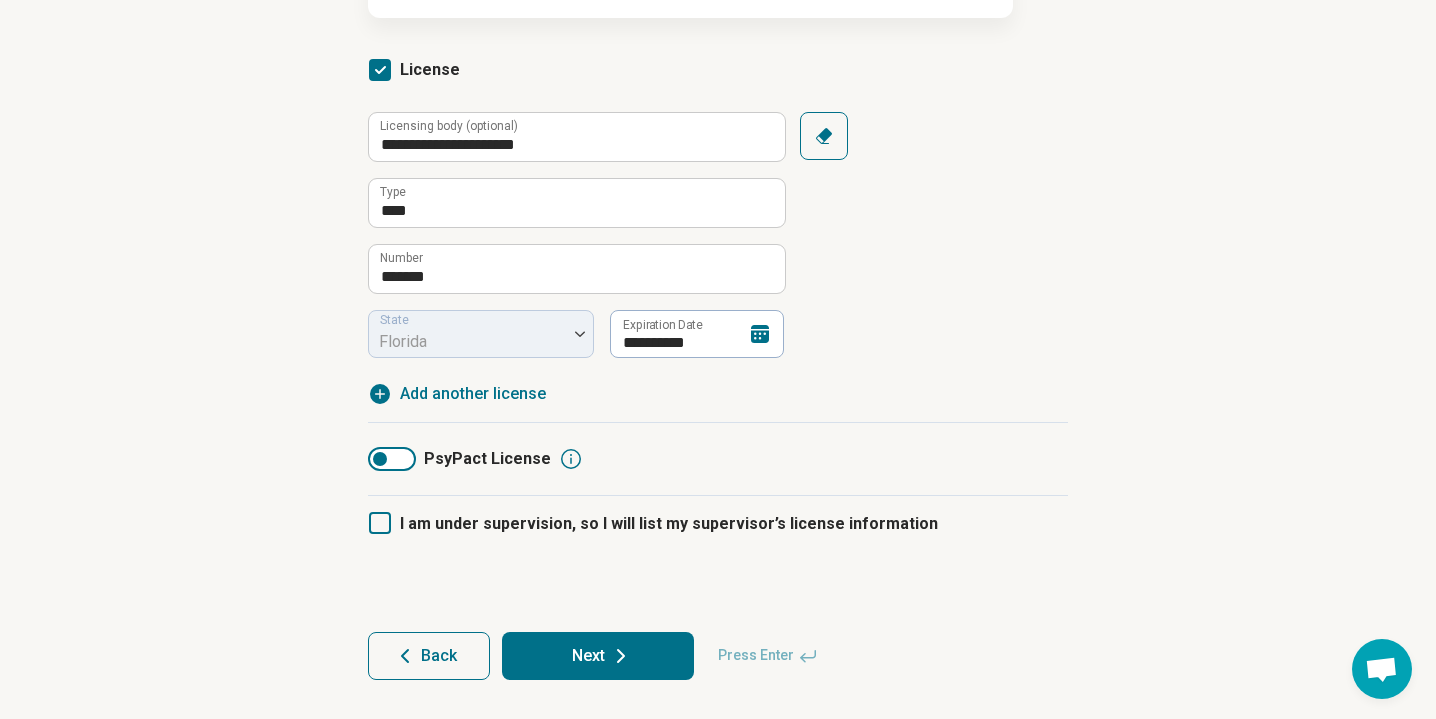 click 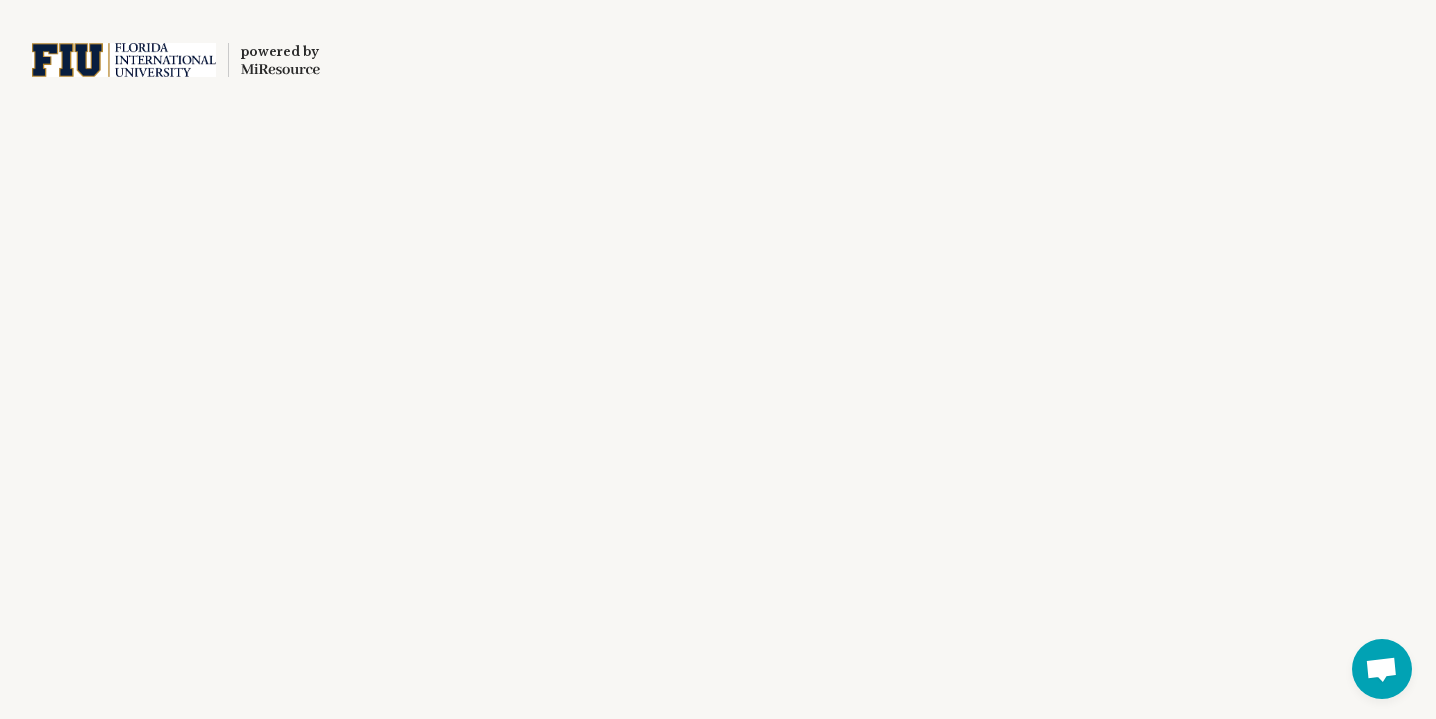 scroll, scrollTop: 0, scrollLeft: 0, axis: both 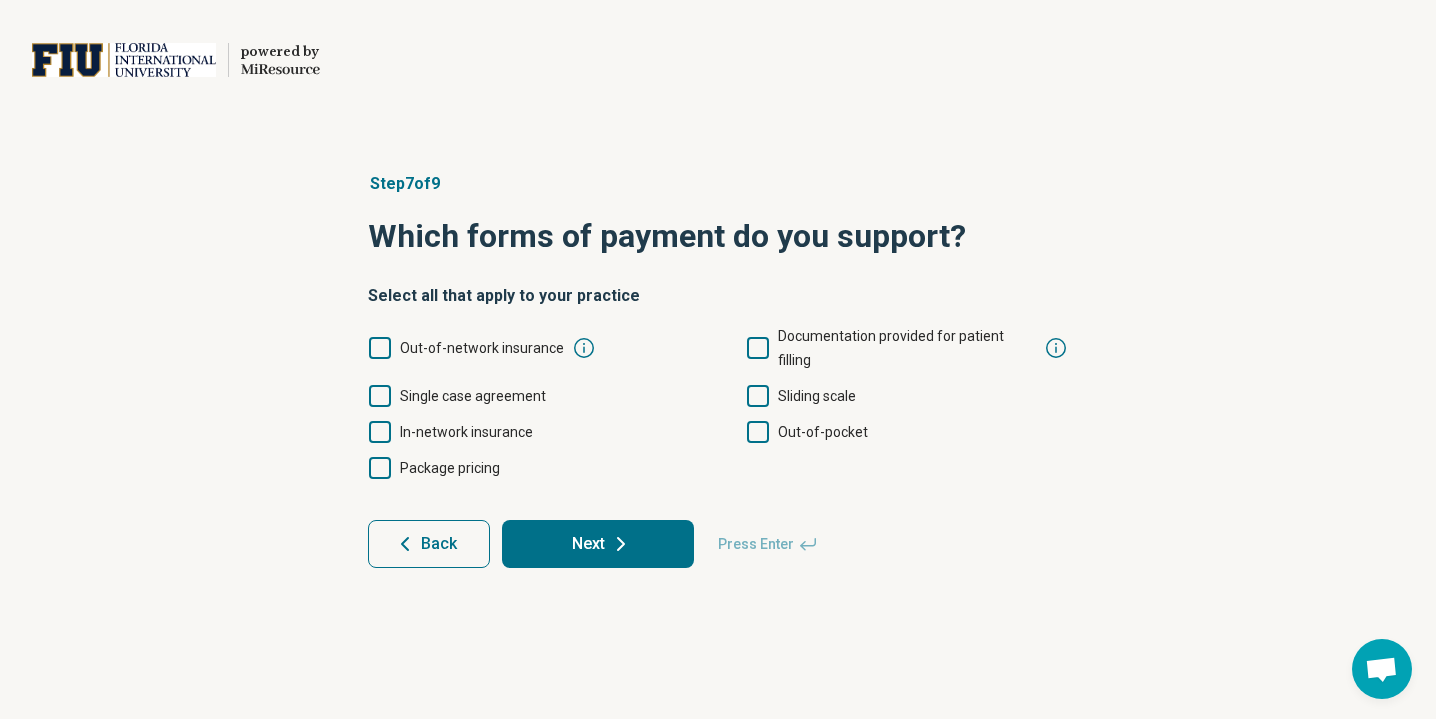 click on "In-network insurance" at bounding box center [466, 432] 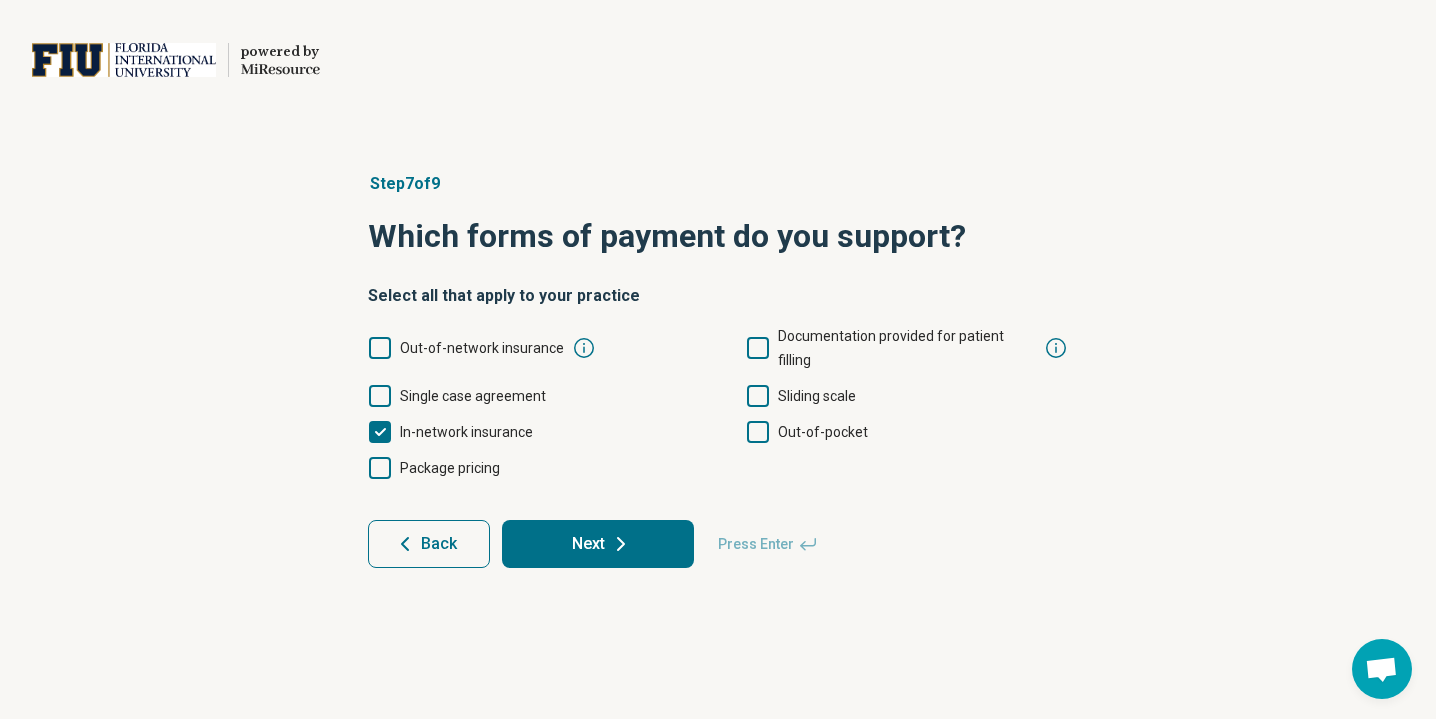 scroll, scrollTop: 10, scrollLeft: 0, axis: vertical 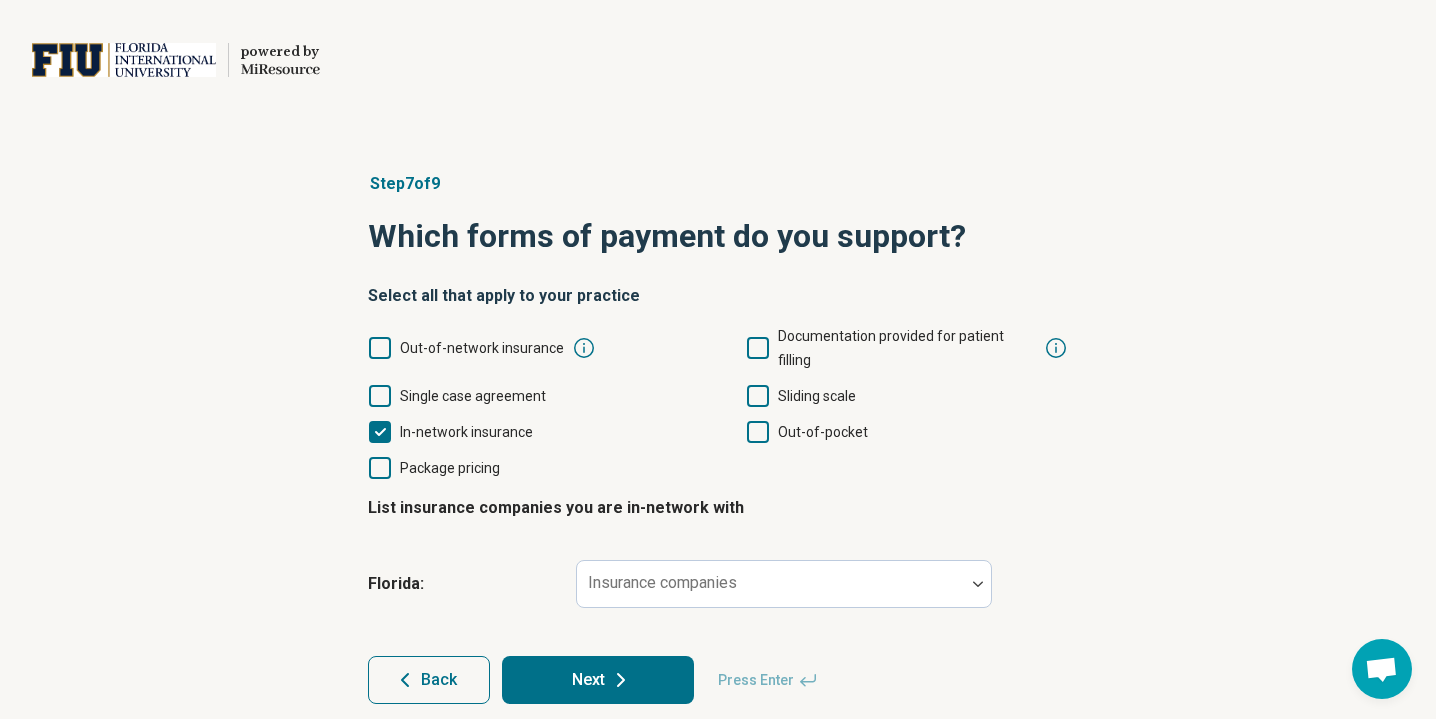 click on "Out-of-pocket" at bounding box center (823, 432) 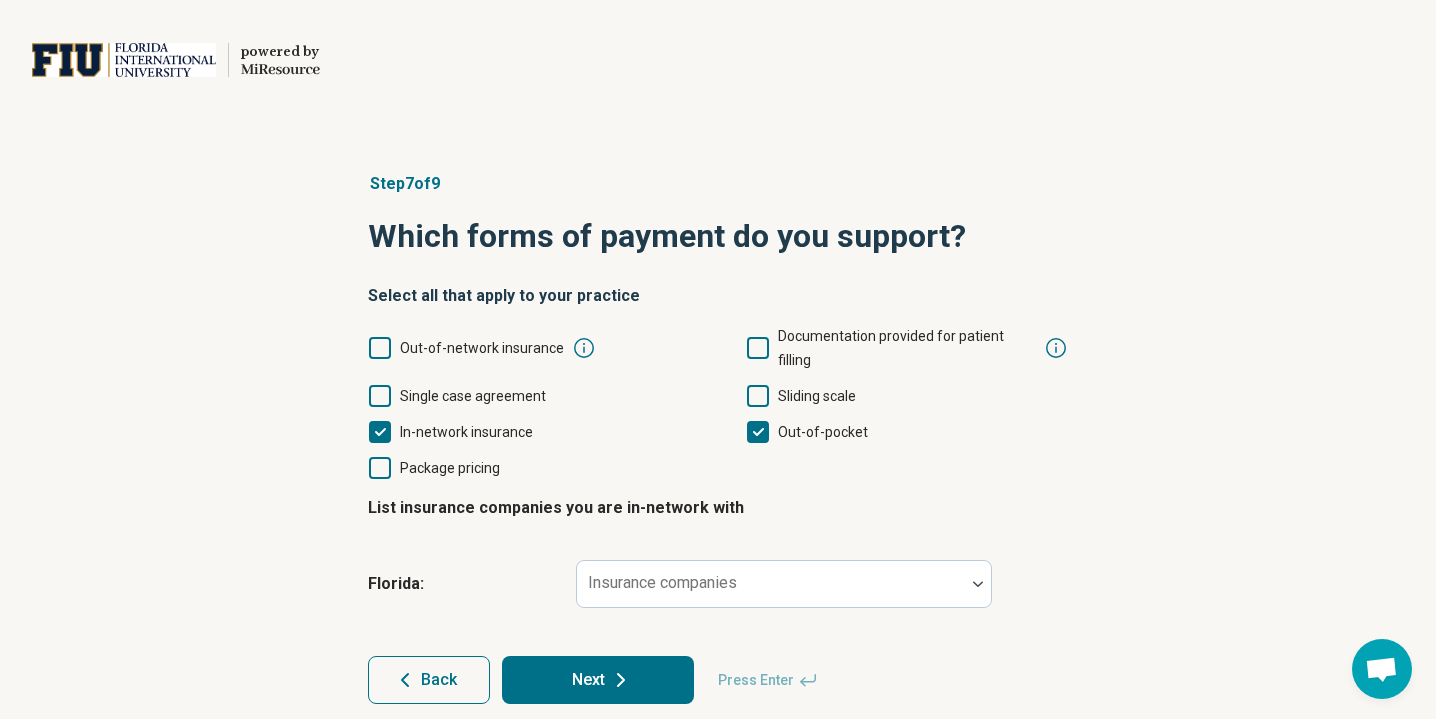 scroll, scrollTop: 10, scrollLeft: 0, axis: vertical 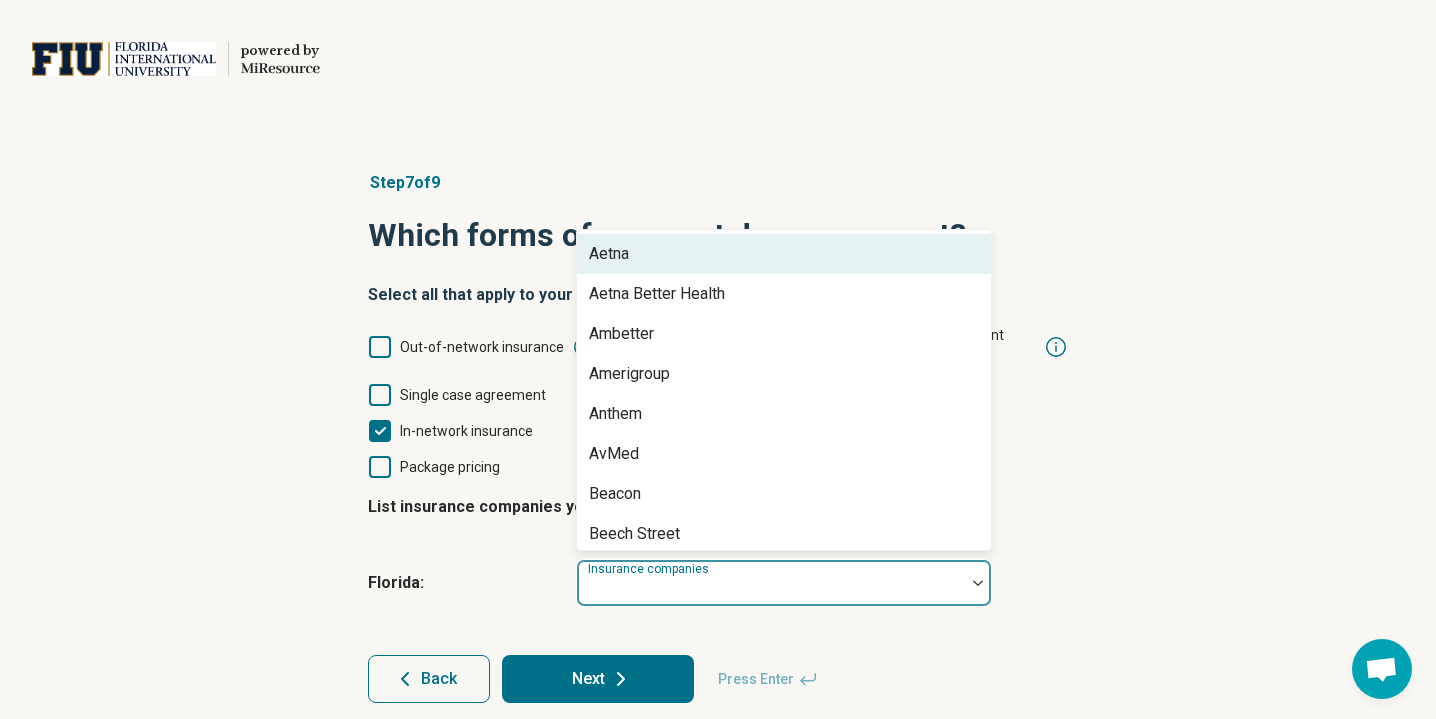 click at bounding box center [771, 583] 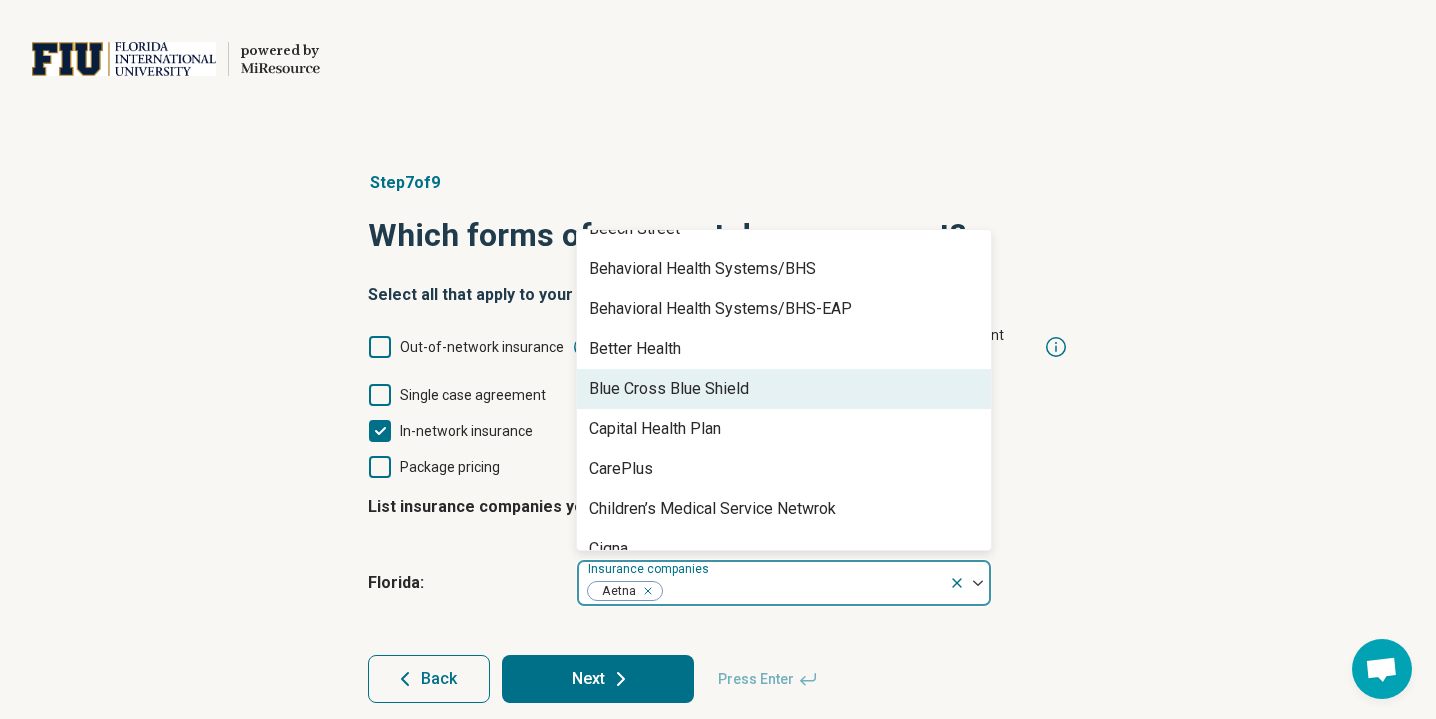 scroll, scrollTop: 267, scrollLeft: 0, axis: vertical 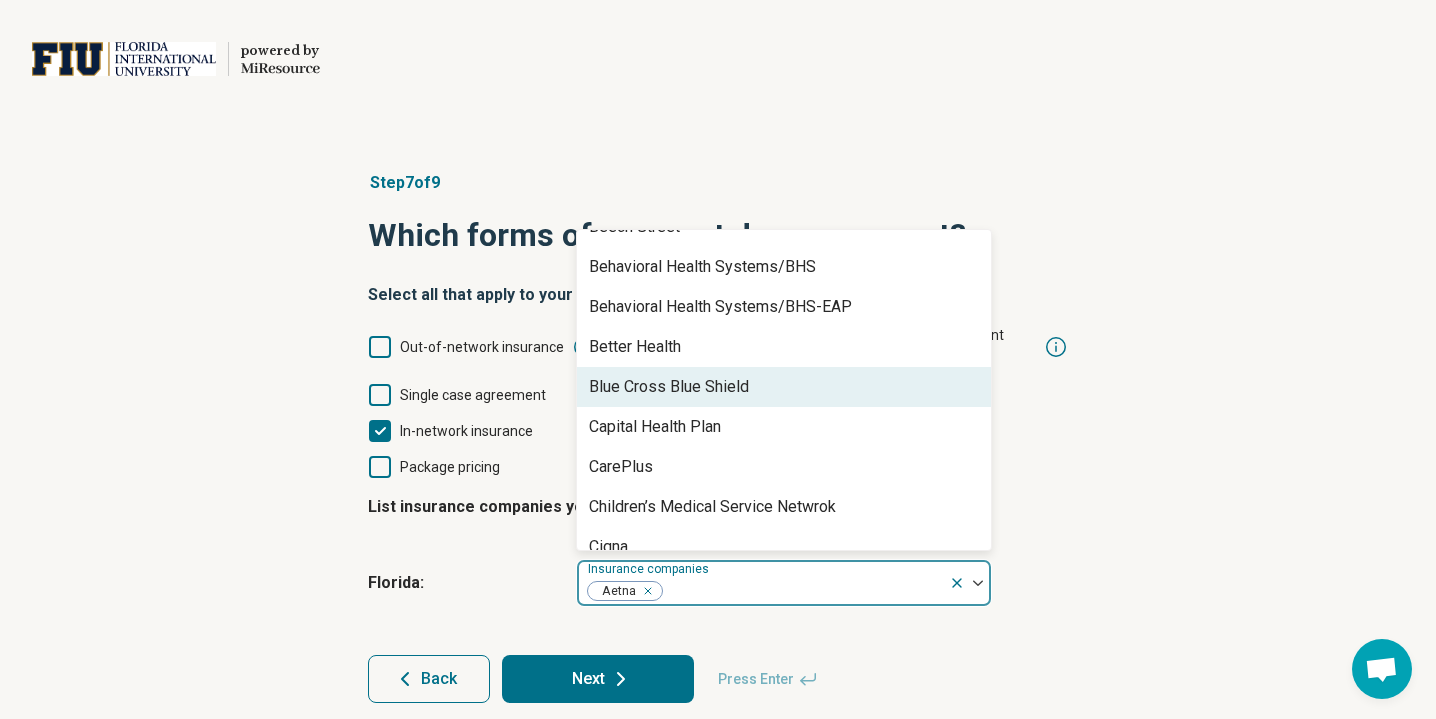 click on "Blue Cross Blue Shield" at bounding box center (669, 387) 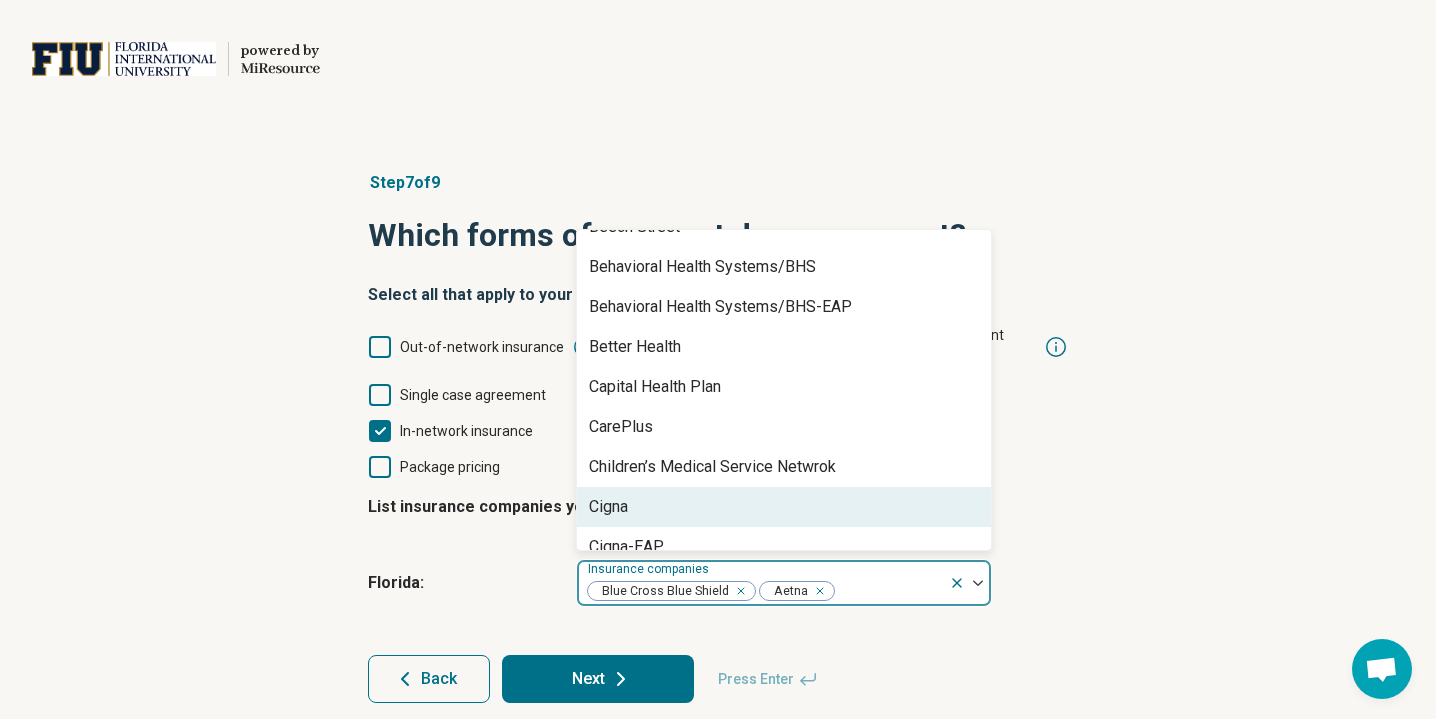 click on "Cigna" at bounding box center [784, 507] 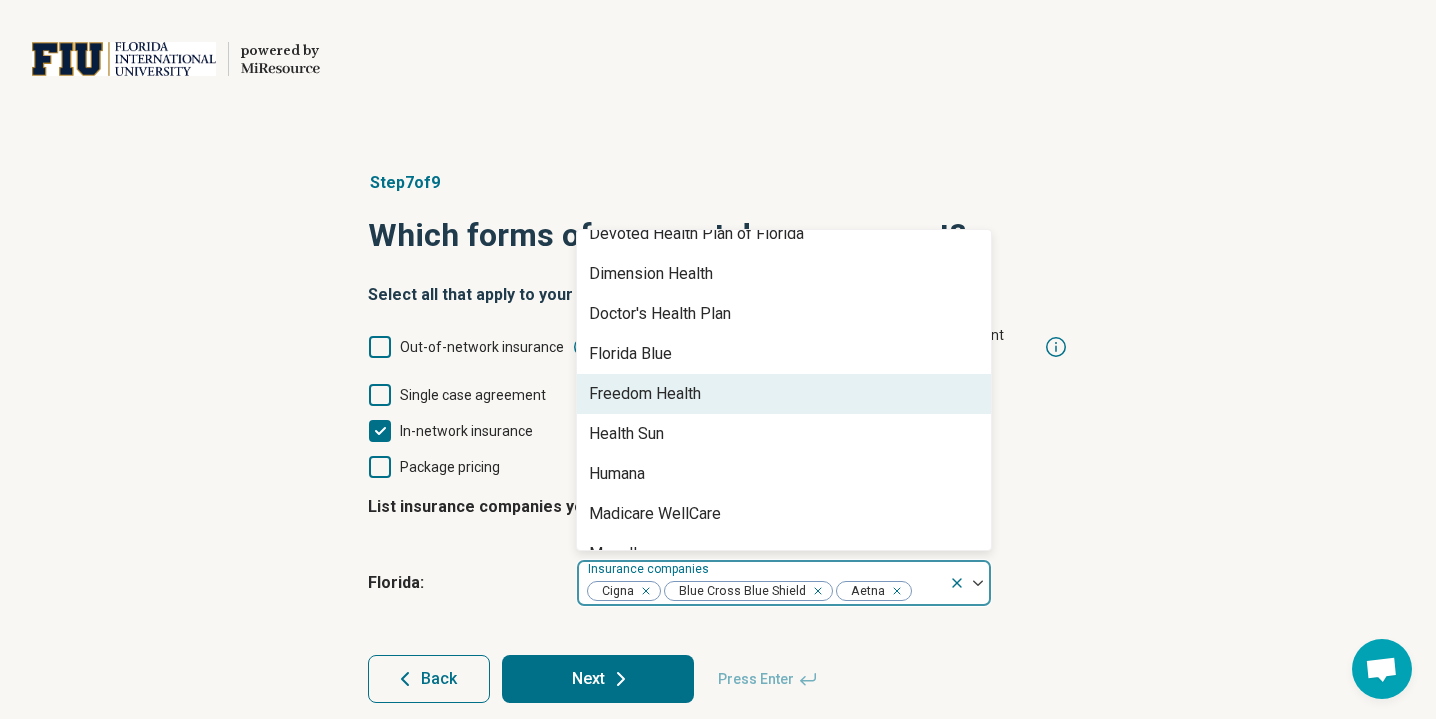 scroll, scrollTop: 741, scrollLeft: 0, axis: vertical 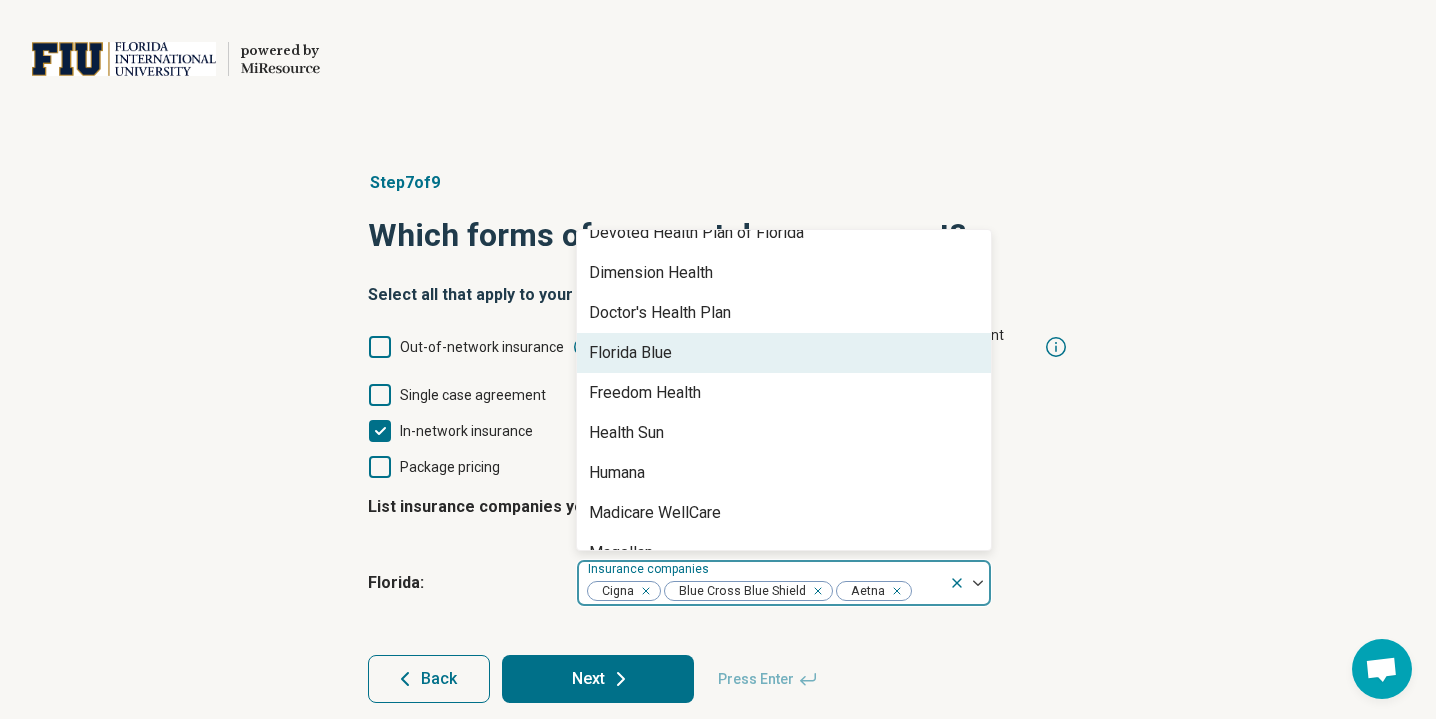 click on "Florida Blue" at bounding box center [630, 353] 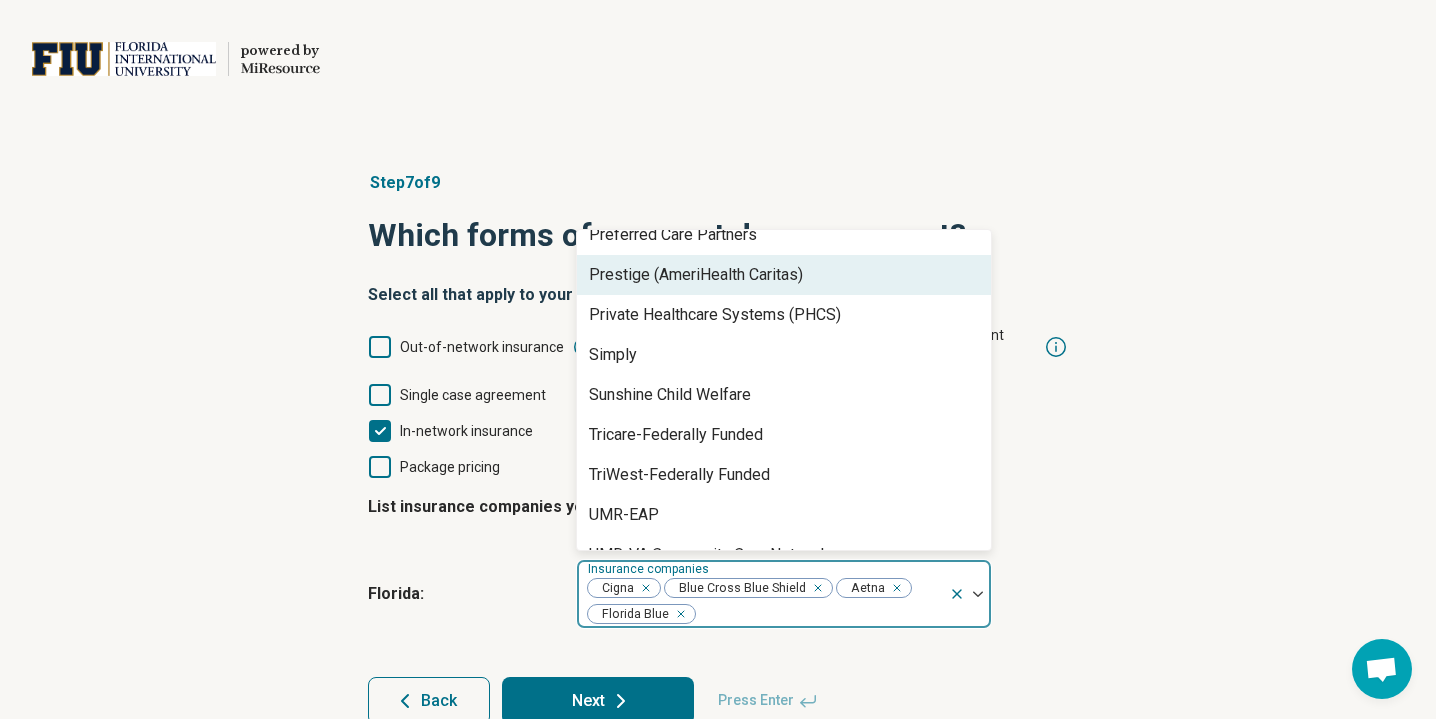 scroll, scrollTop: 1728, scrollLeft: 0, axis: vertical 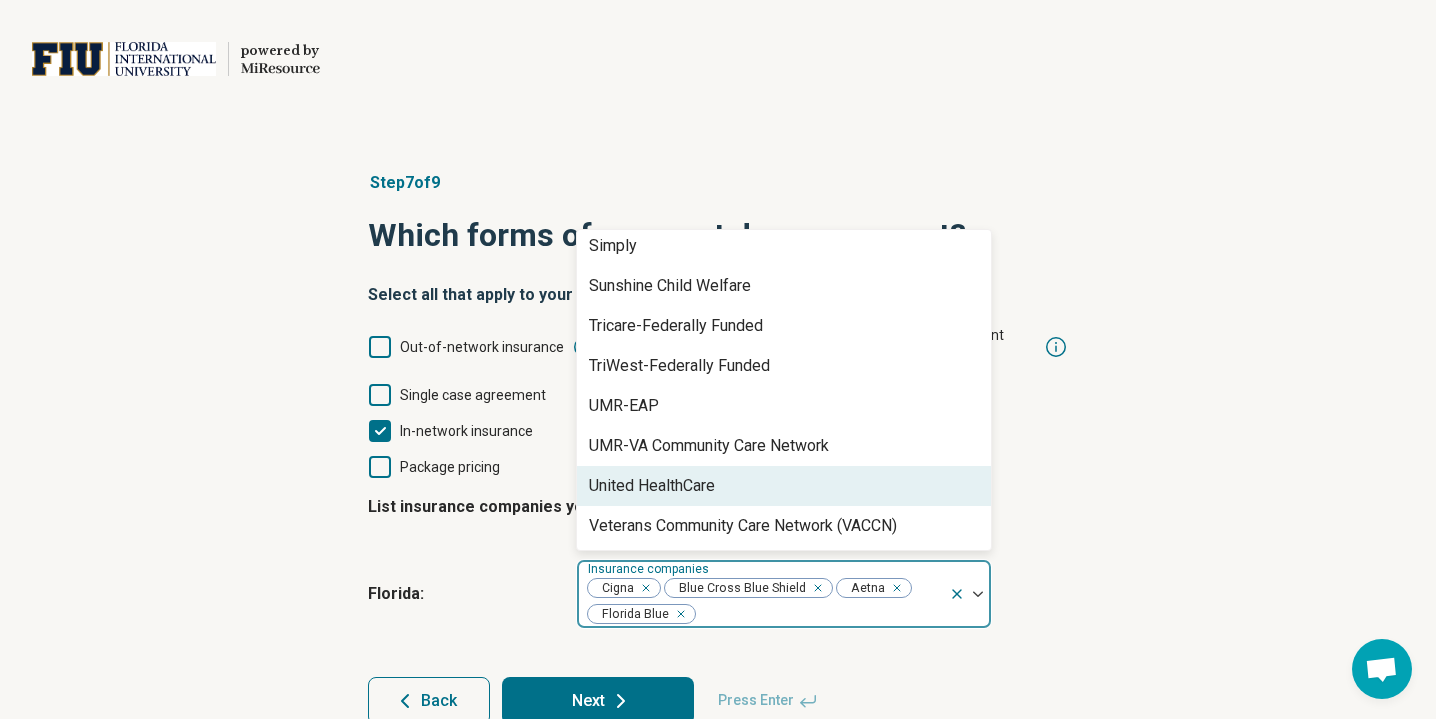 click on "United HealthCare" at bounding box center [652, 486] 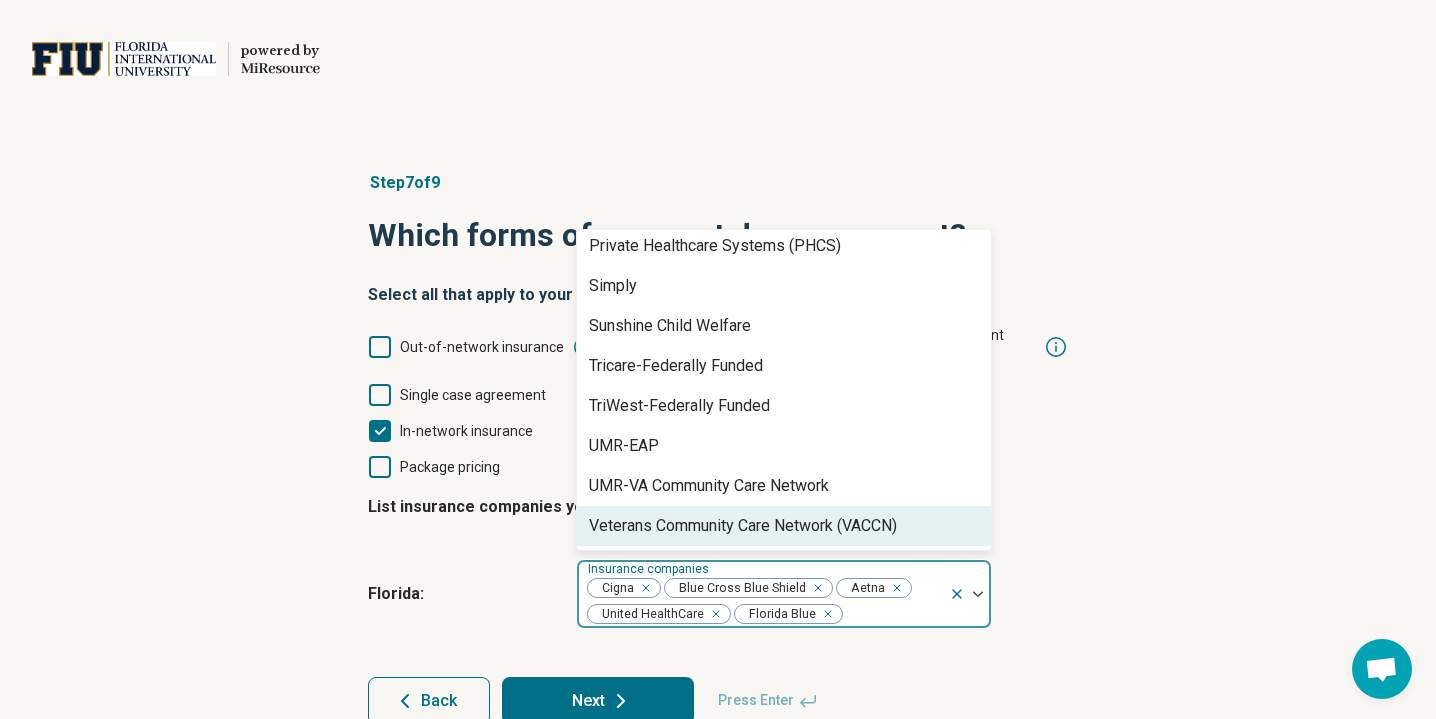 click on "Next" at bounding box center [598, 701] 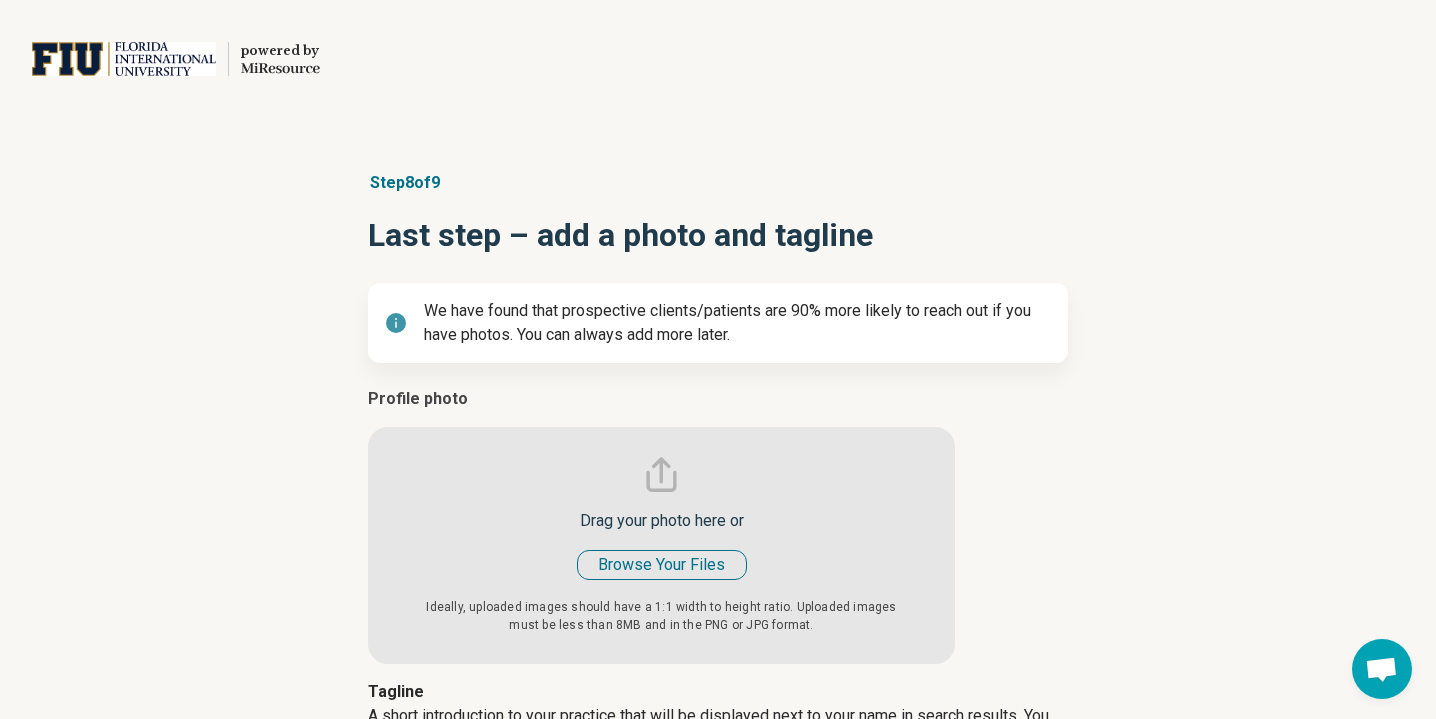 scroll, scrollTop: 0, scrollLeft: 0, axis: both 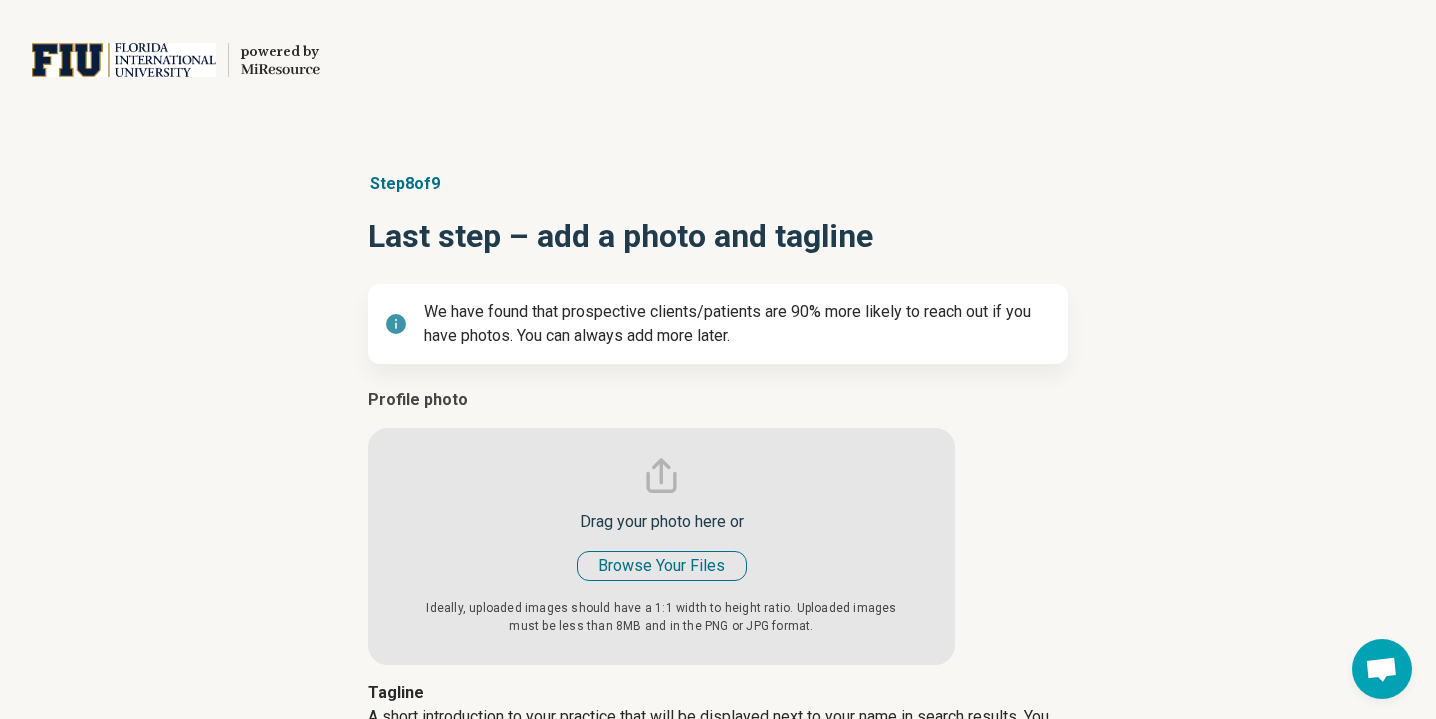 type on "*" 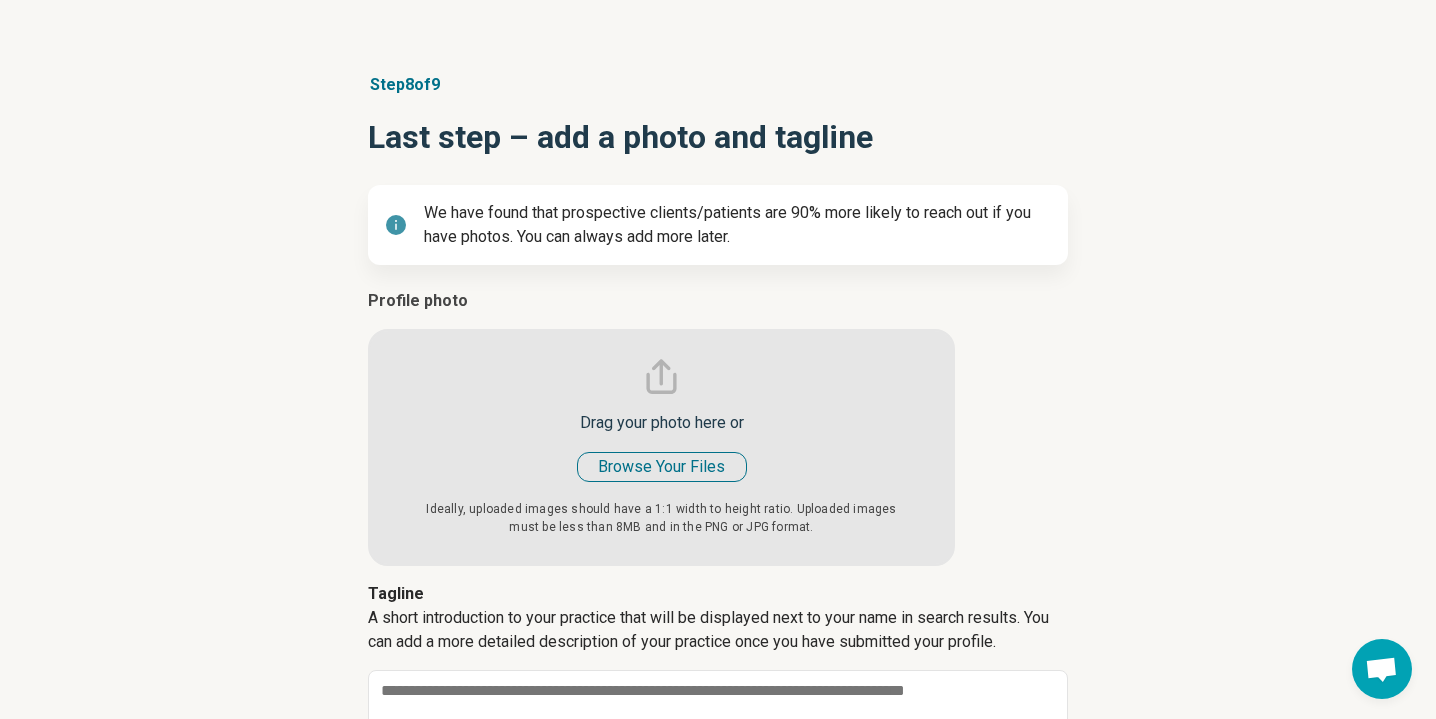 scroll, scrollTop: 107, scrollLeft: 0, axis: vertical 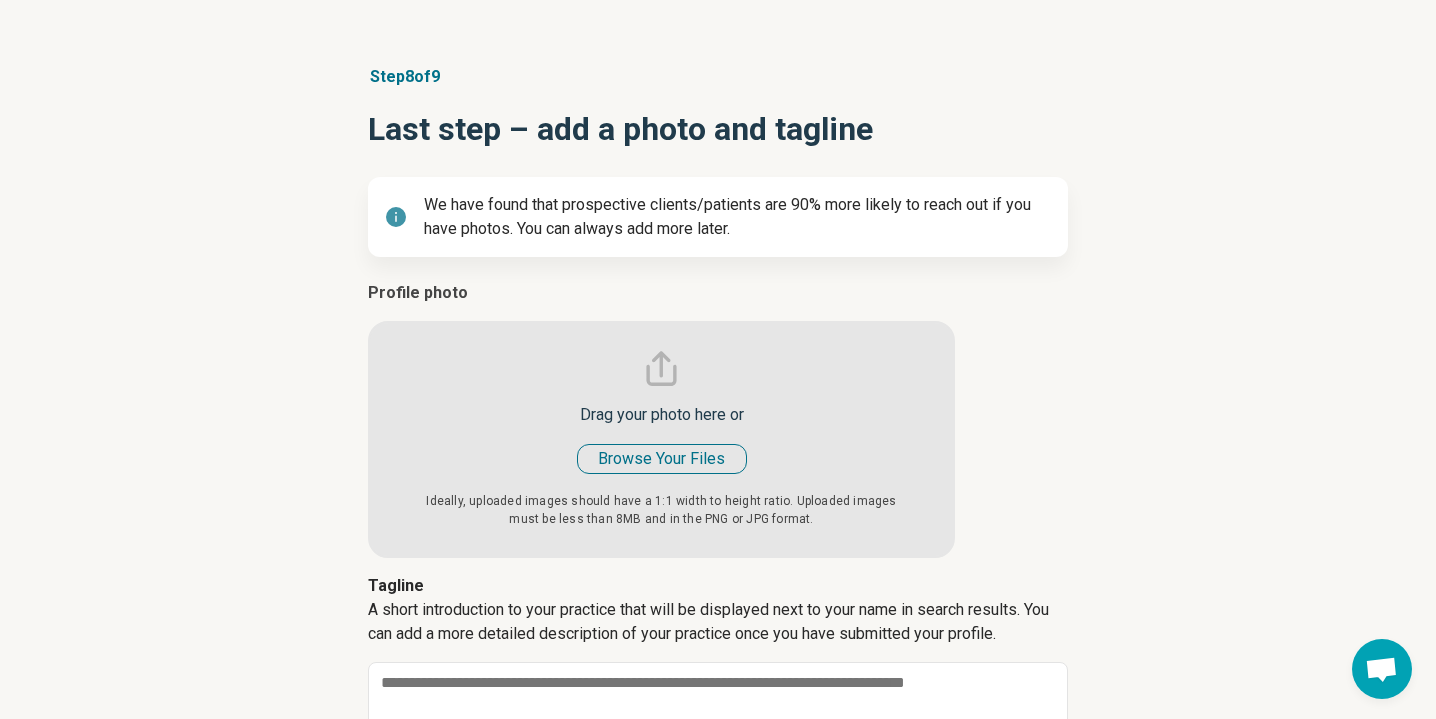 click at bounding box center [661, 419] 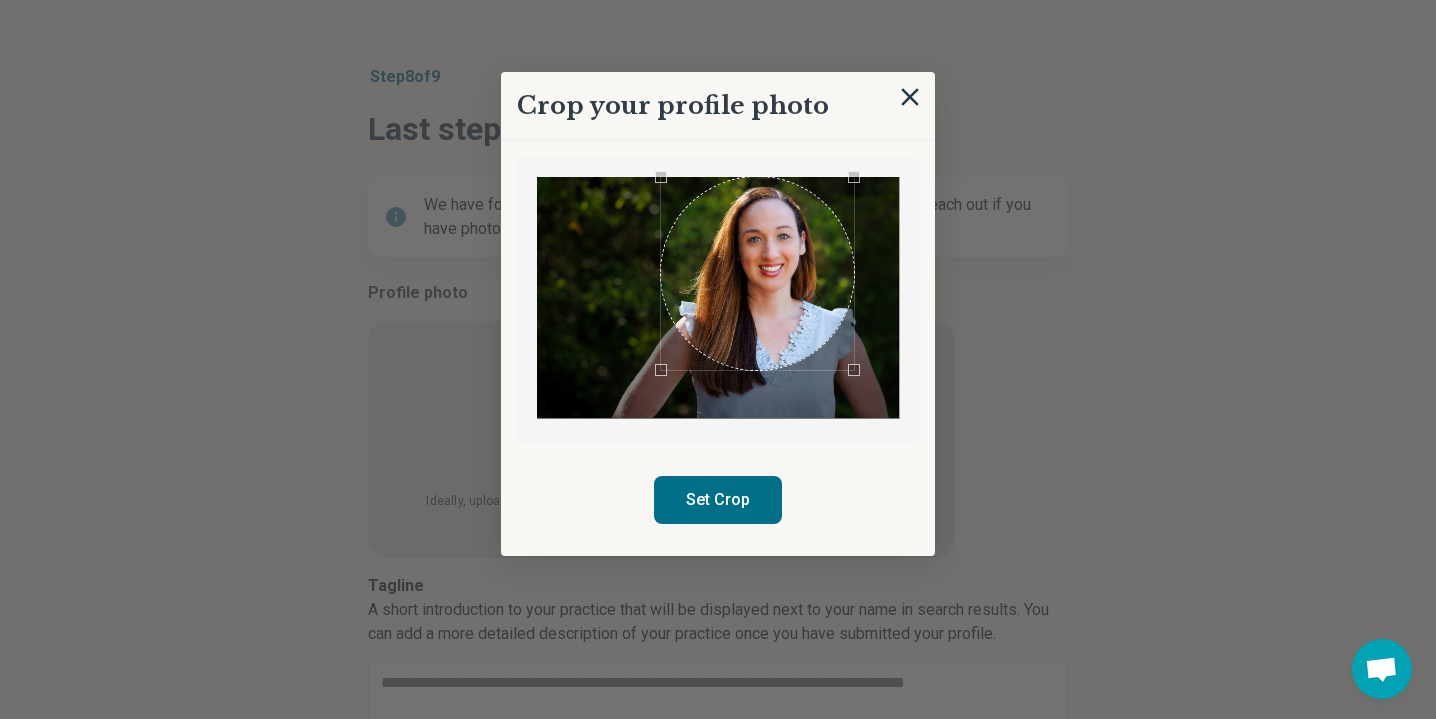 click at bounding box center (757, 273) 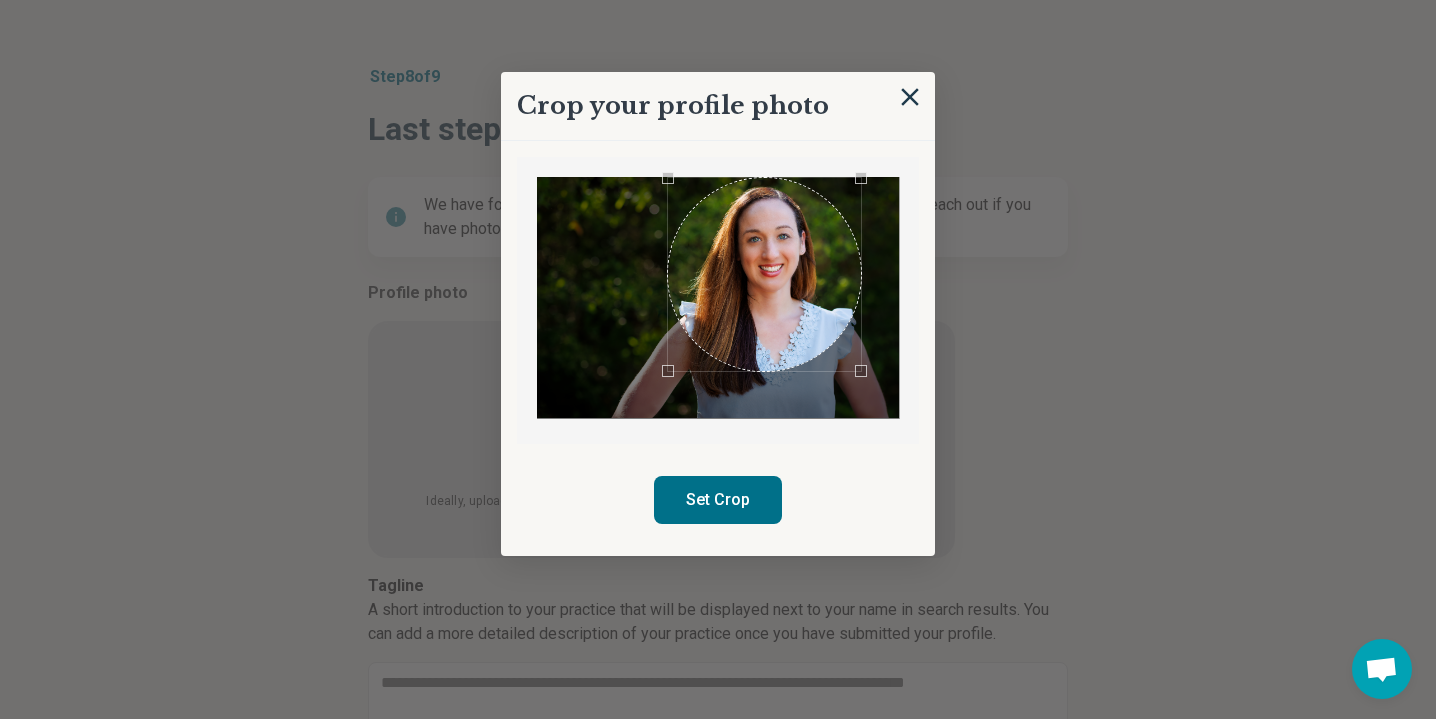 click at bounding box center [764, 274] 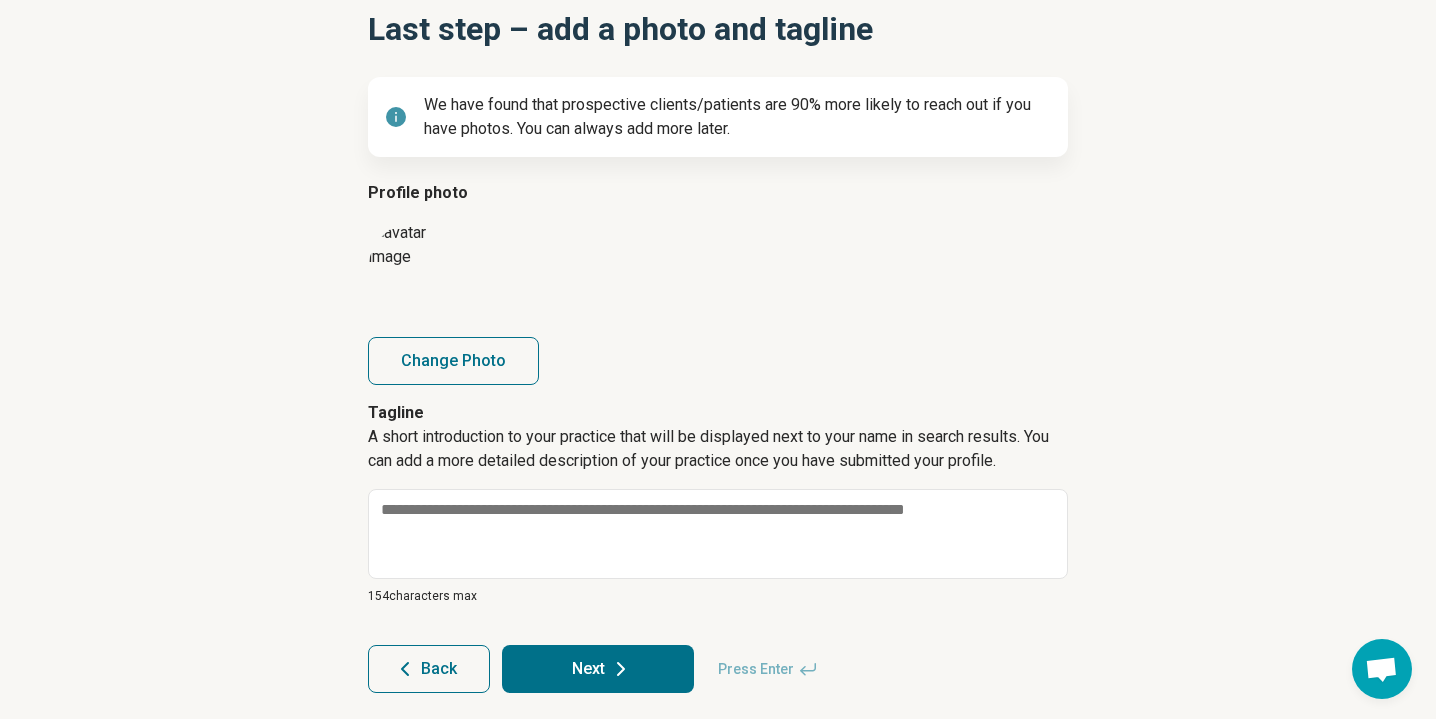 scroll, scrollTop: 221, scrollLeft: 0, axis: vertical 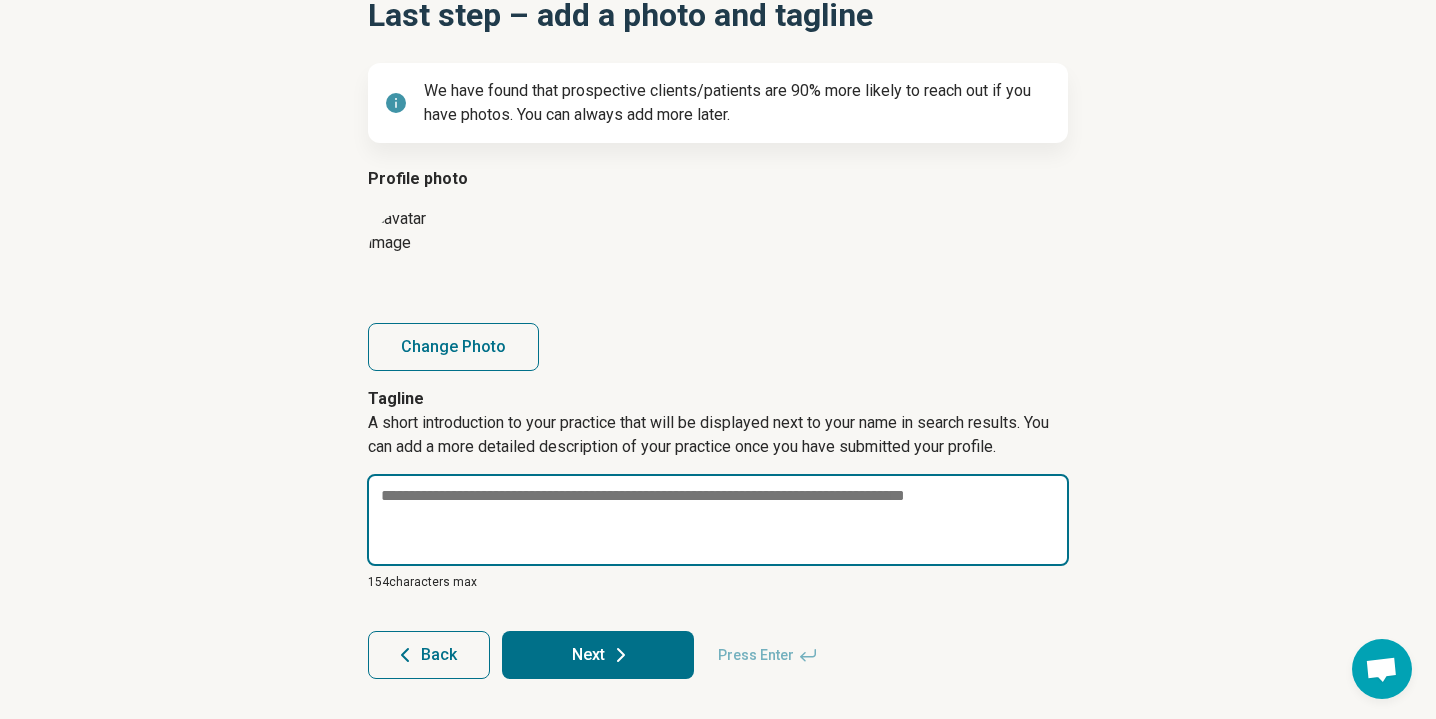 click at bounding box center [718, 520] 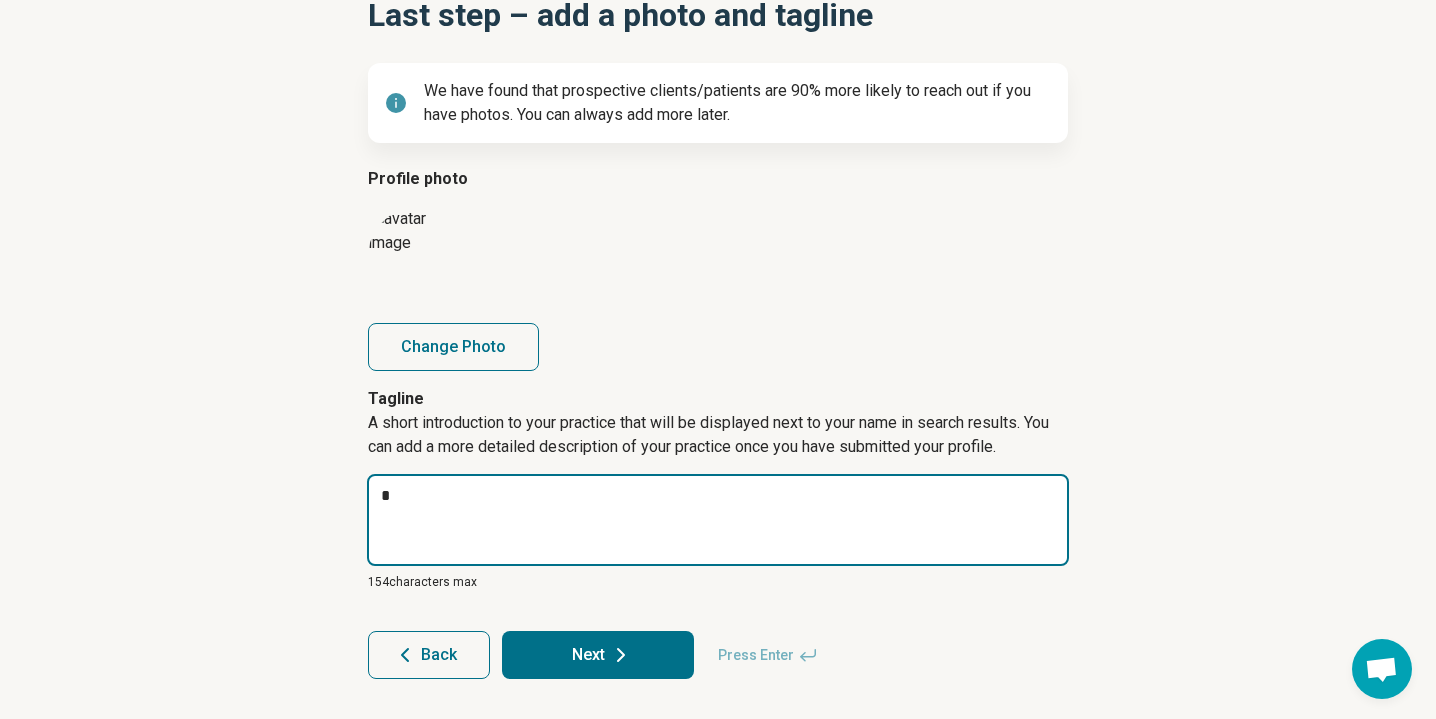 type on "*" 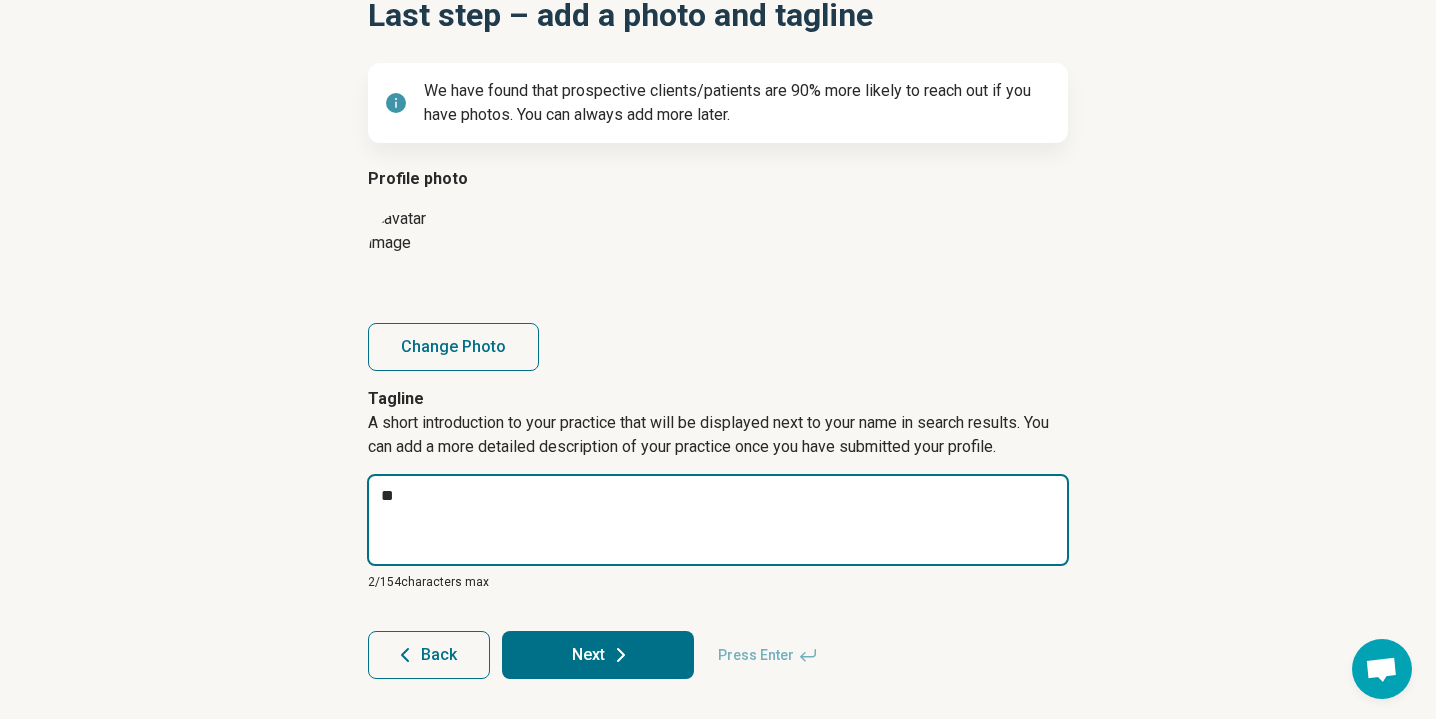 type on "***" 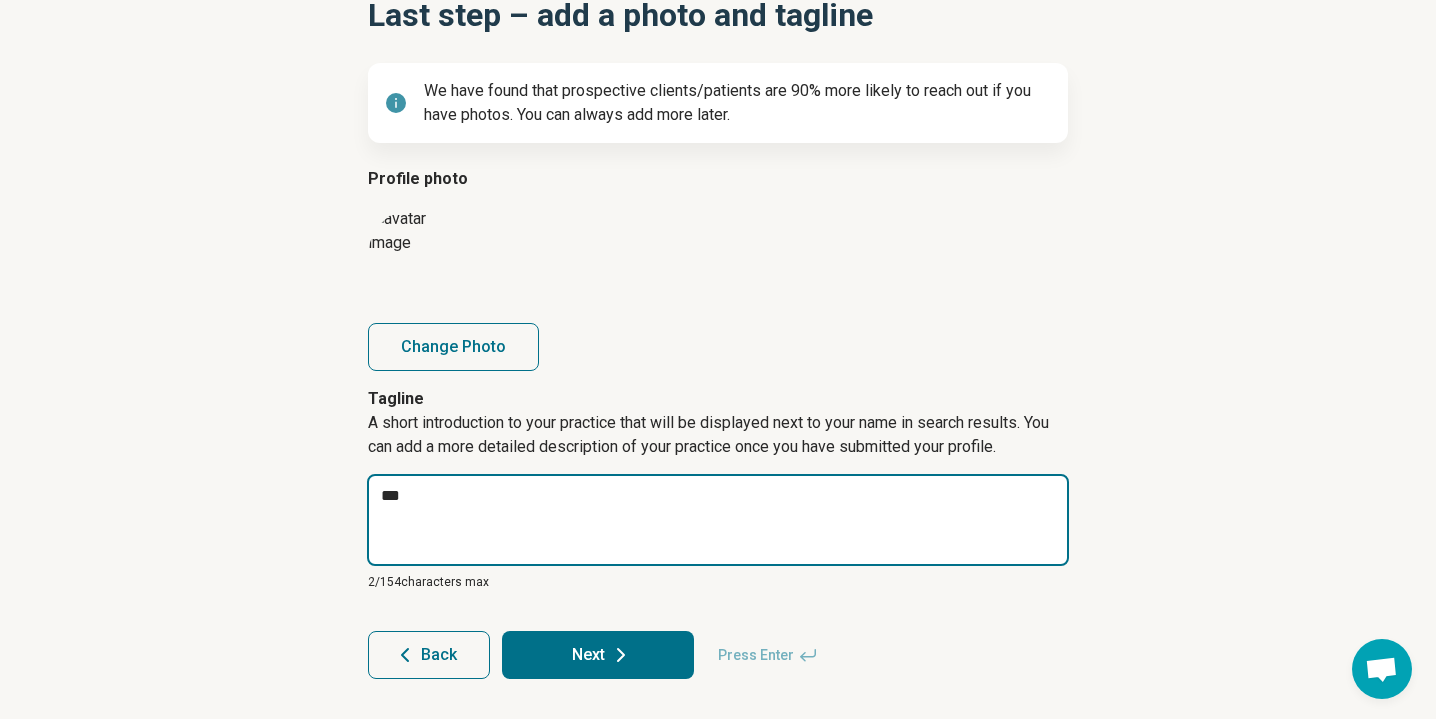 type on "*" 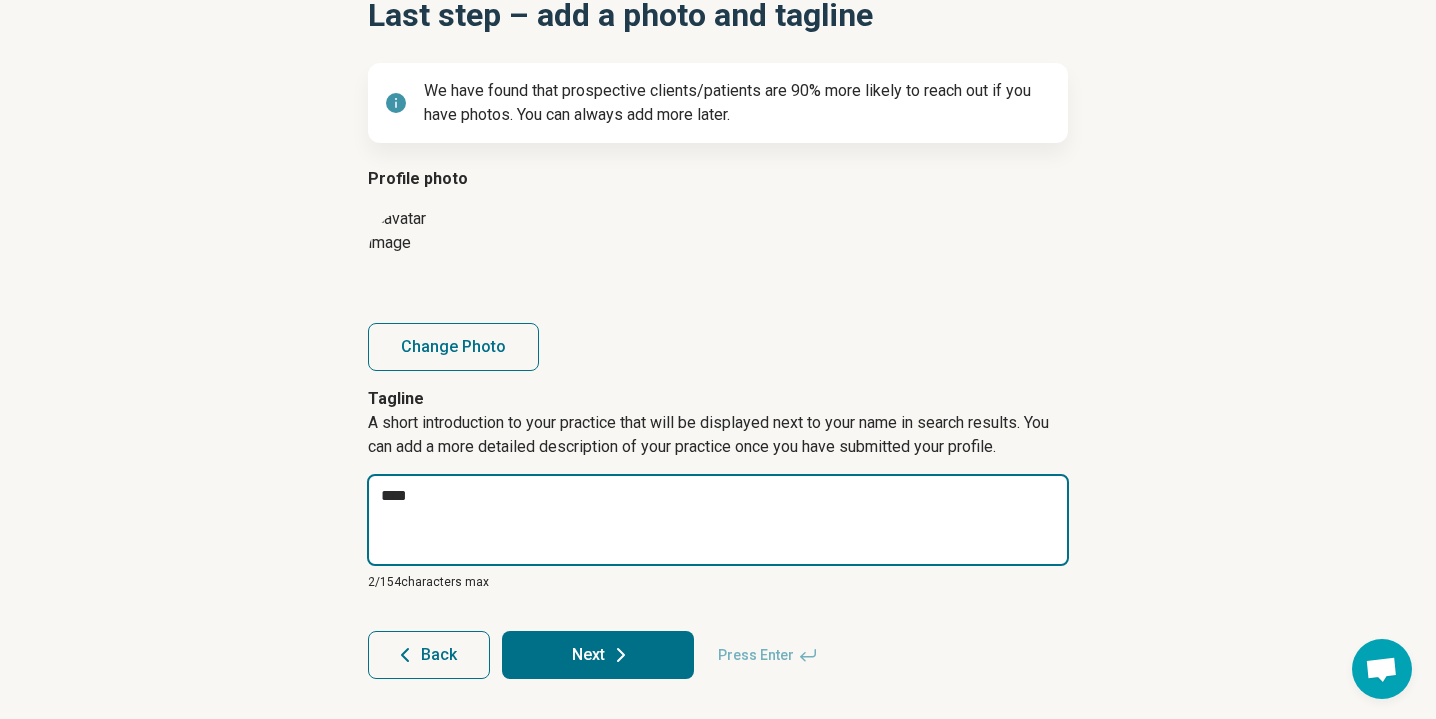 type on "*" 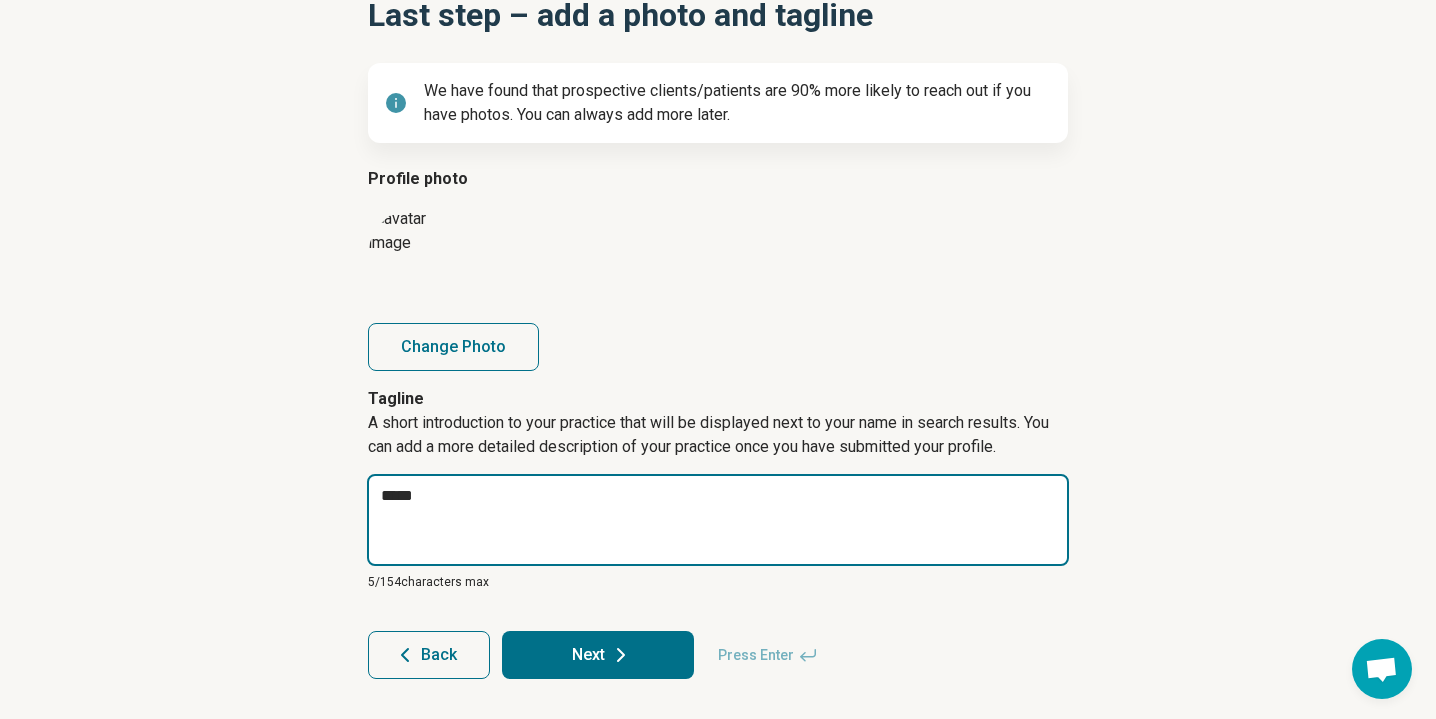 type on "******" 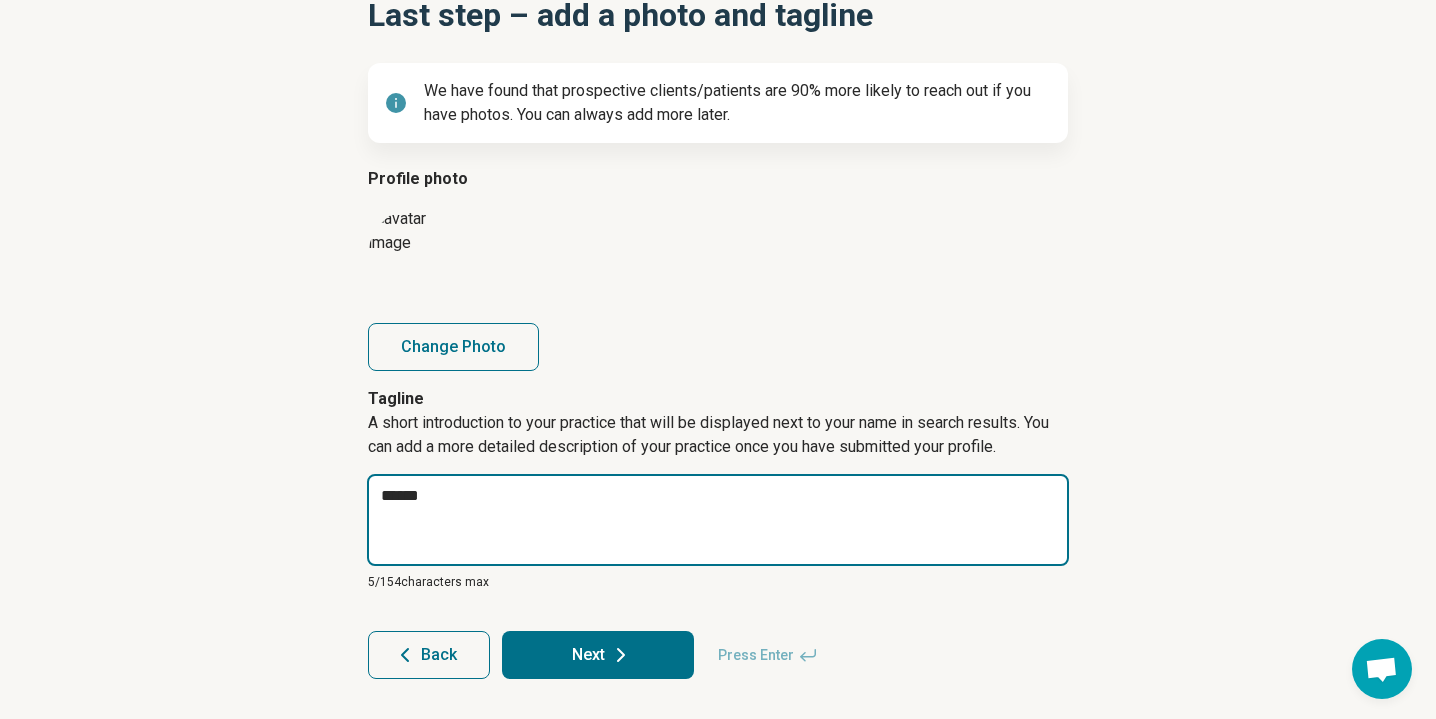 type on "*" 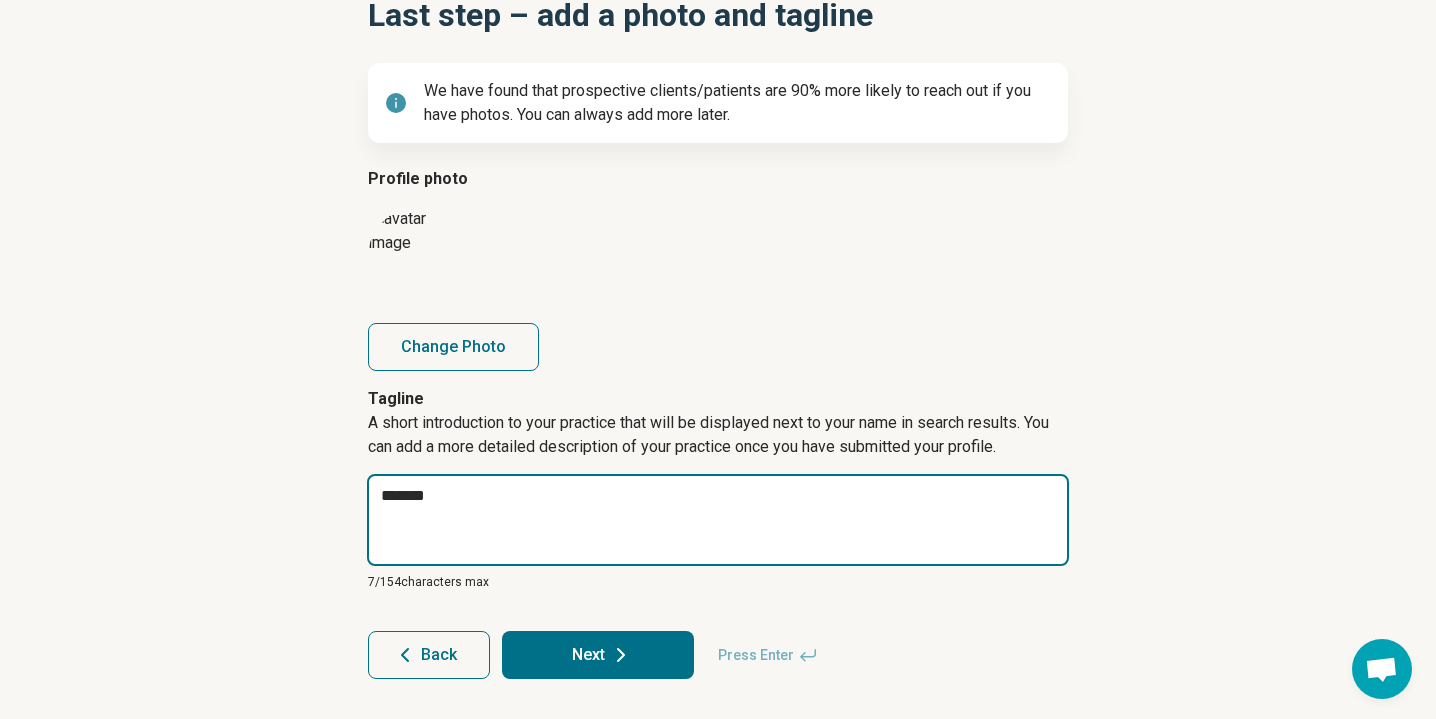 type on "*" 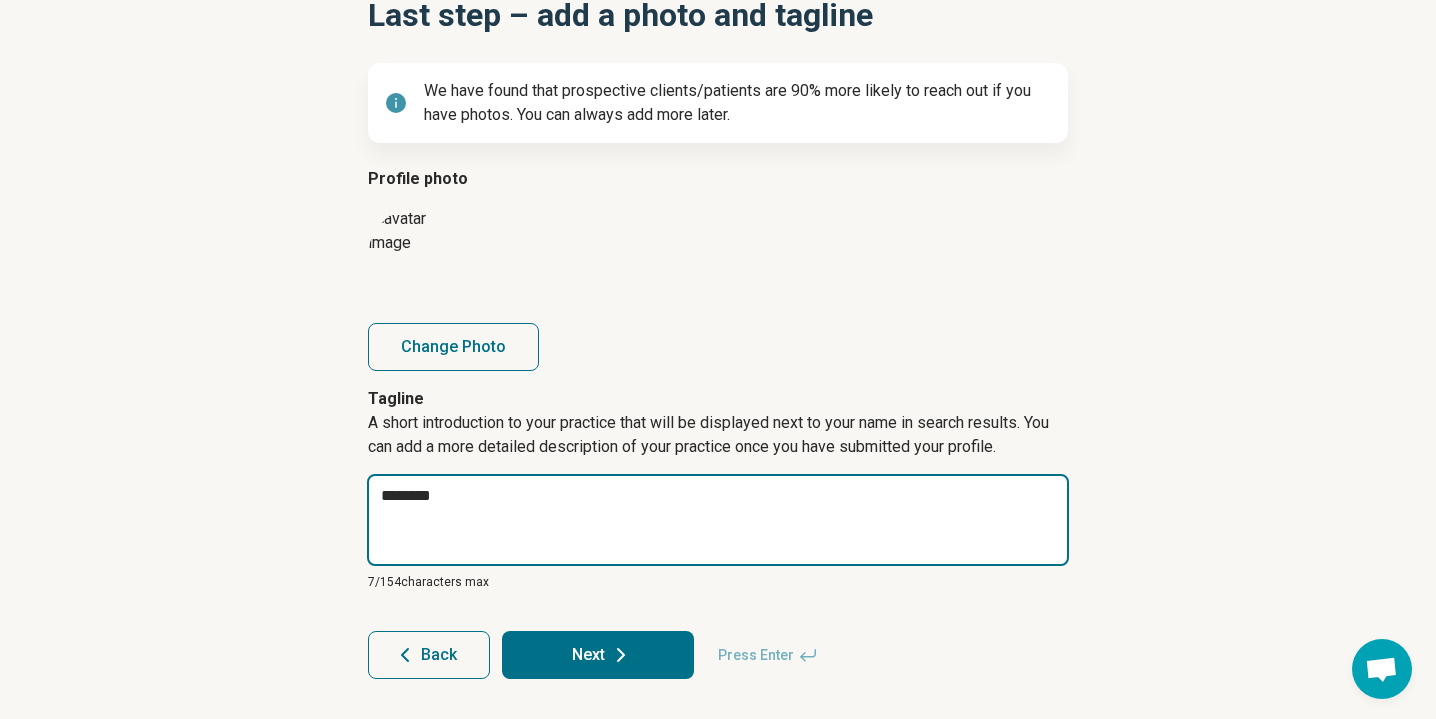 type on "*" 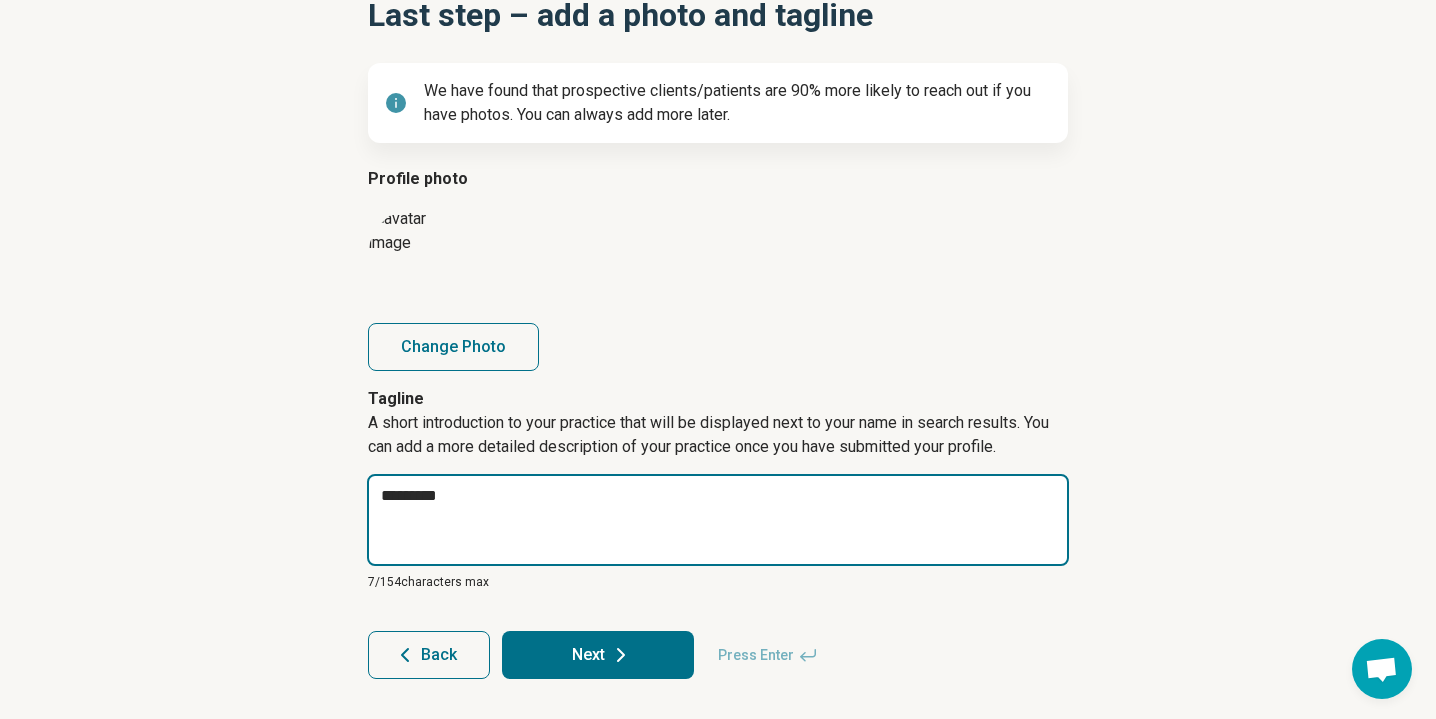 type on "*" 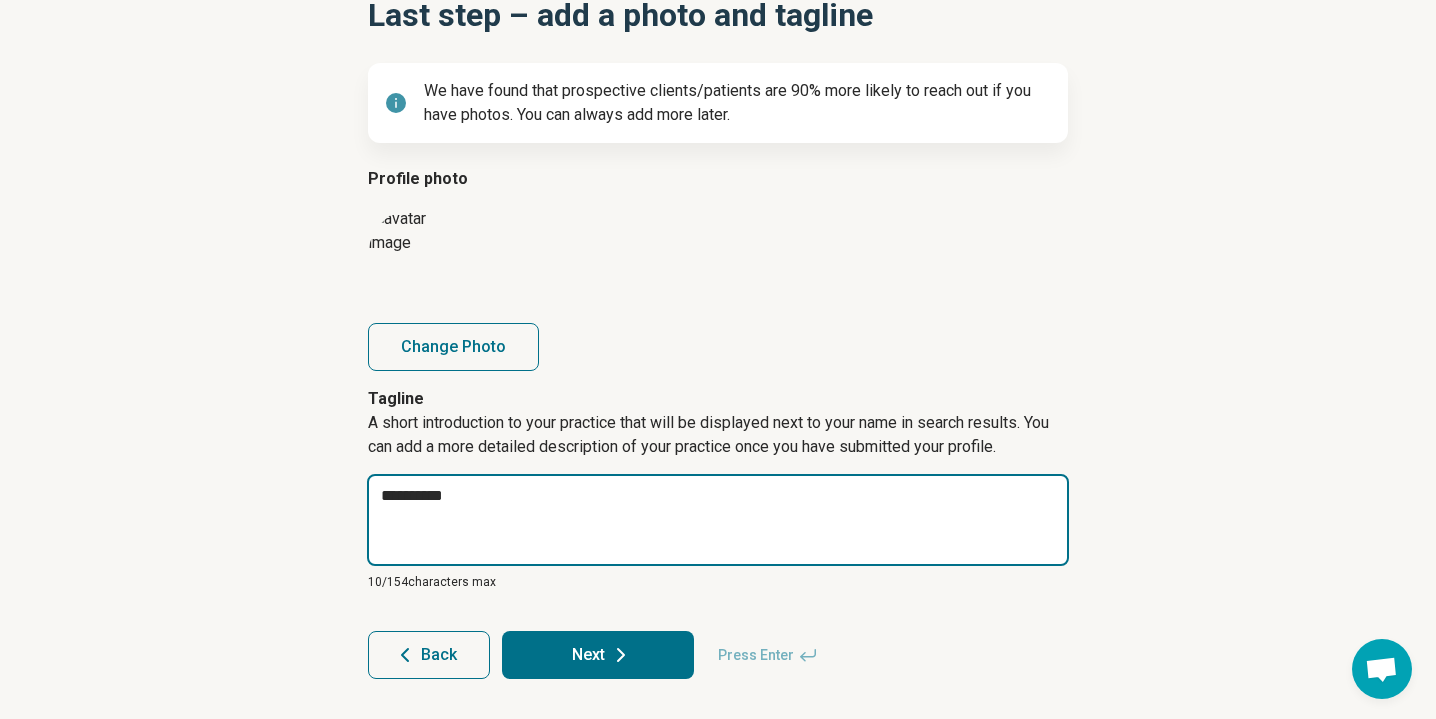 type on "*" 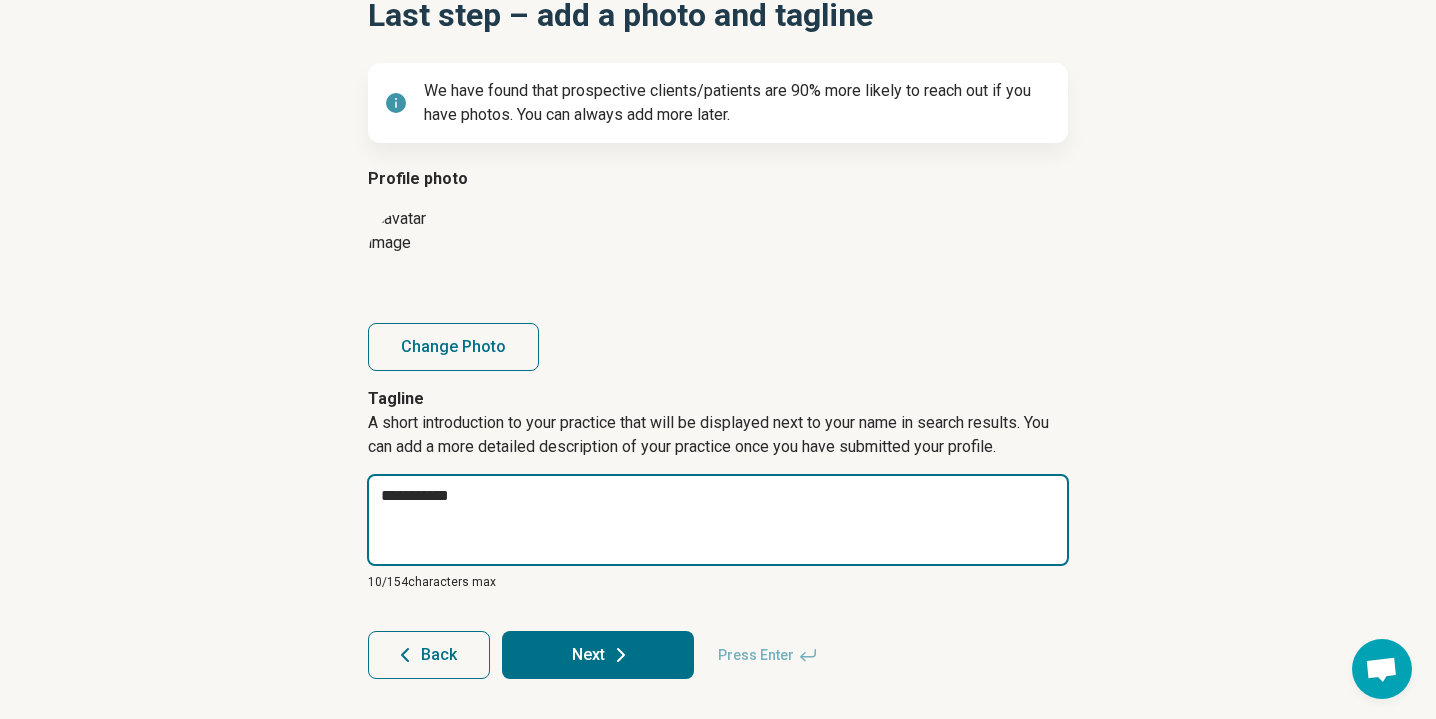 type on "*" 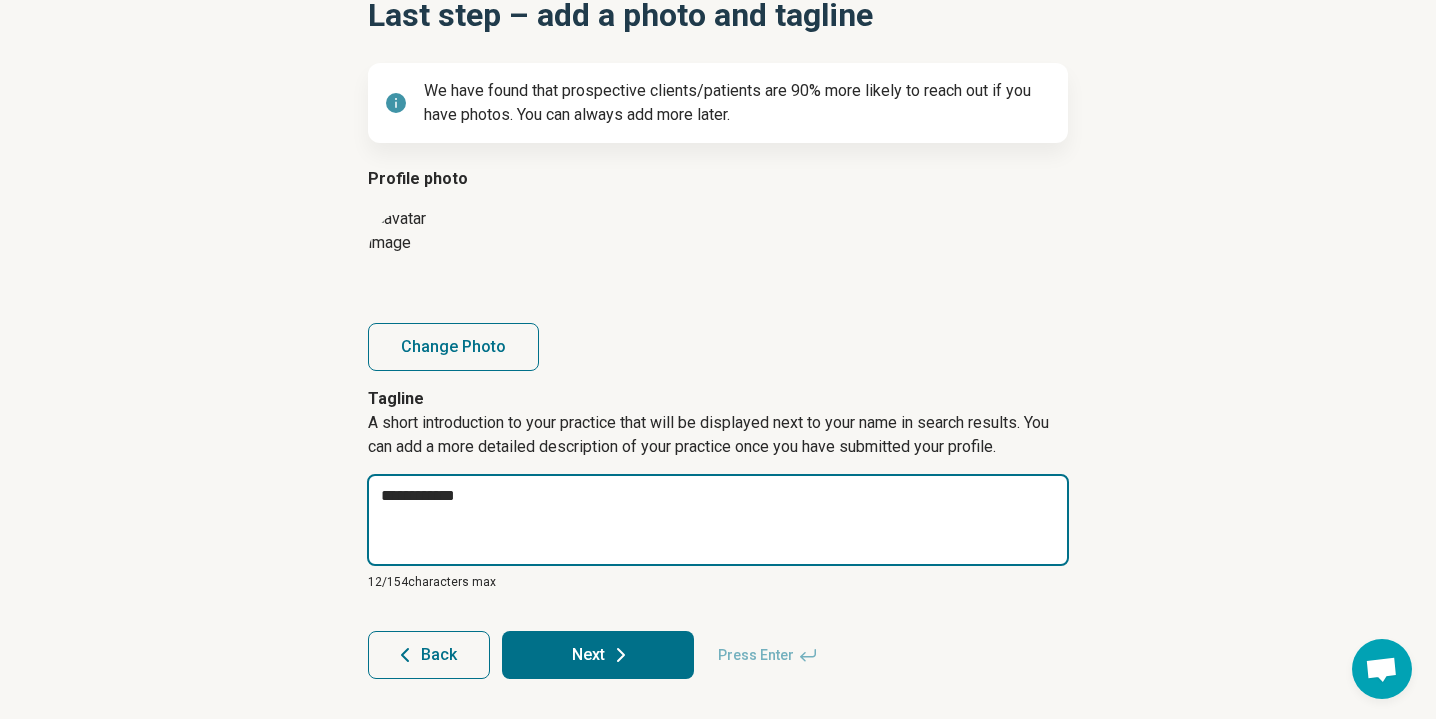 type on "*" 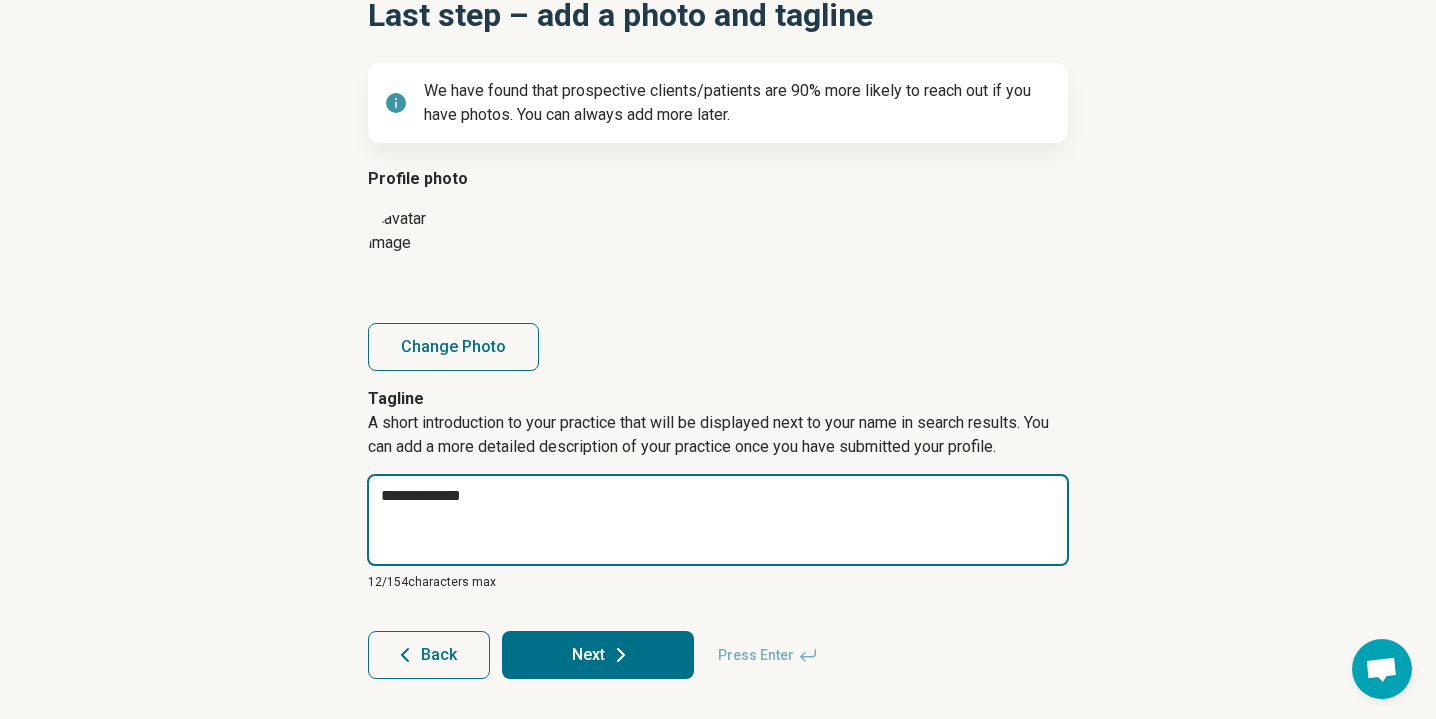 type on "*" 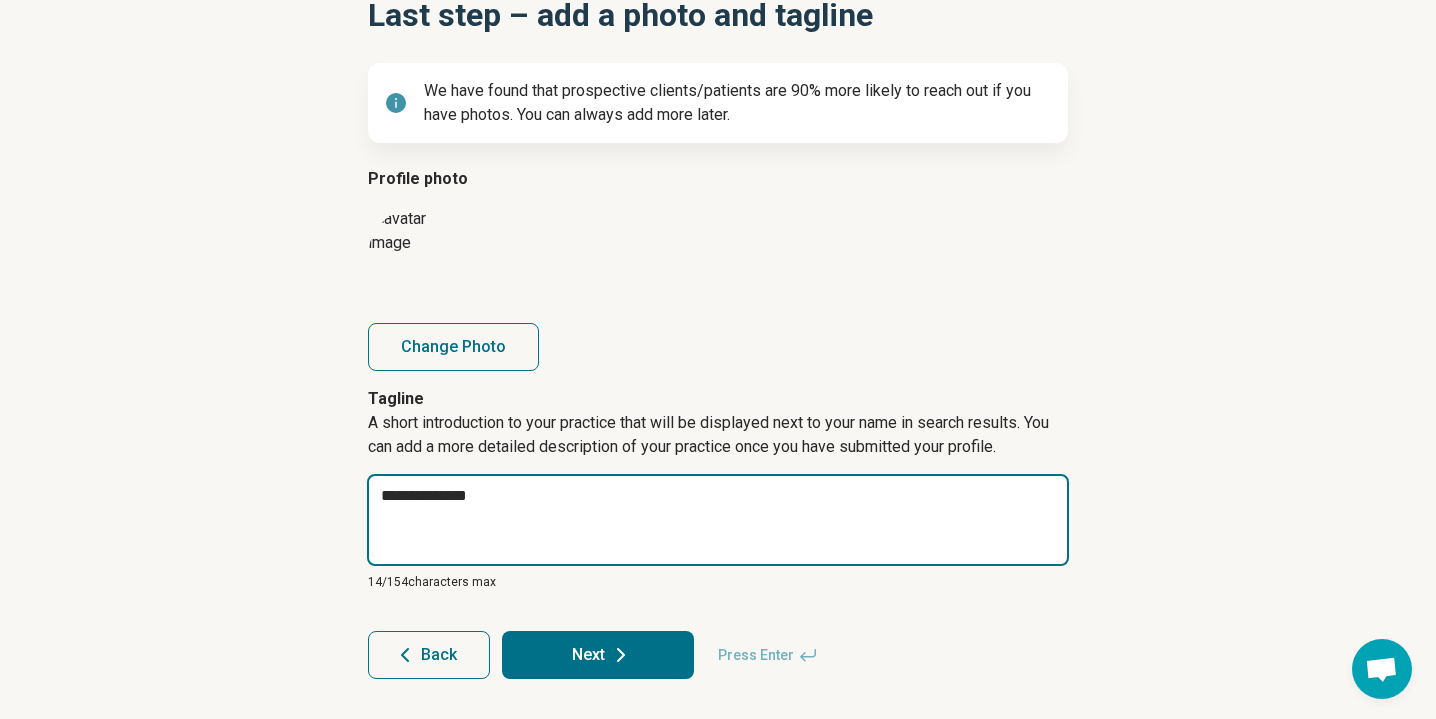 type on "*" 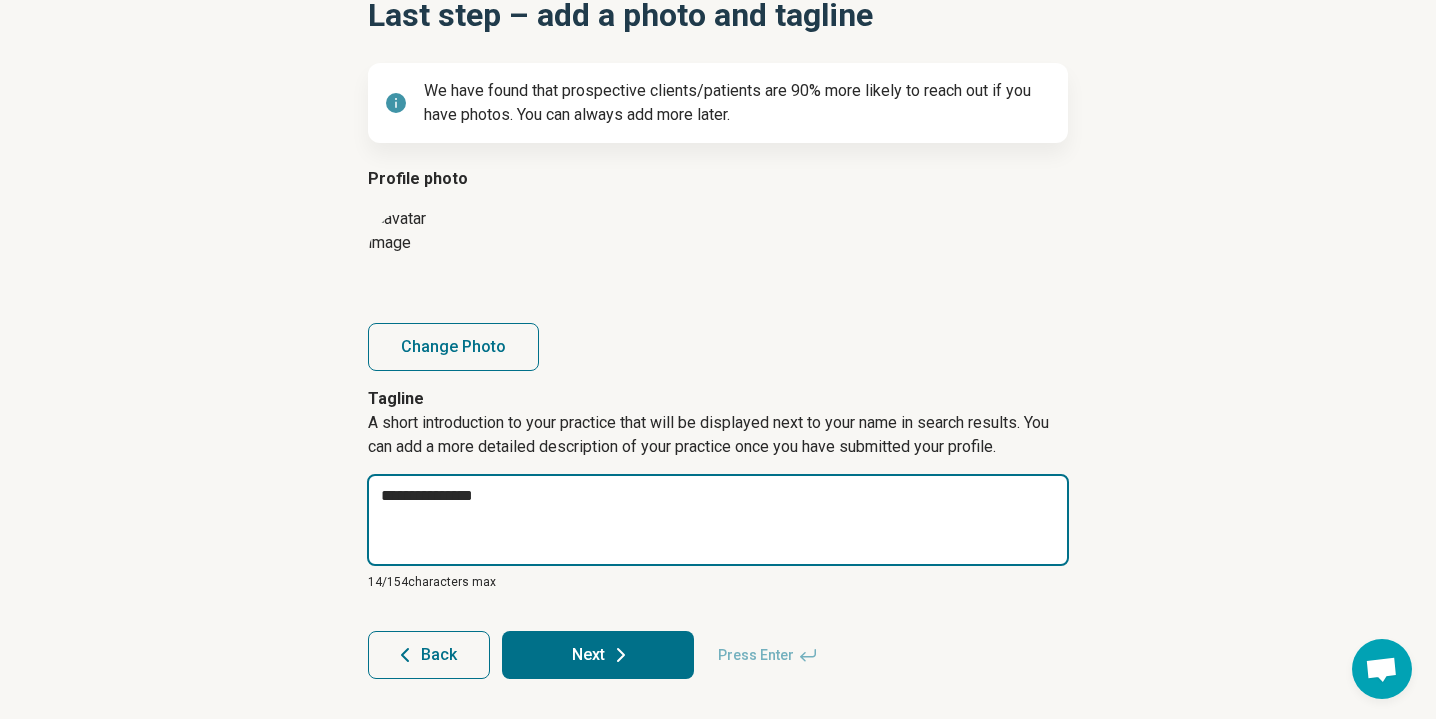 type on "*" 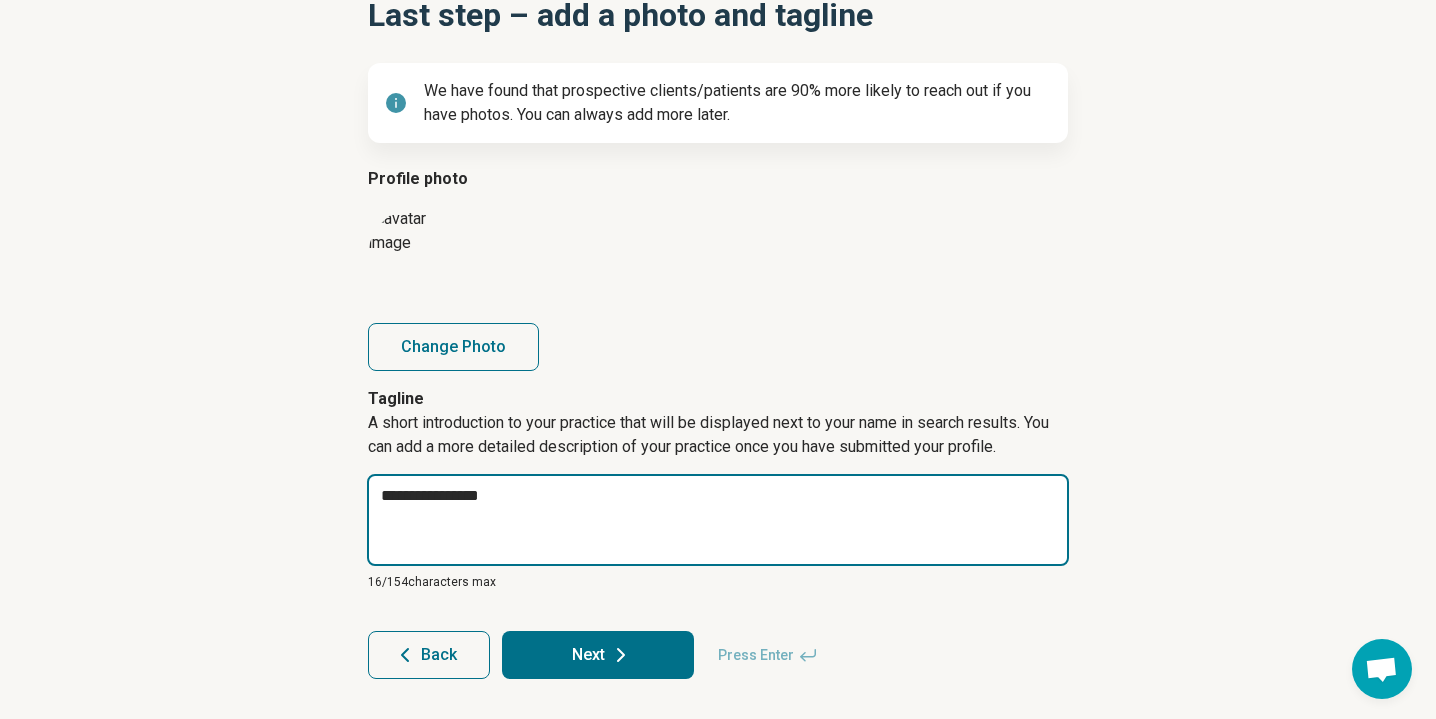 type on "*" 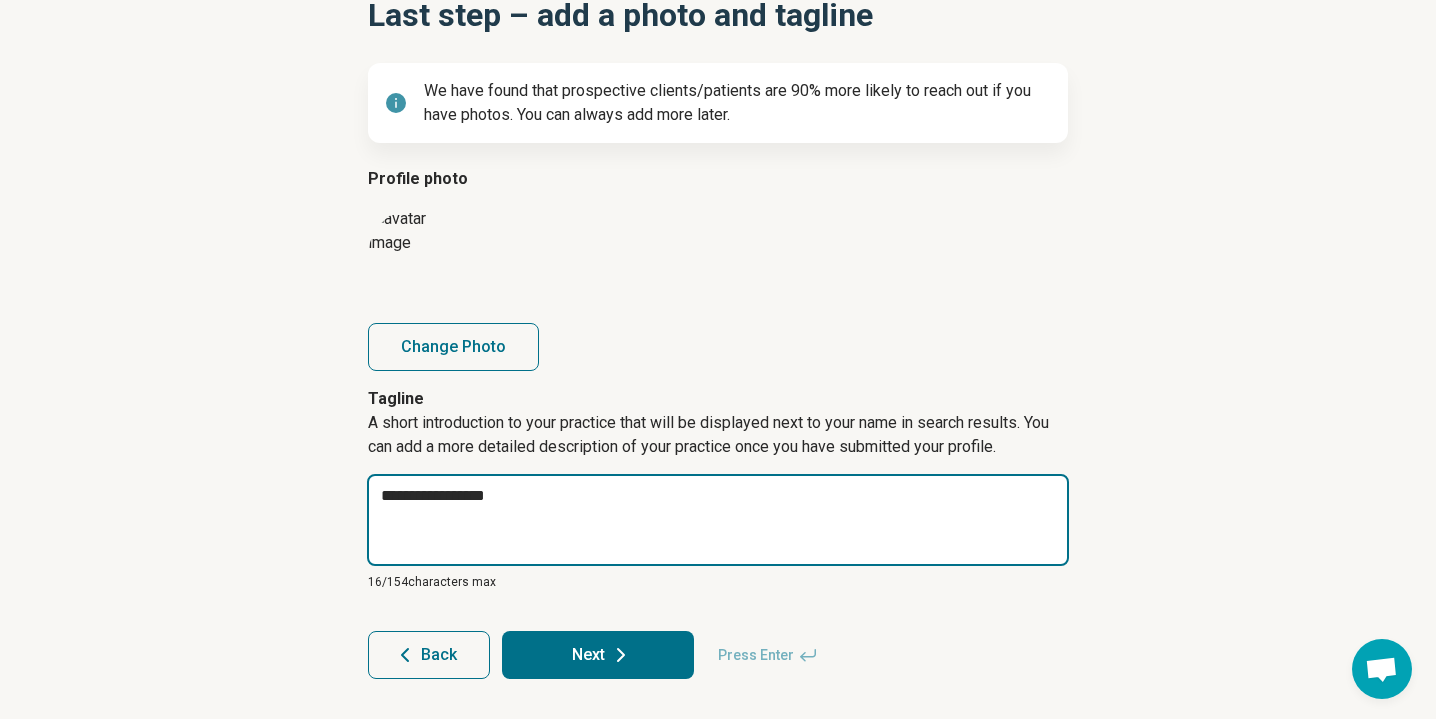 type on "*" 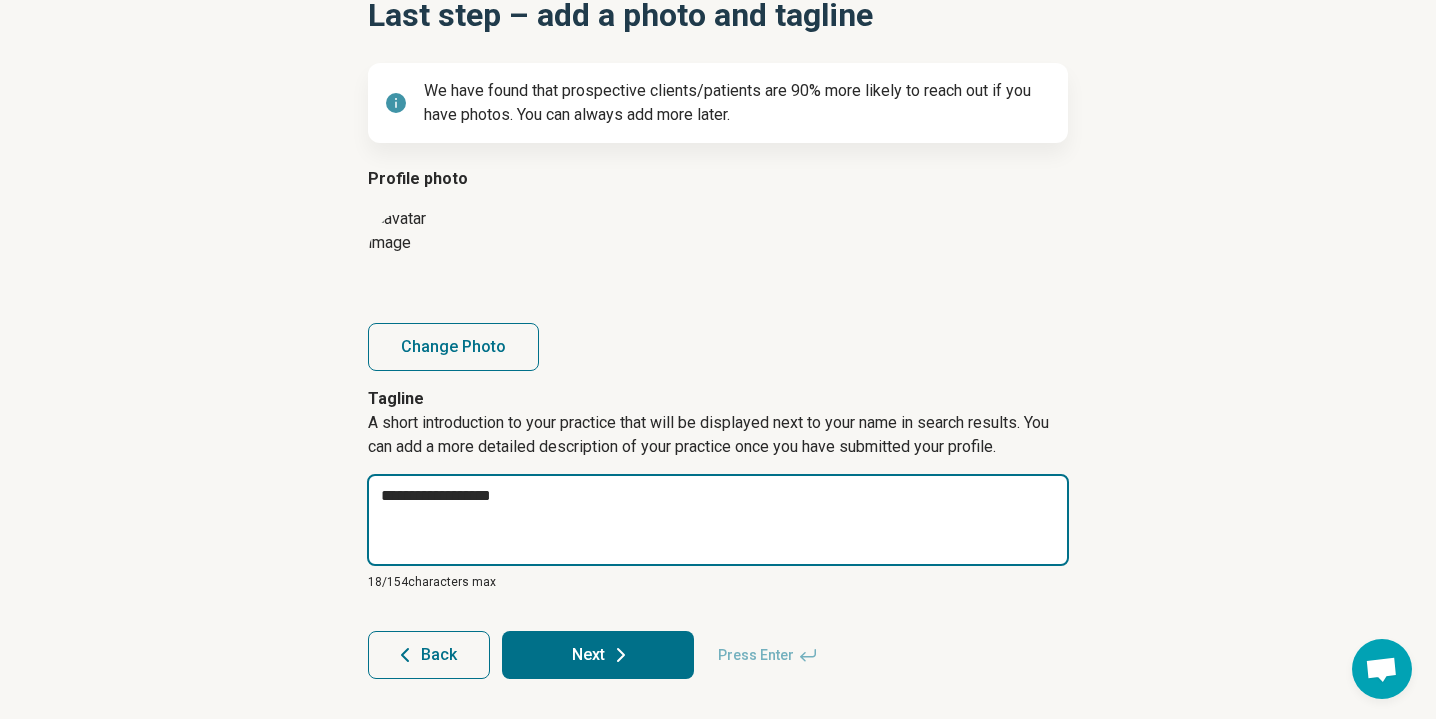 type on "*" 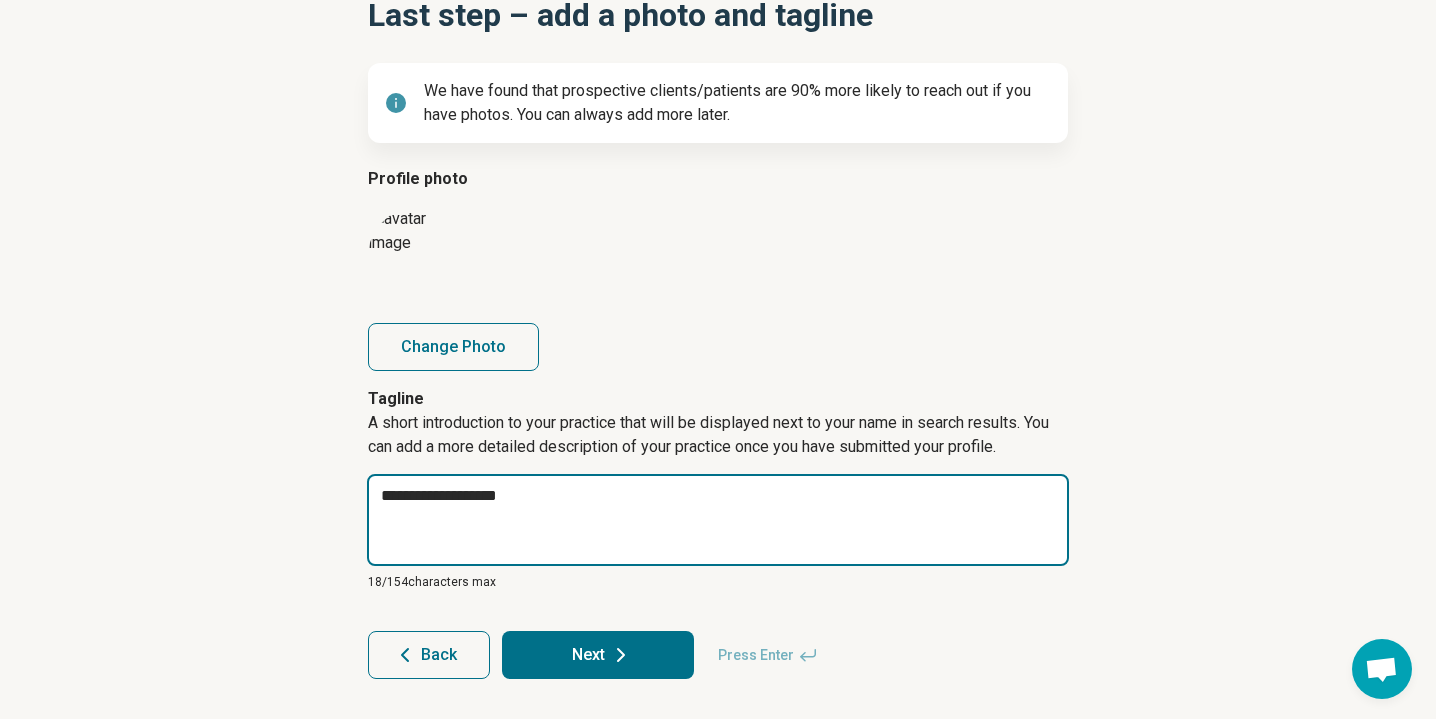 type on "*" 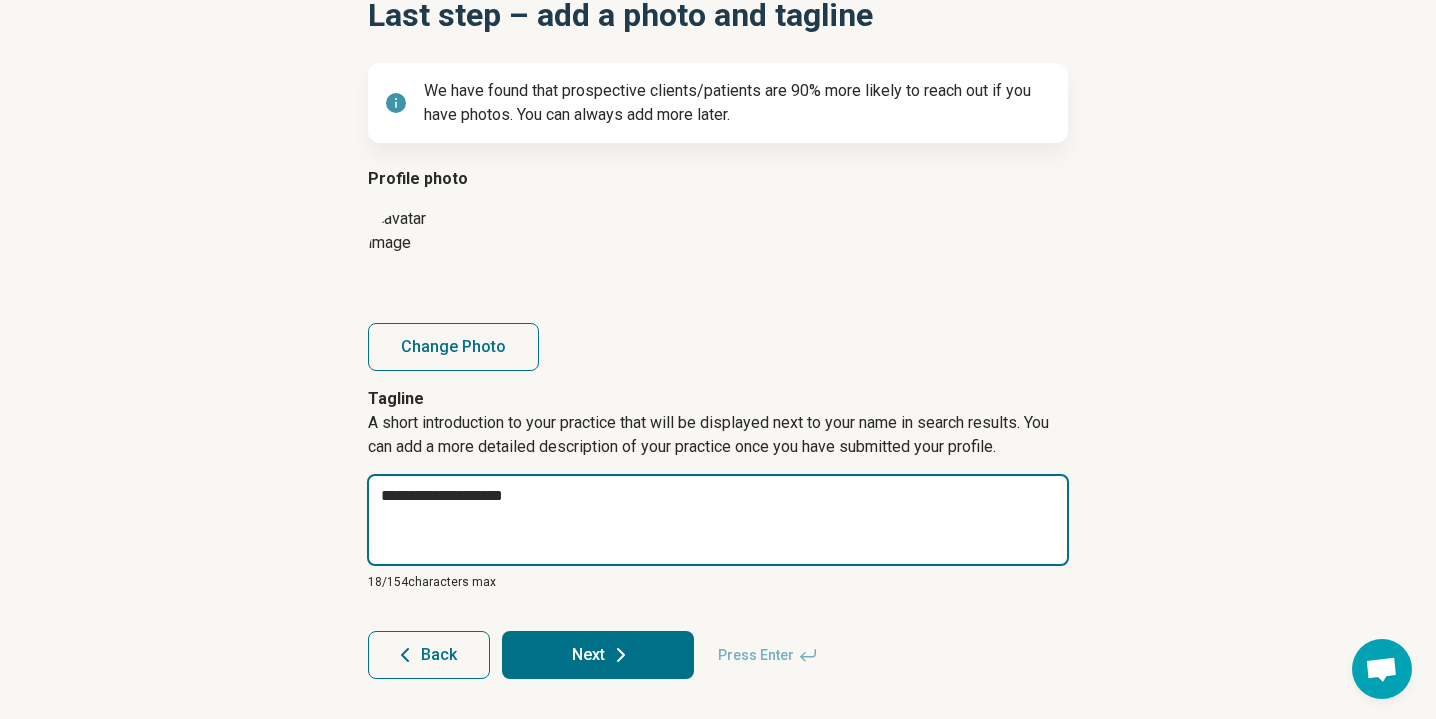 type on "*" 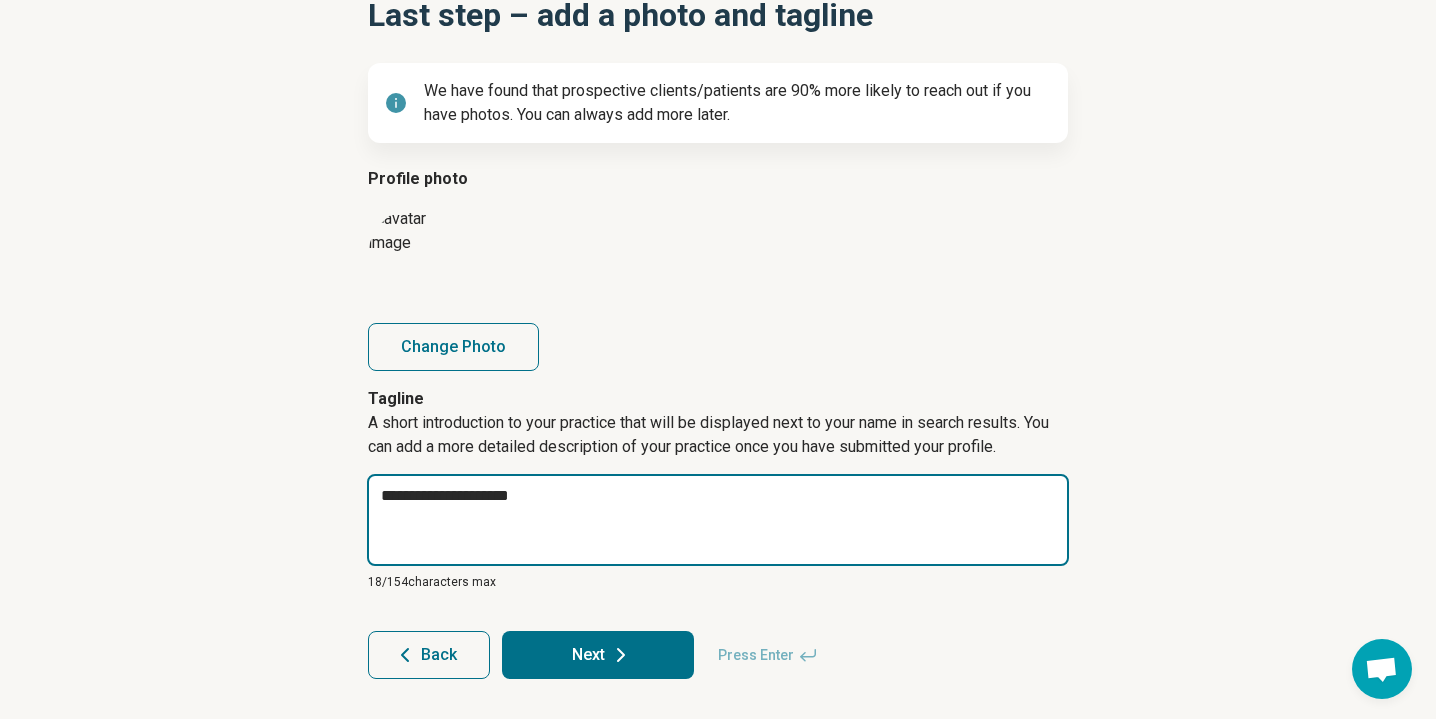 type on "*" 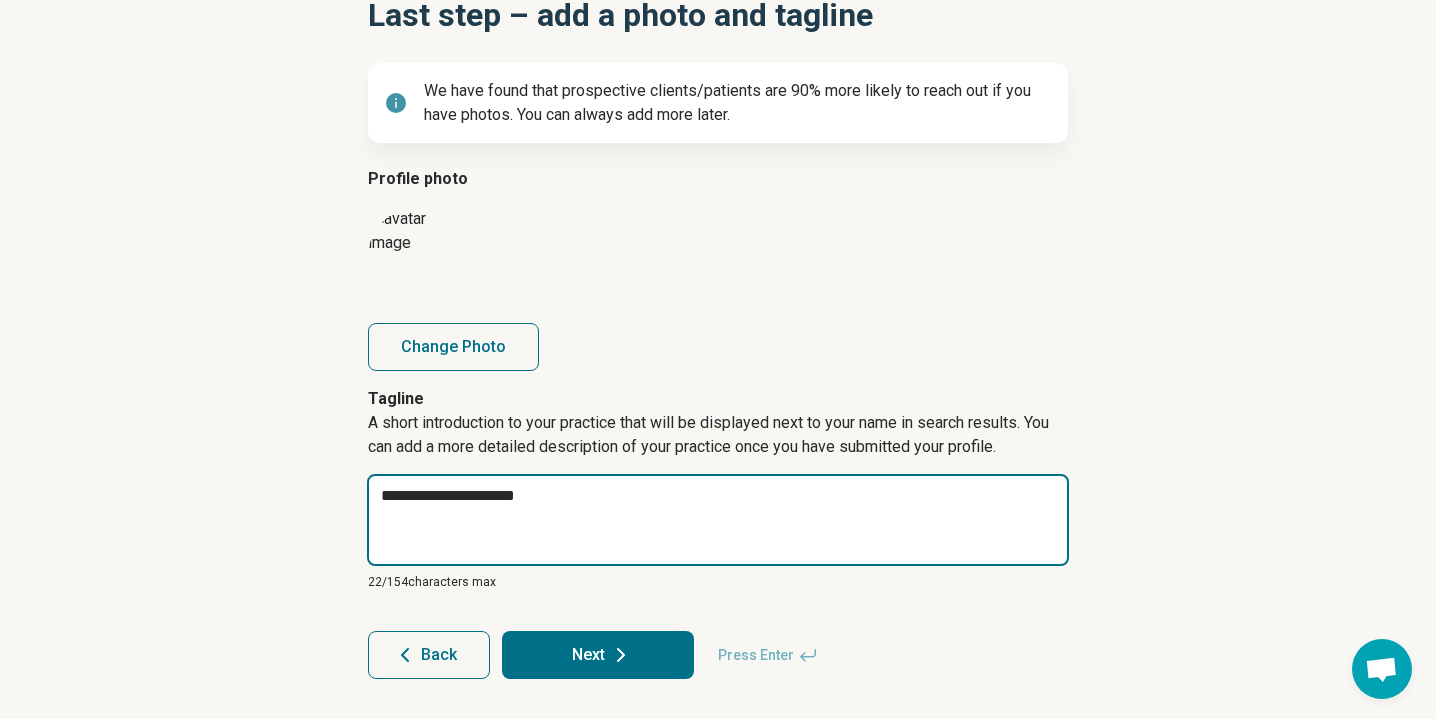 type on "*" 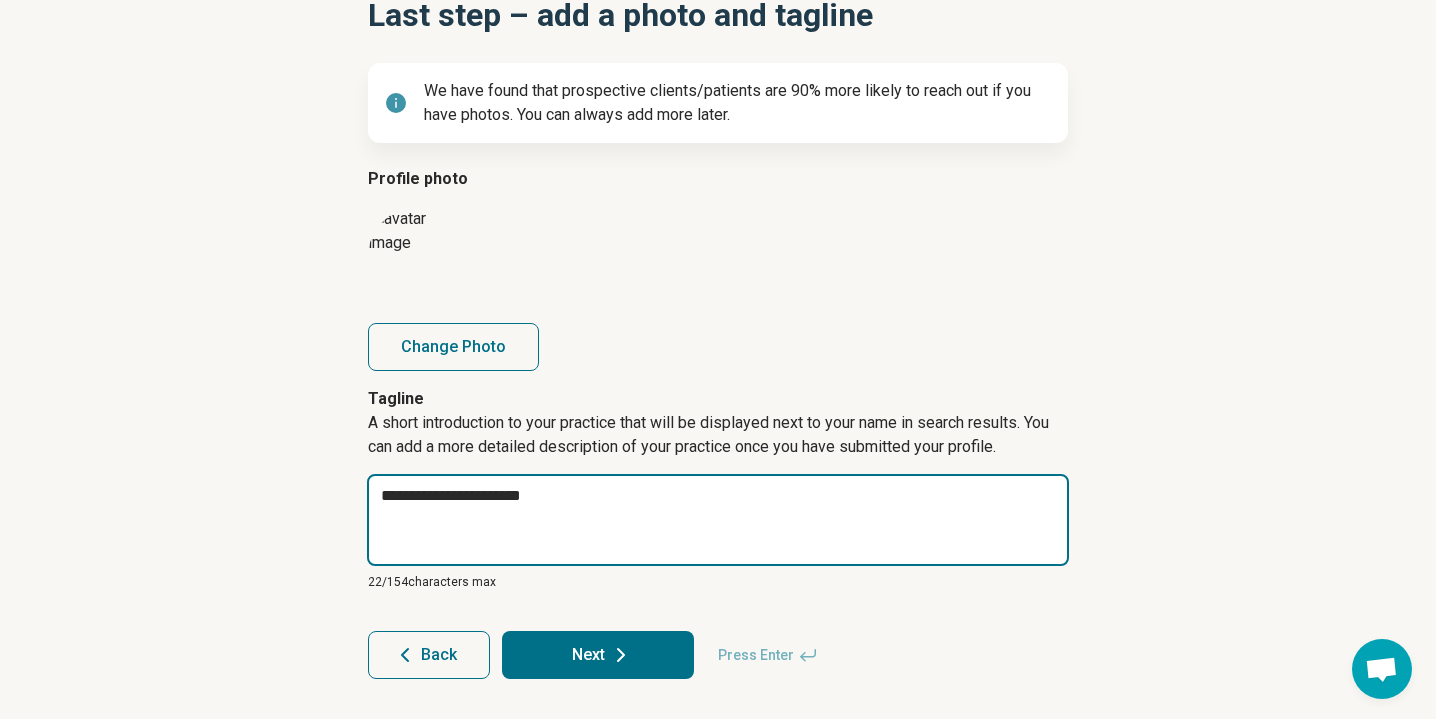 type on "**********" 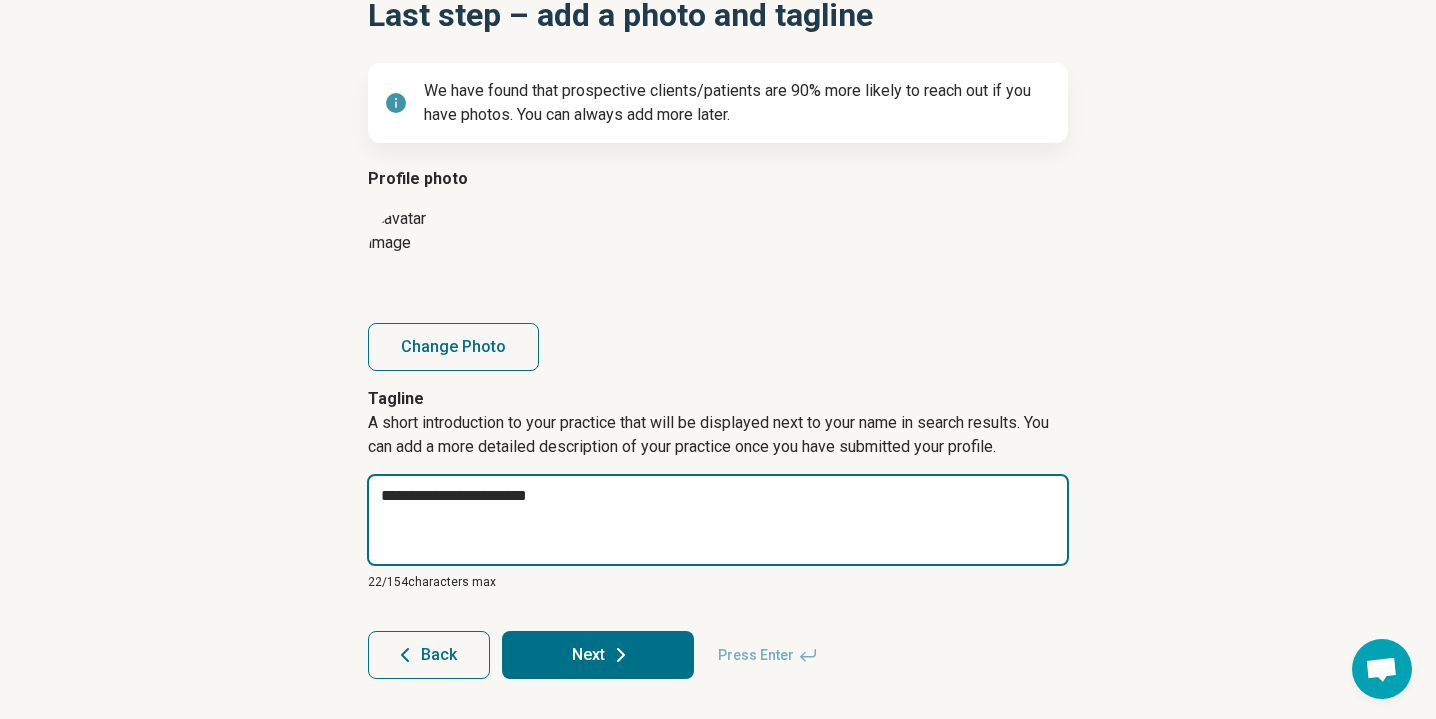 type on "*" 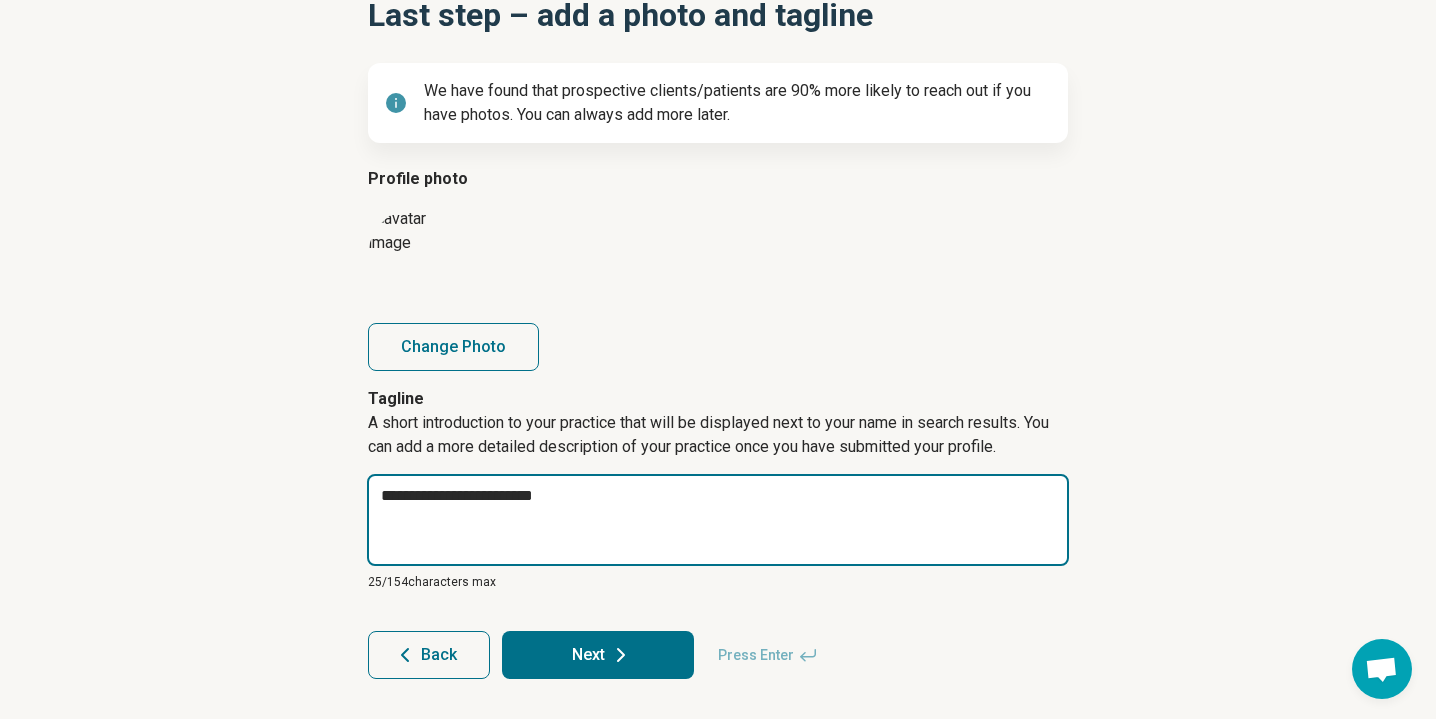 type on "*" 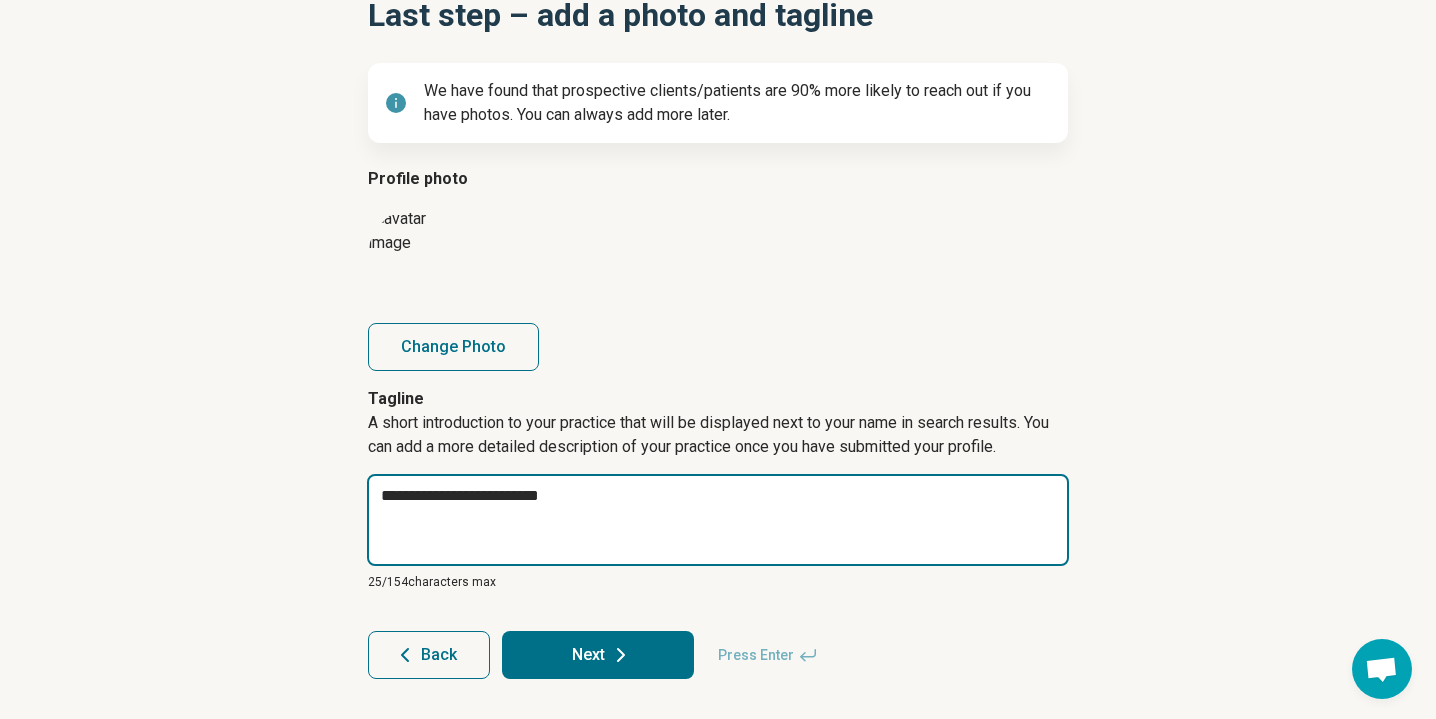 type on "*" 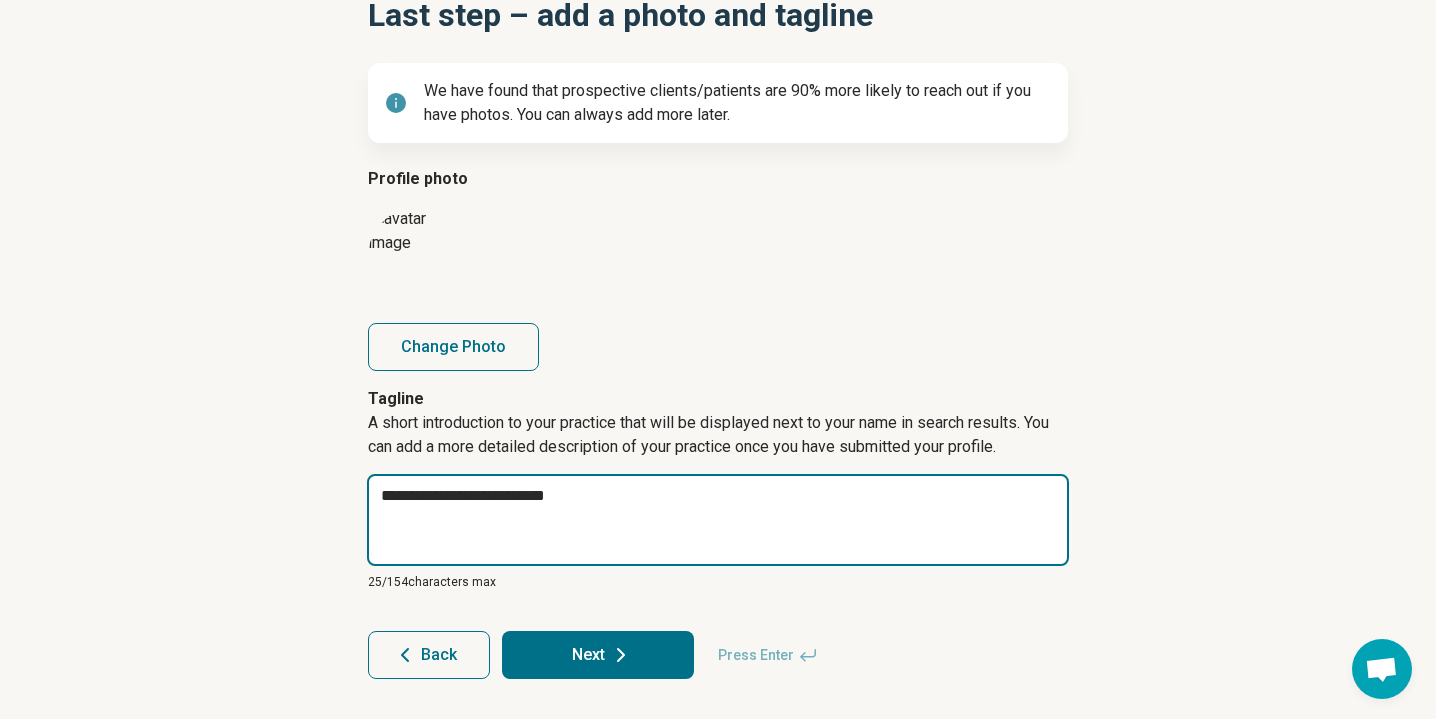 type on "*" 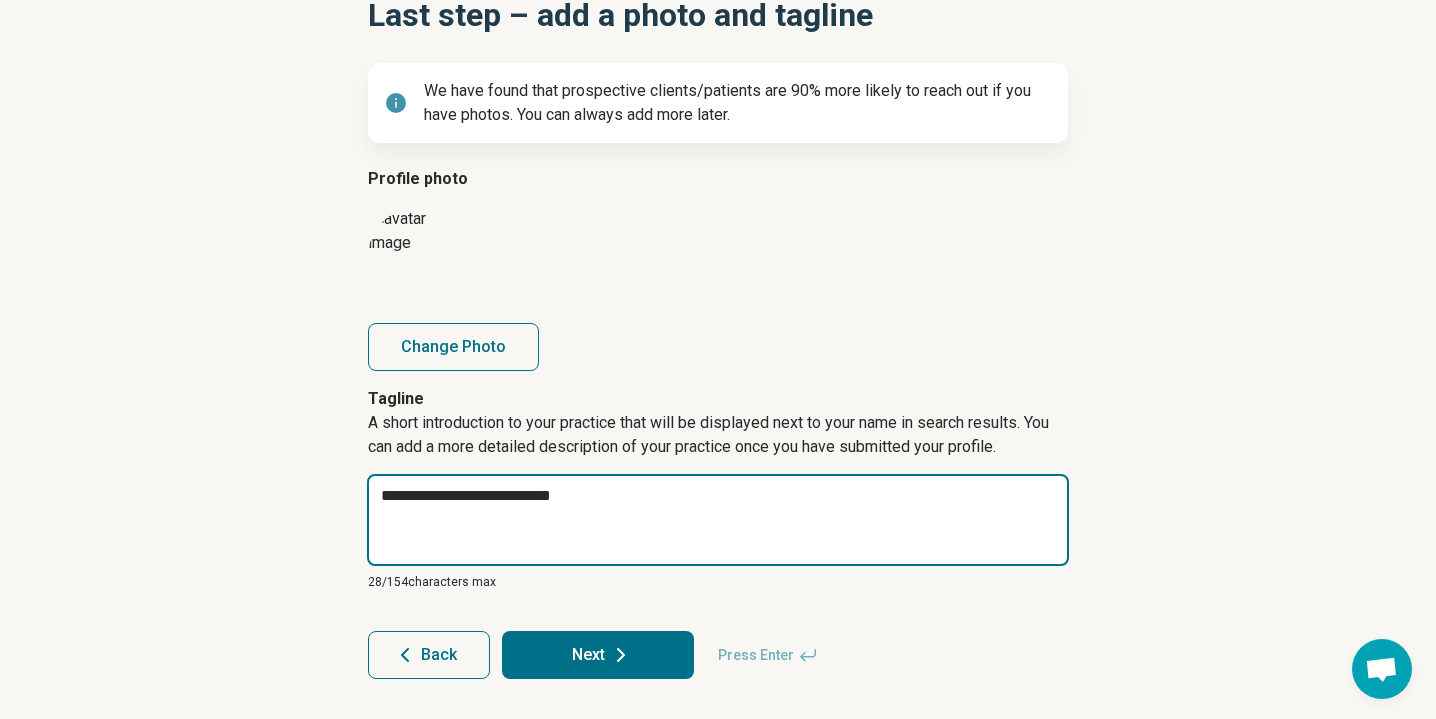 type on "*" 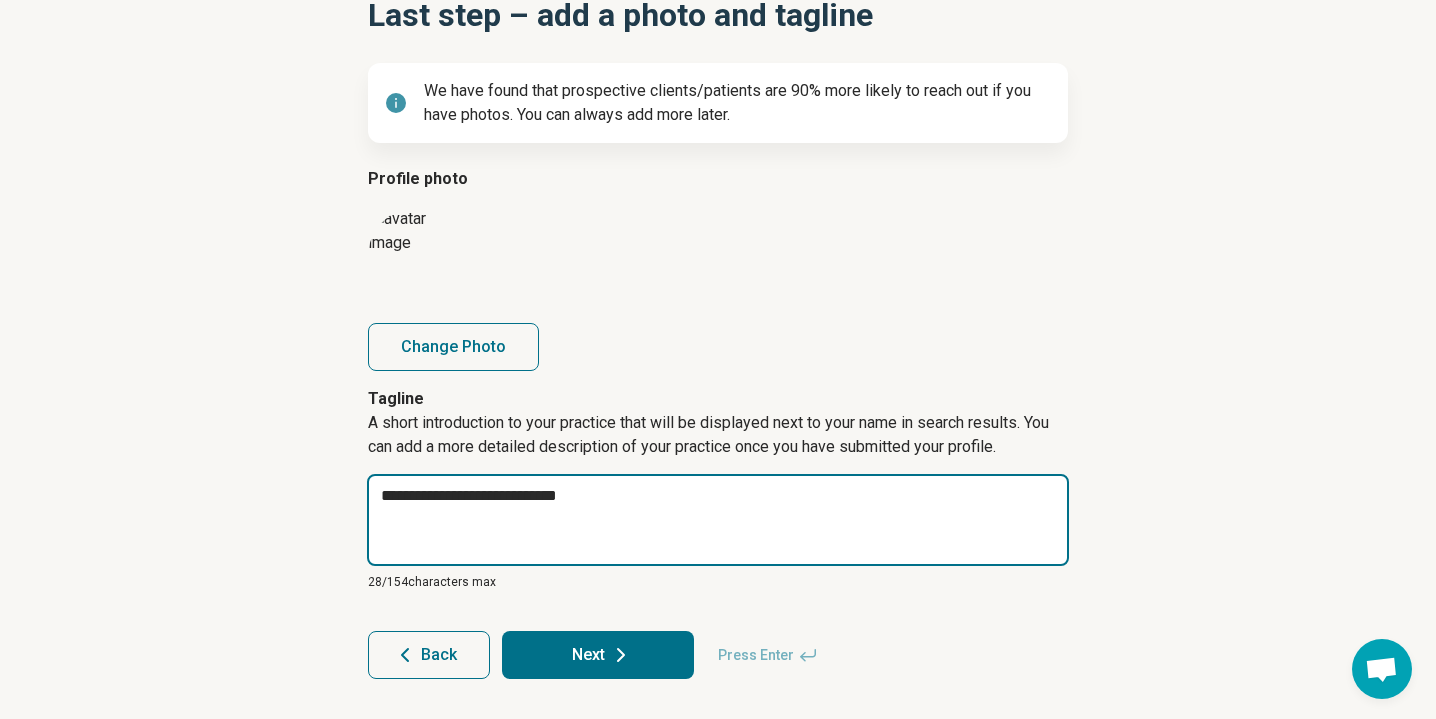 type on "**********" 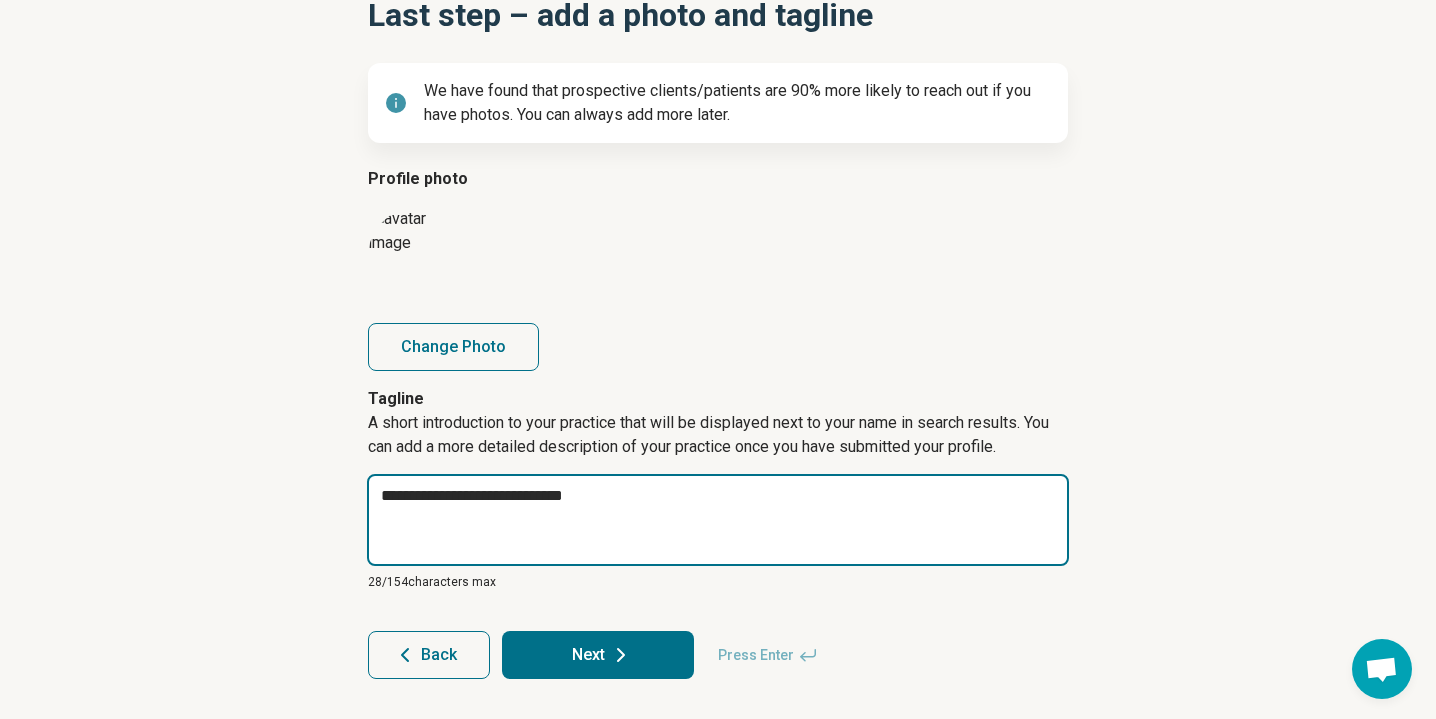 type on "*" 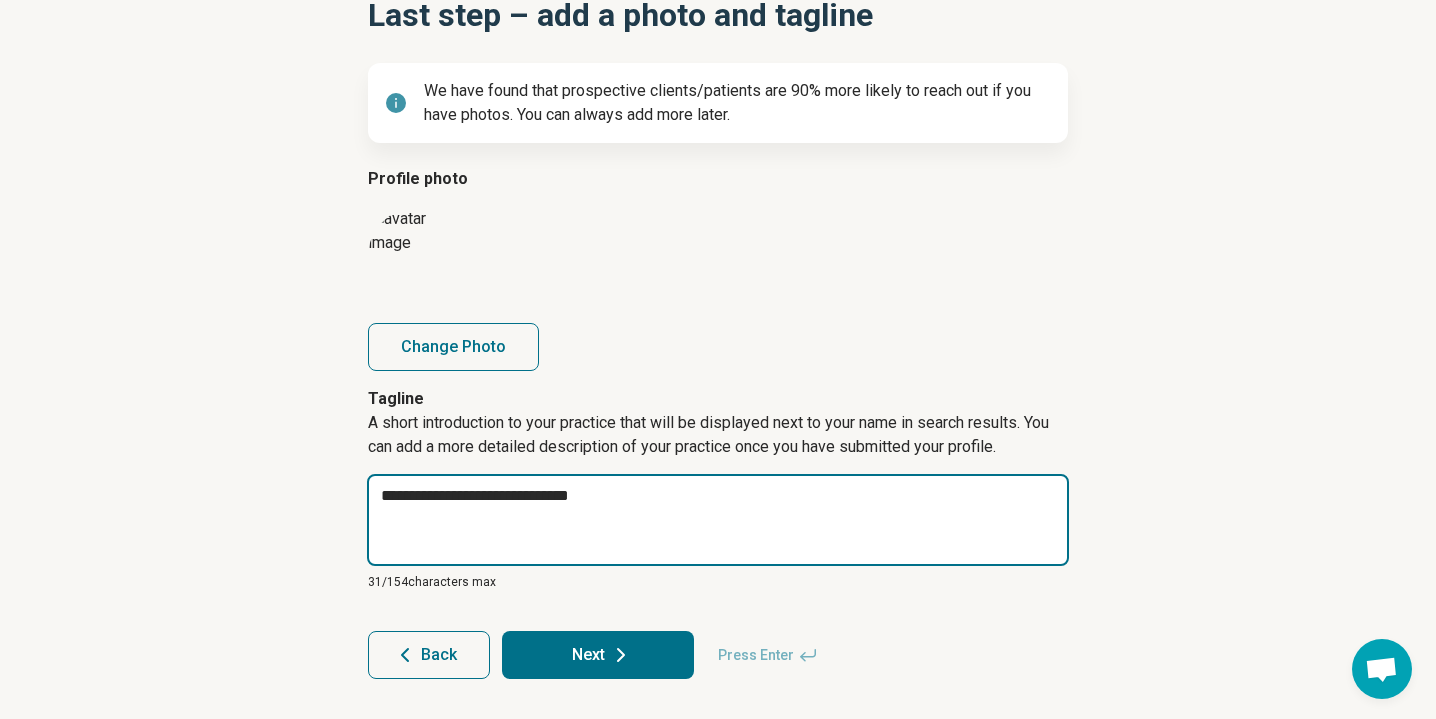 type on "*" 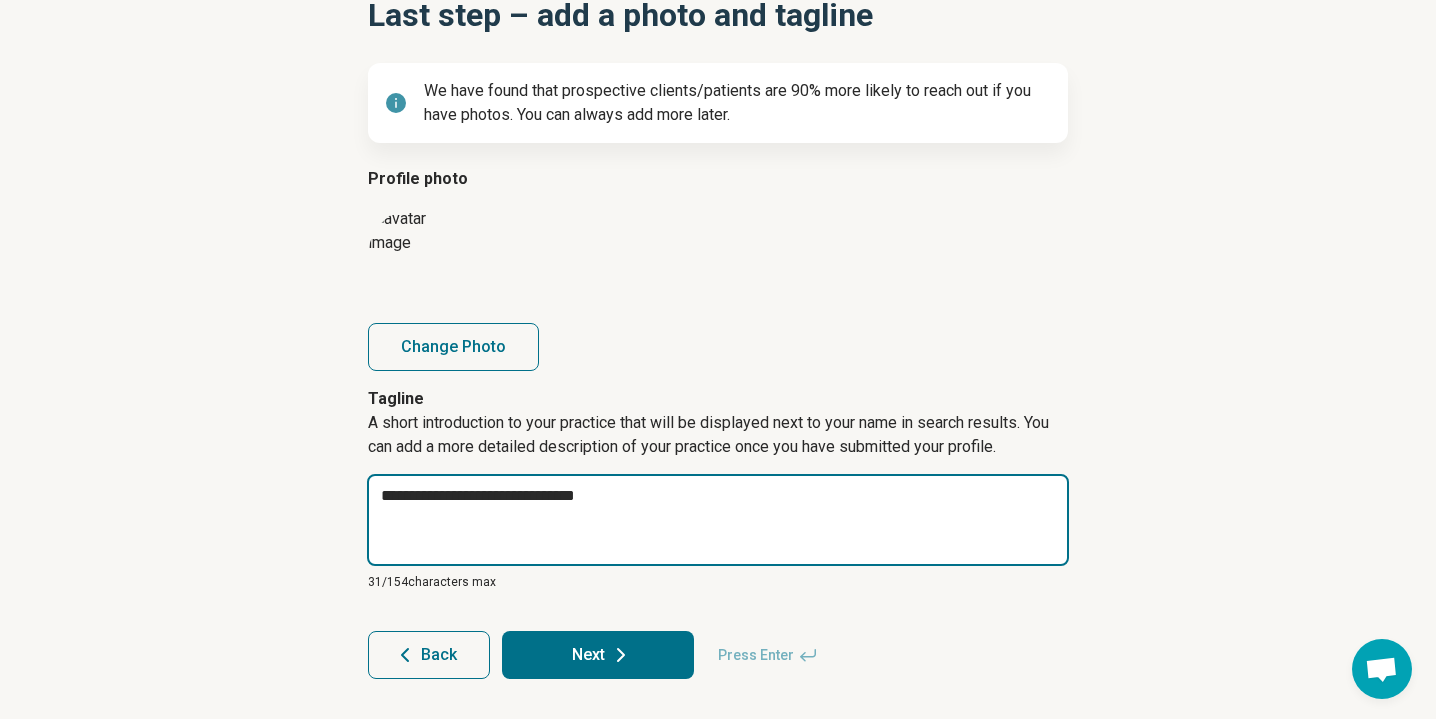 type on "*" 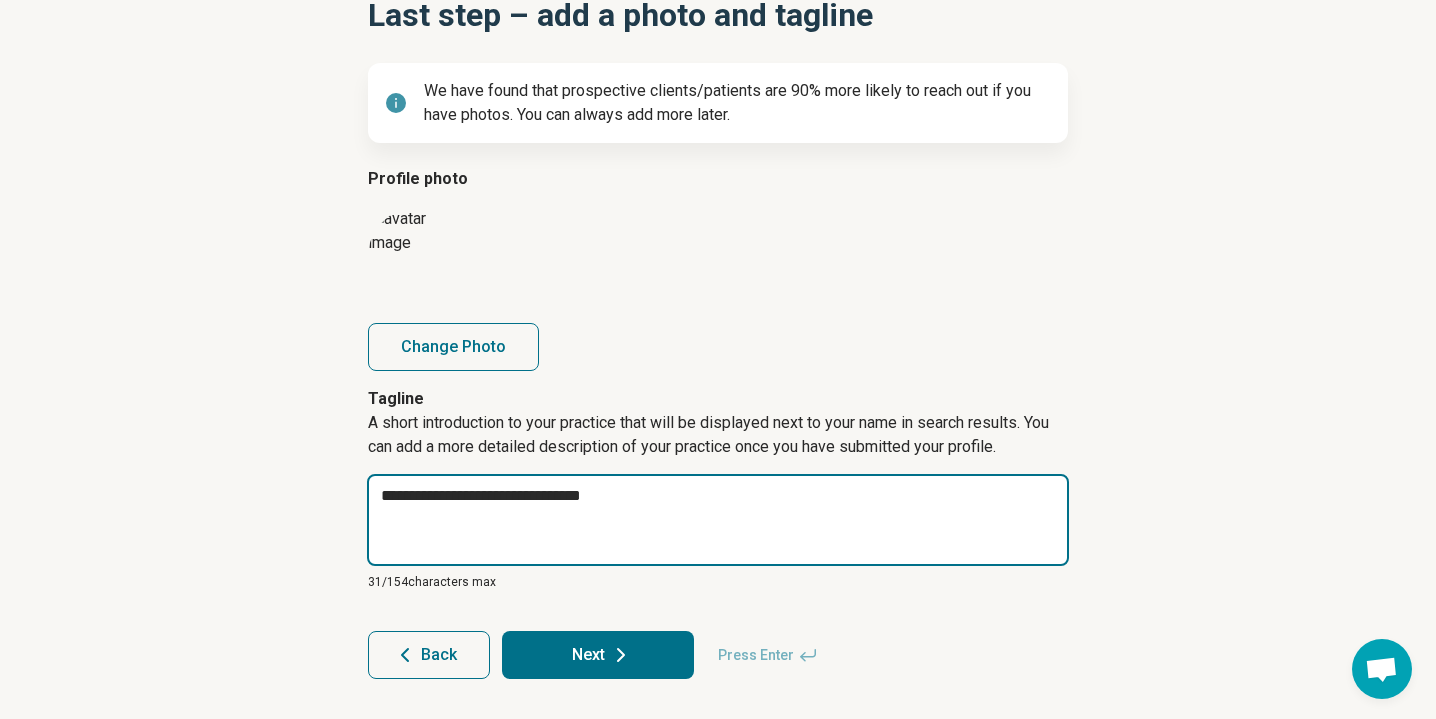 type on "**********" 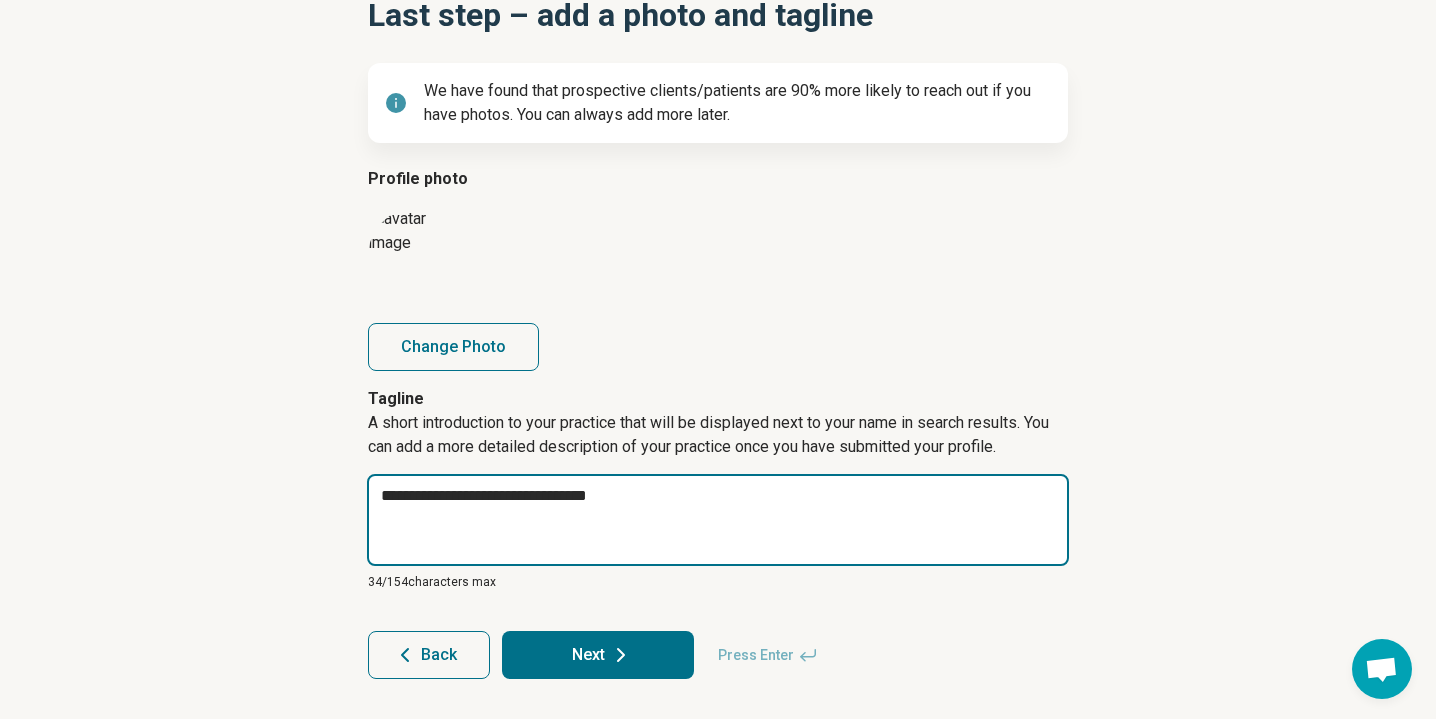 type on "*" 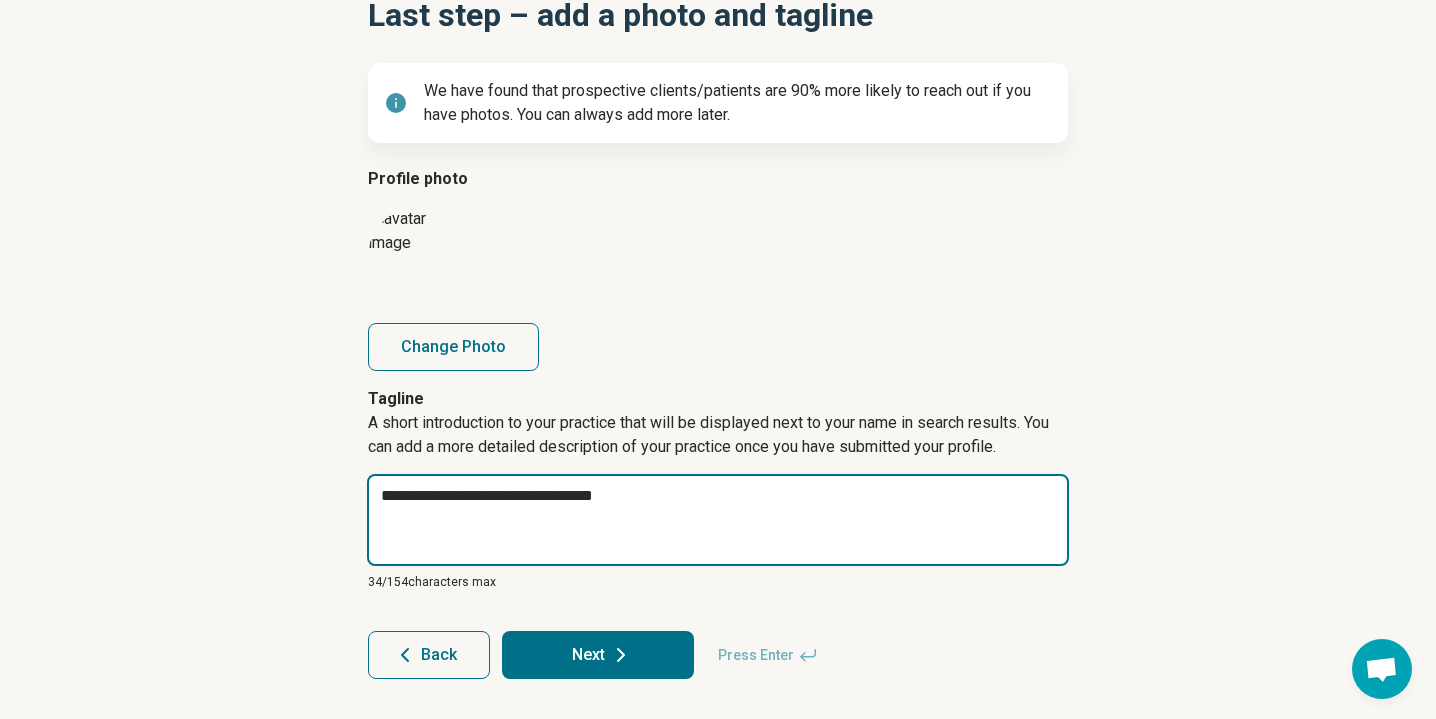 type on "*" 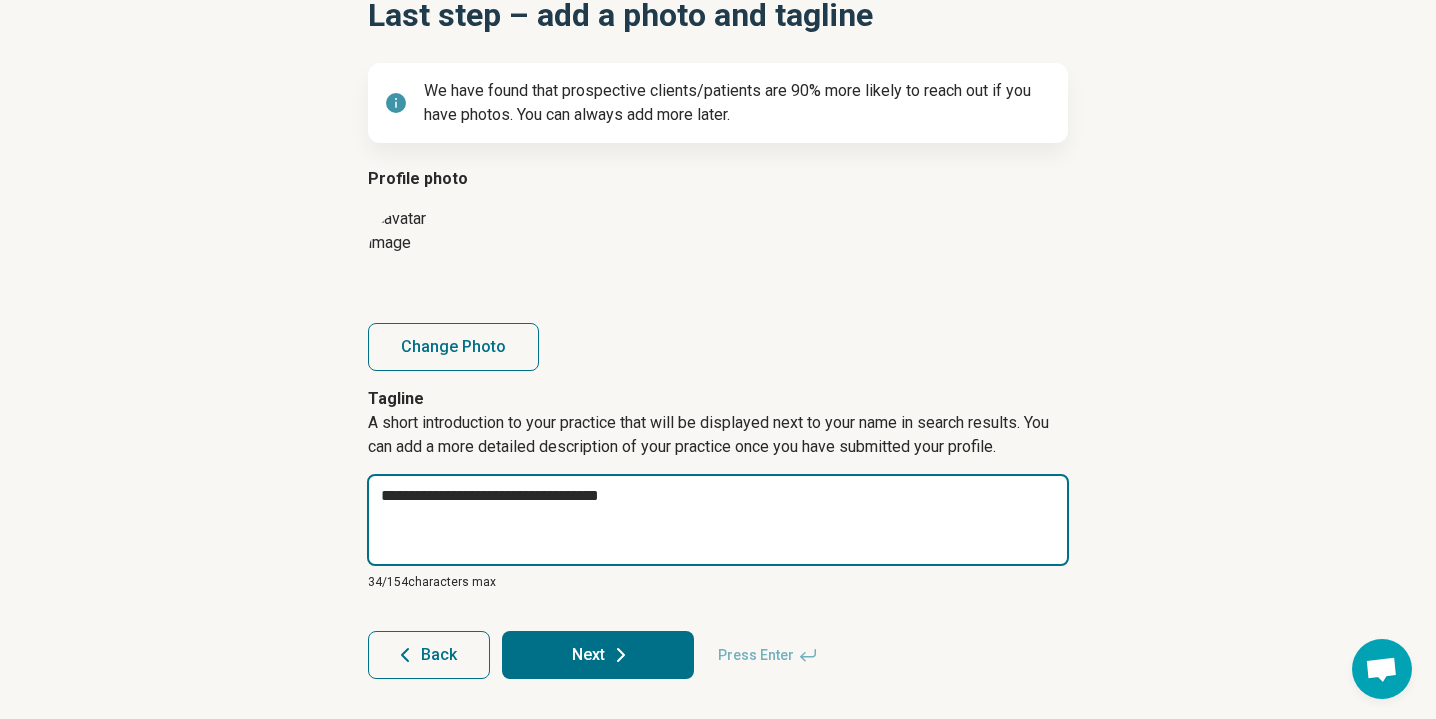 type on "*" 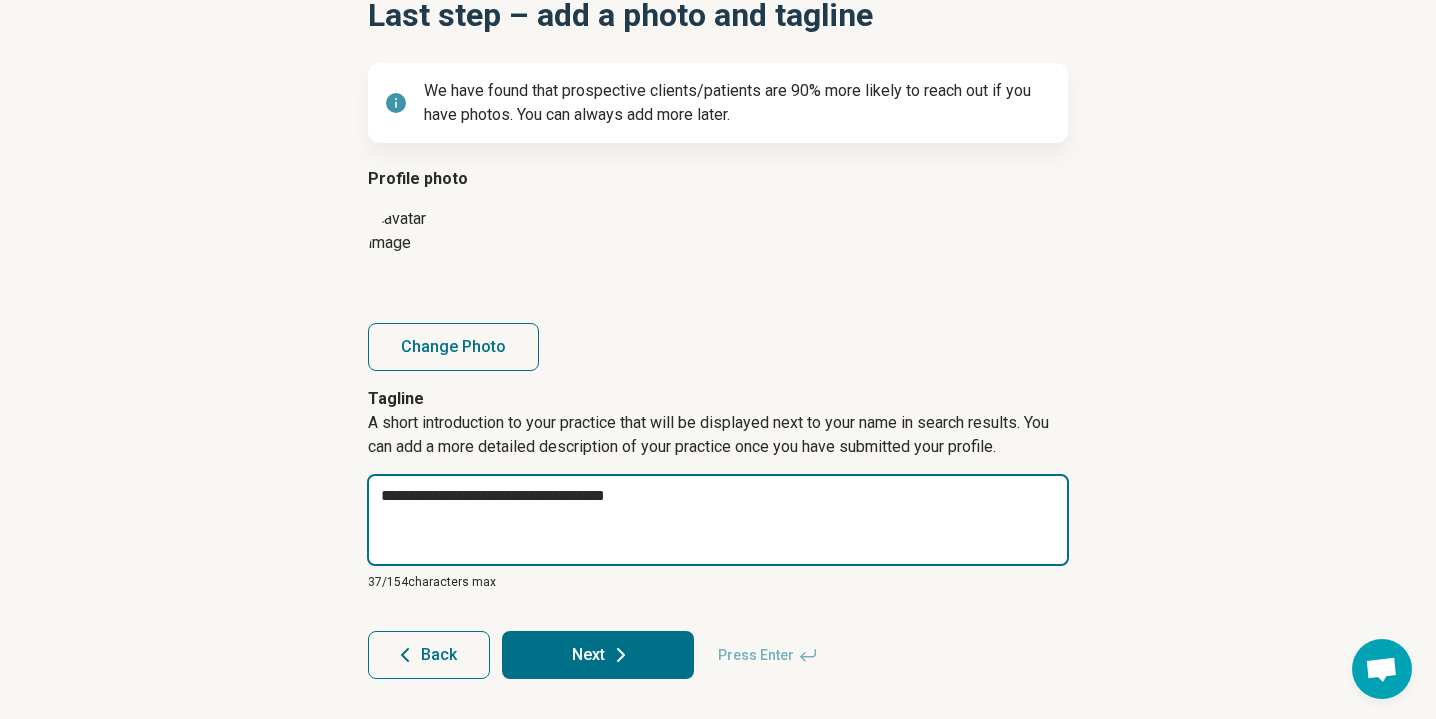 type on "*" 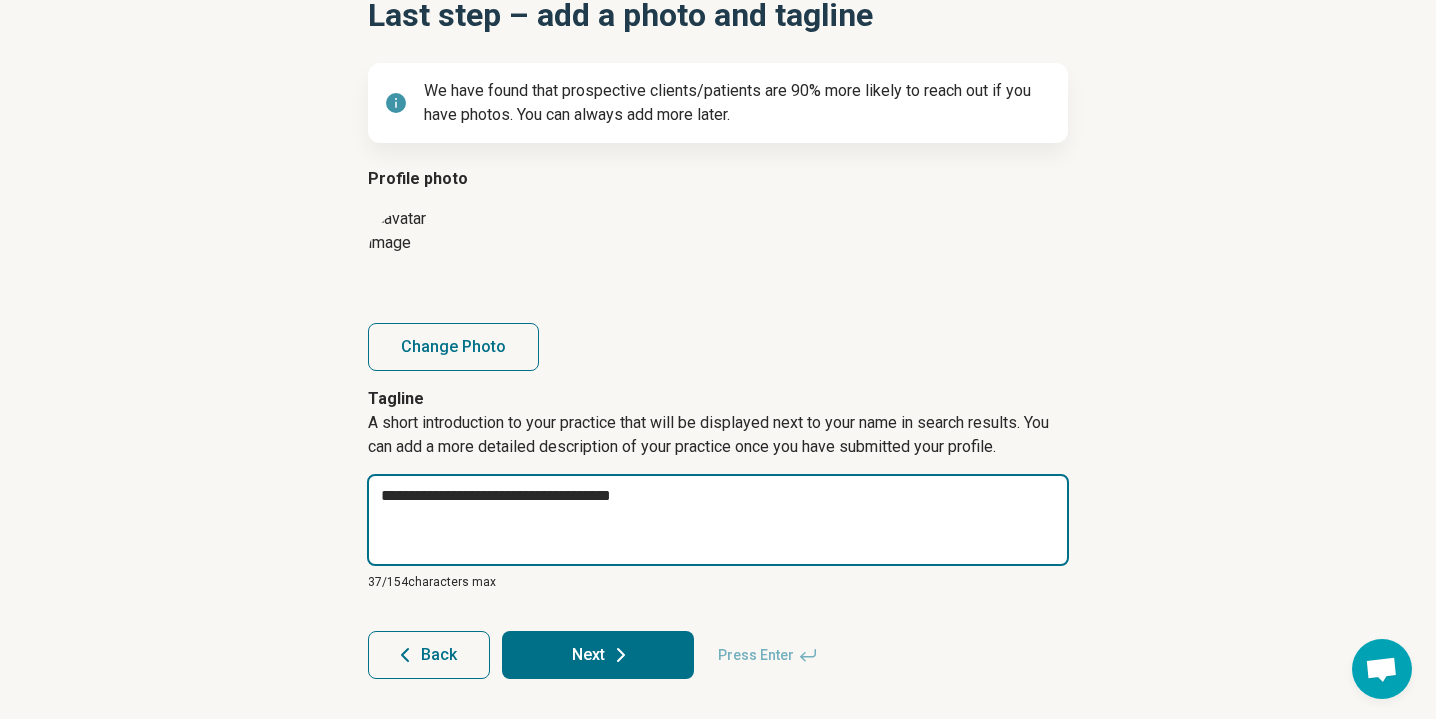 type on "*" 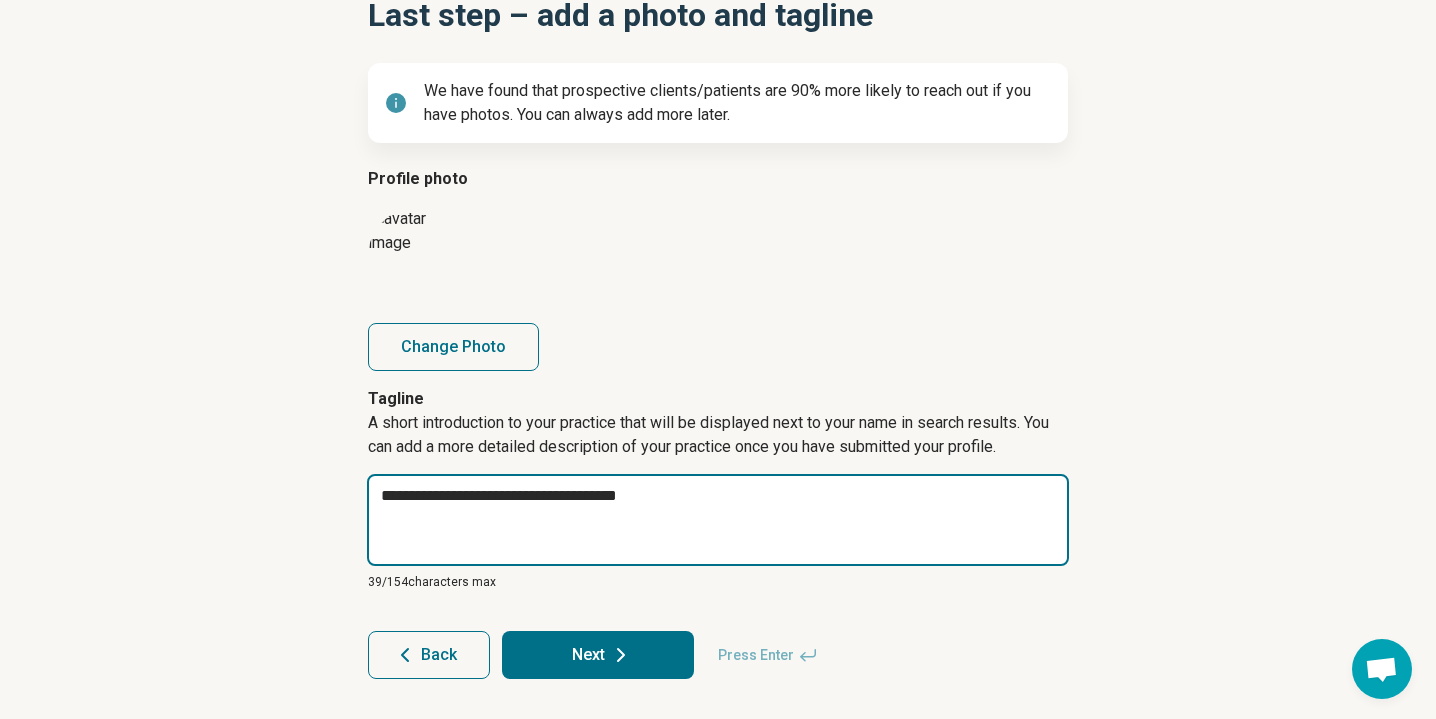 type on "**********" 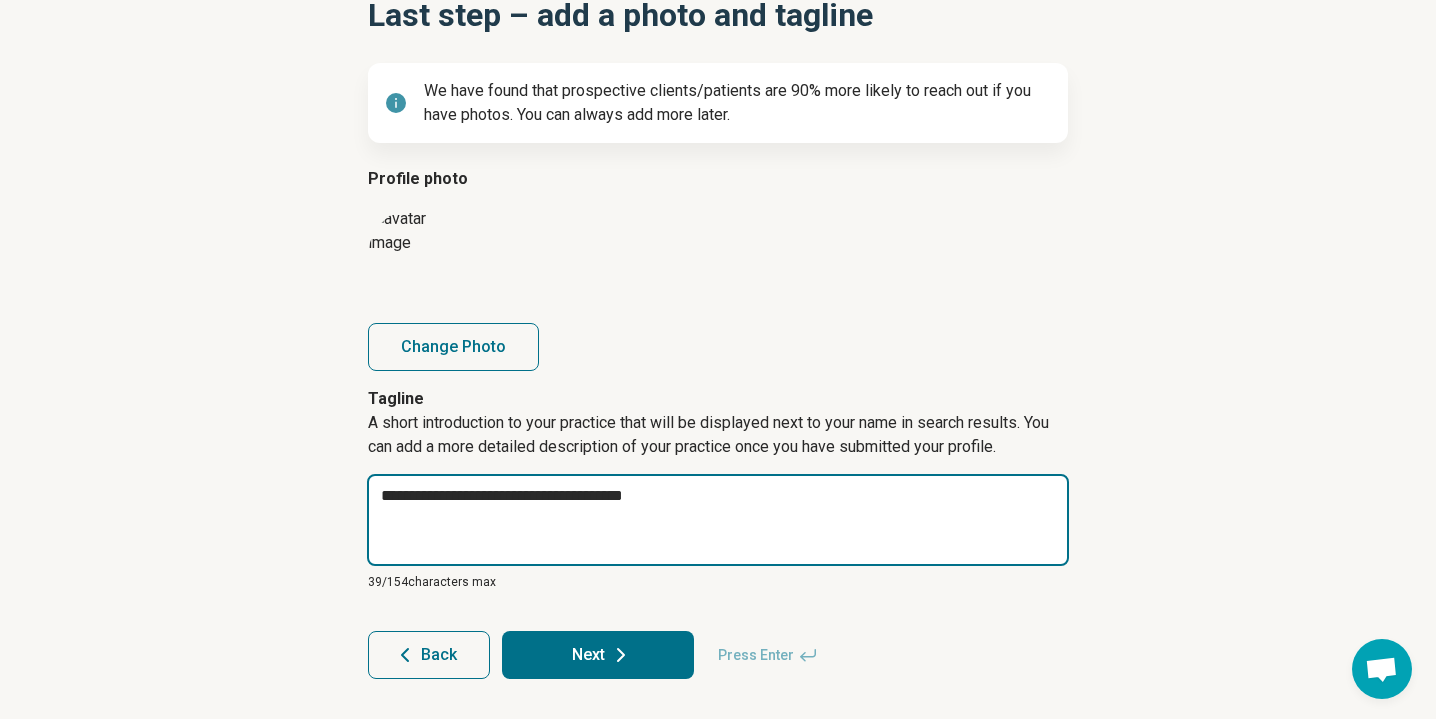 type on "*" 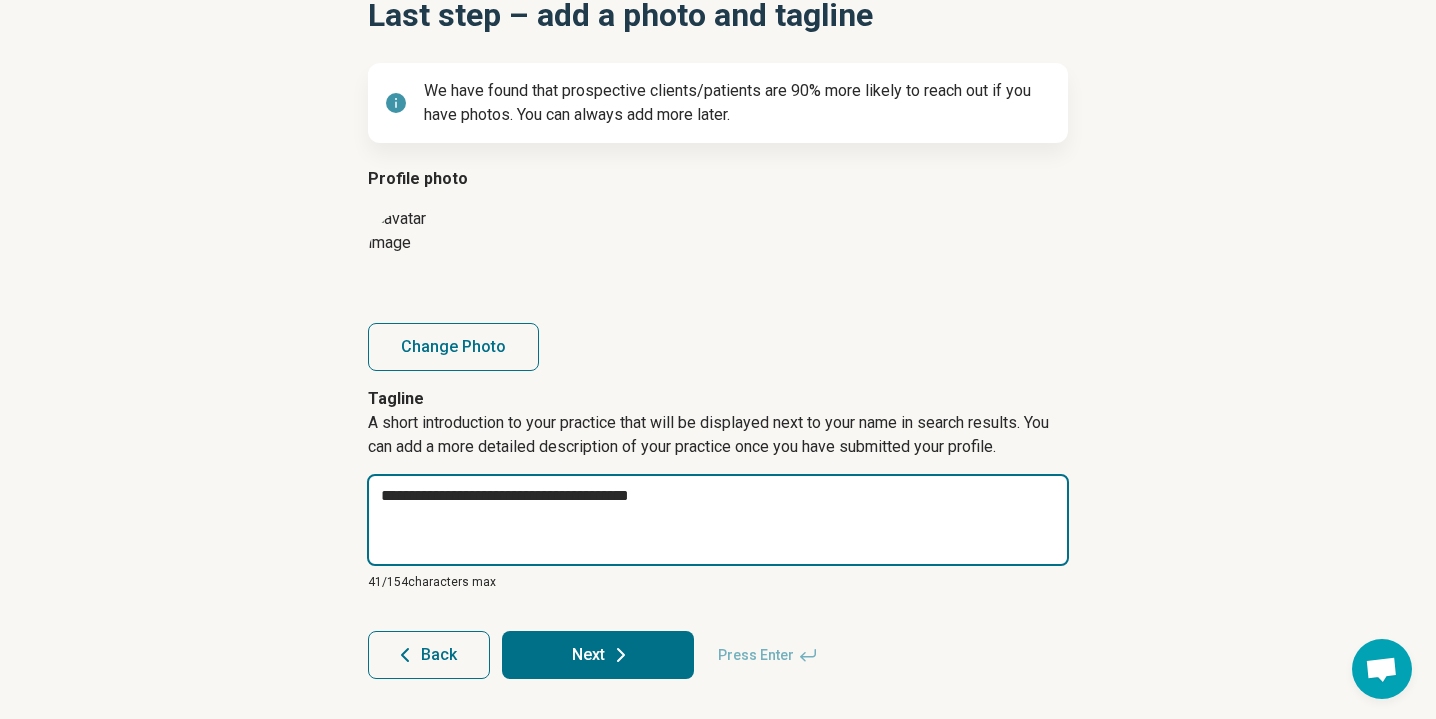 type on "*" 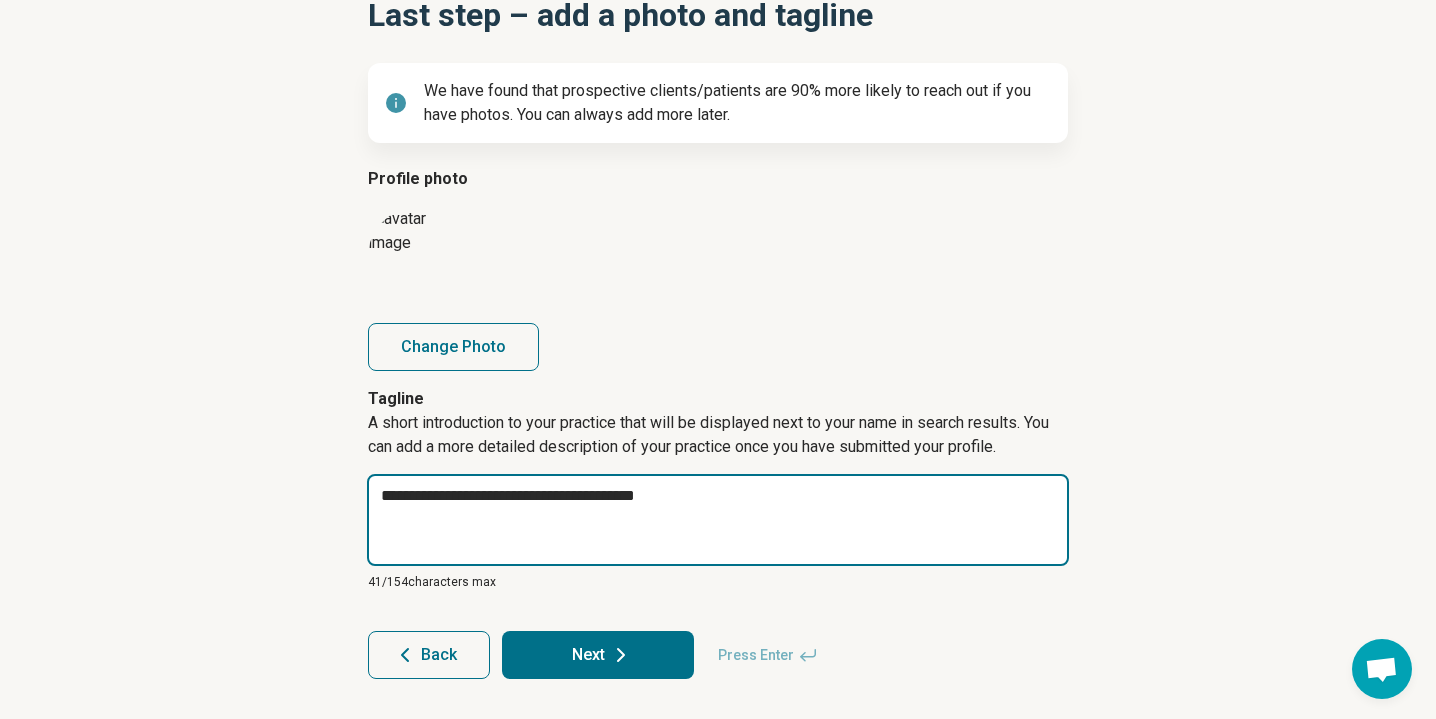 type on "*" 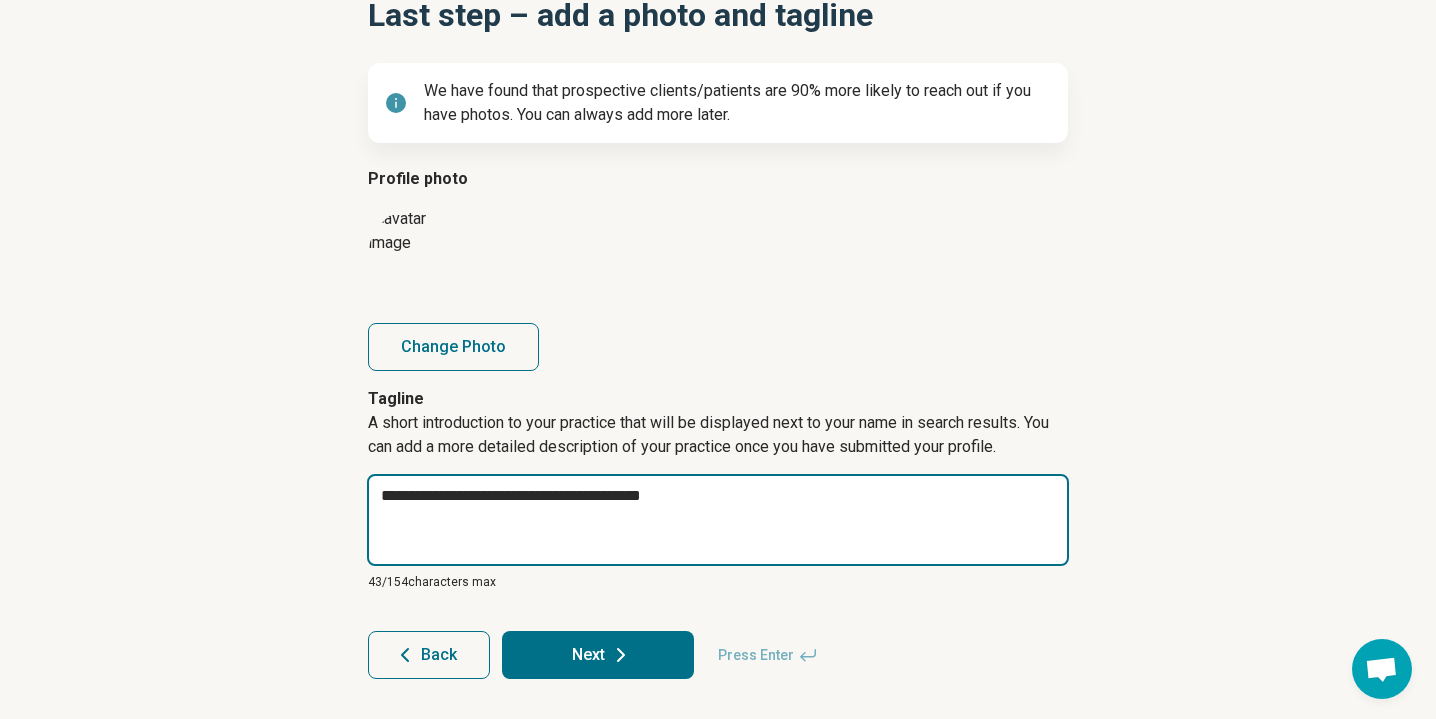 type on "*" 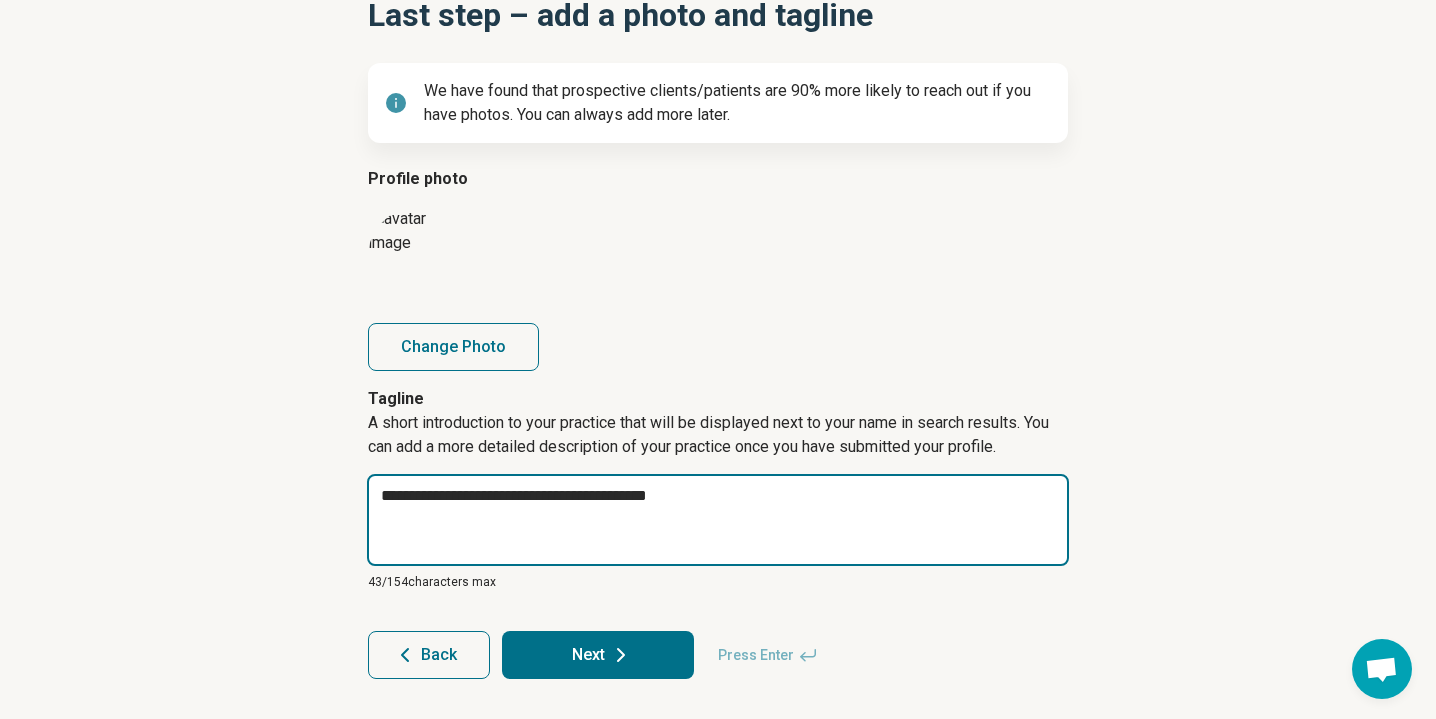 type on "**********" 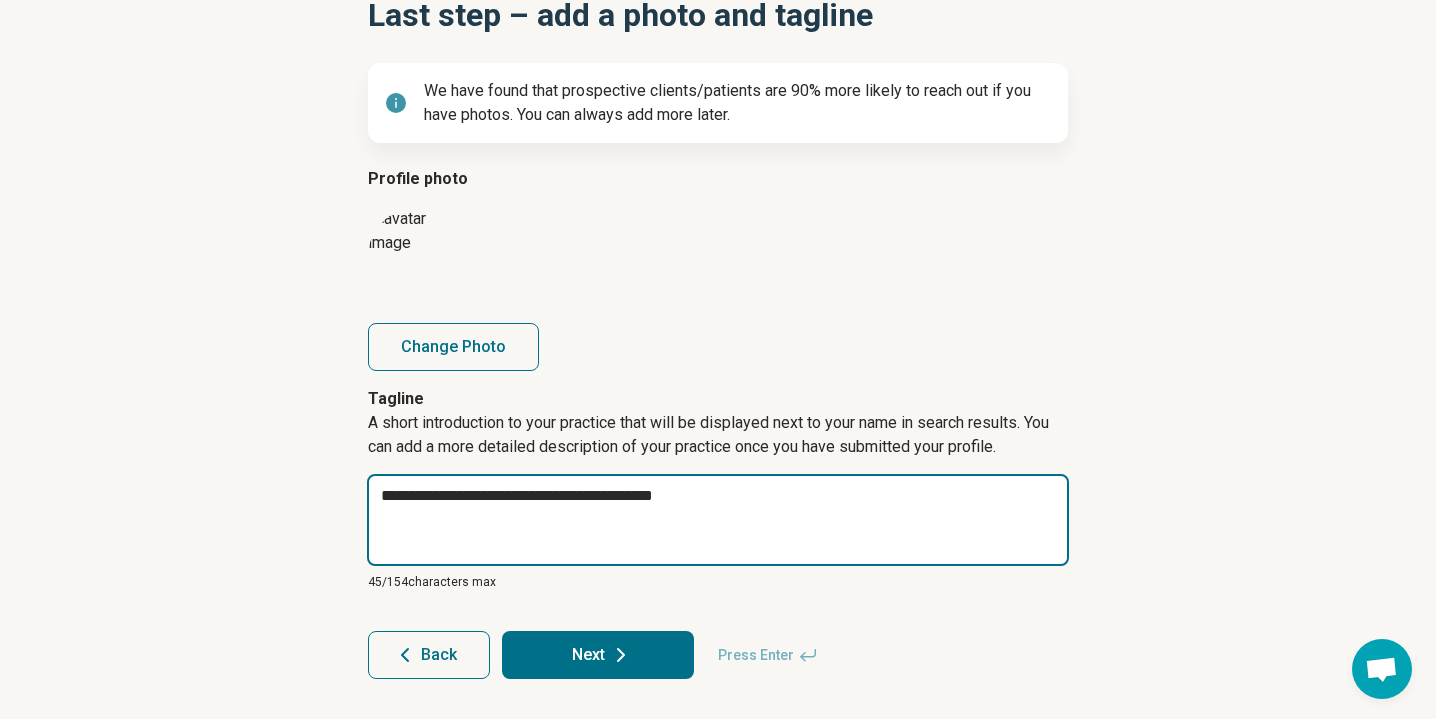 type on "*" 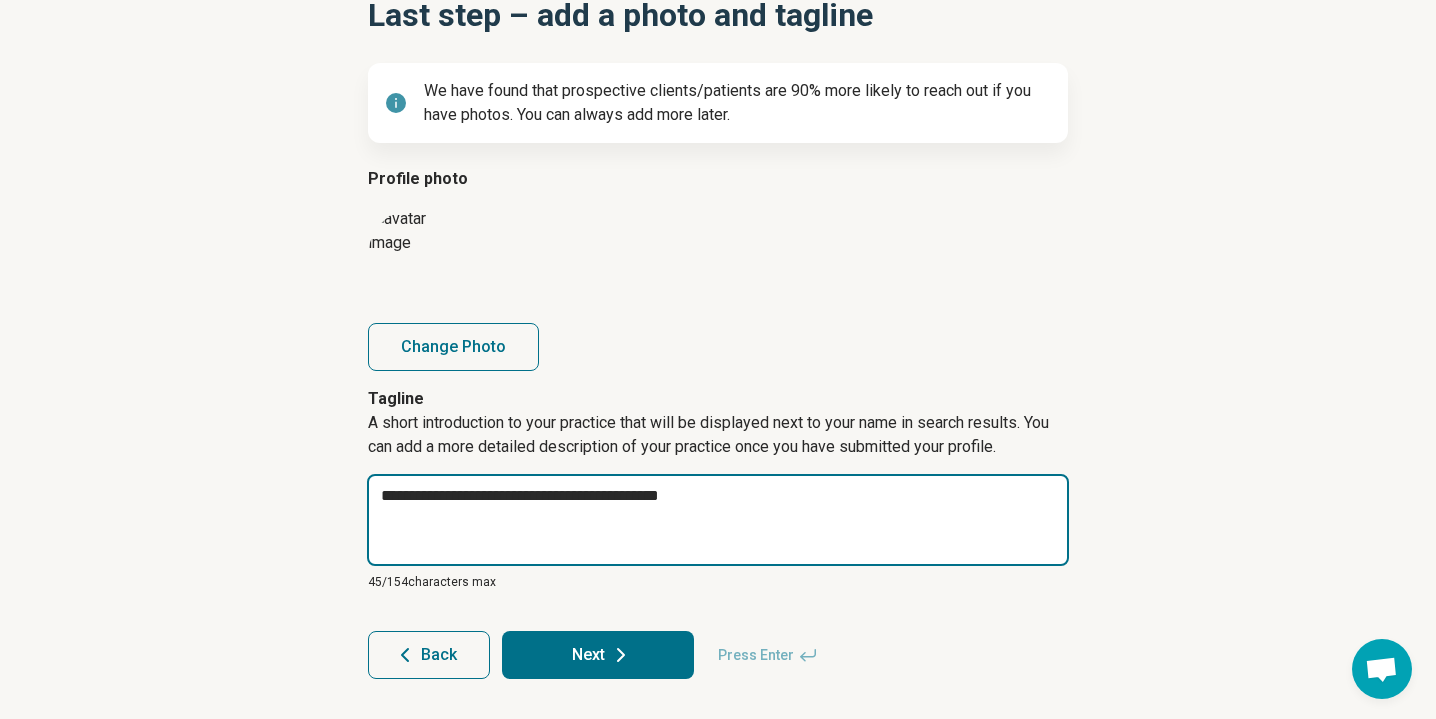 type on "*" 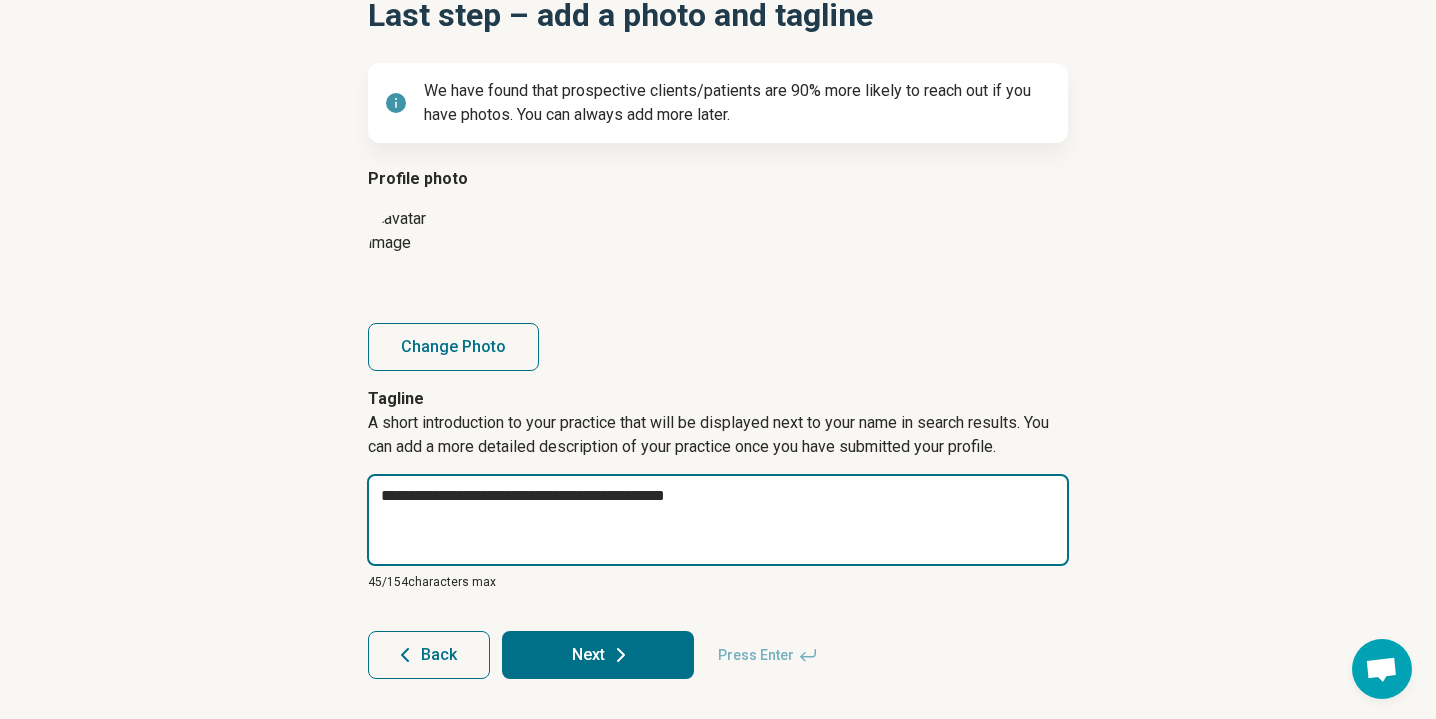 type on "*" 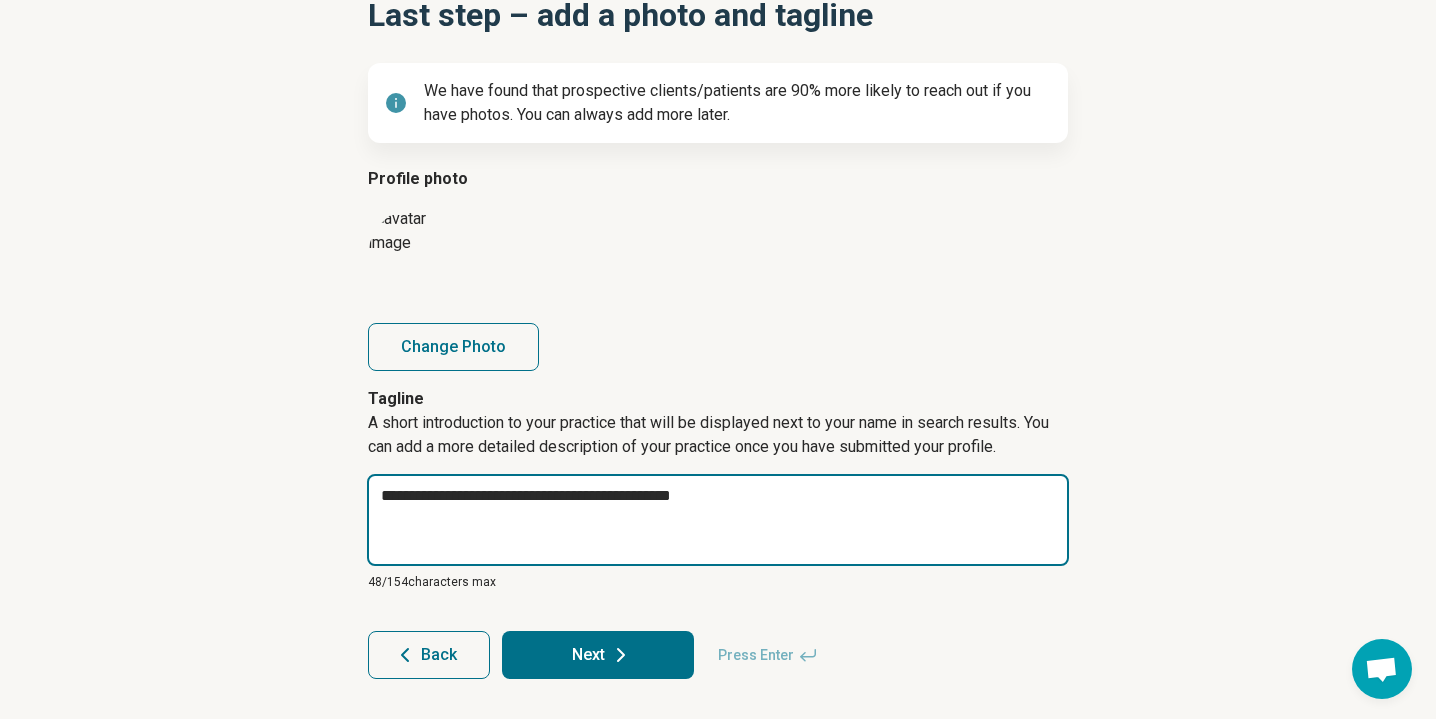 type on "*" 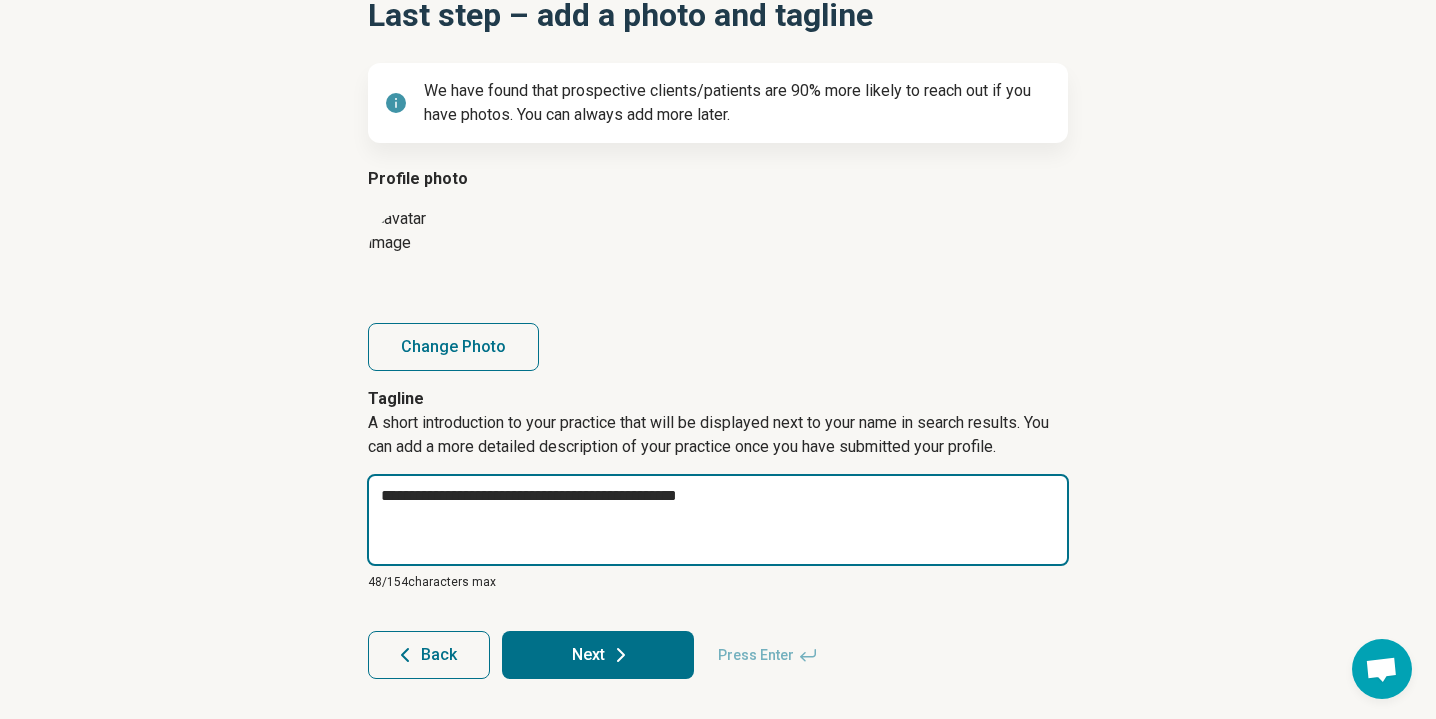 type on "*" 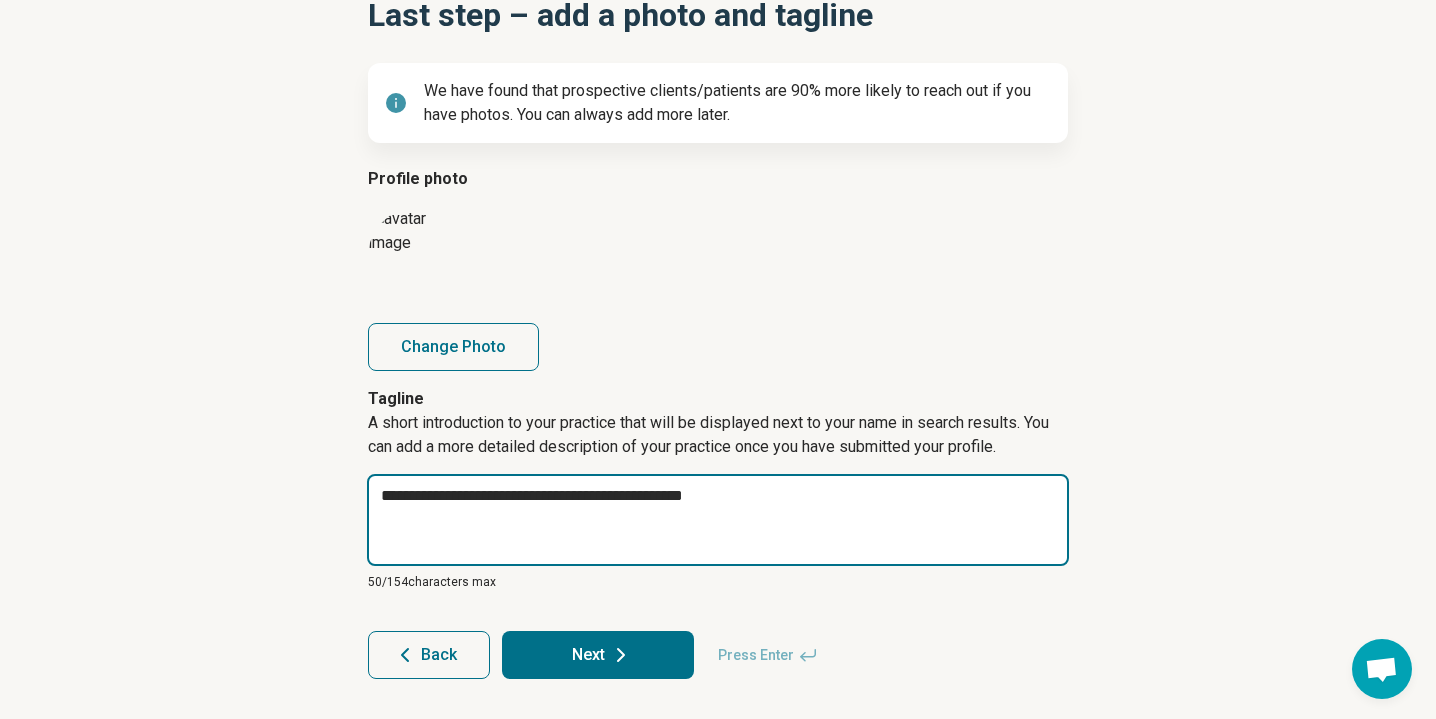 type on "*" 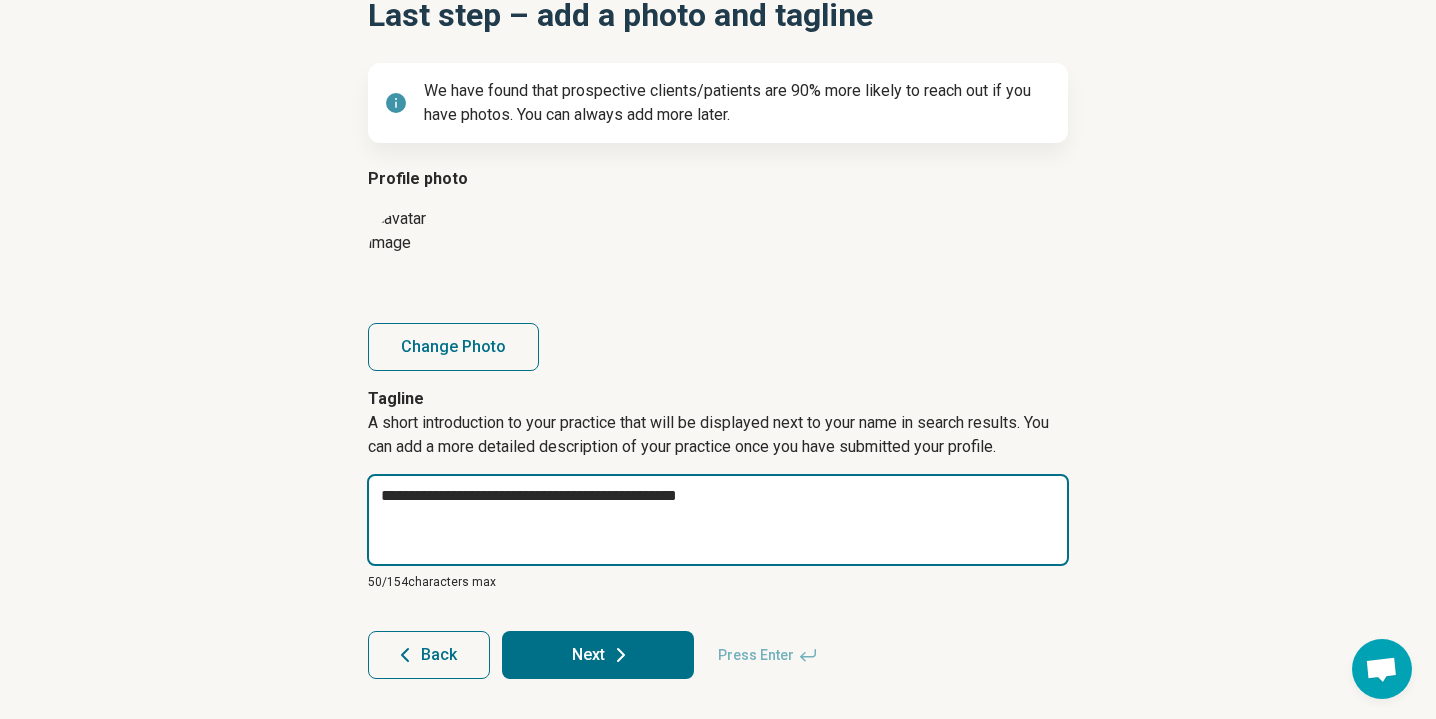 type on "*" 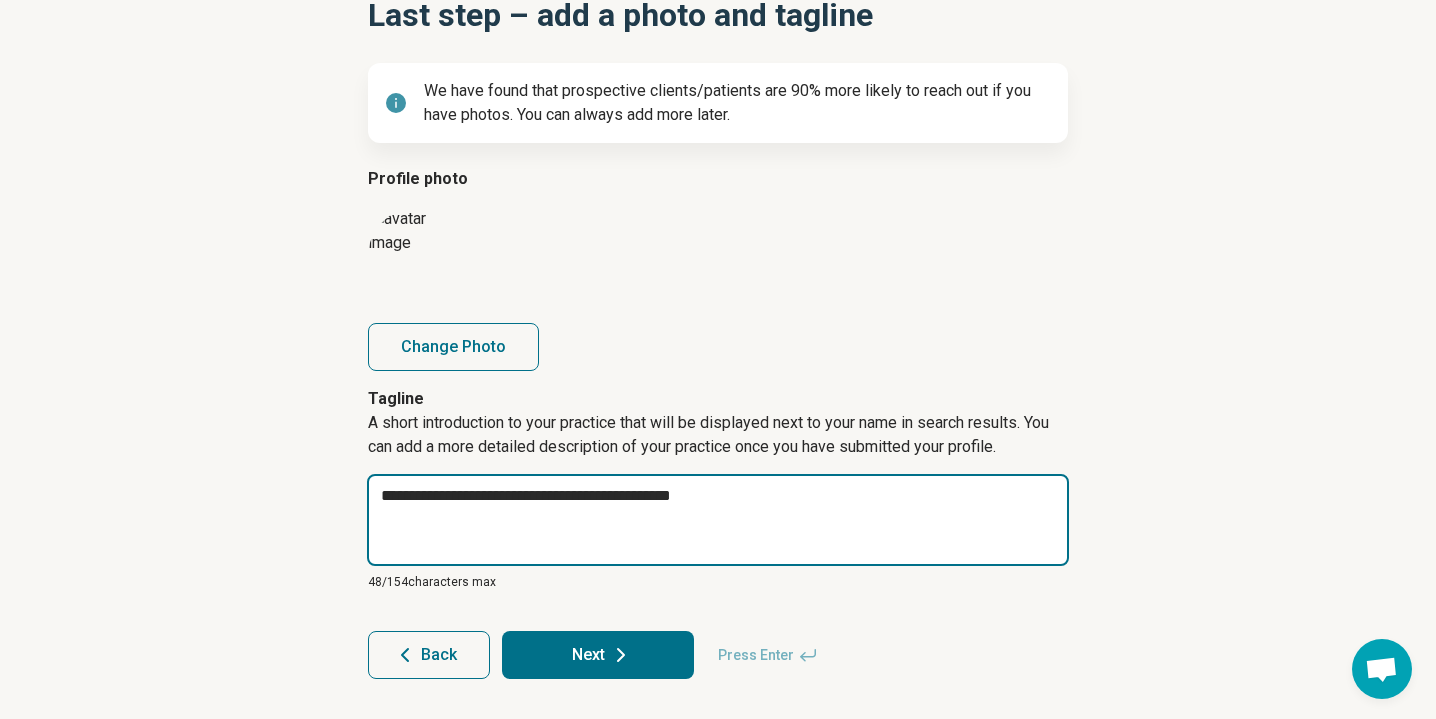 type on "*" 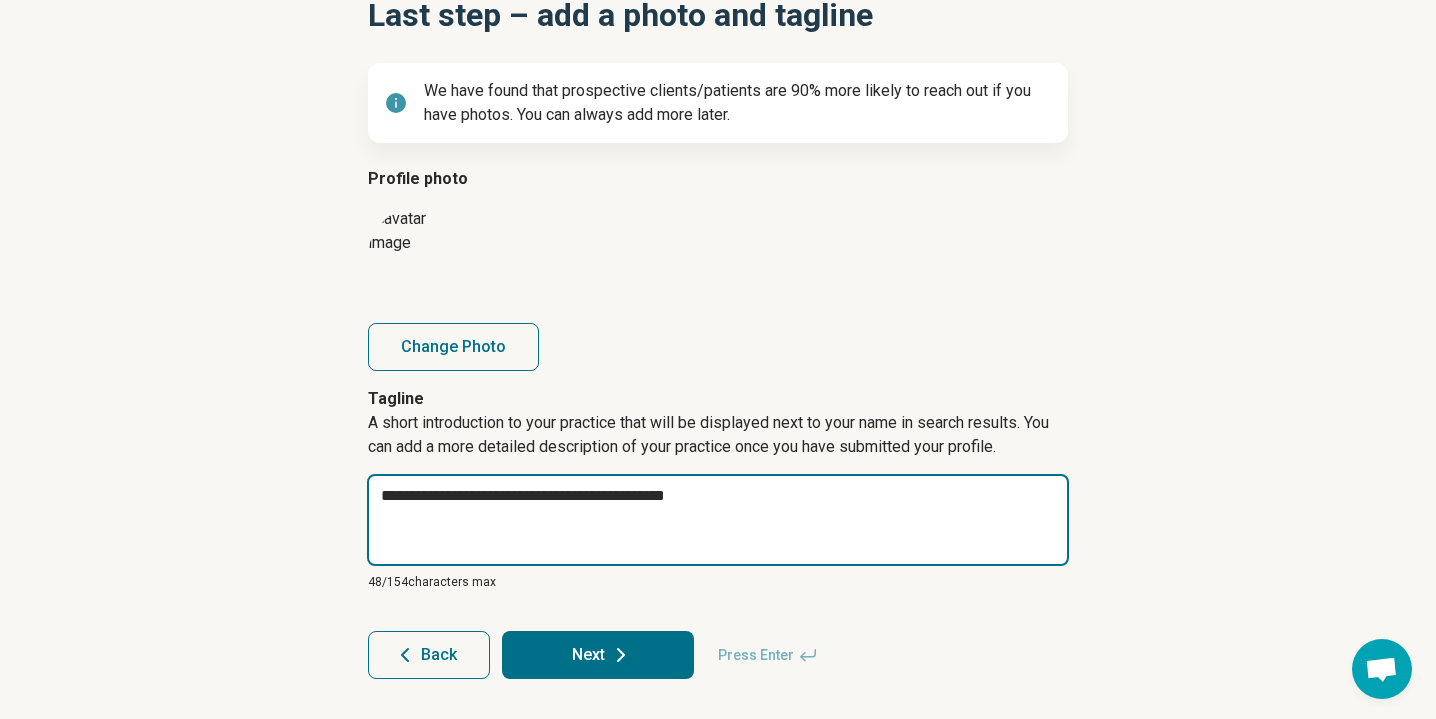 type on "*" 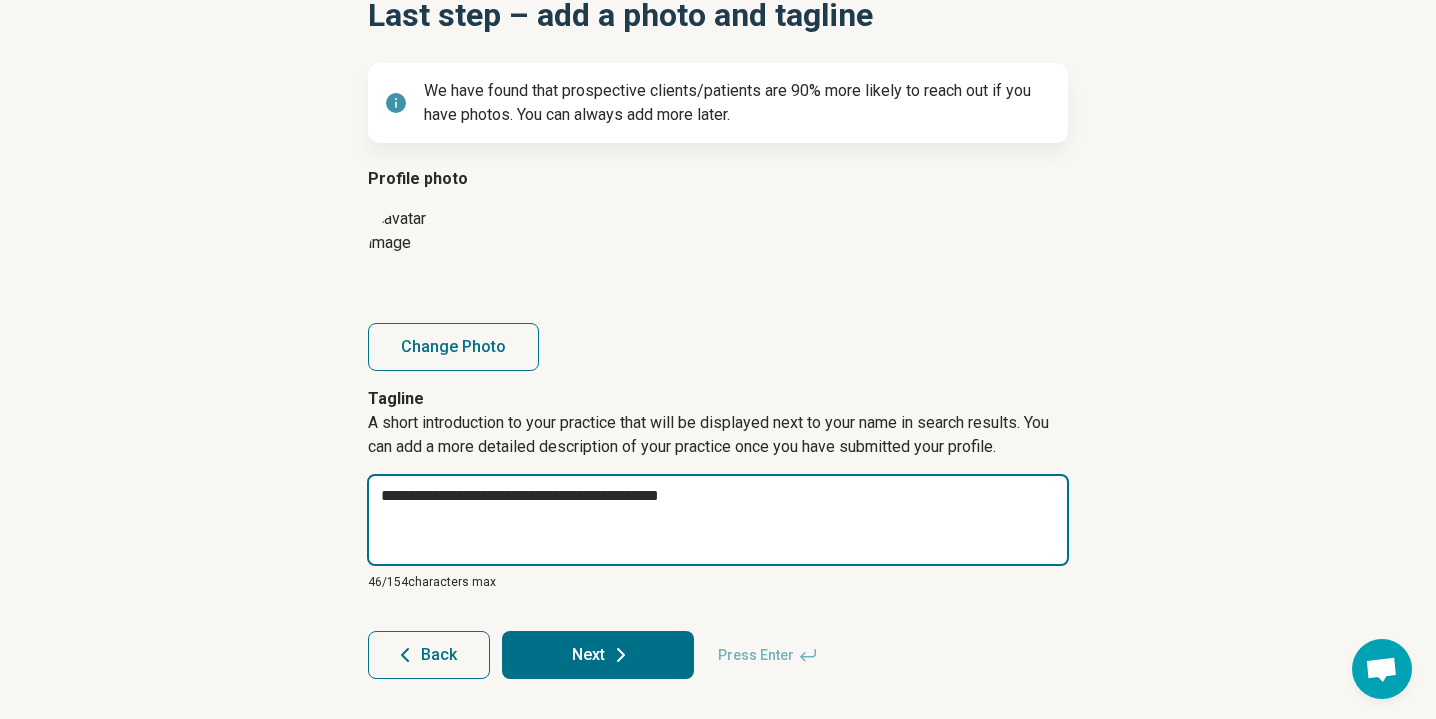 type on "*" 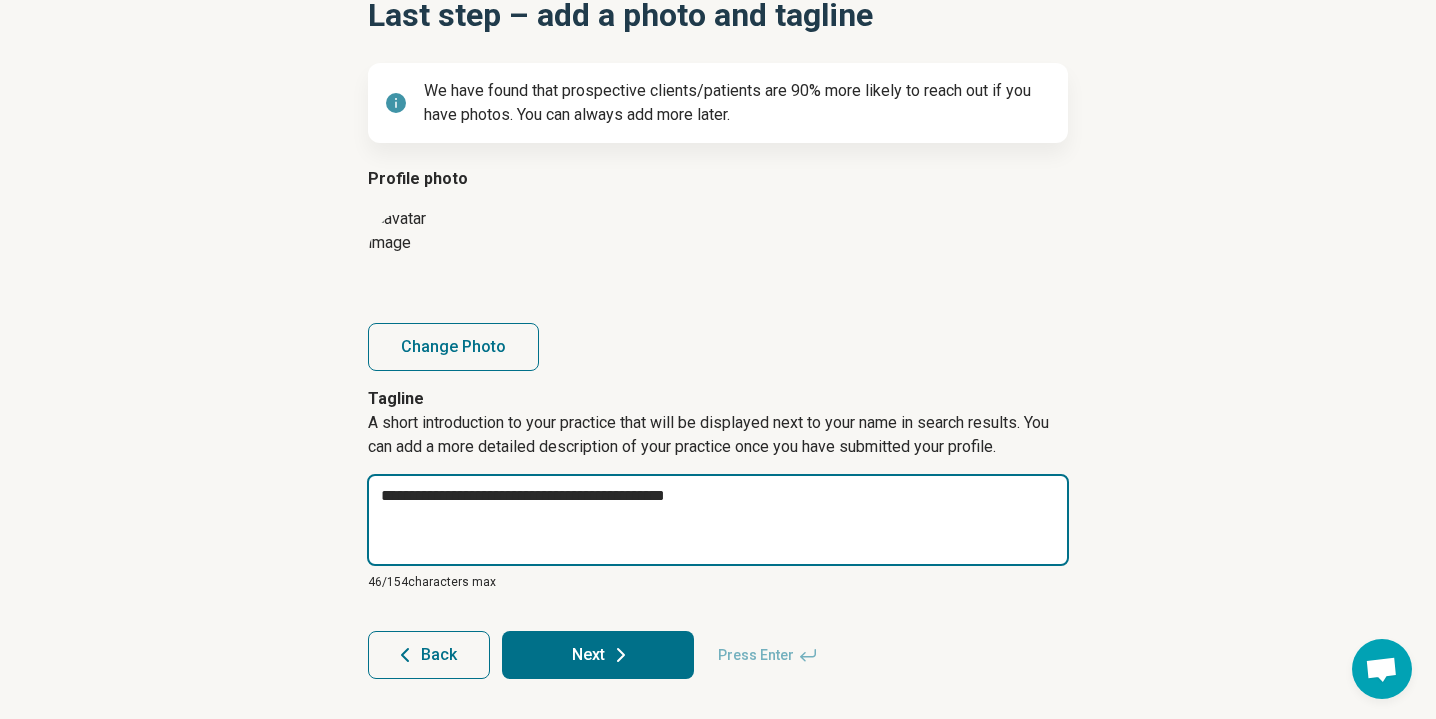 type on "**********" 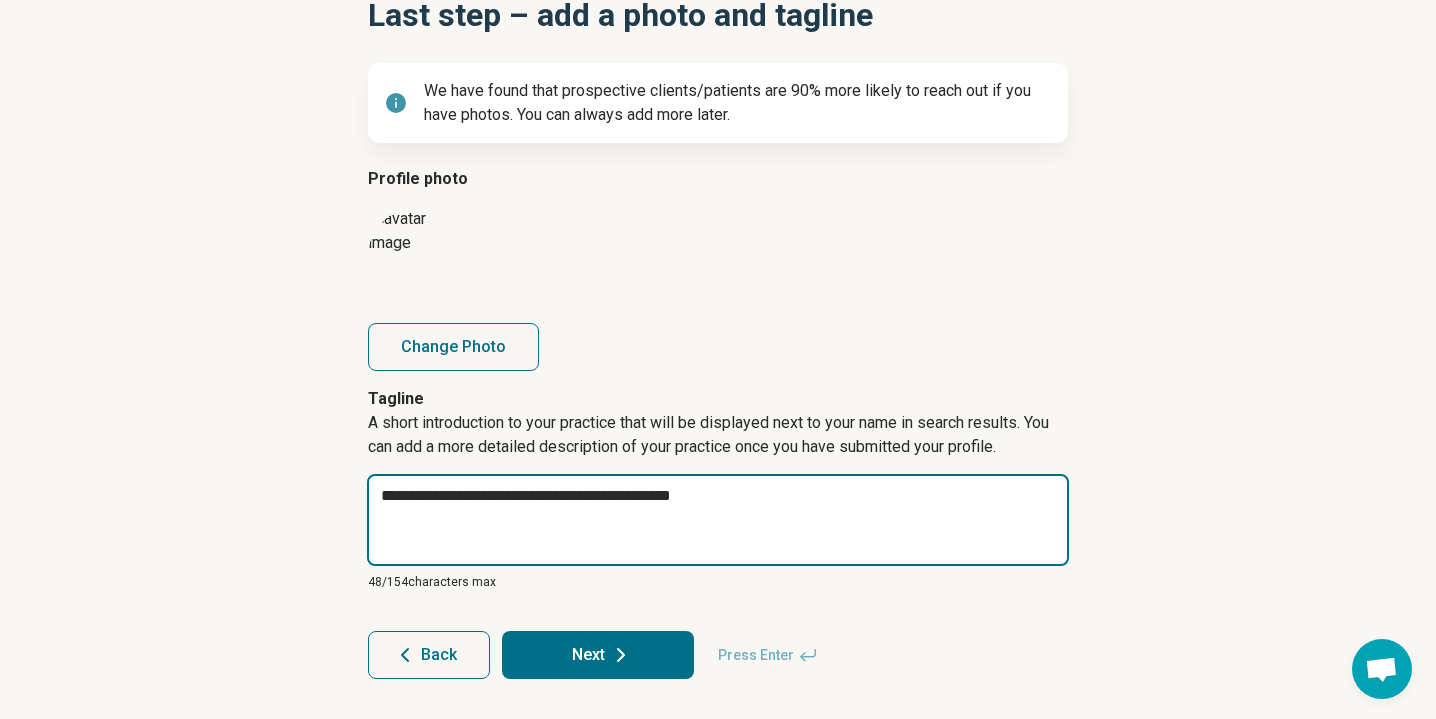 type on "*" 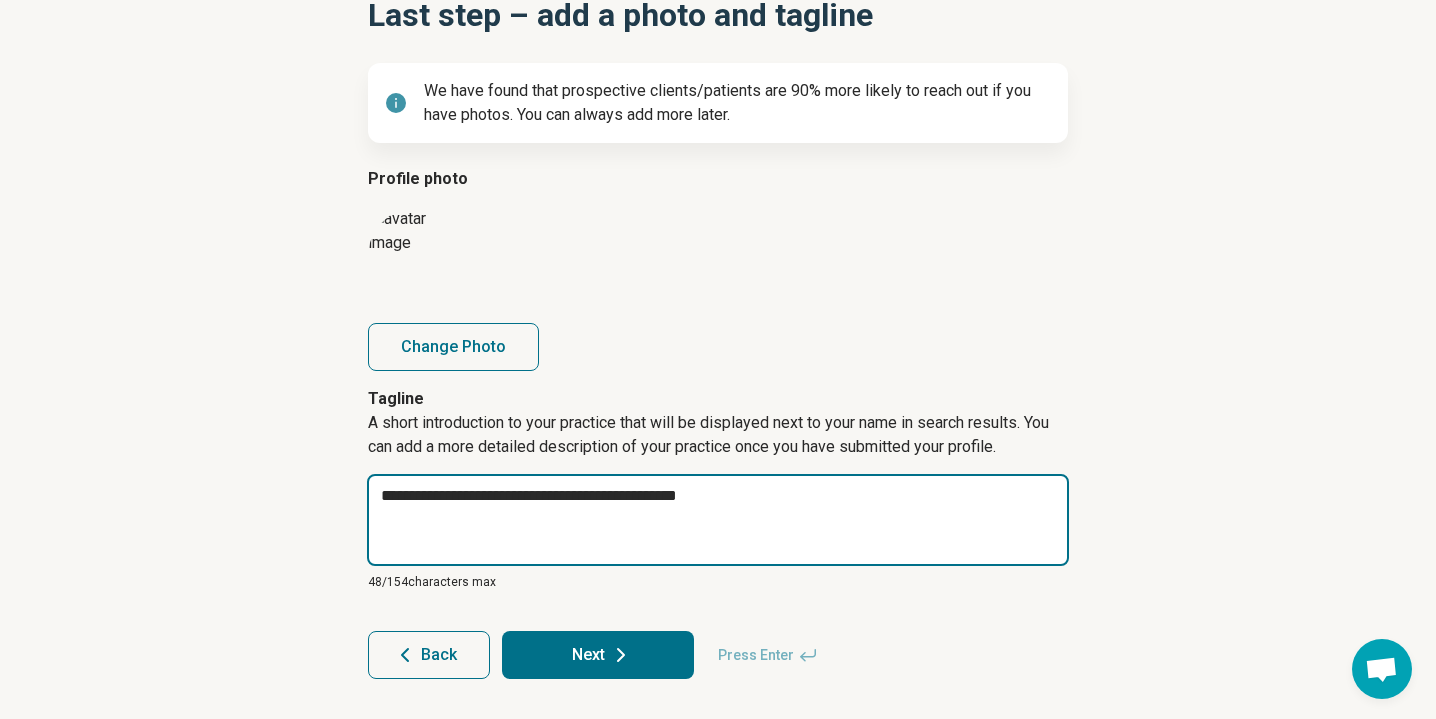 type on "*" 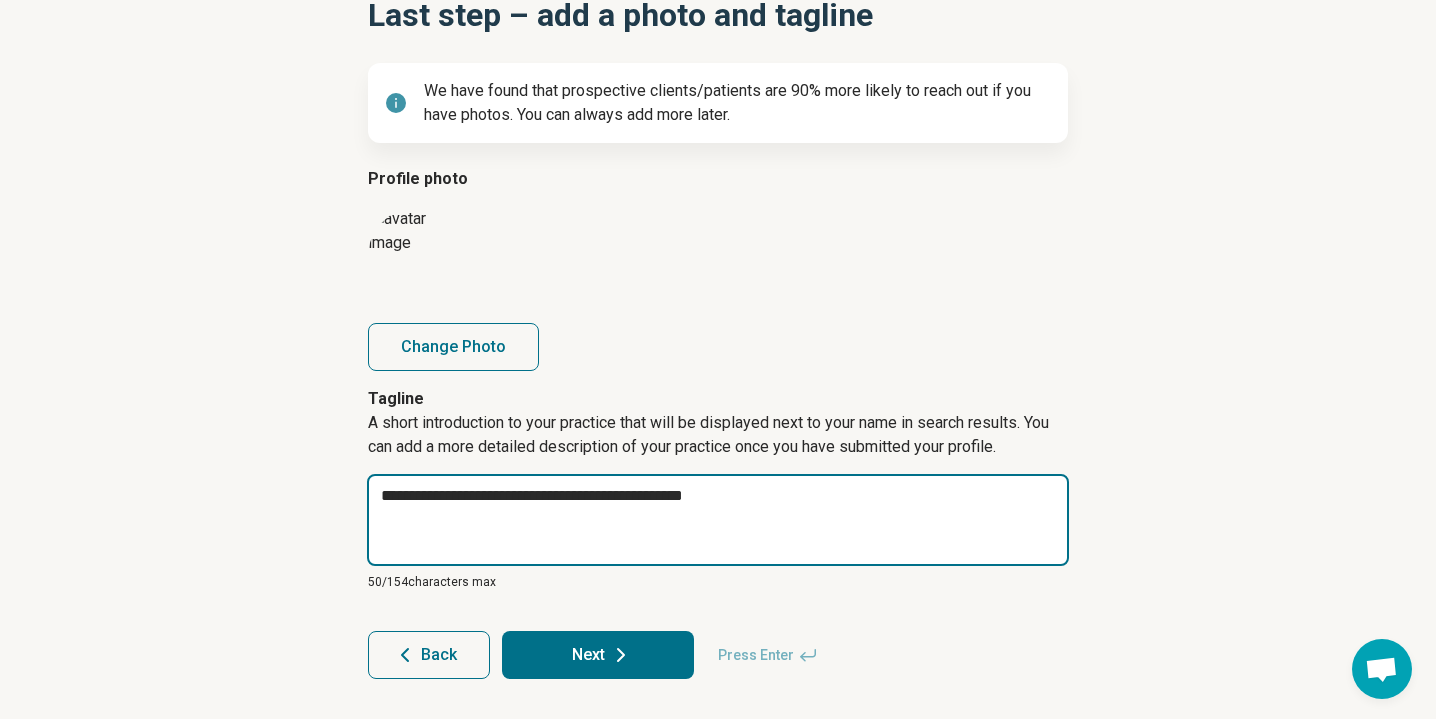 type on "*" 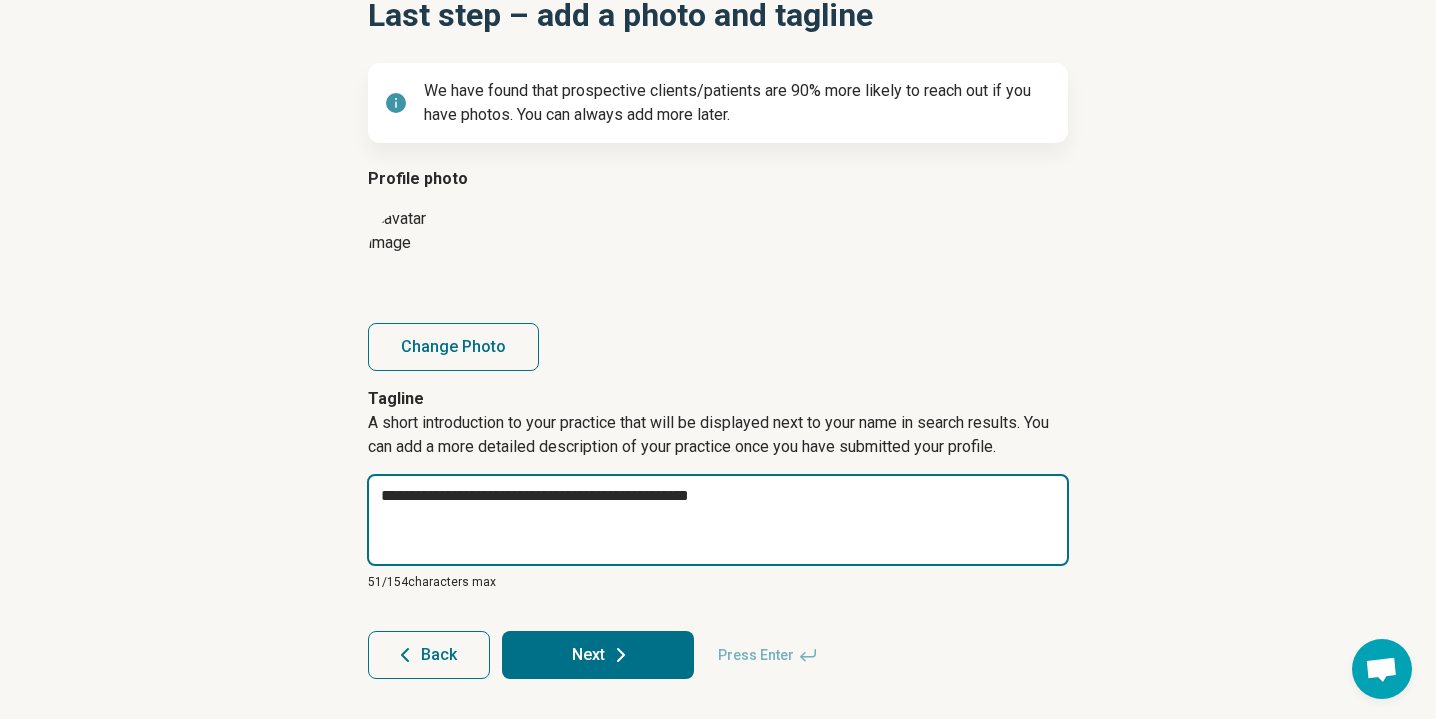 type on "*" 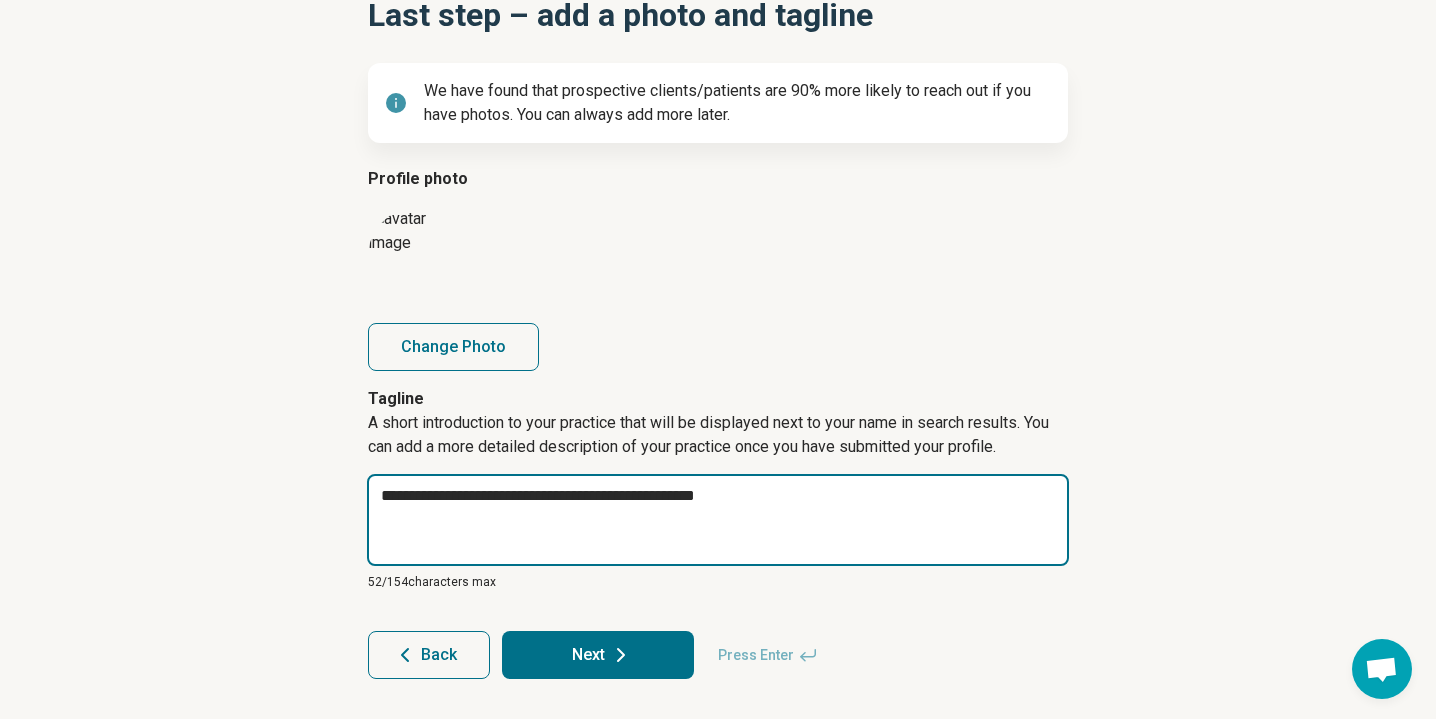 type on "*" 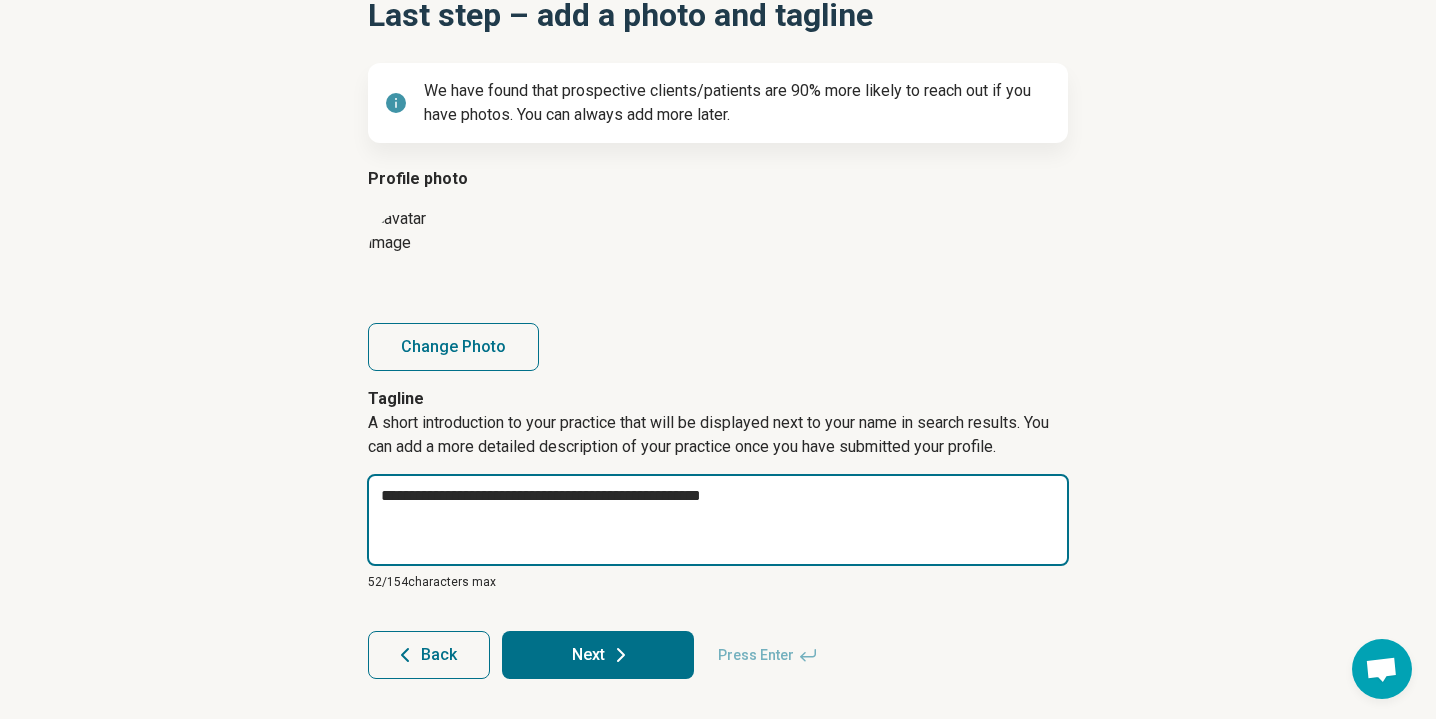 type on "*" 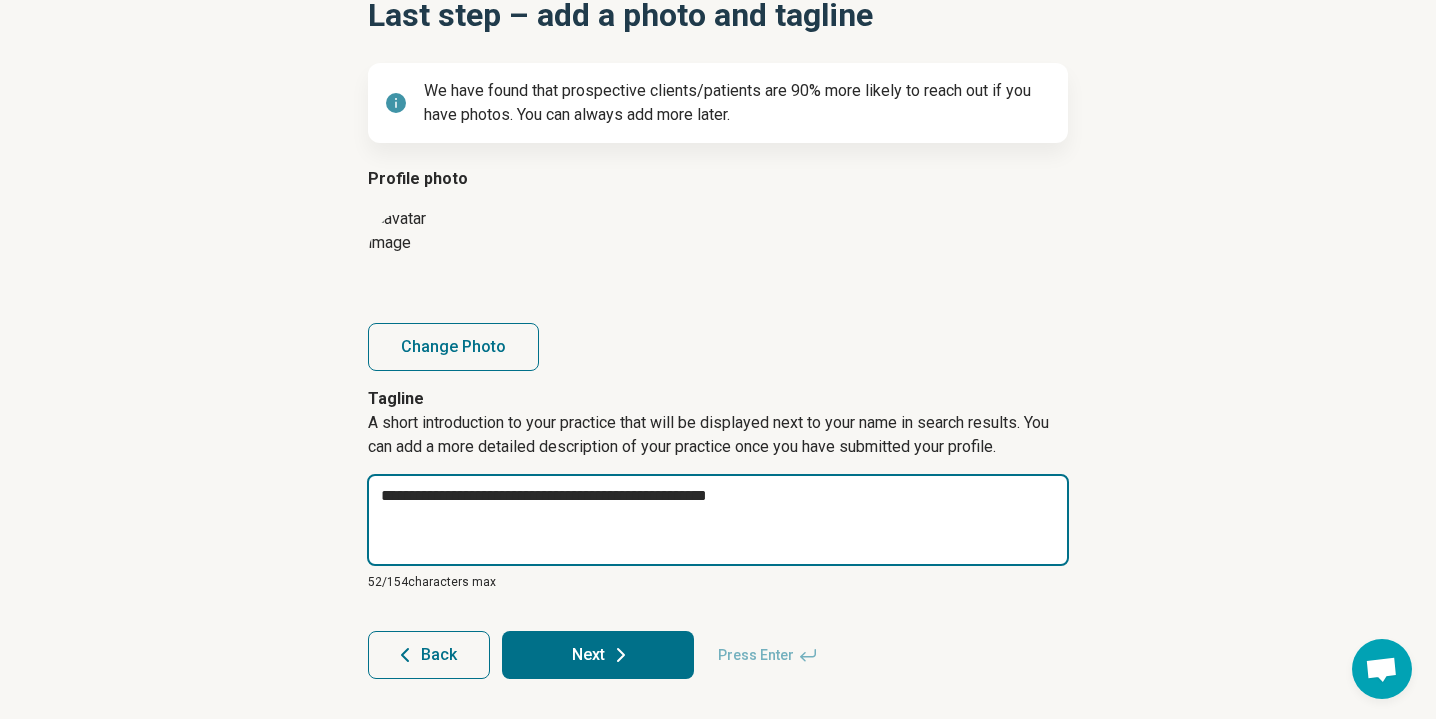 type on "*" 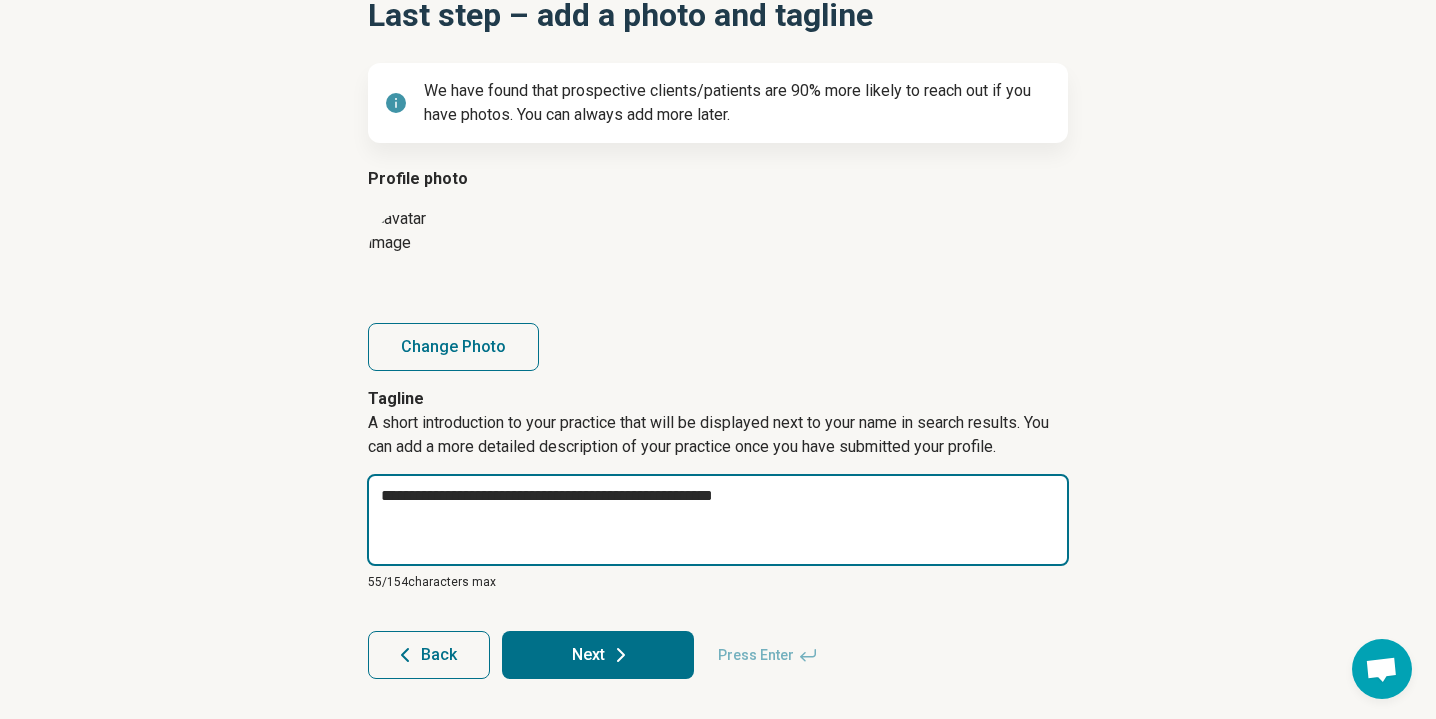 type on "*" 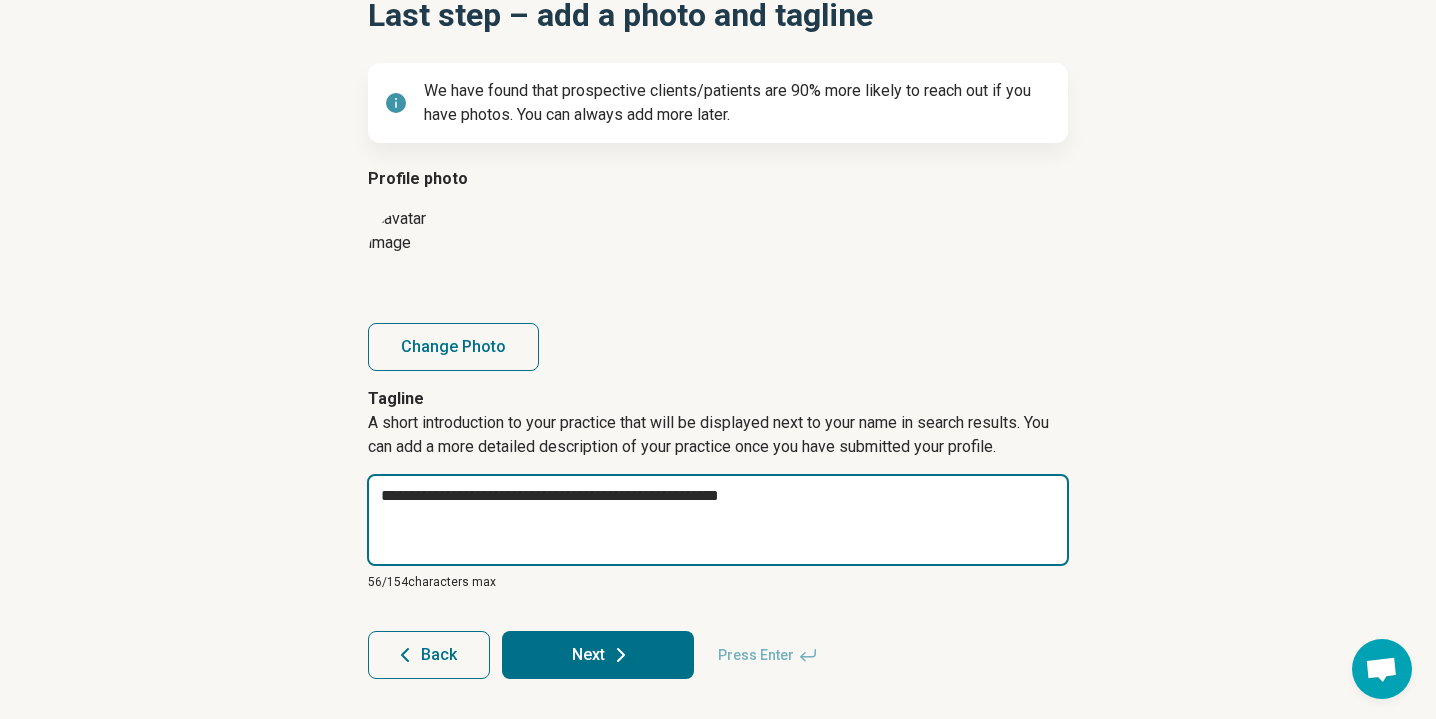 type on "*" 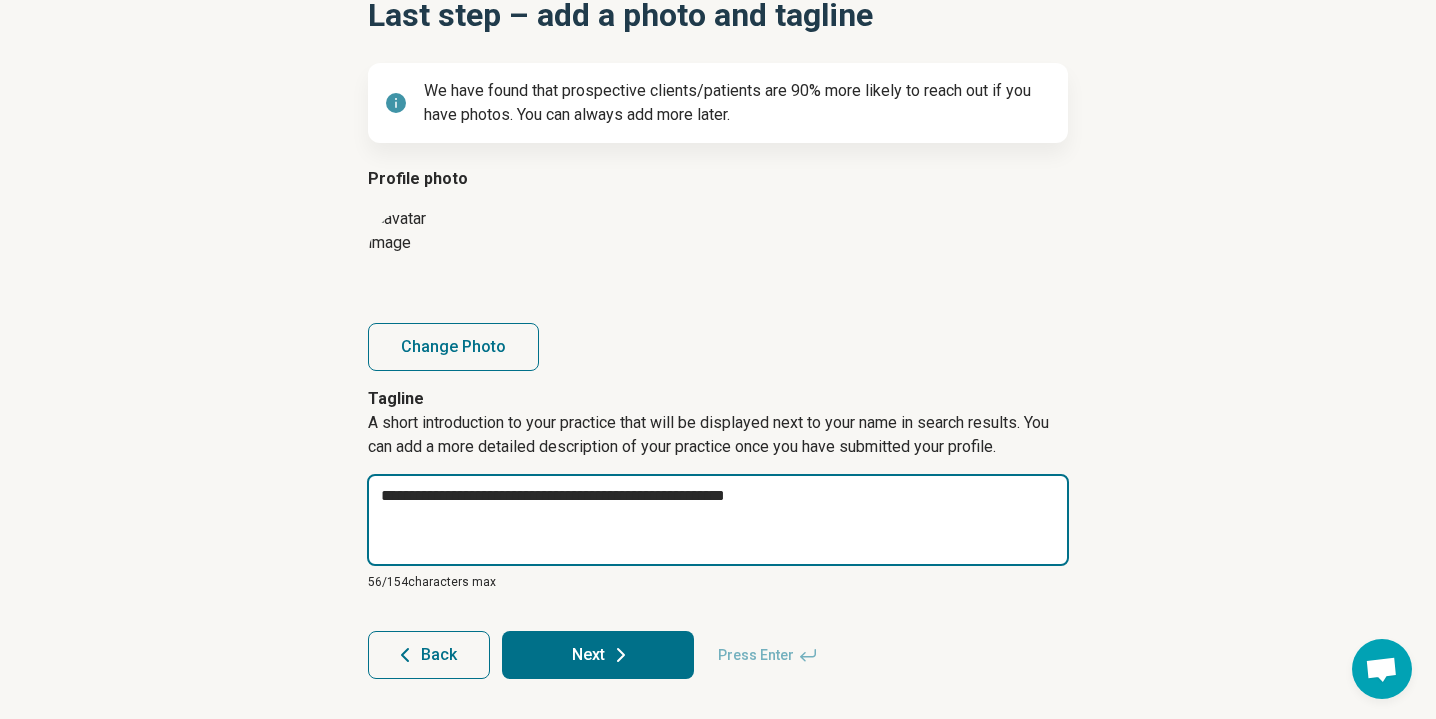 type on "*" 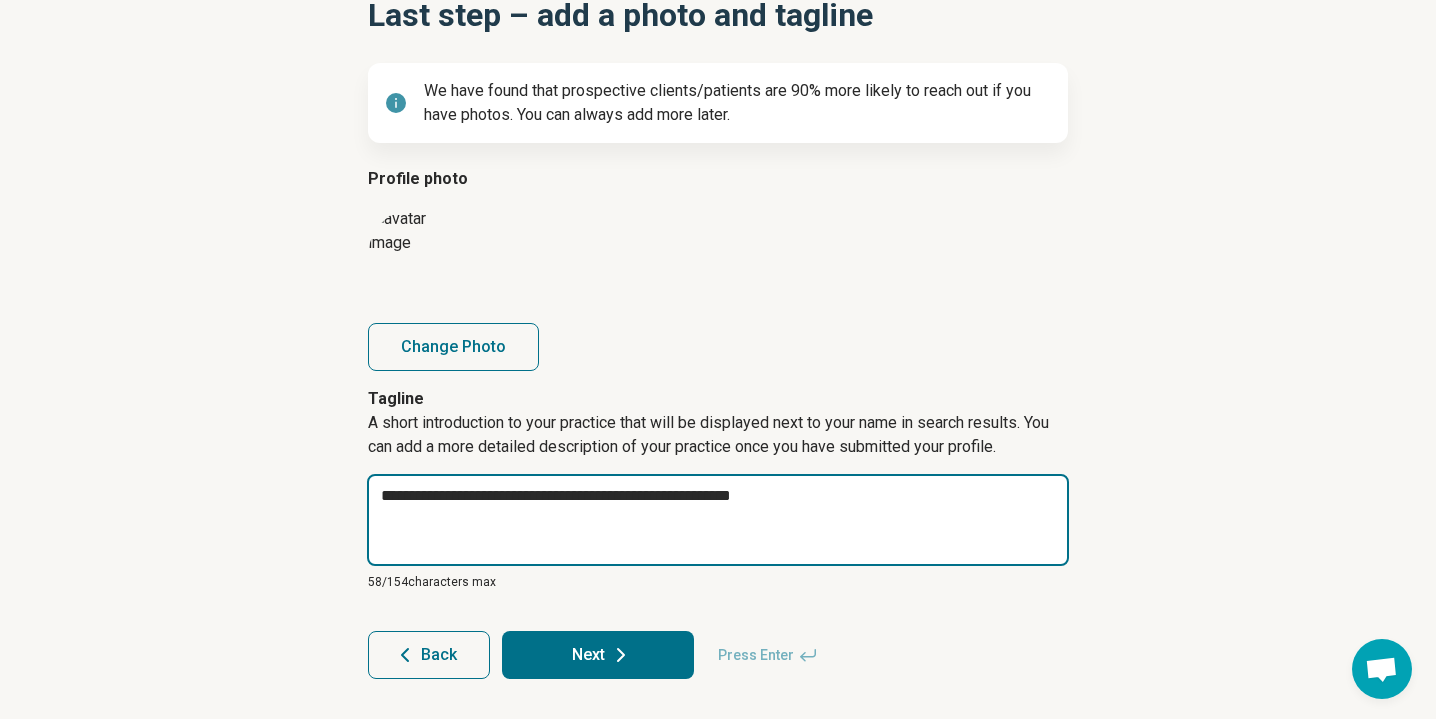 type on "*" 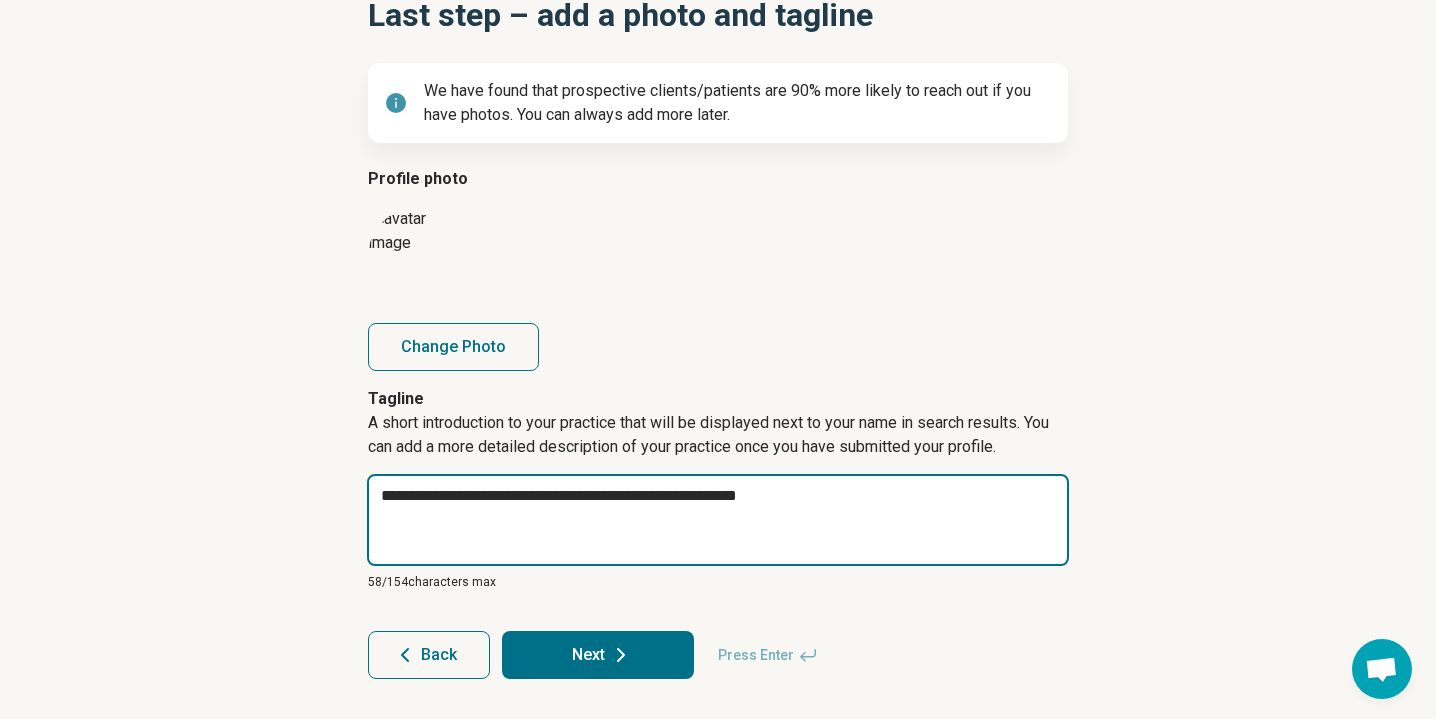 type on "*" 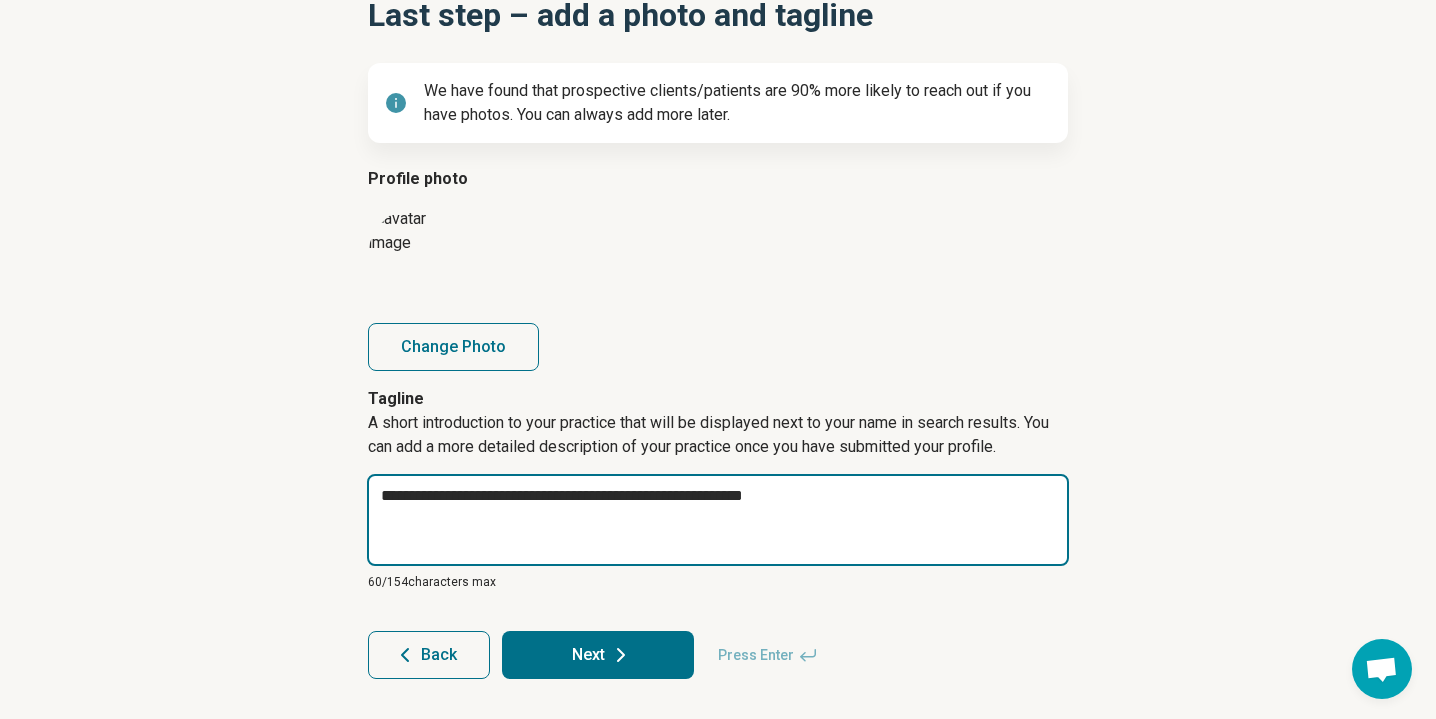 type on "*" 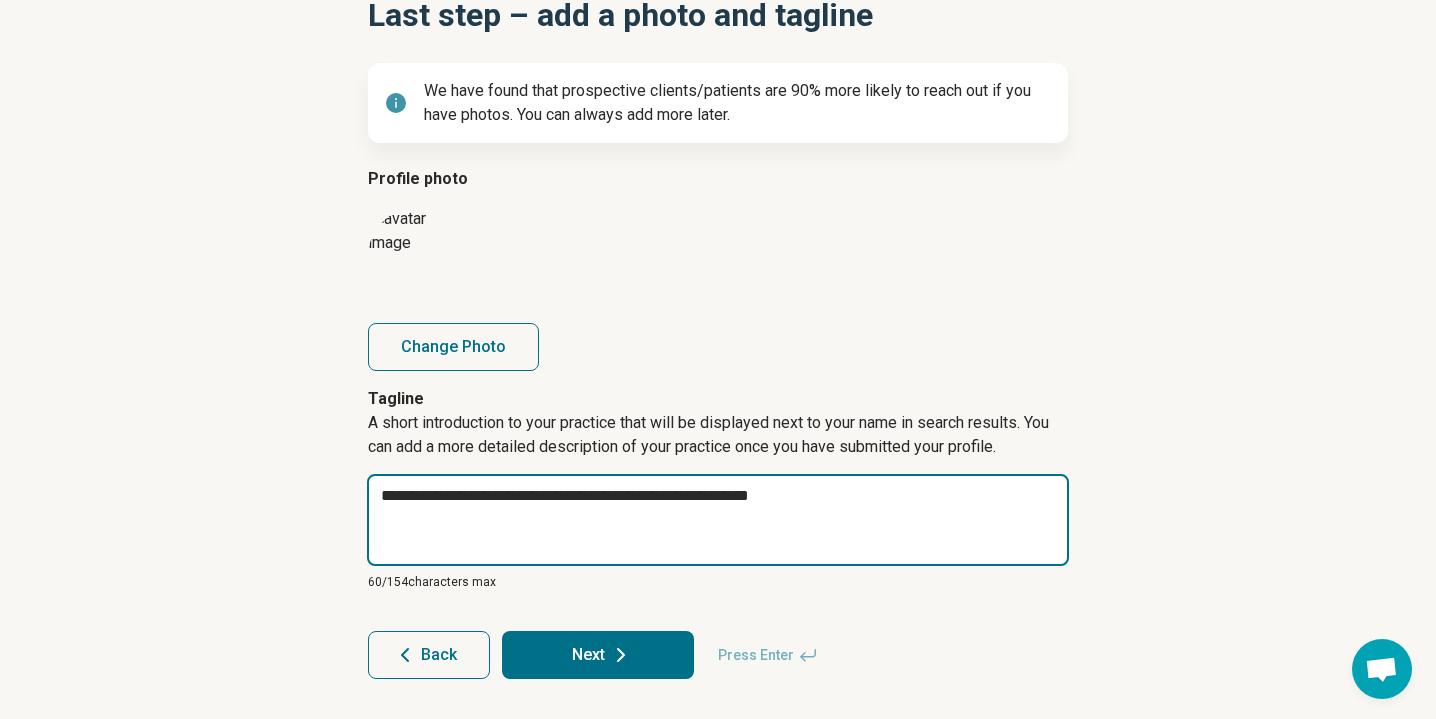 type on "*" 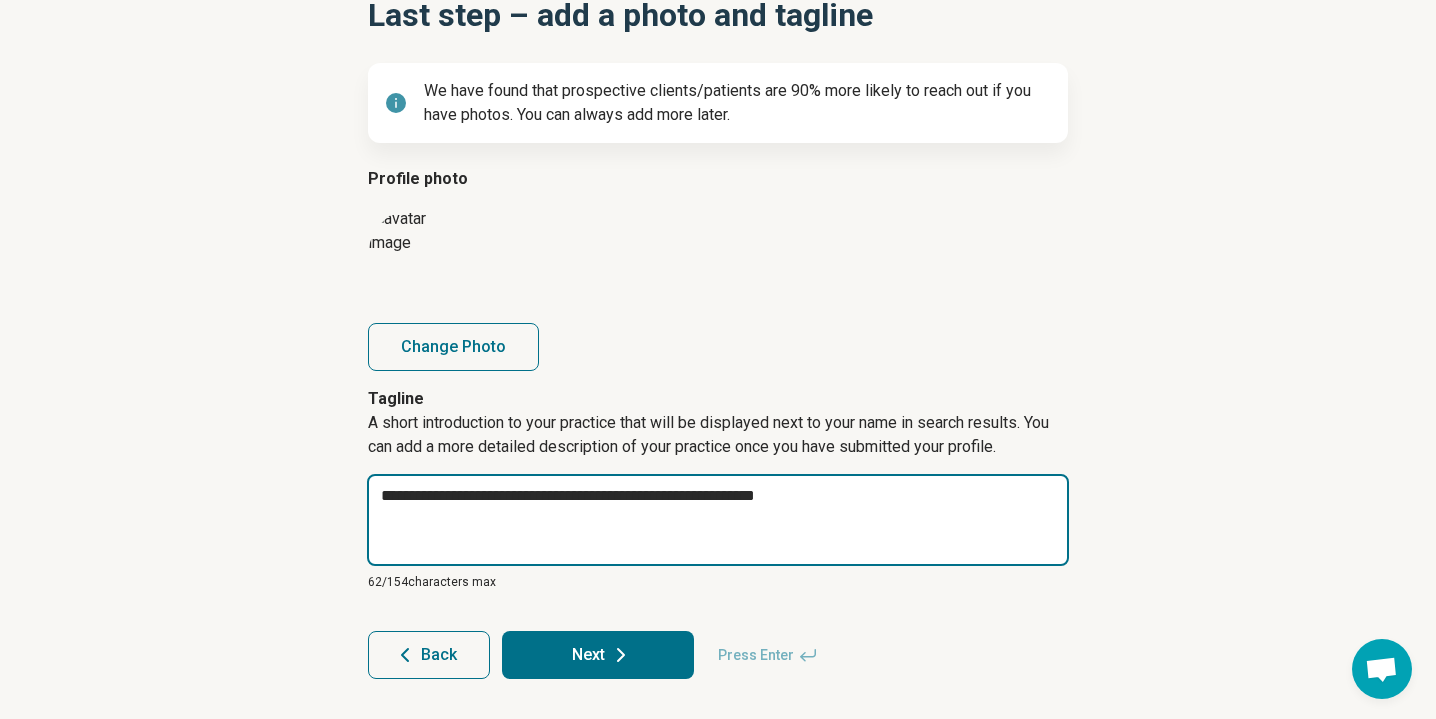 type on "*" 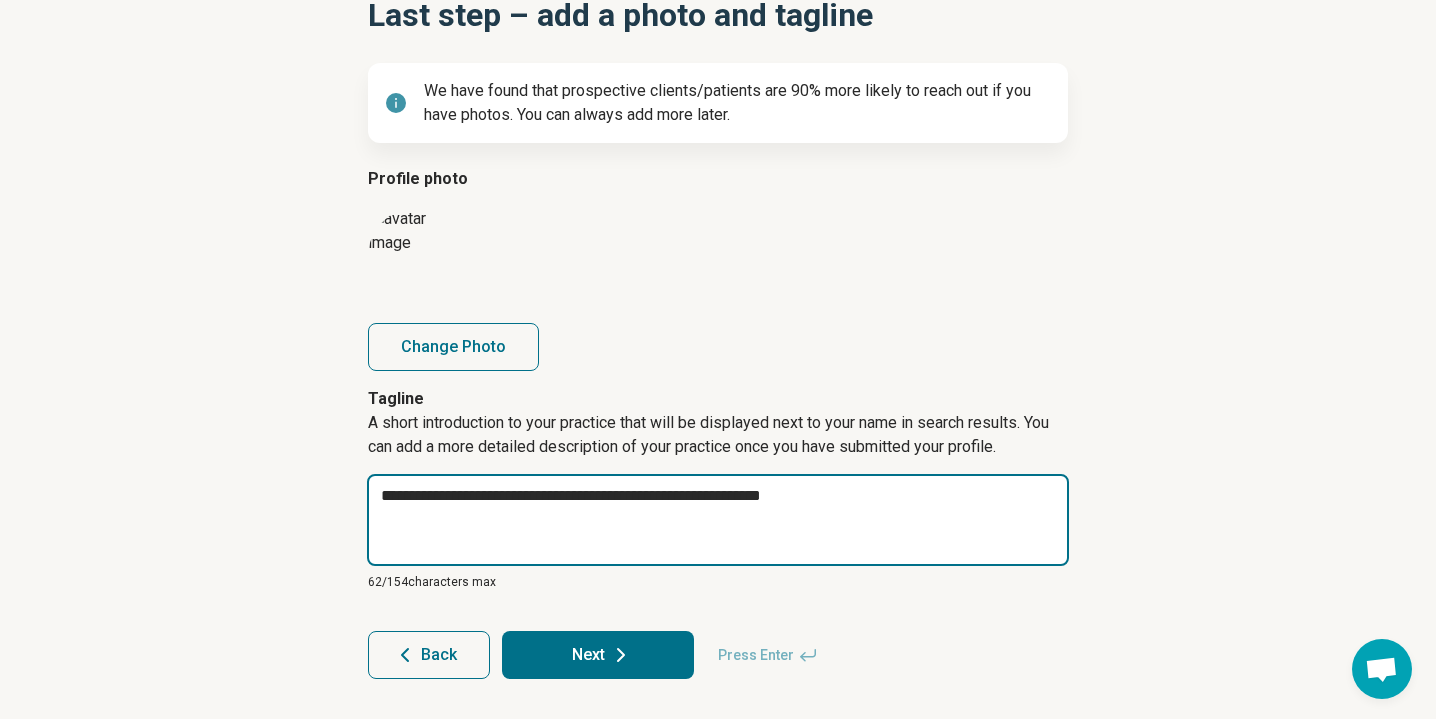 type on "*" 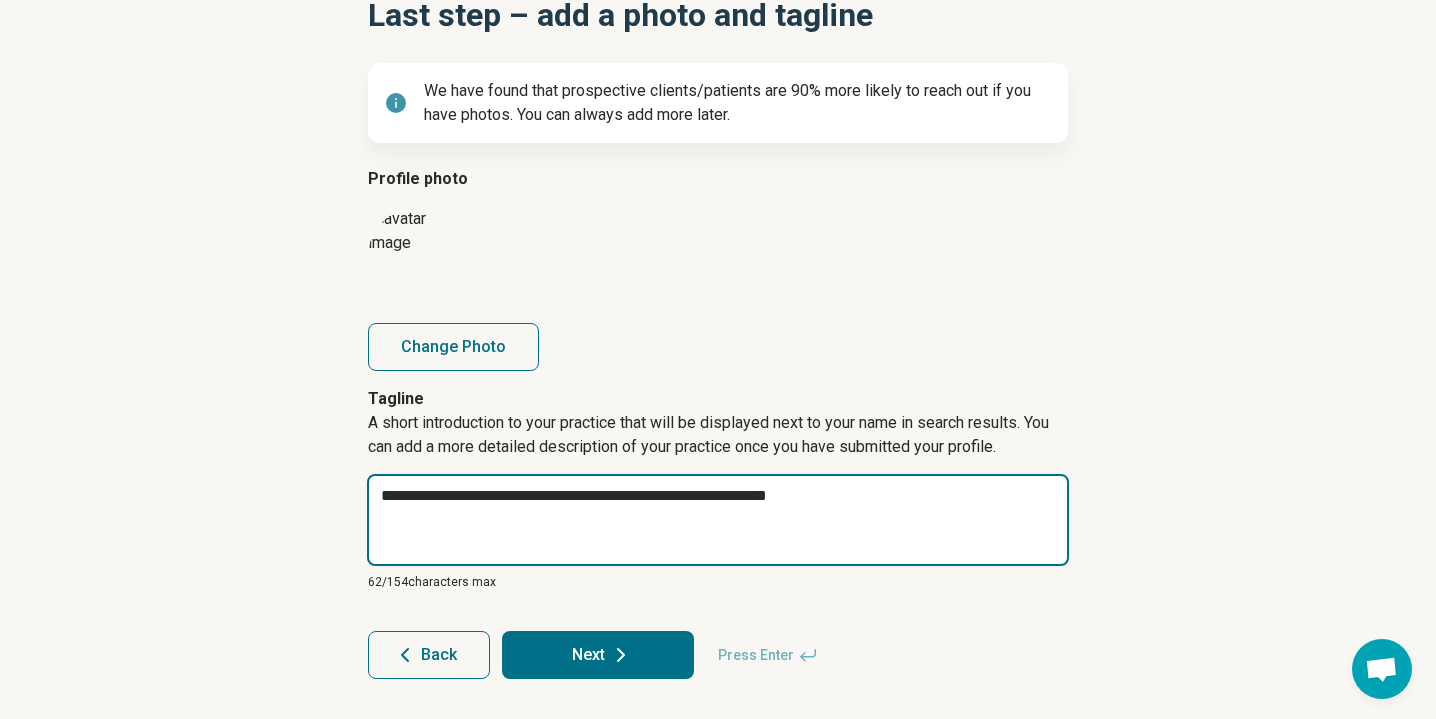 type on "*" 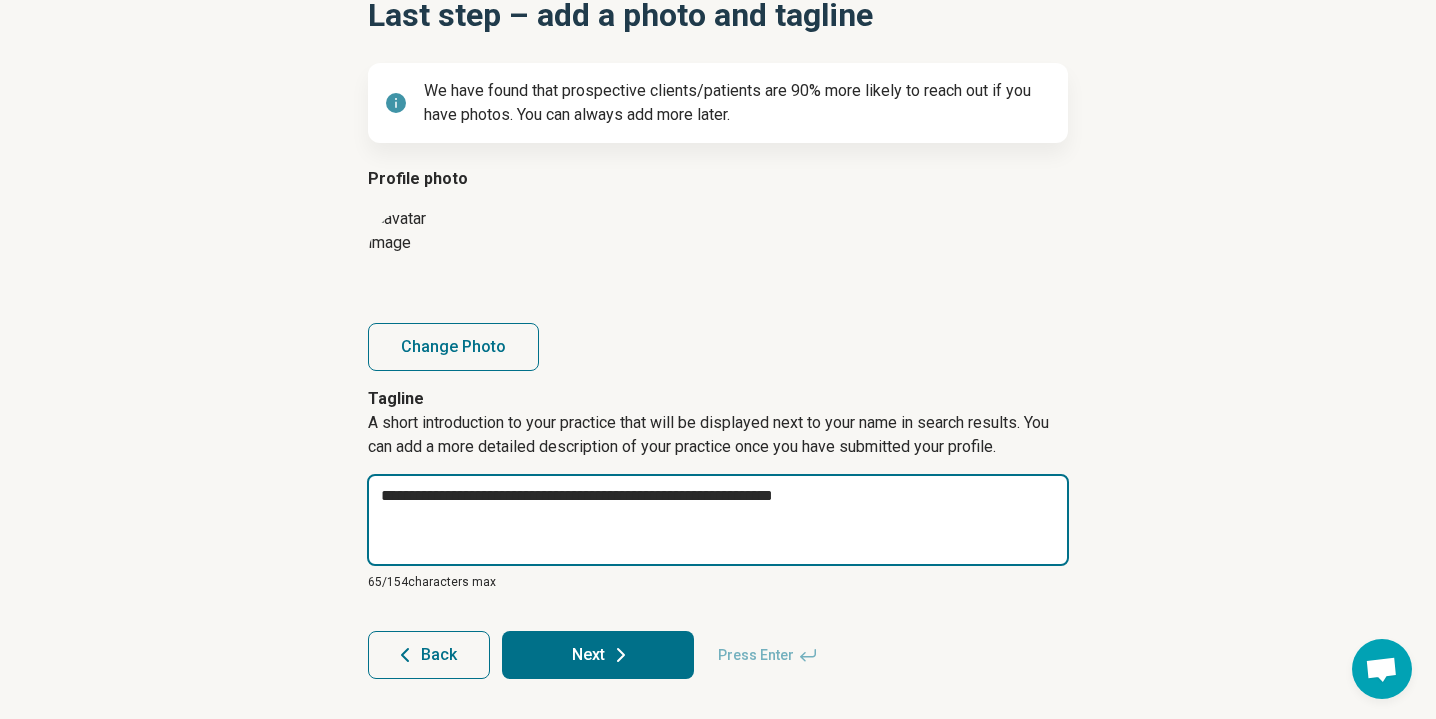 type on "*" 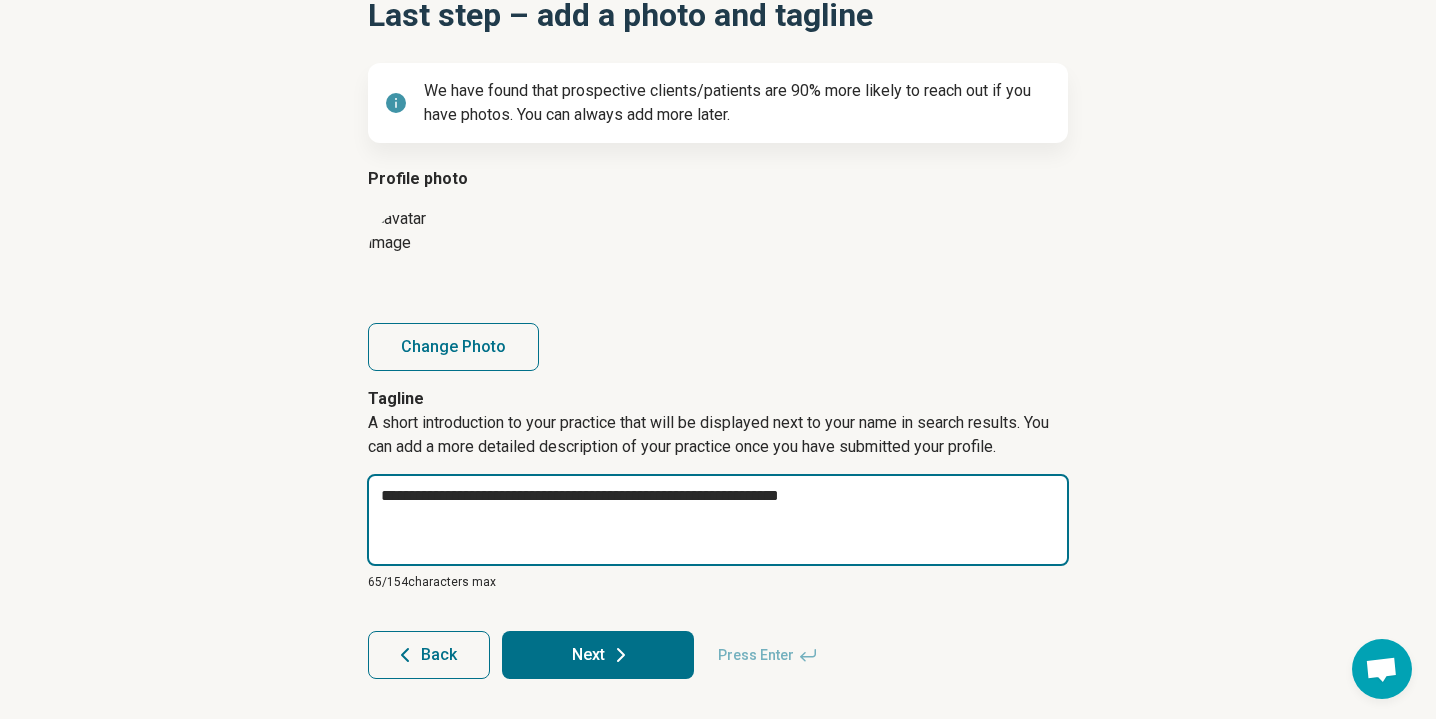 type on "**********" 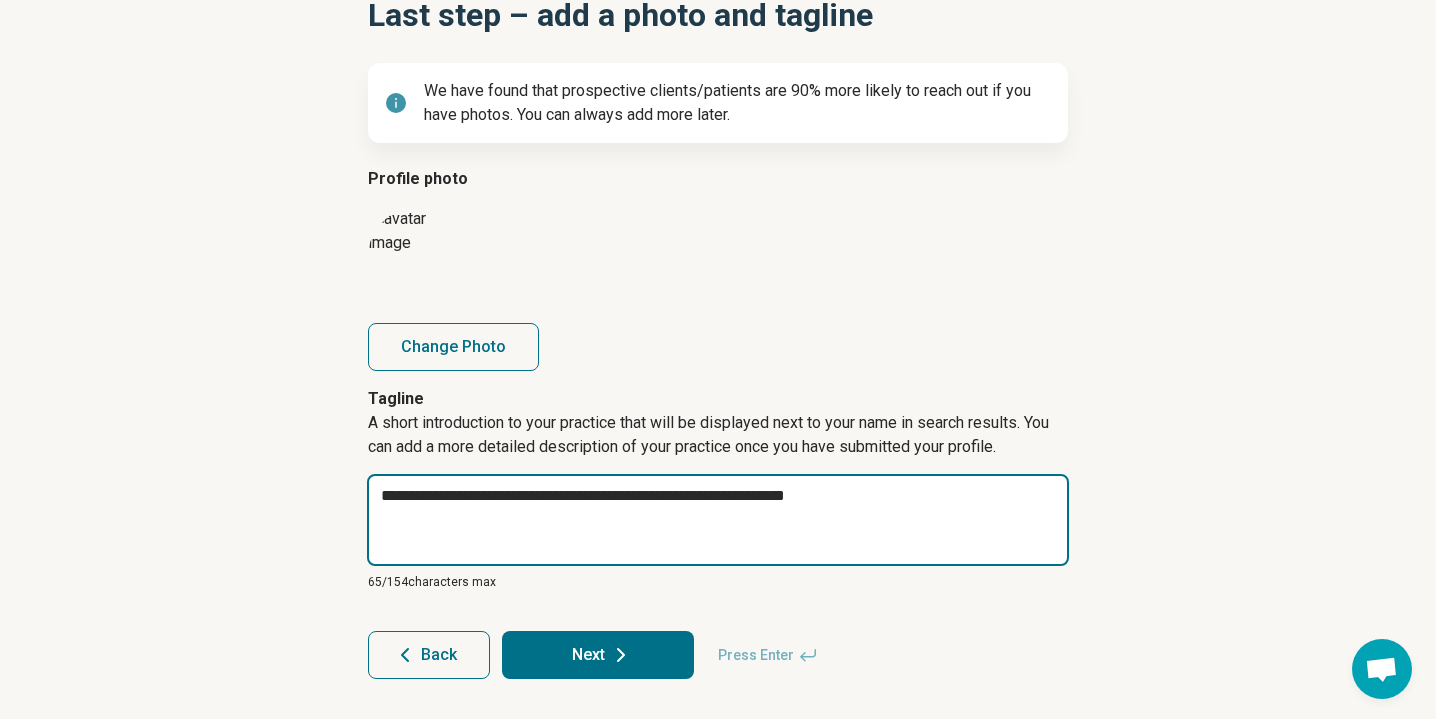 type on "*" 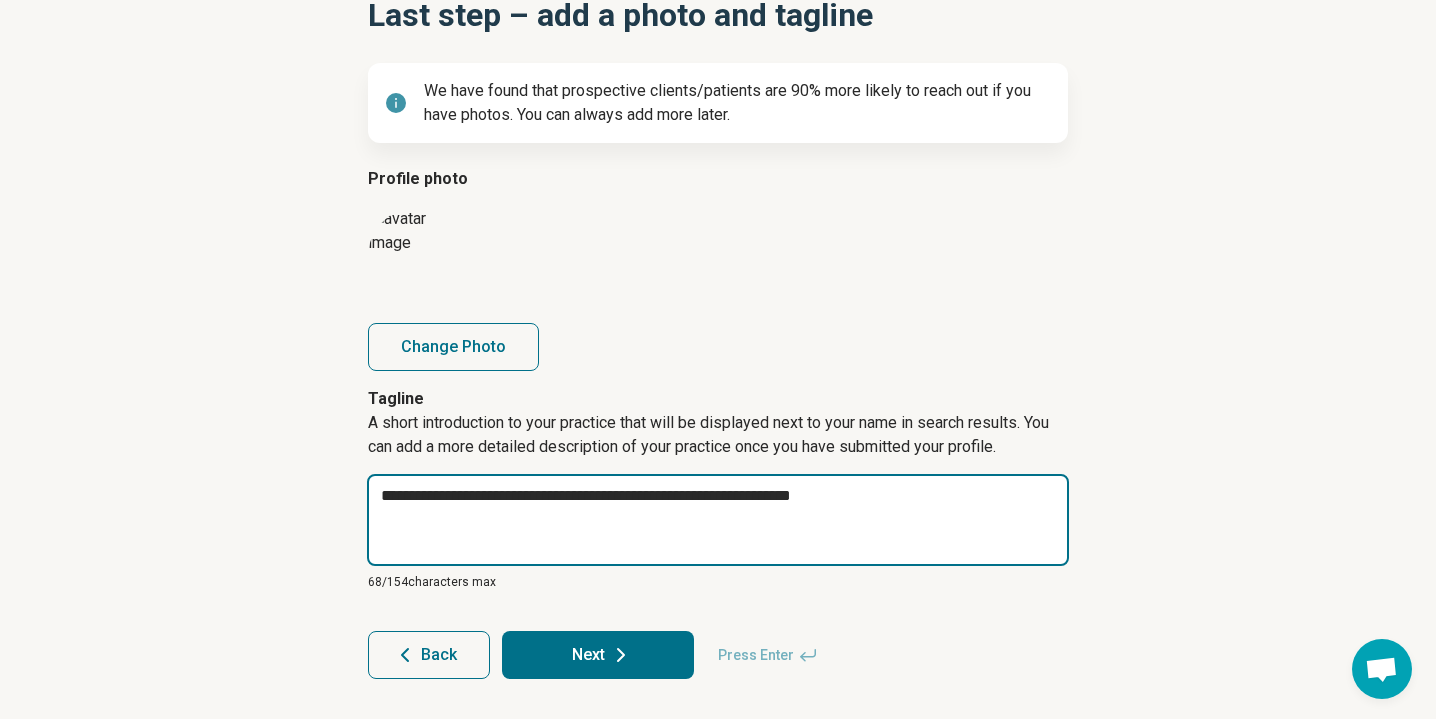 type on "*" 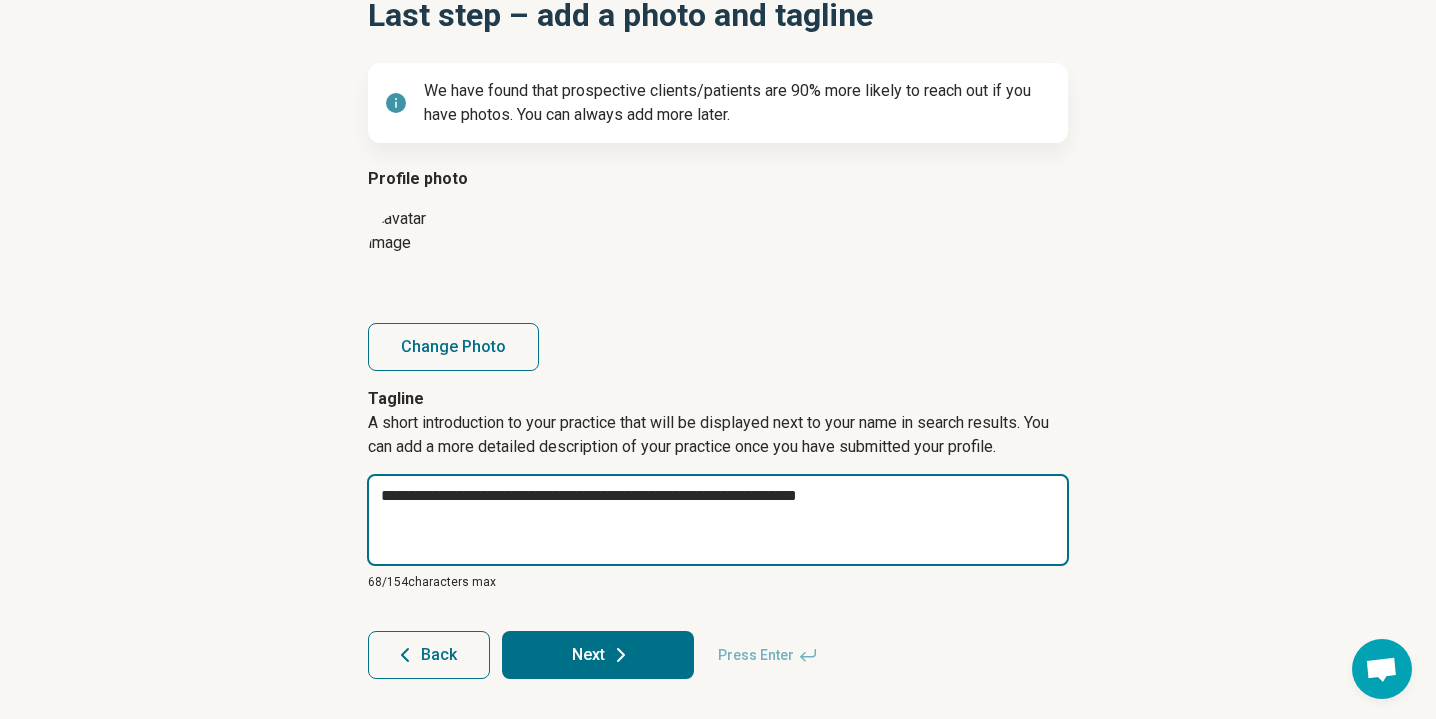 type on "*" 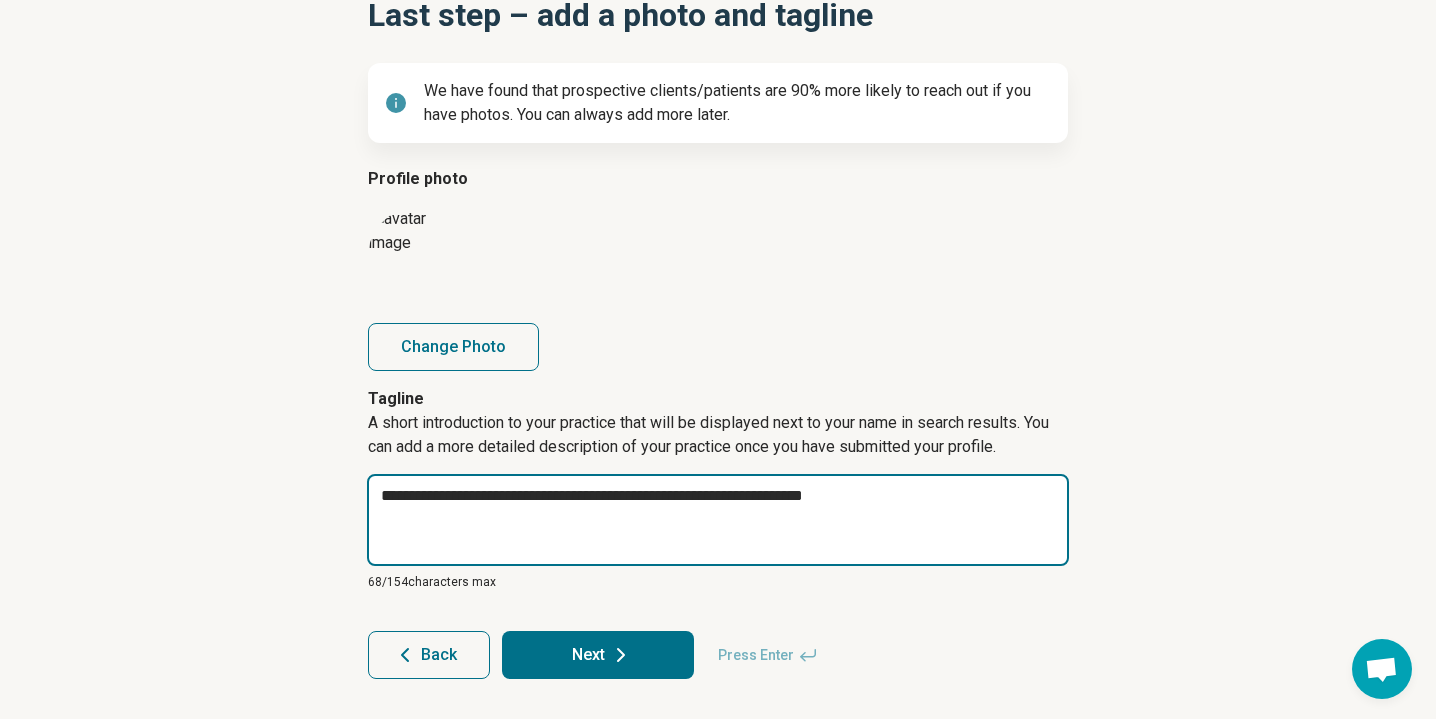 type on "*" 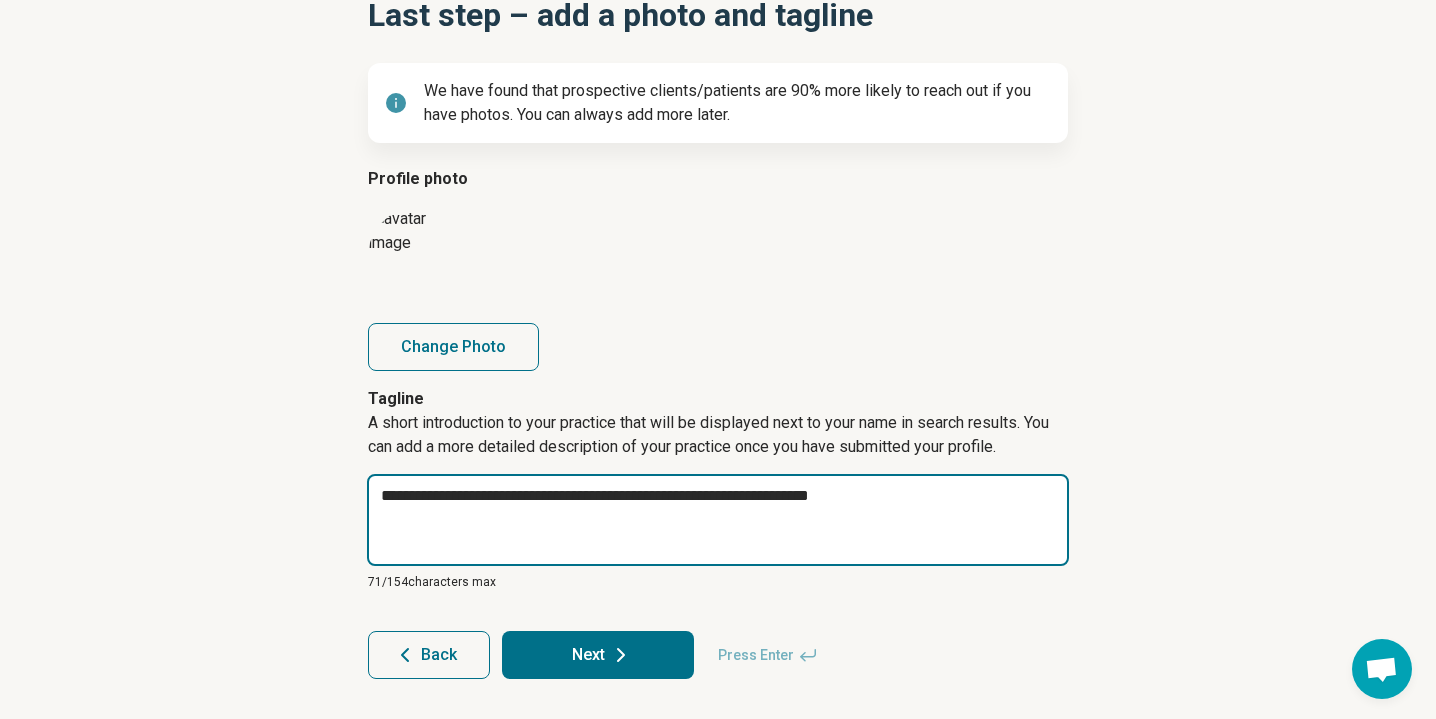 type on "*" 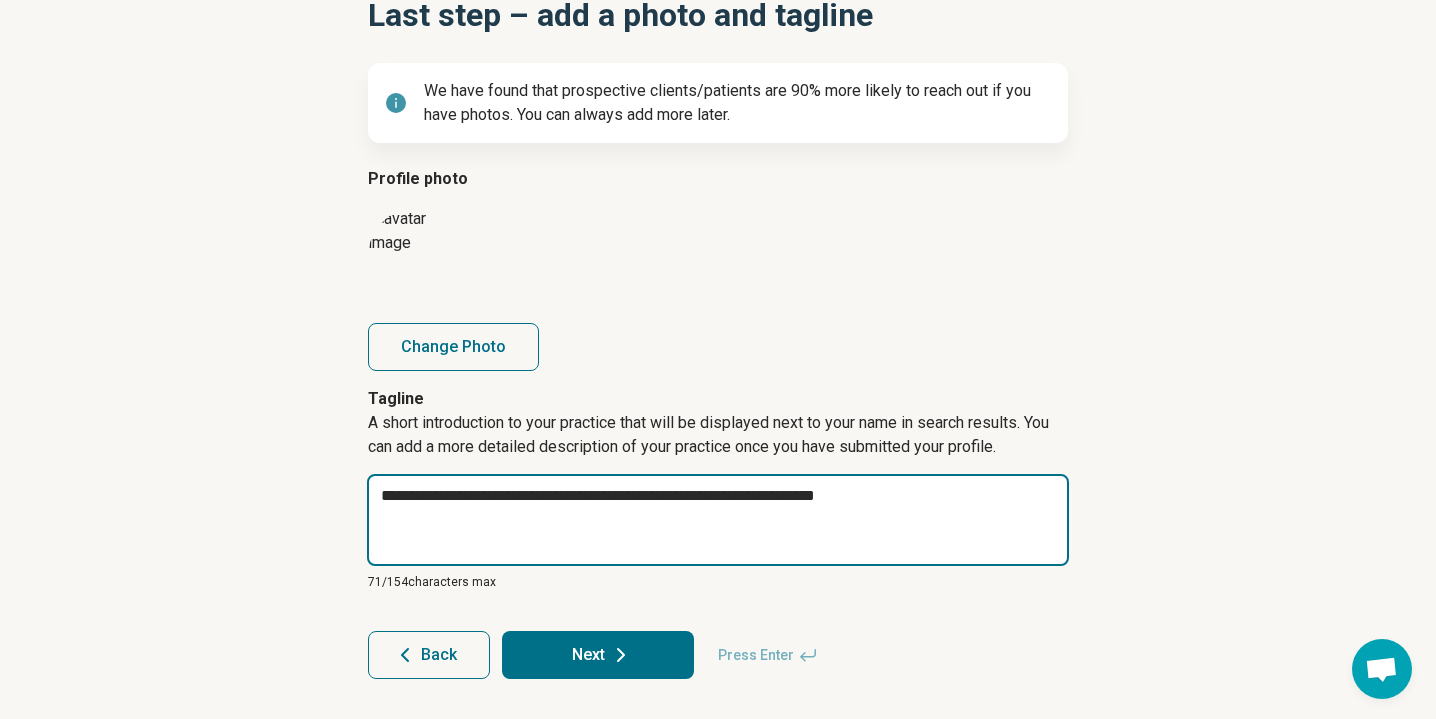 type on "*" 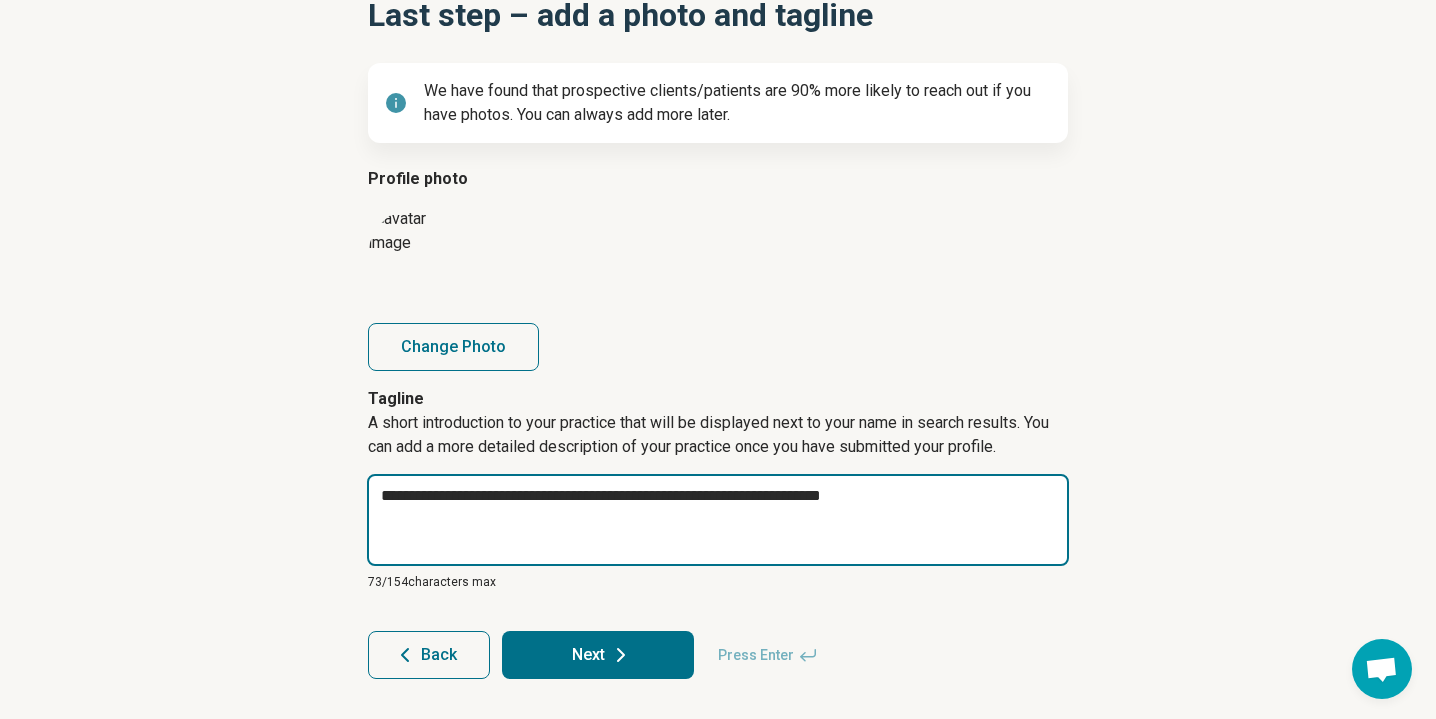 type on "*" 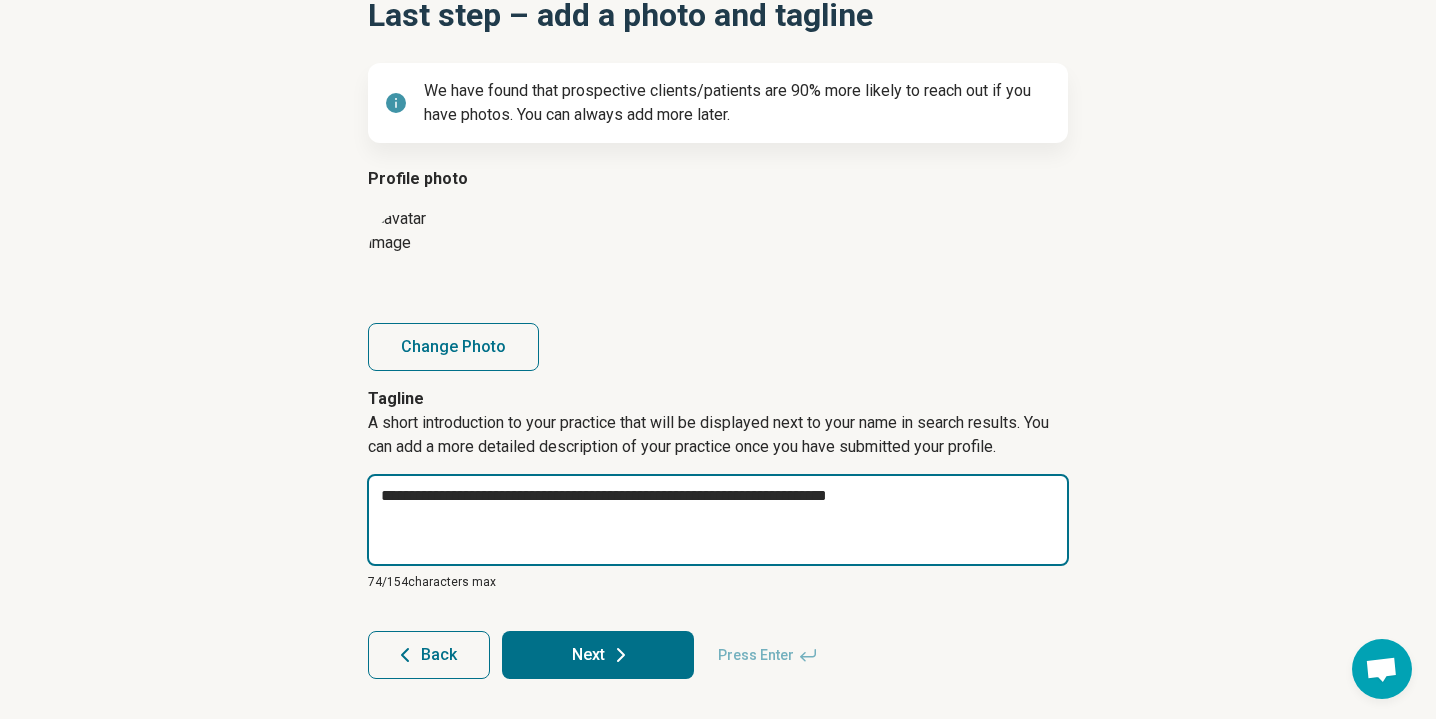 type on "**********" 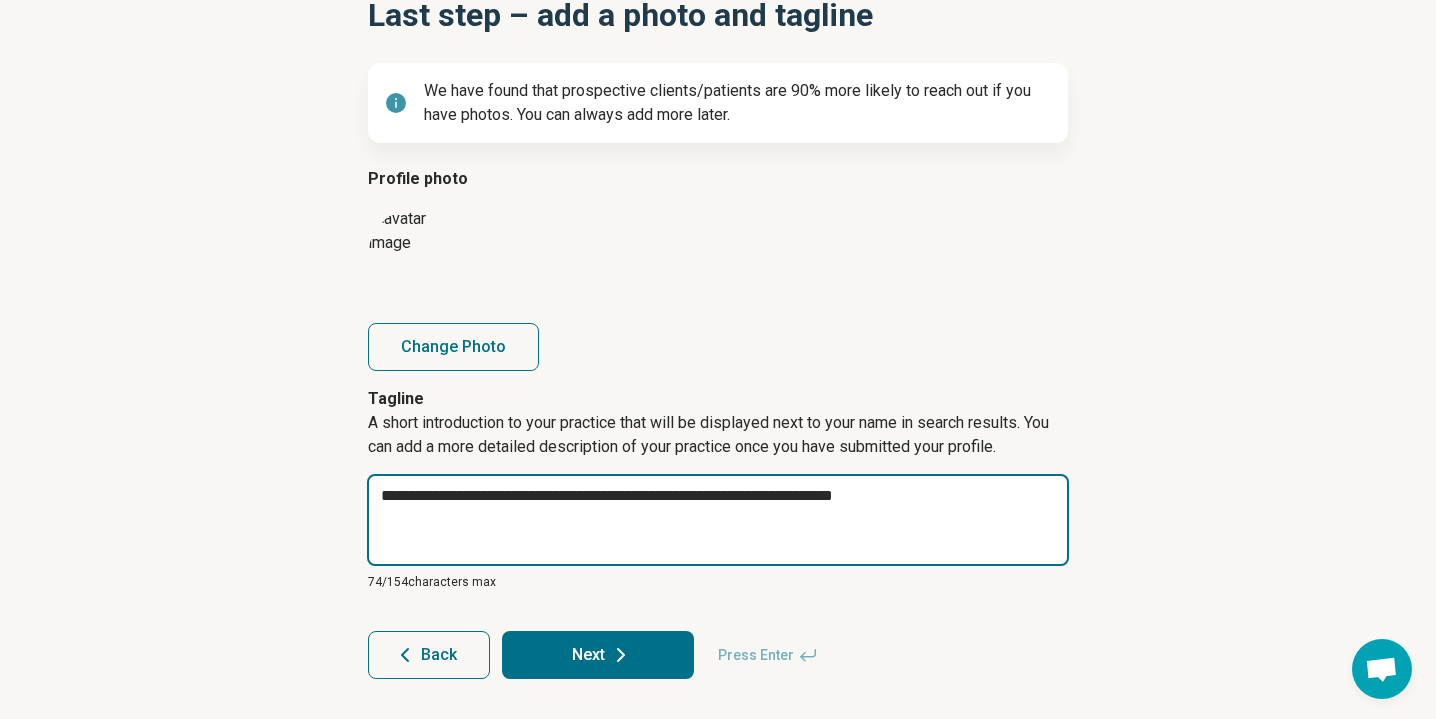 type on "*" 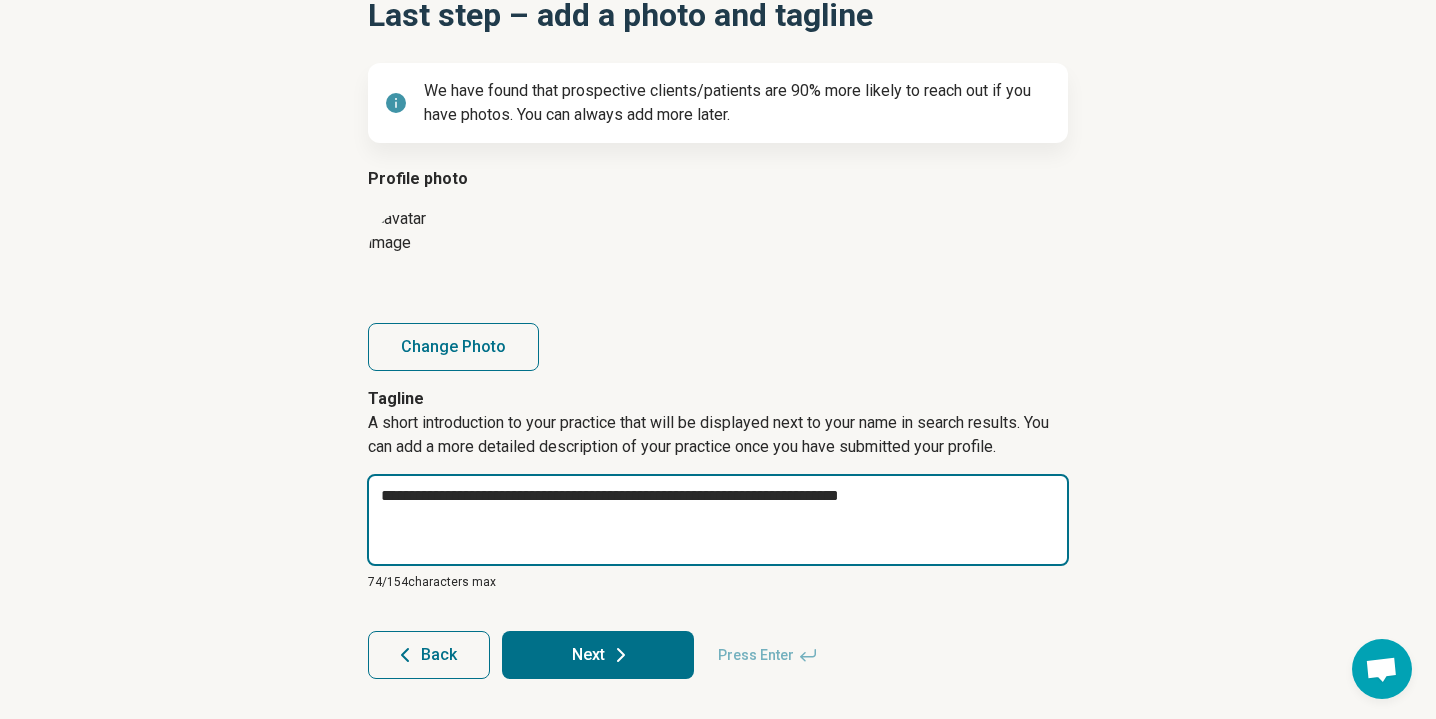 type on "*" 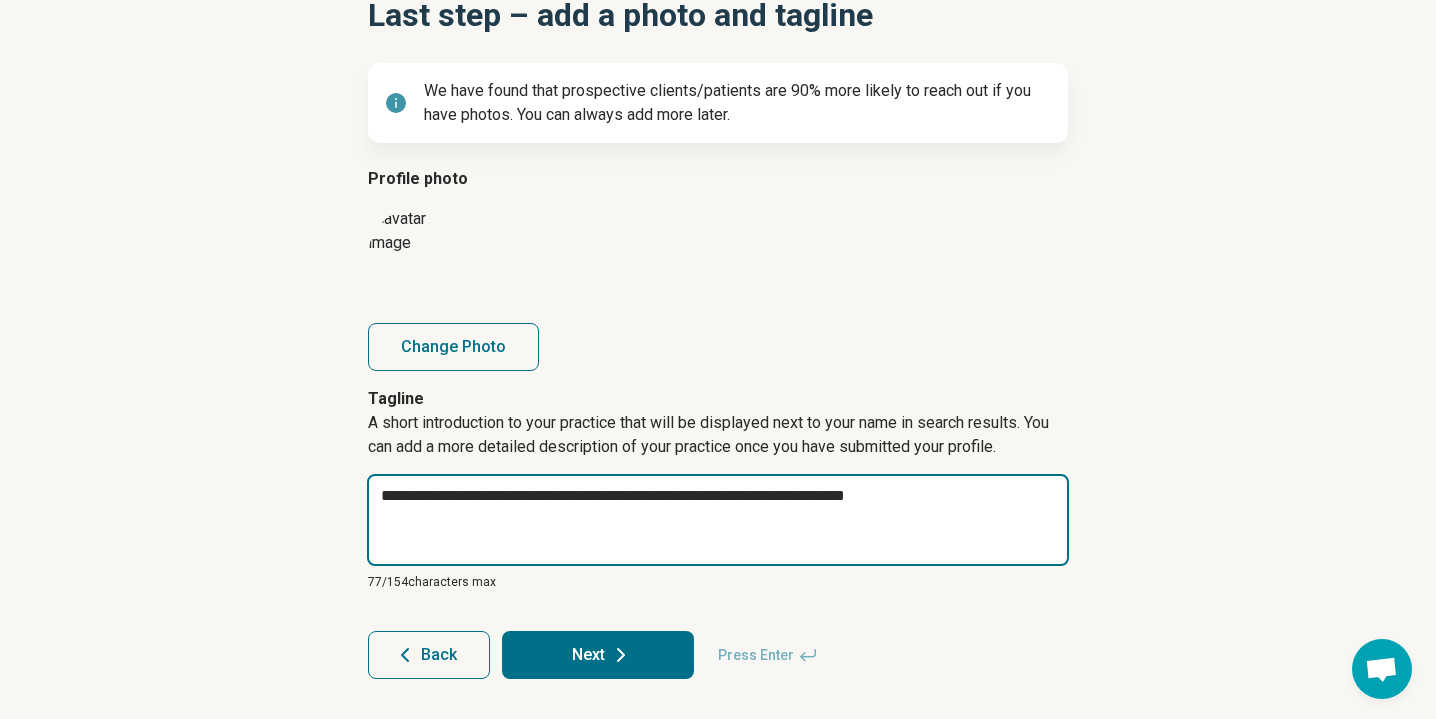 type on "*" 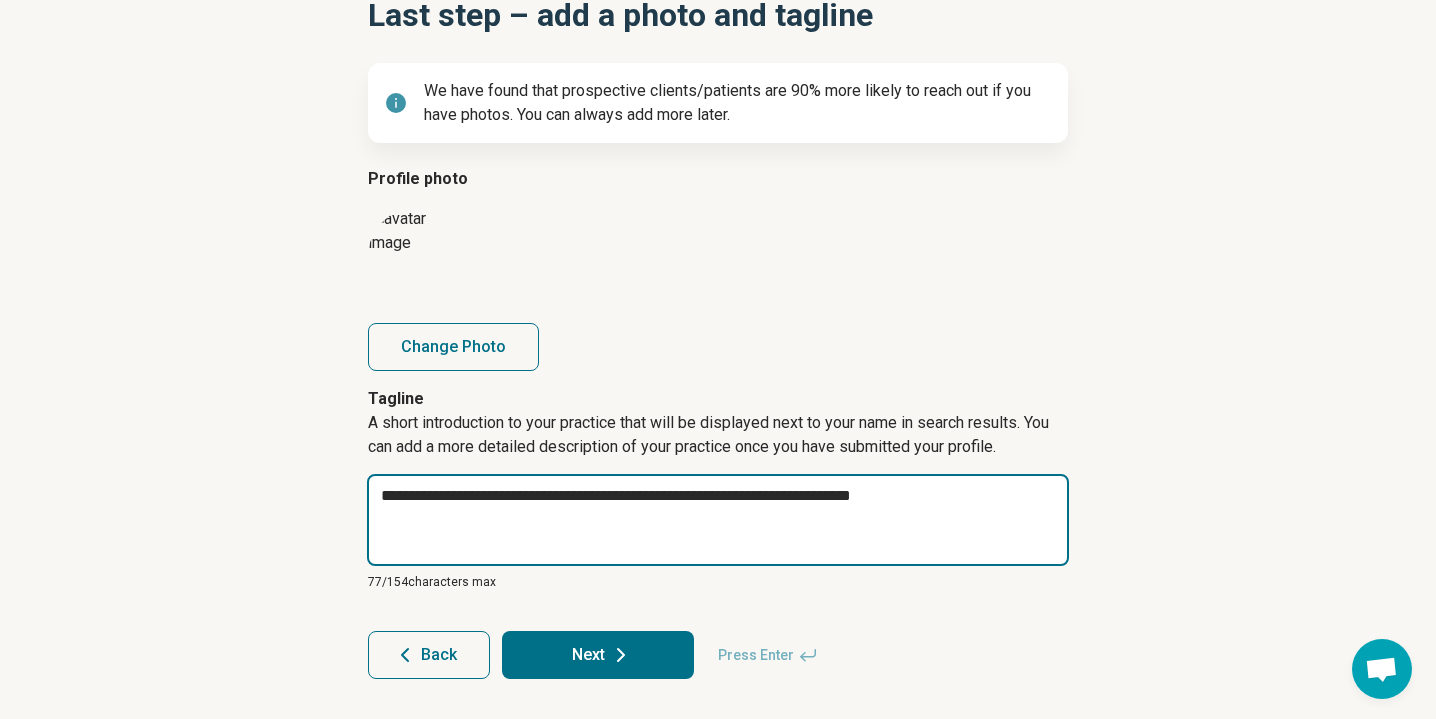 type on "*" 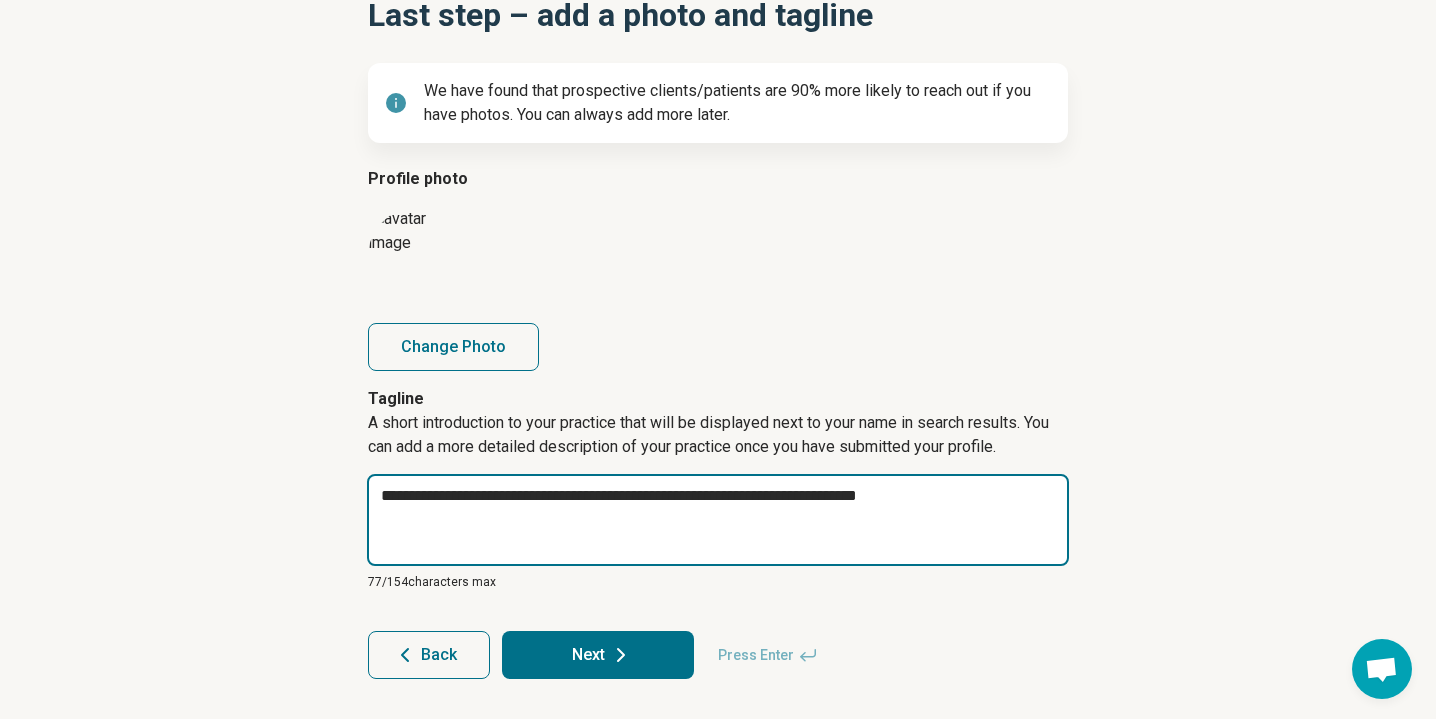 type on "*" 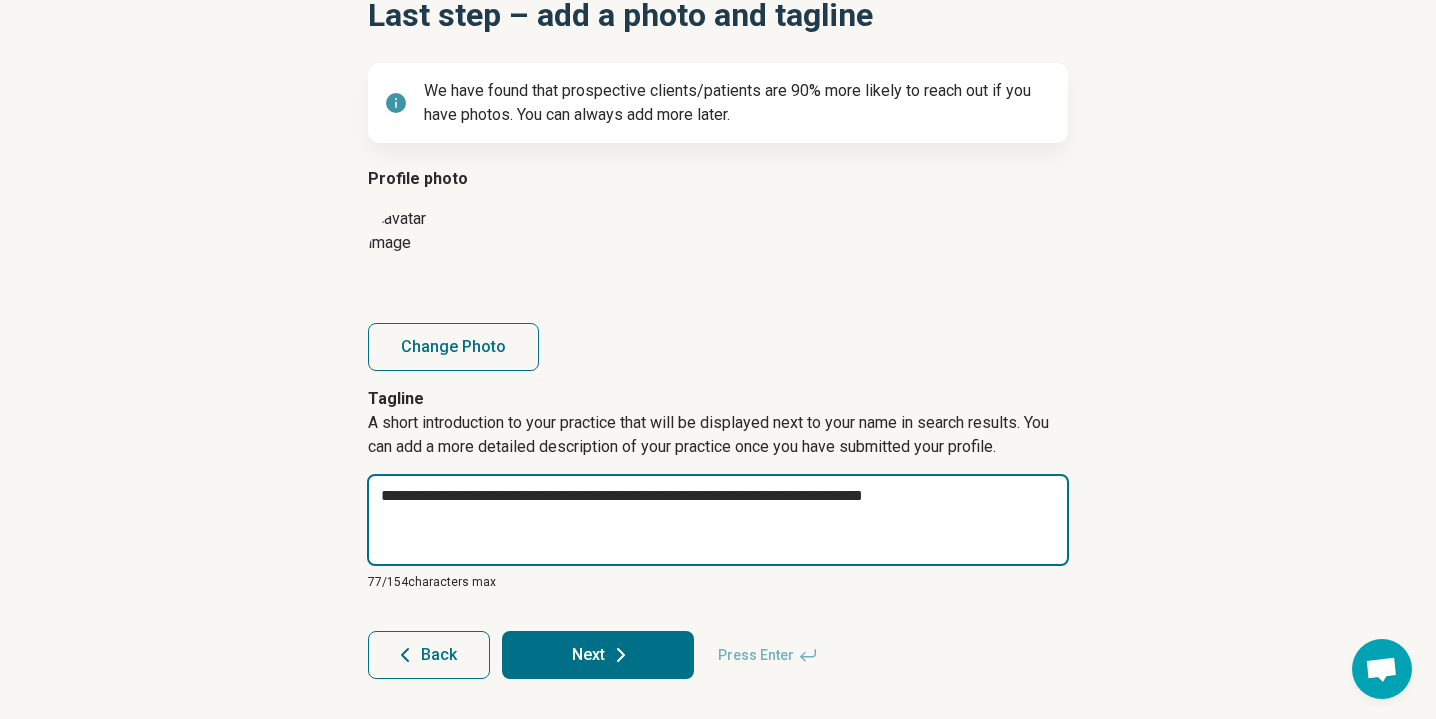 type on "*" 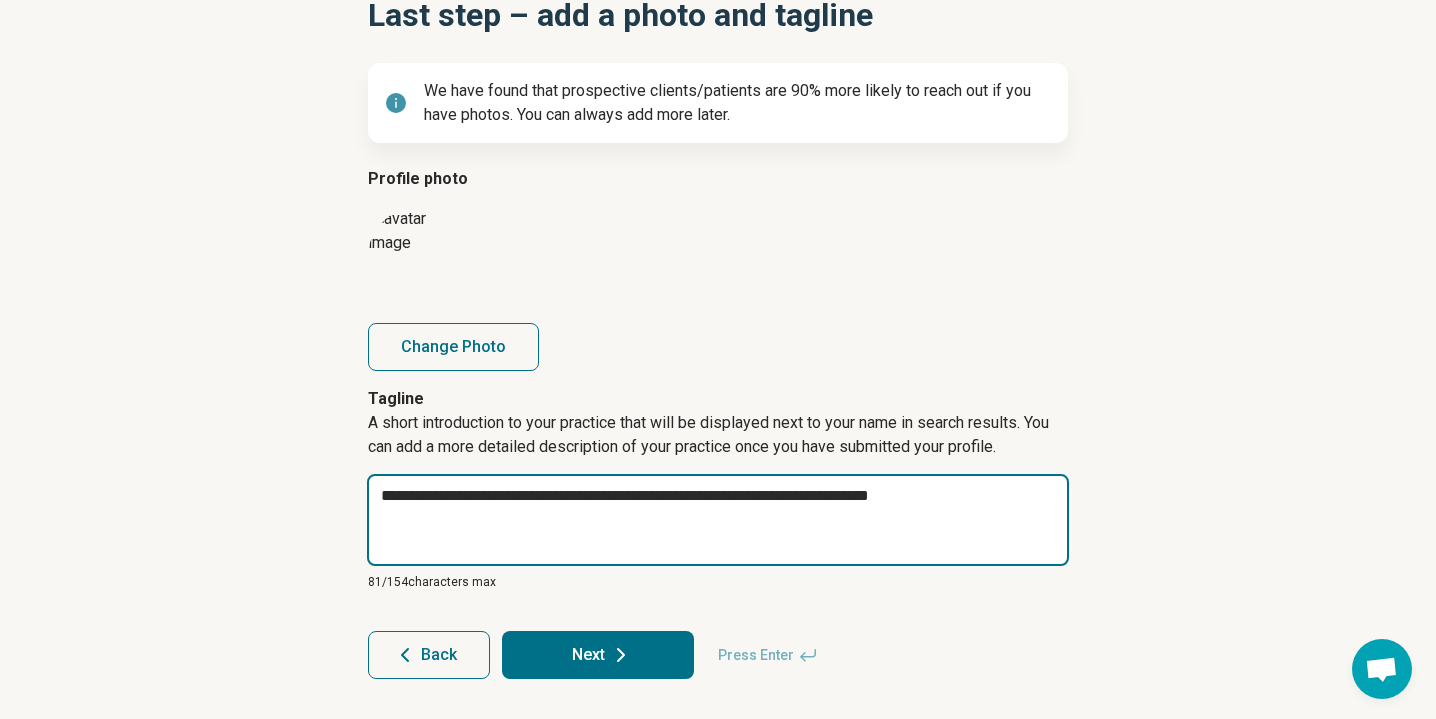type on "**********" 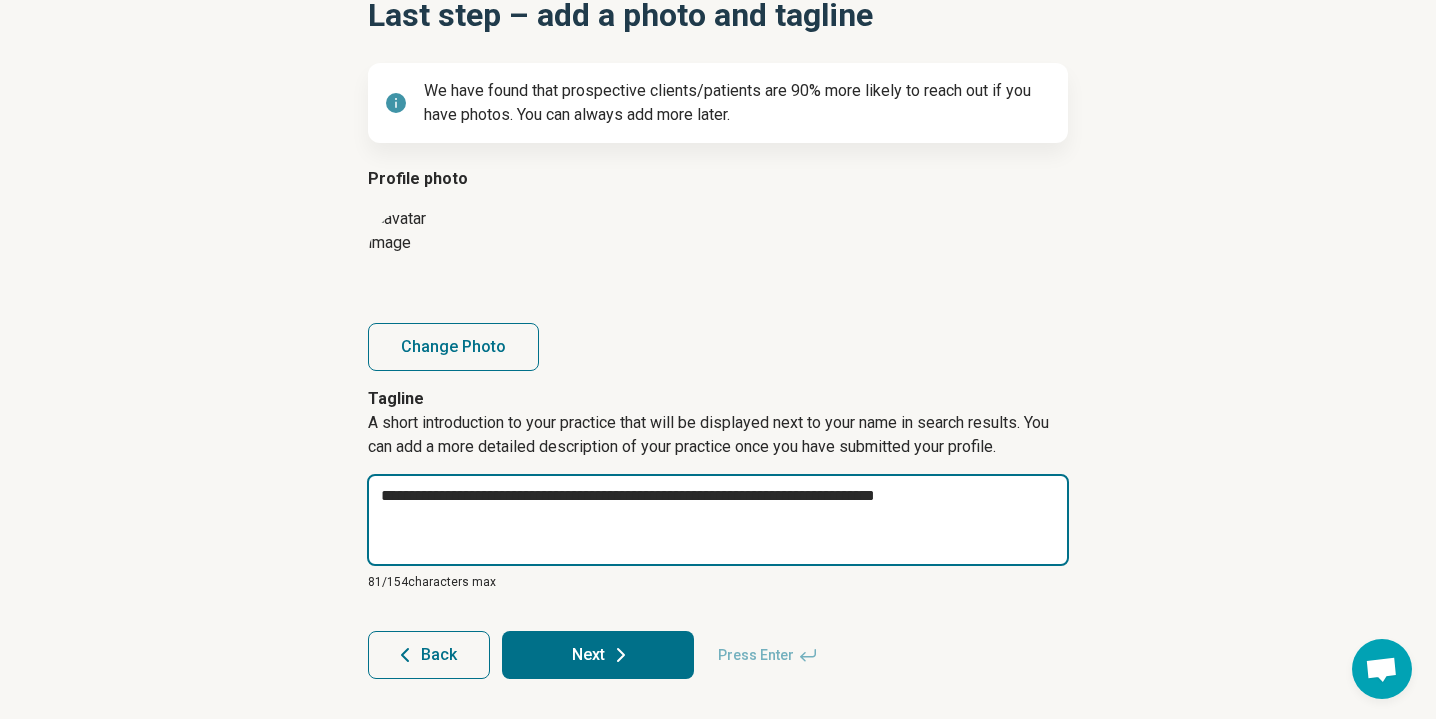 type on "*" 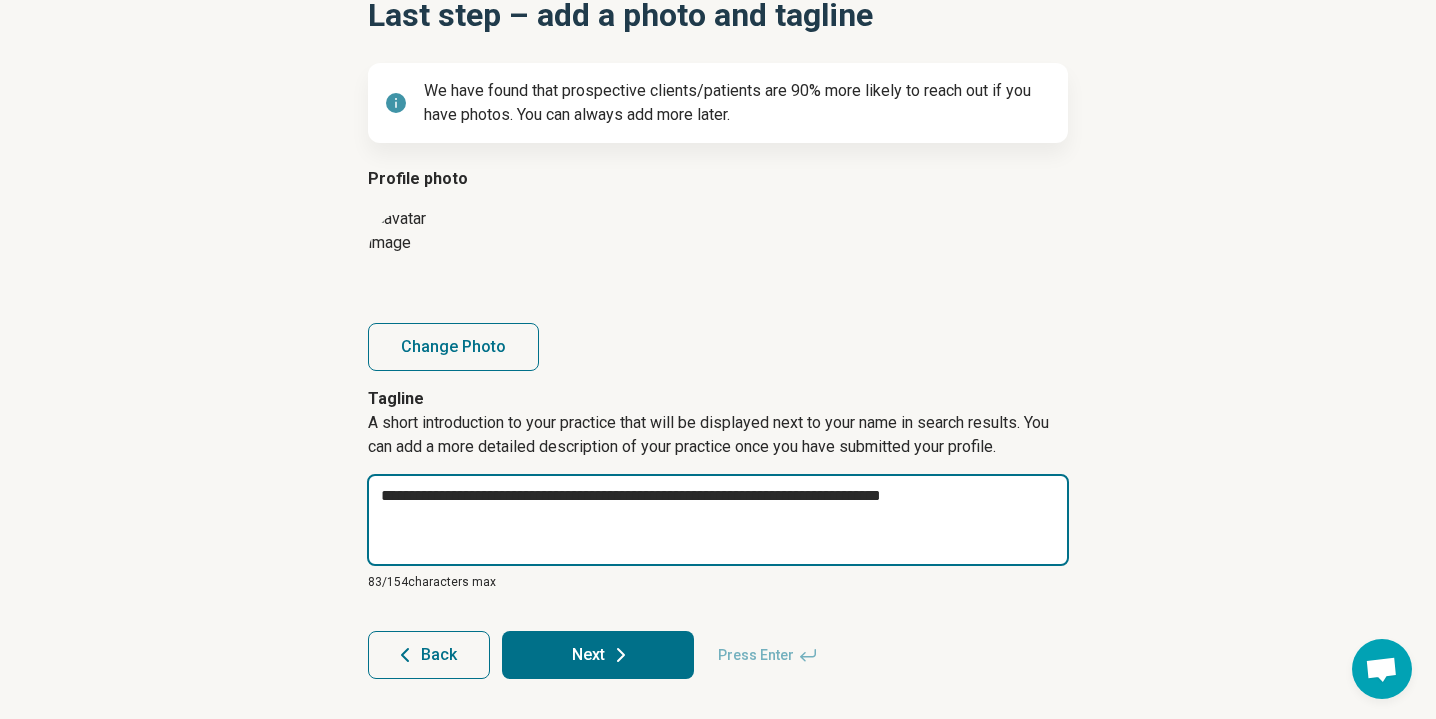 type on "*" 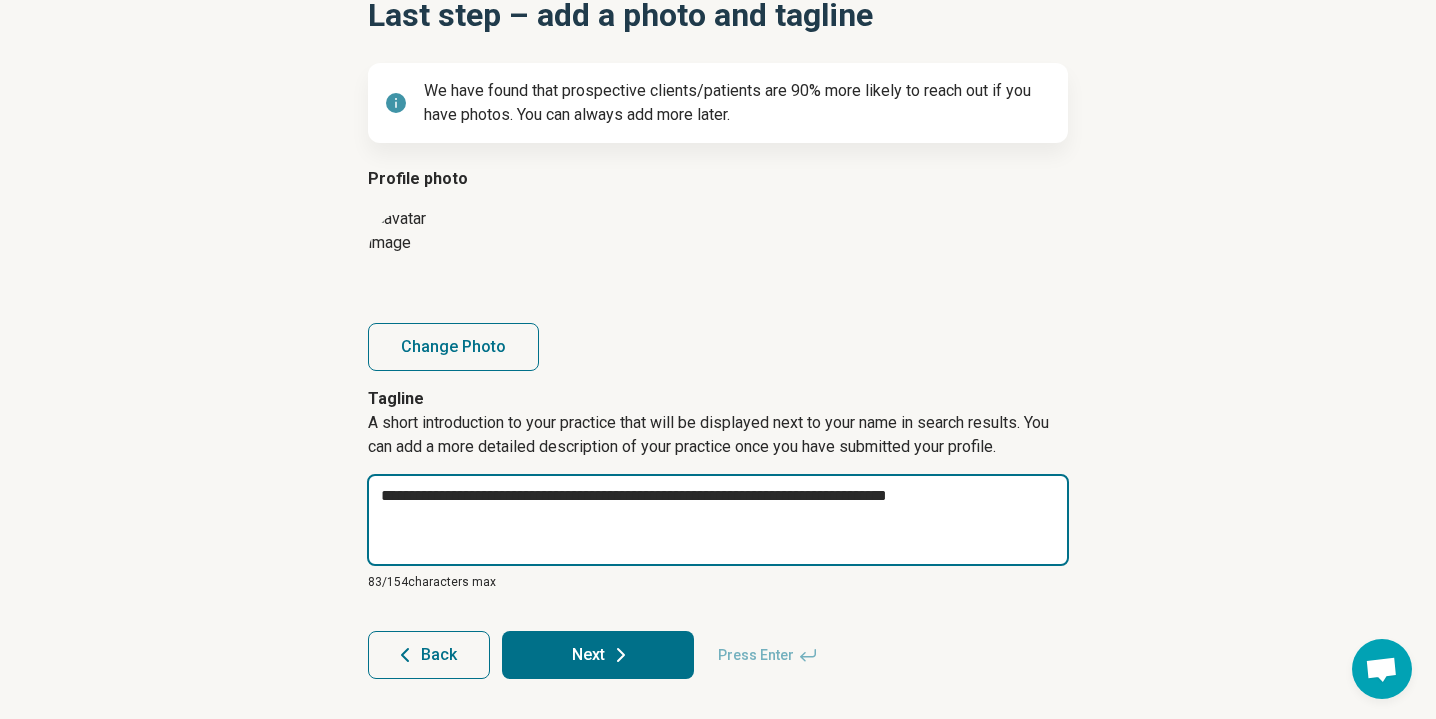 type on "*" 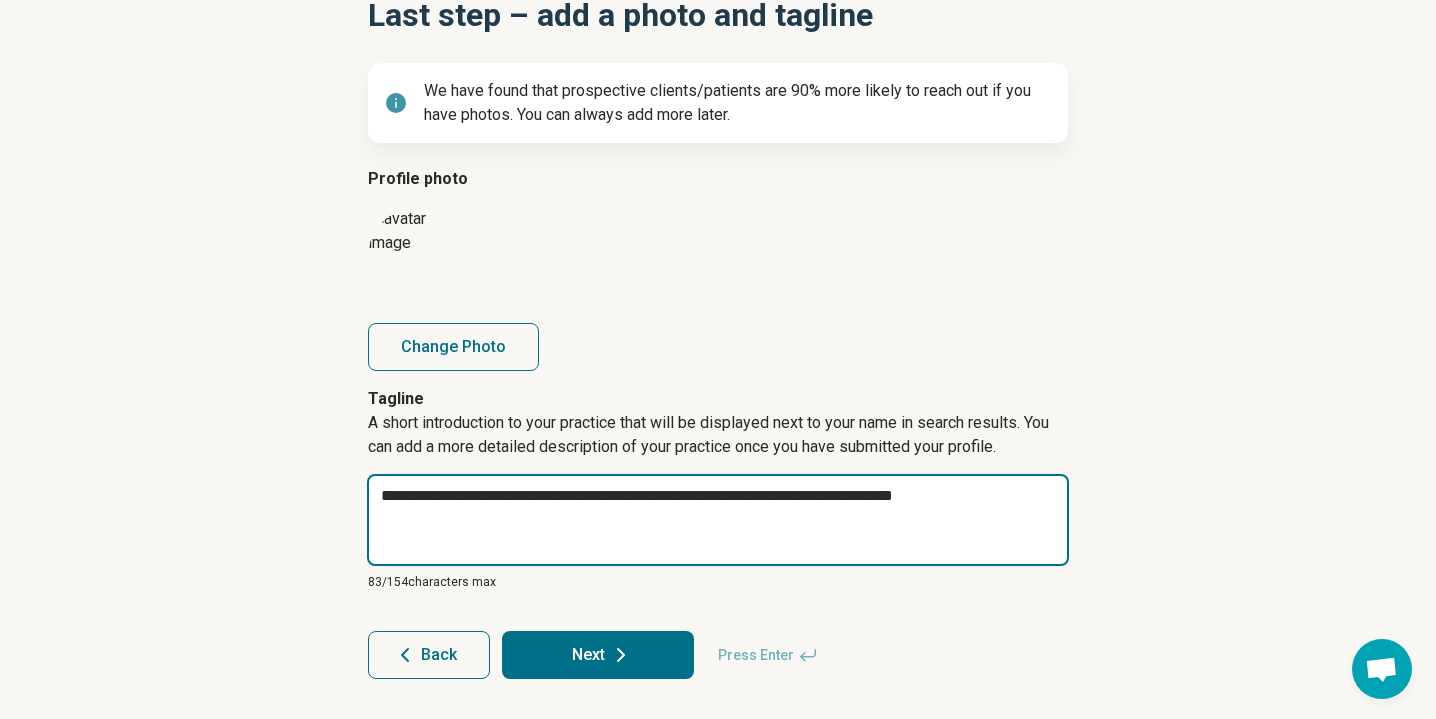 type on "*" 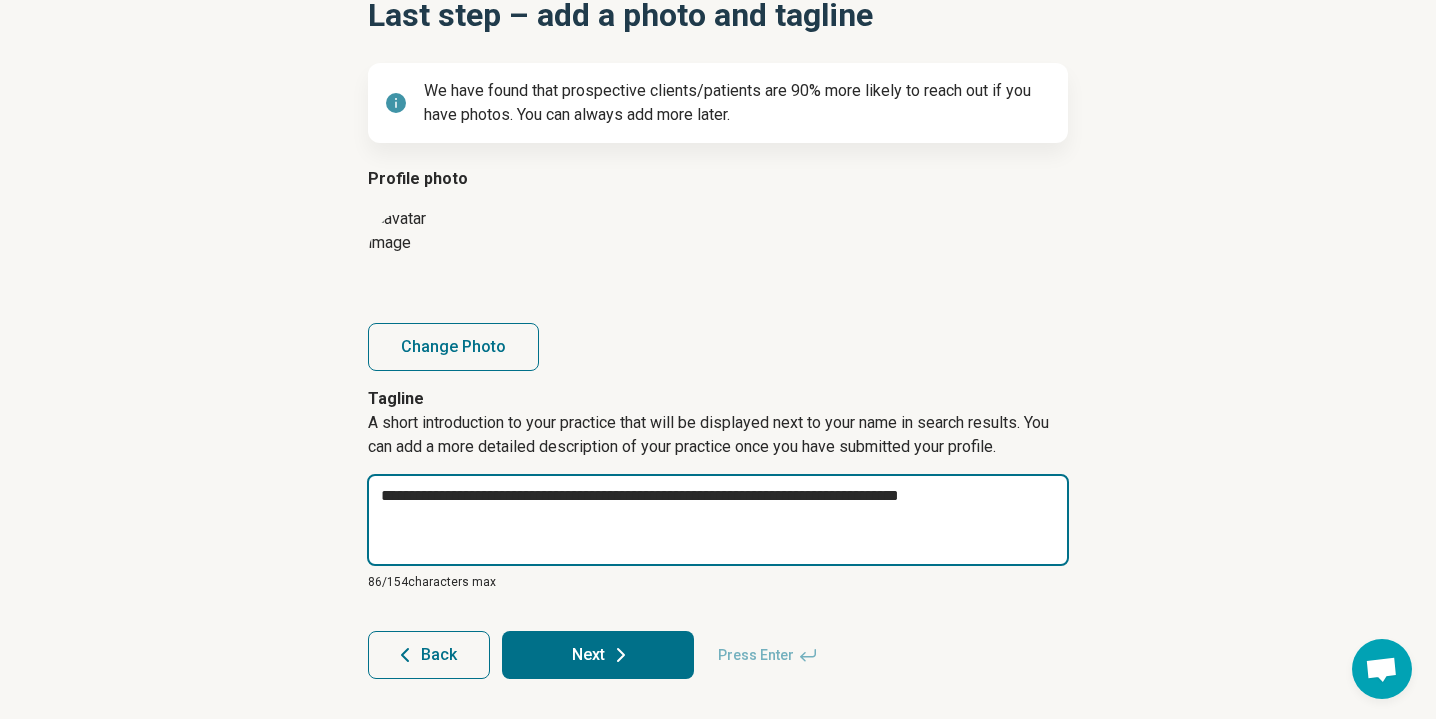 type on "**********" 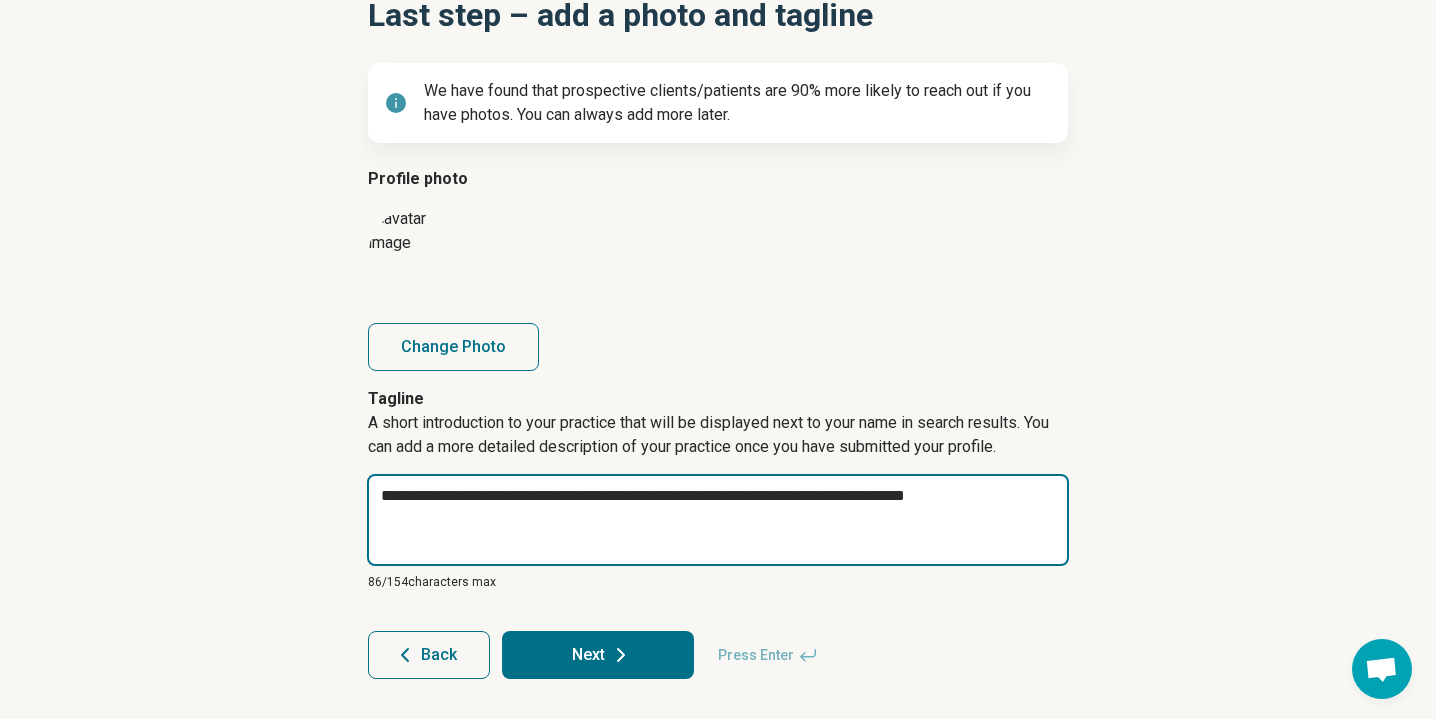 type on "*" 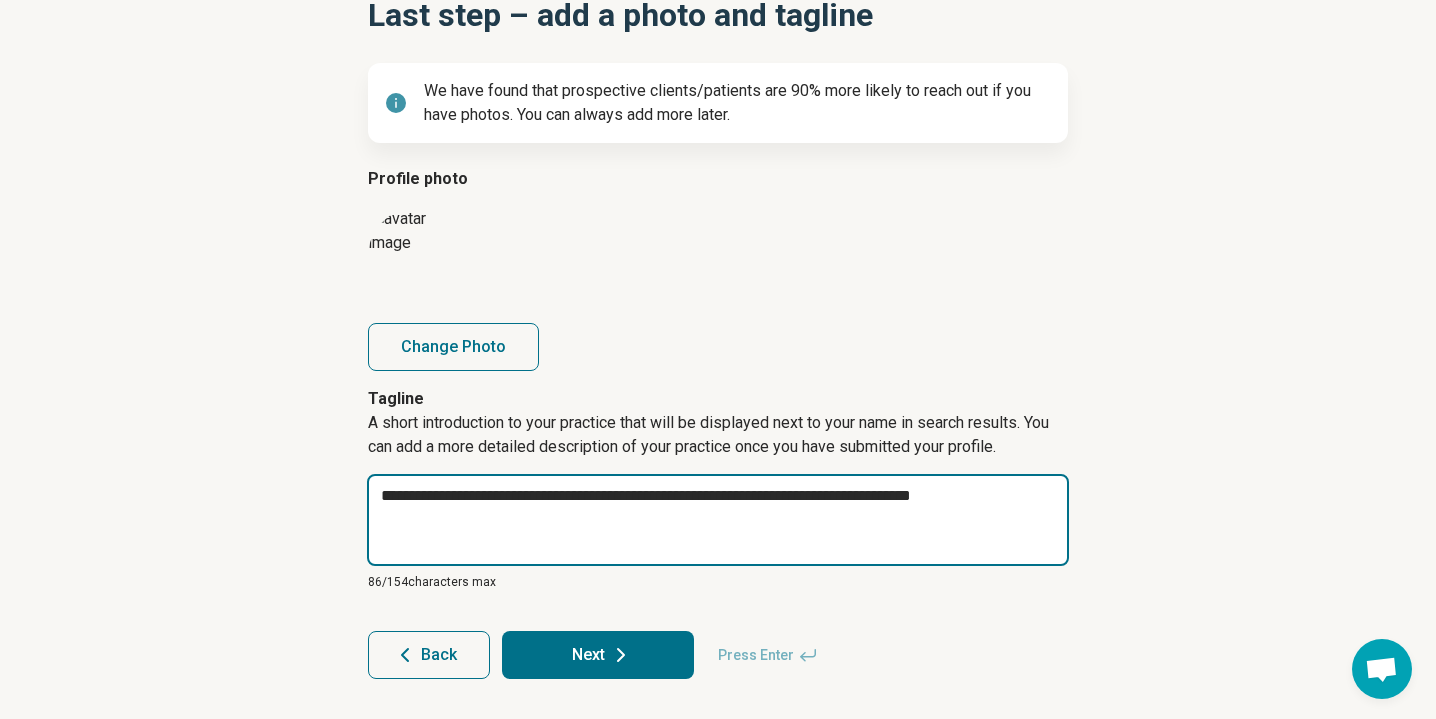 type on "*" 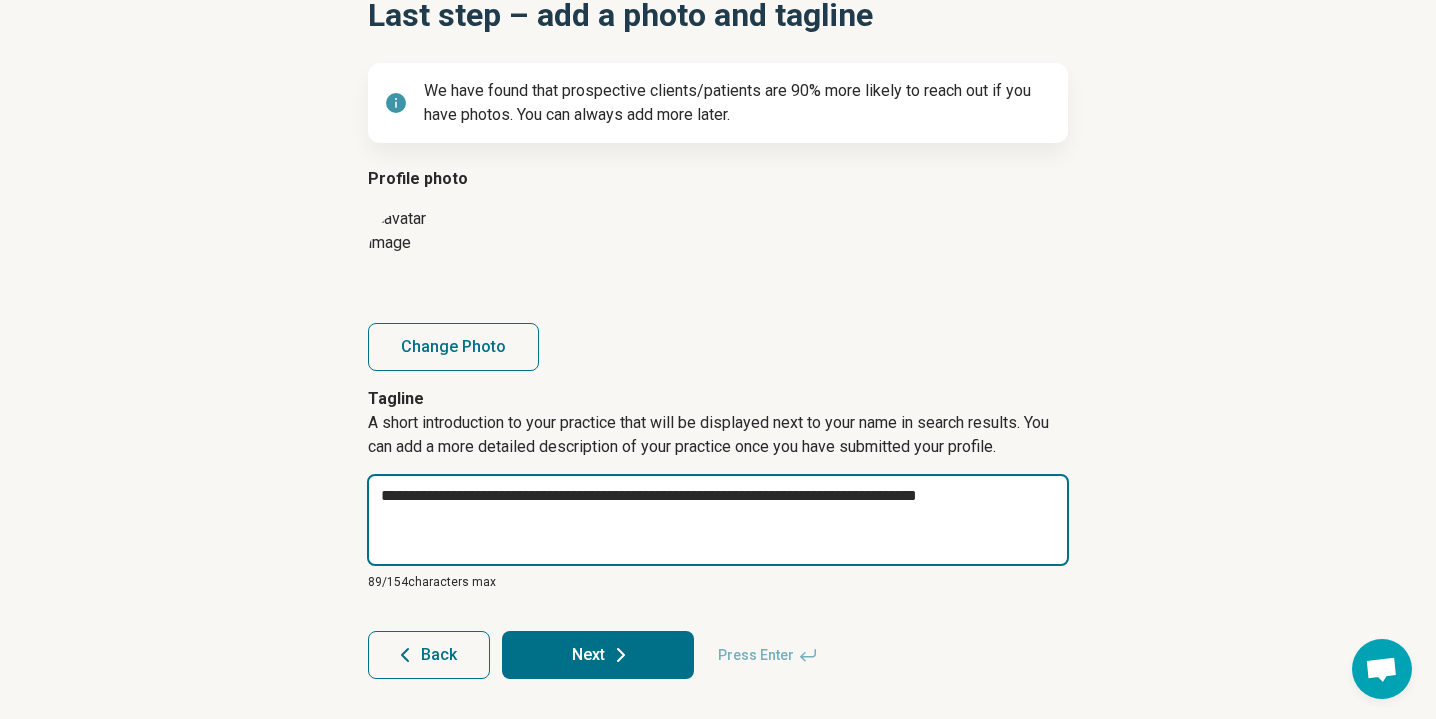 type on "*" 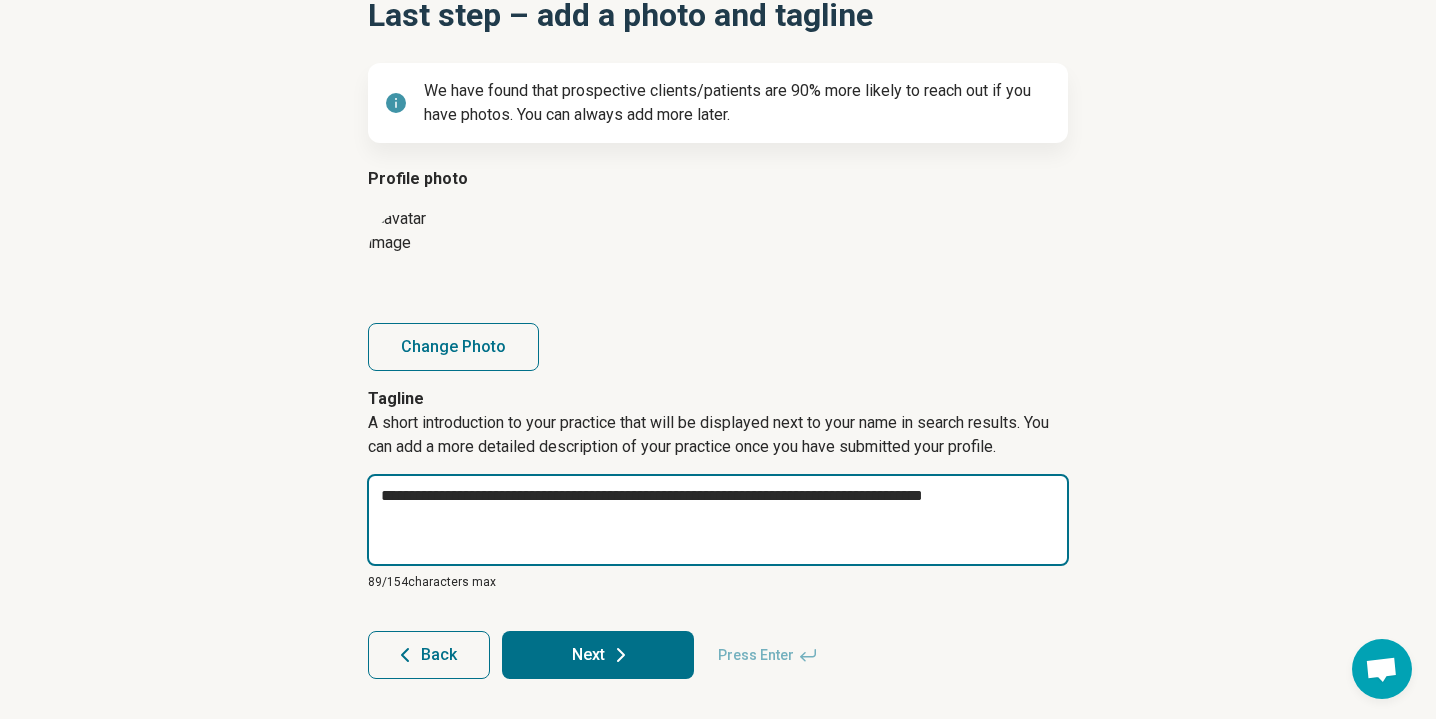 type on "**********" 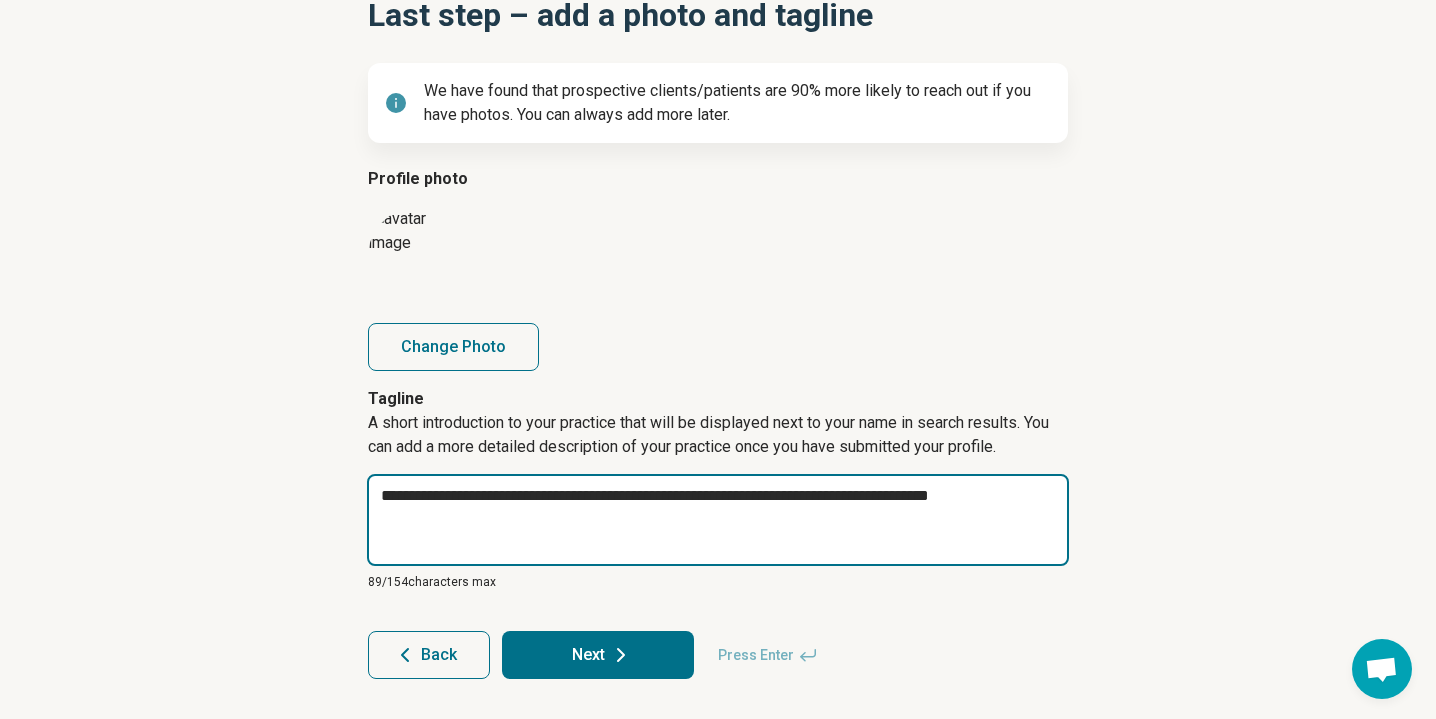 type on "*" 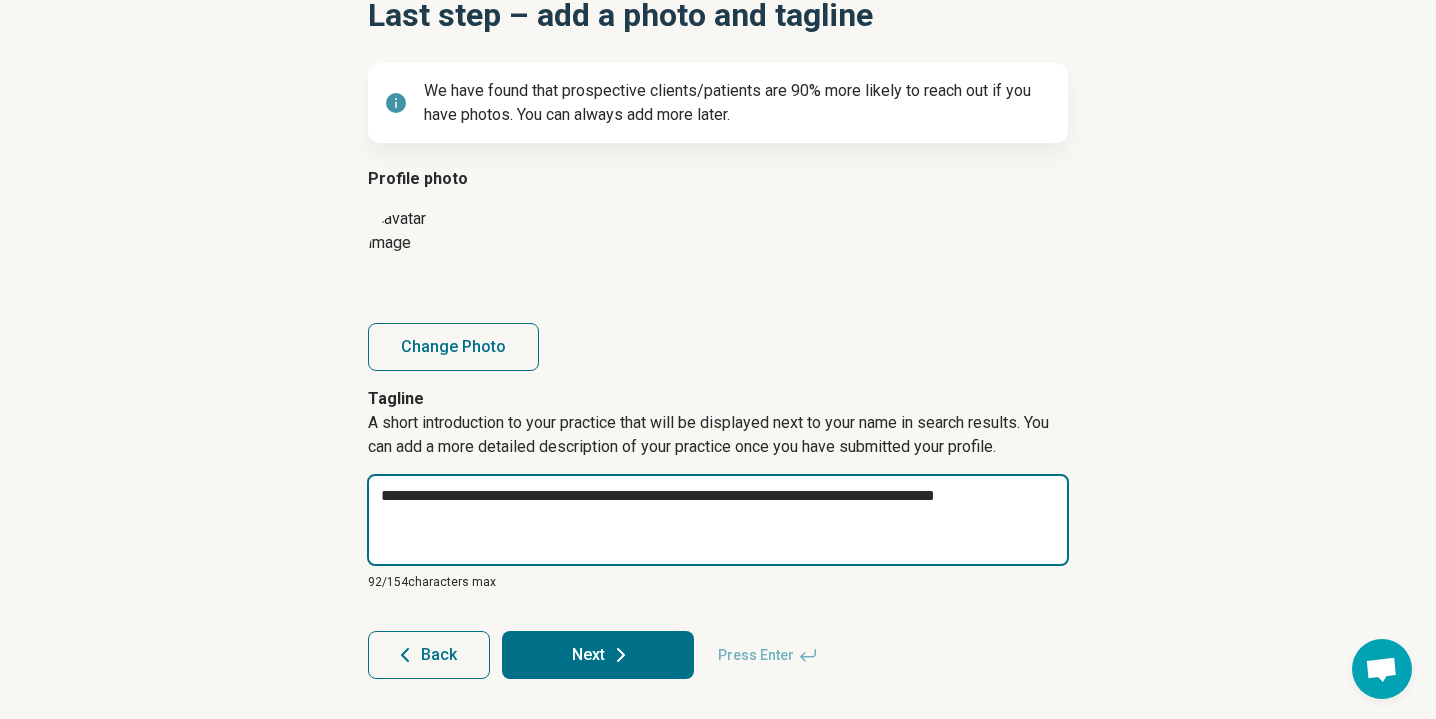 type on "*" 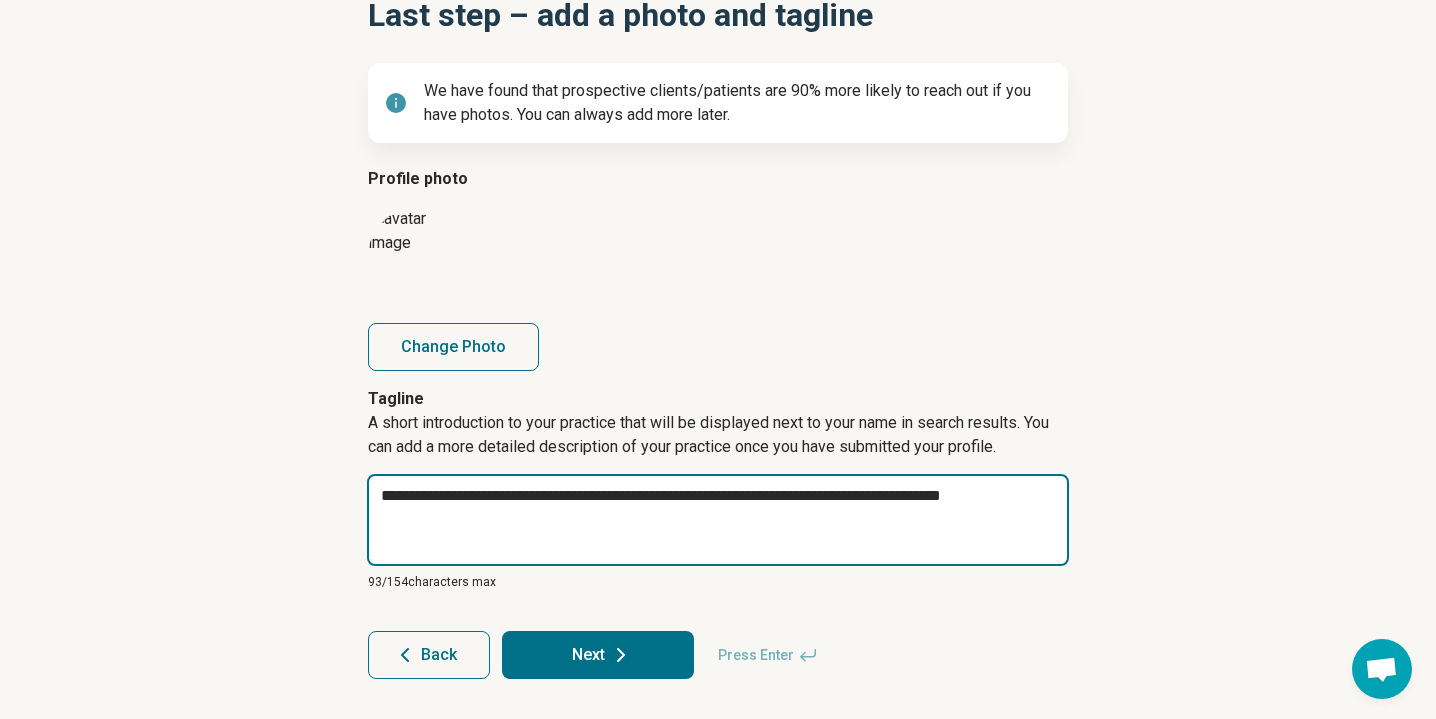 type on "*" 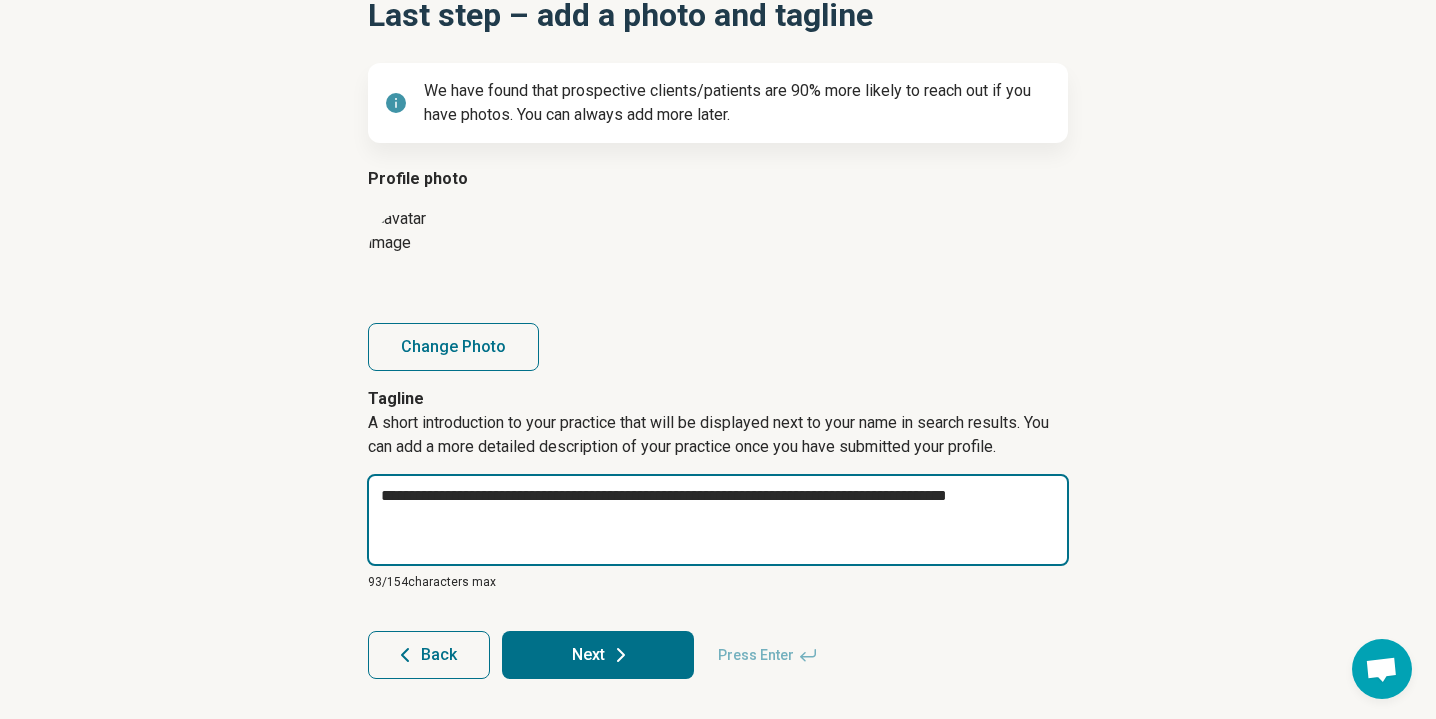 type on "*" 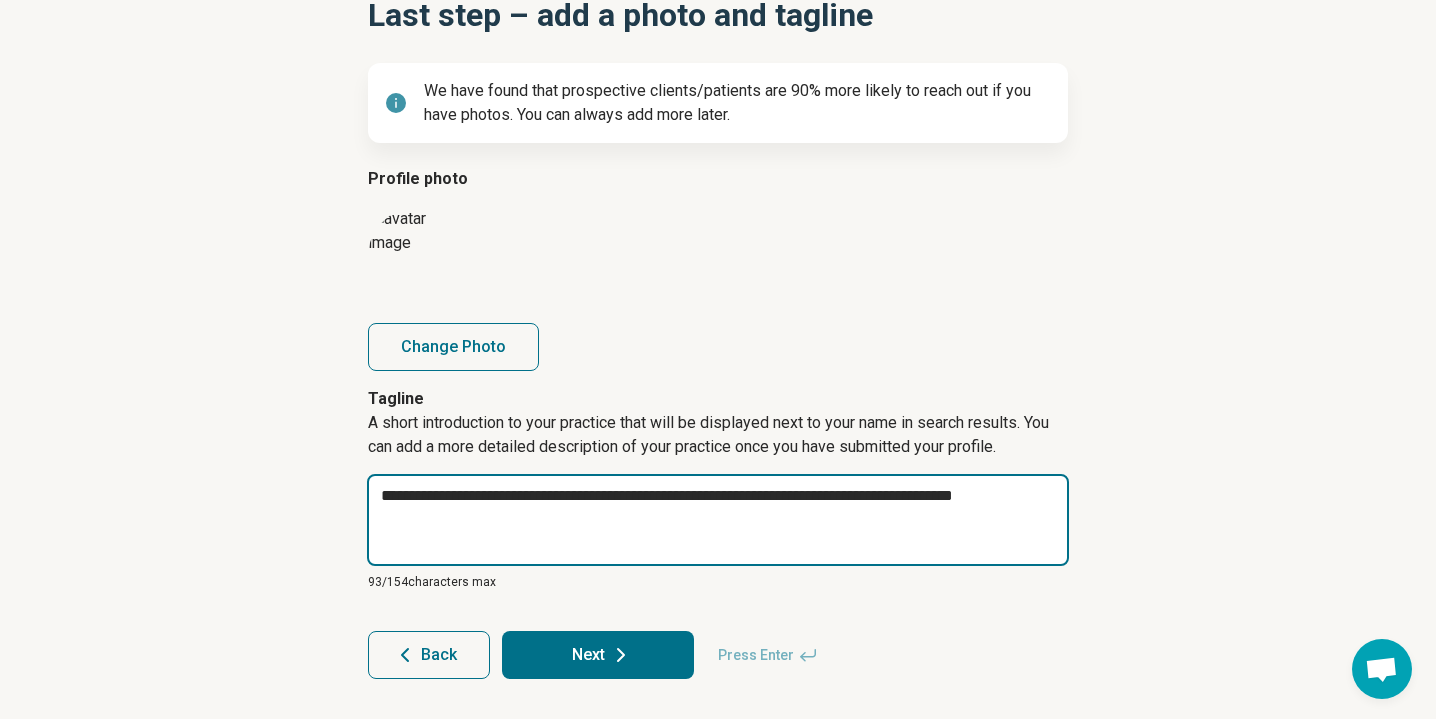 type on "*" 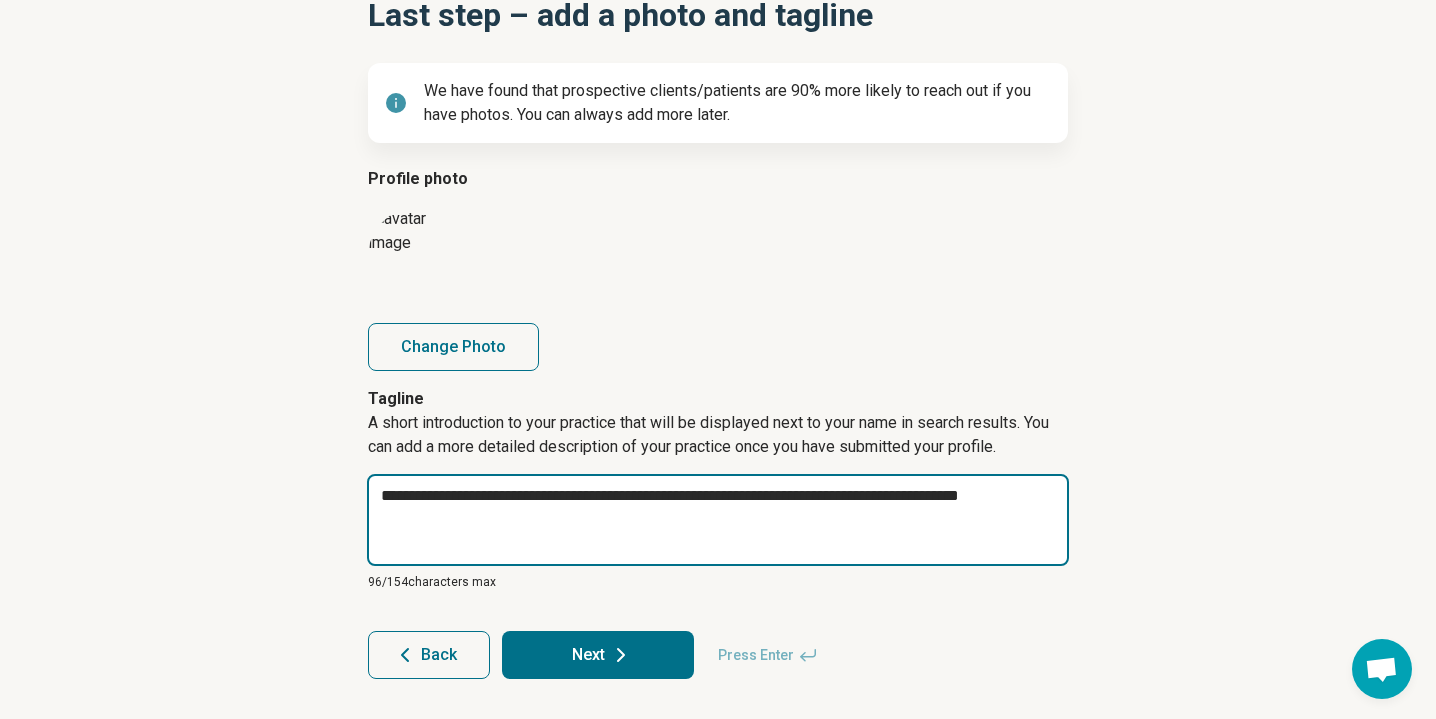 type on "*" 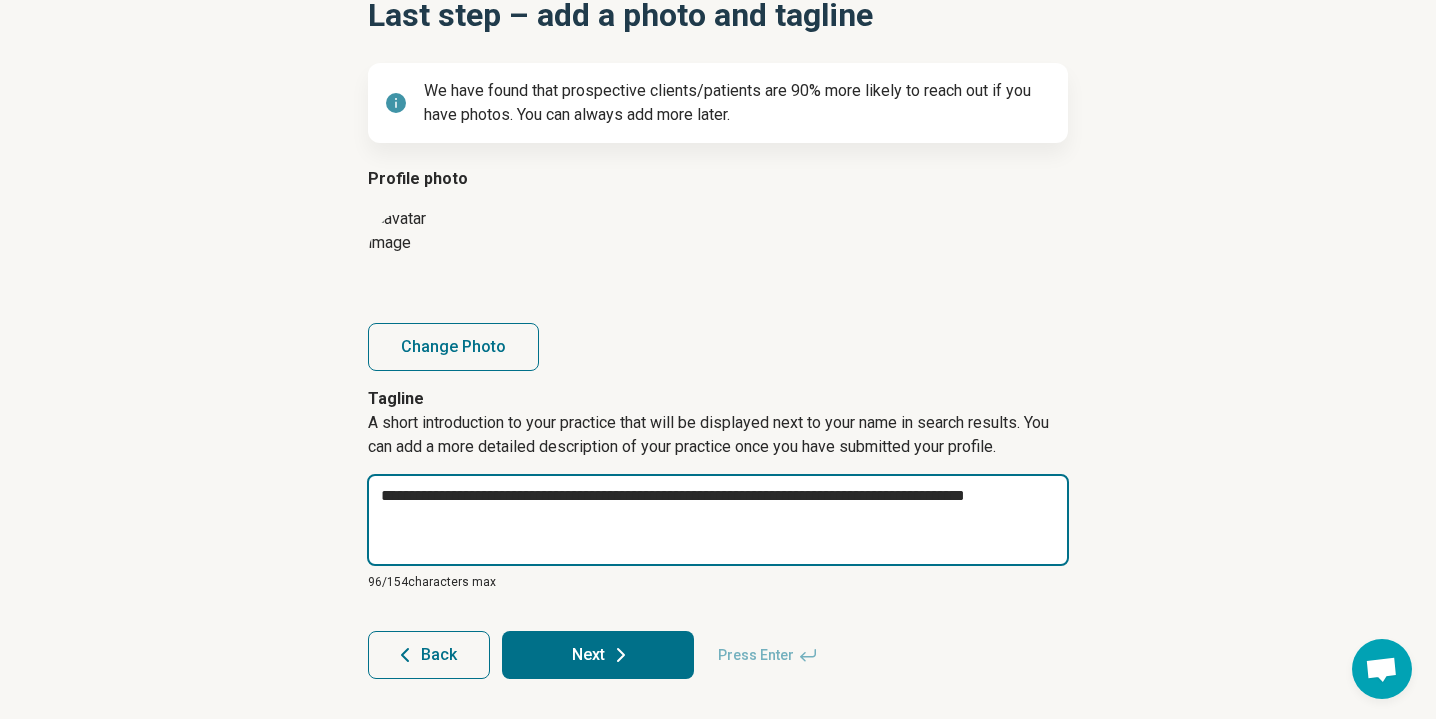 type on "*" 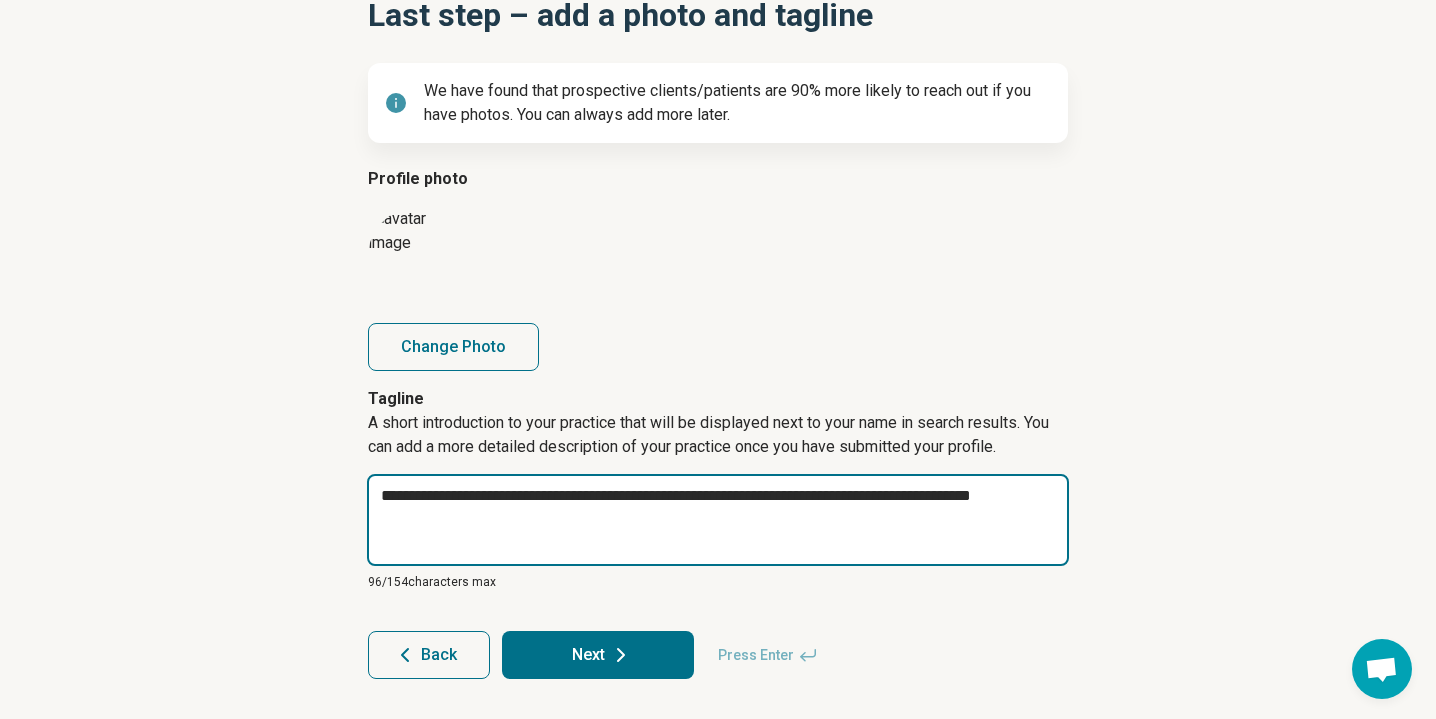 type on "*" 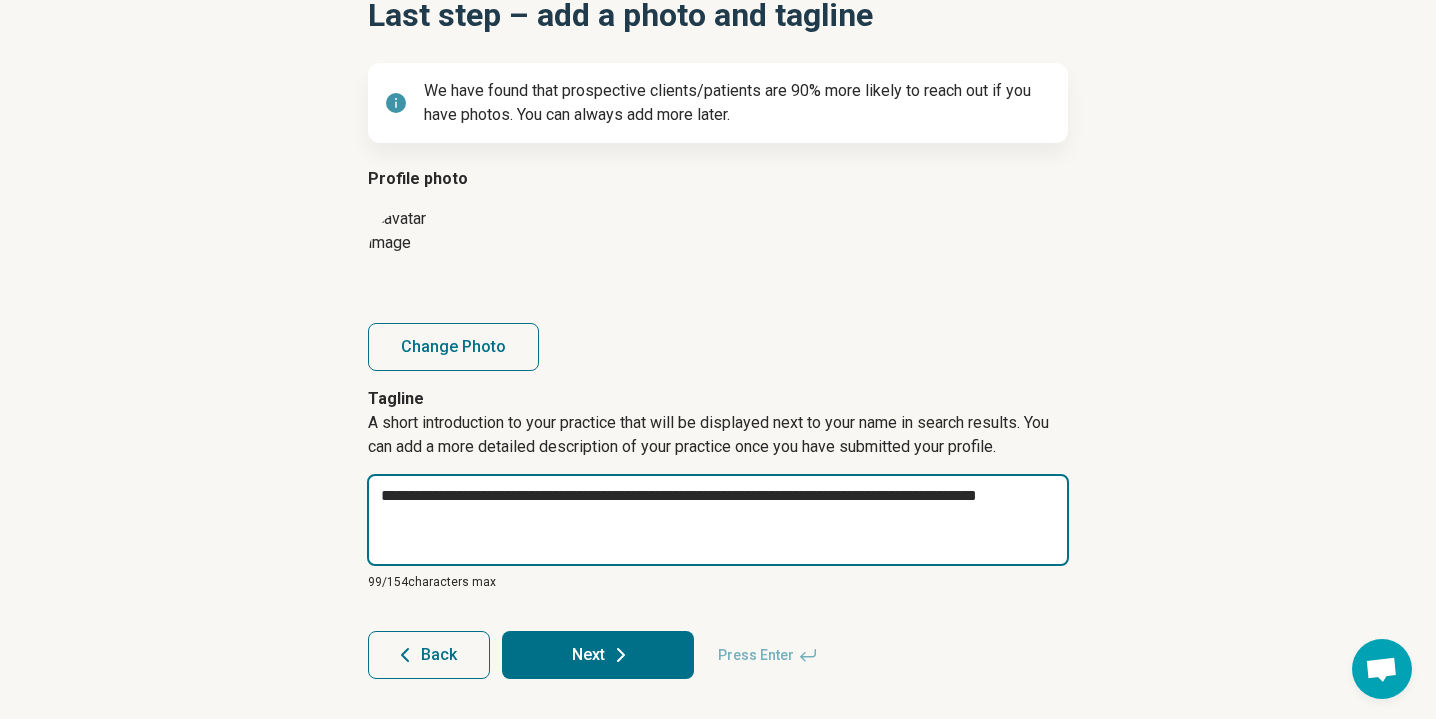 type on "*" 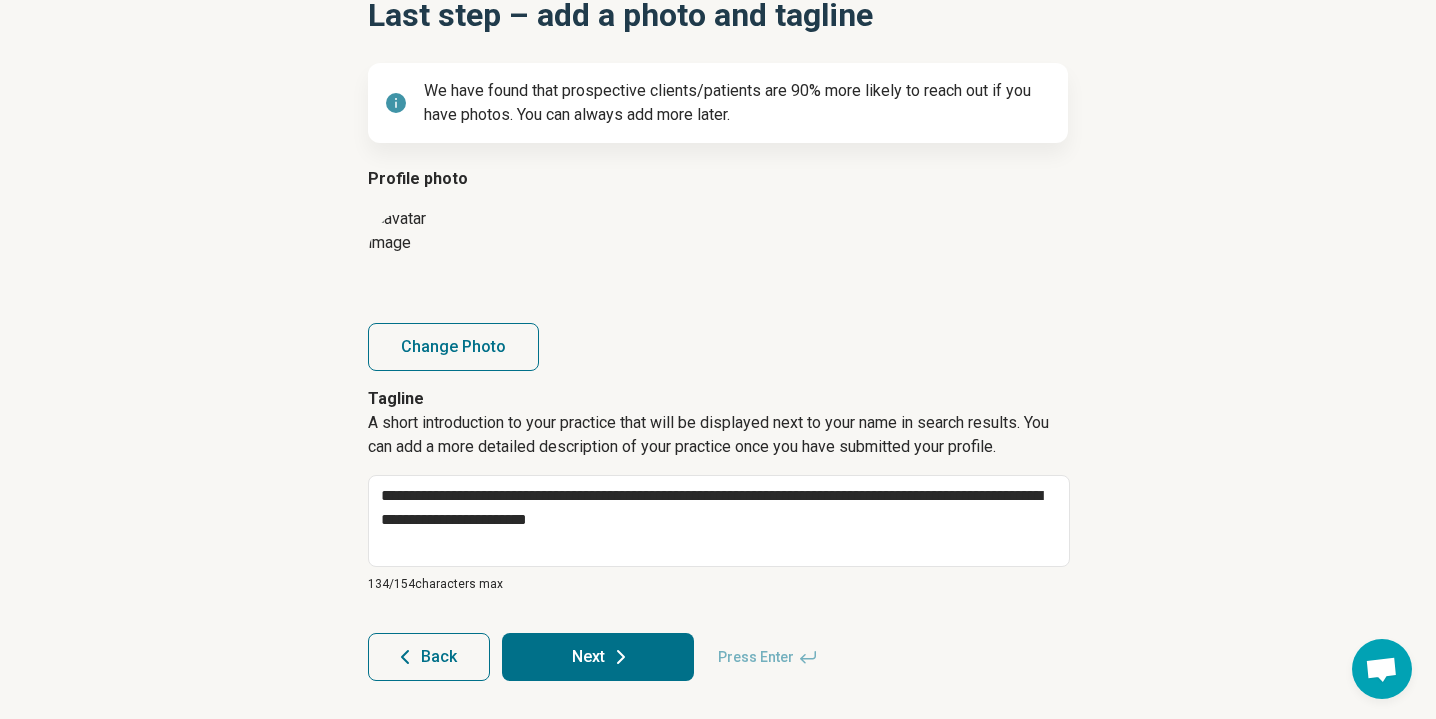 click on "Next" at bounding box center [598, 657] 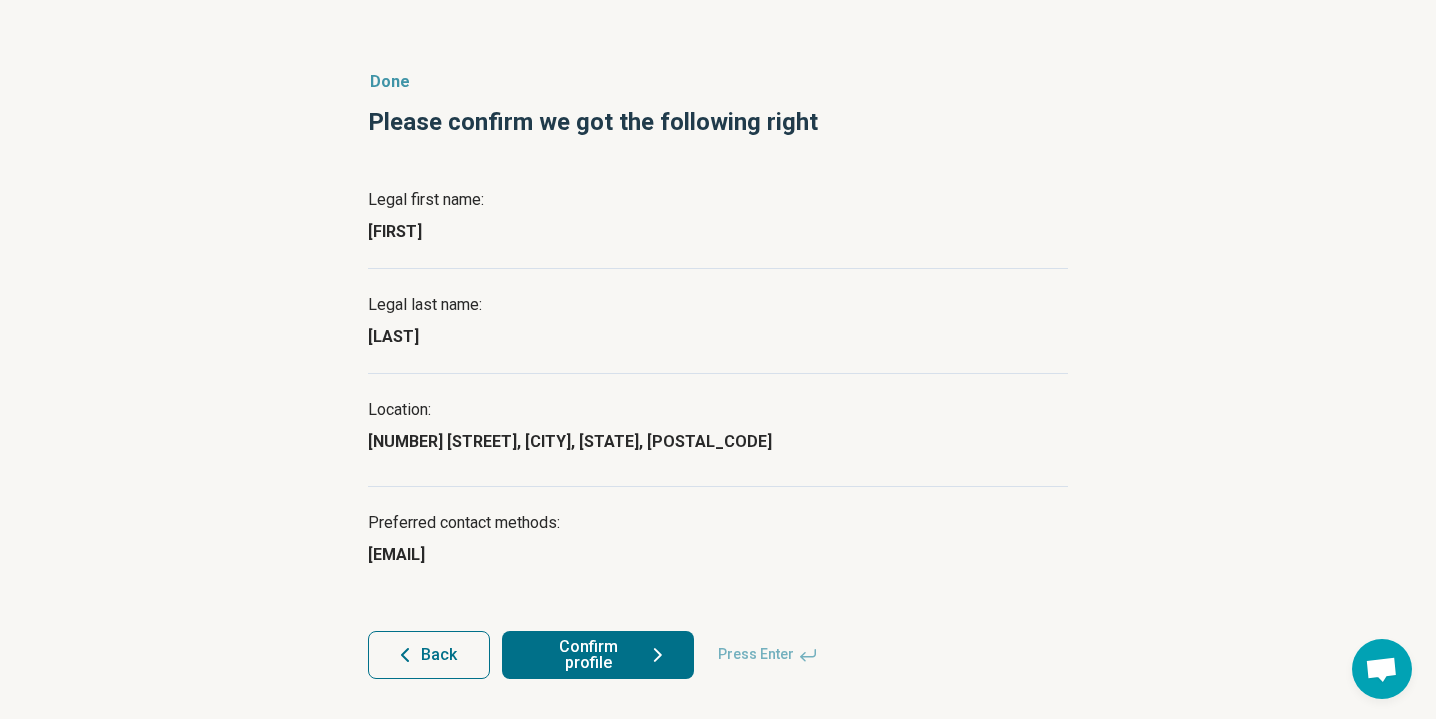 scroll, scrollTop: 101, scrollLeft: 0, axis: vertical 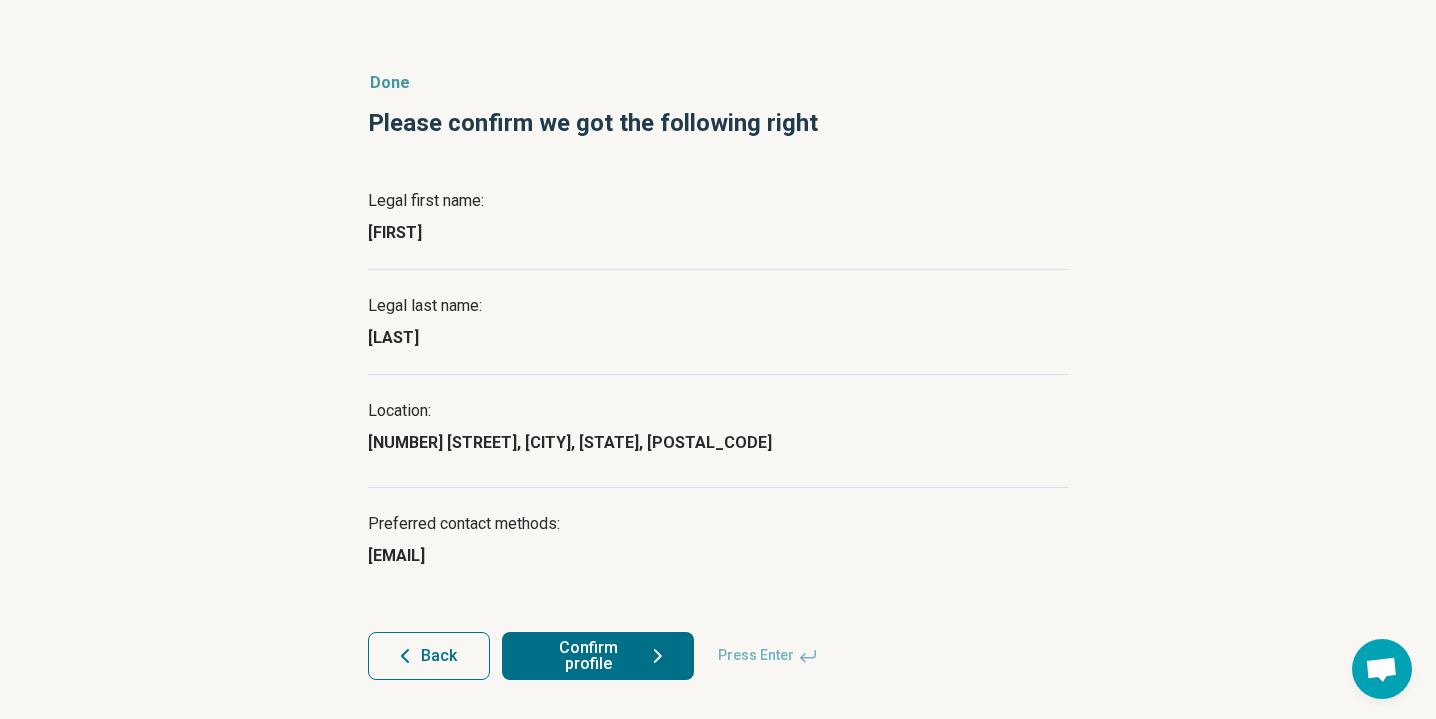 click on "Confirm profile" at bounding box center [598, 656] 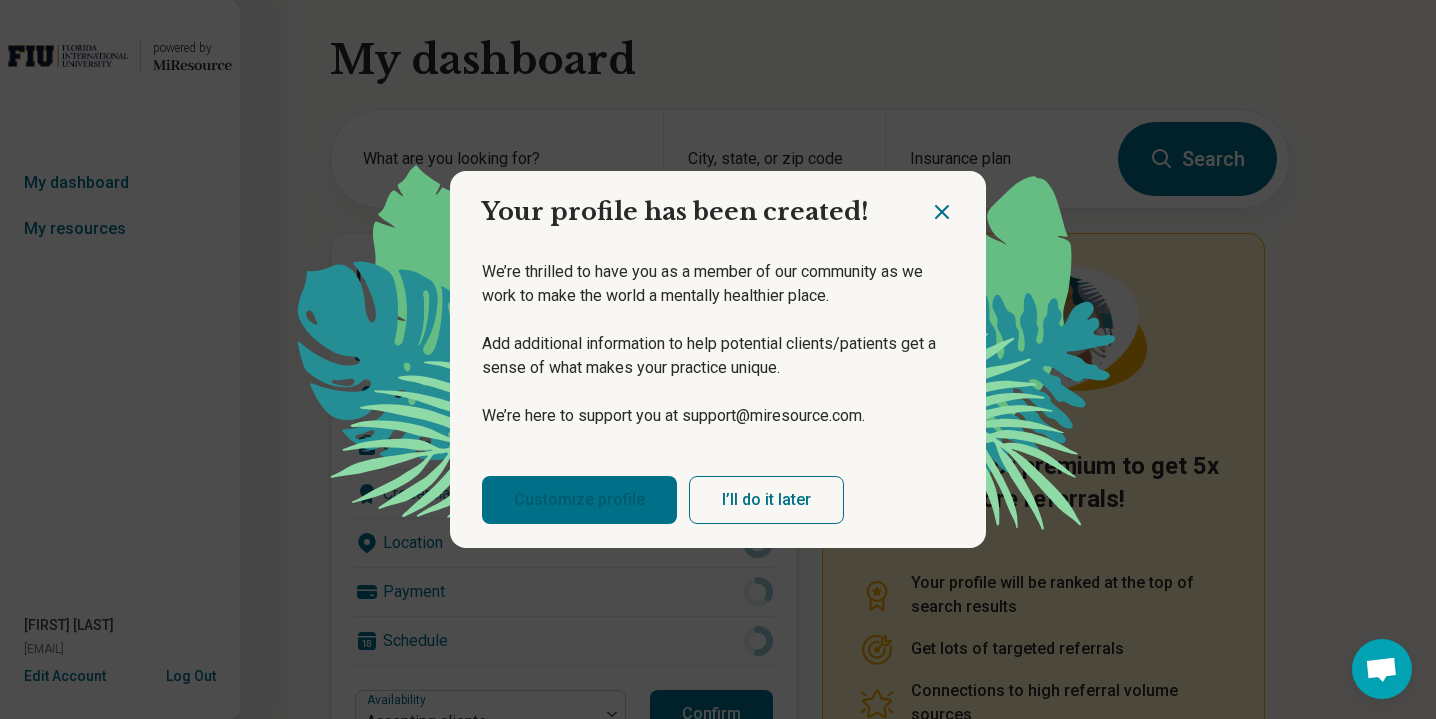 click on "Customize profile" at bounding box center [579, 500] 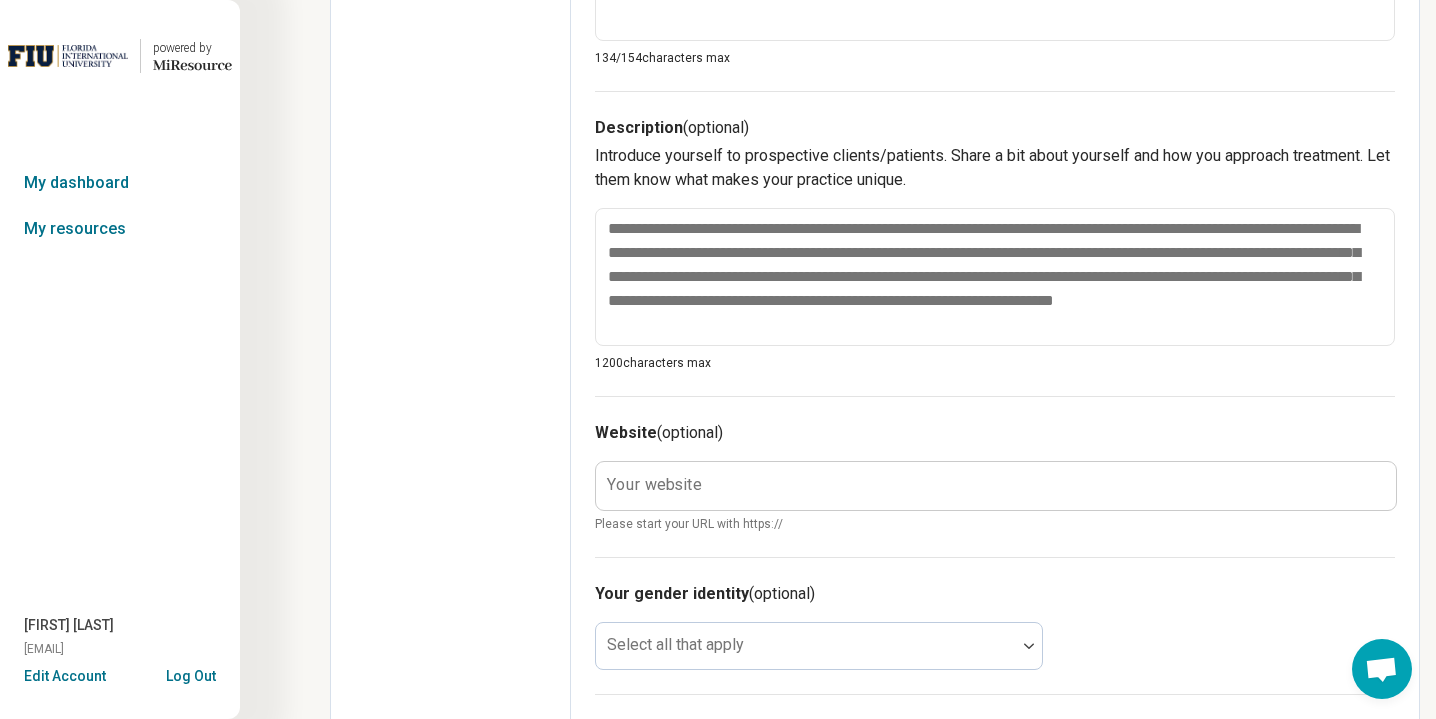 scroll, scrollTop: 670, scrollLeft: 0, axis: vertical 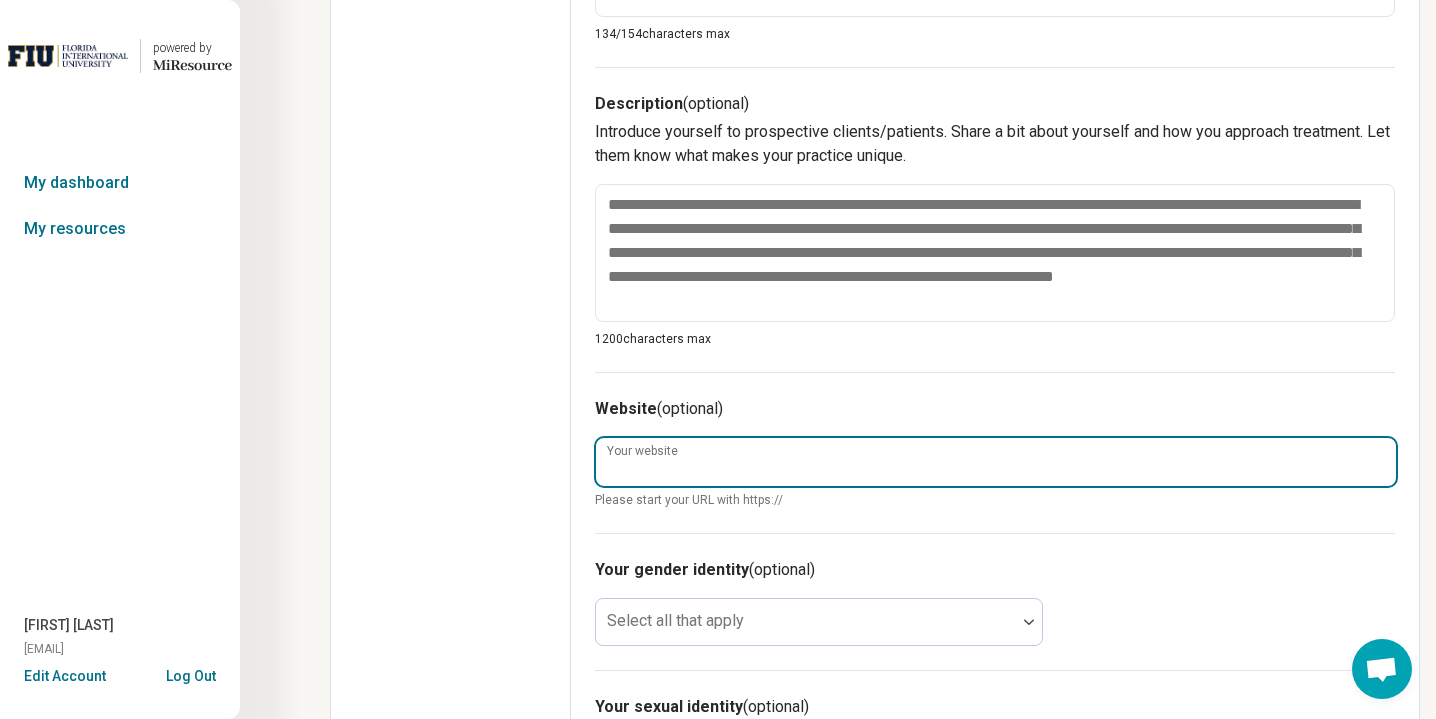 click on "Your website" at bounding box center (996, 462) 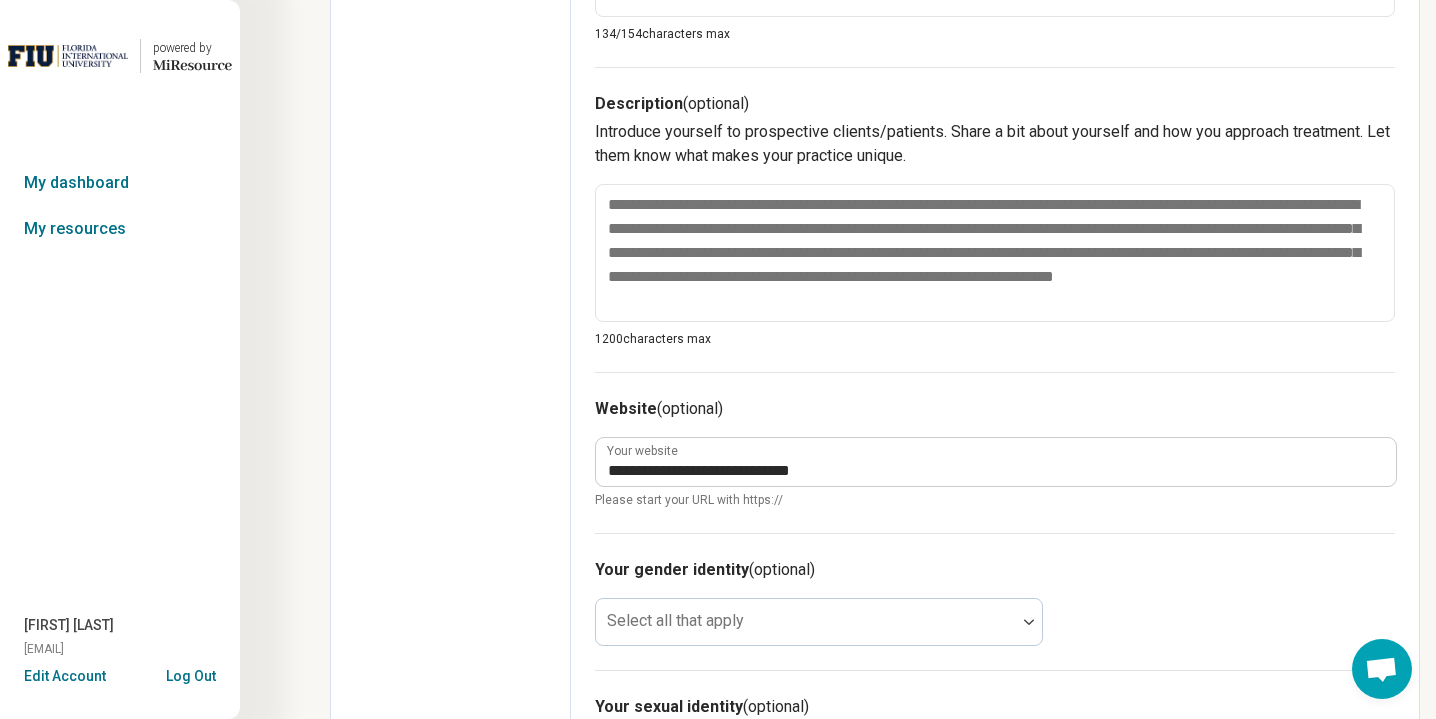 click on "Your gender identity  (optional) Select all that apply" at bounding box center (995, 601) 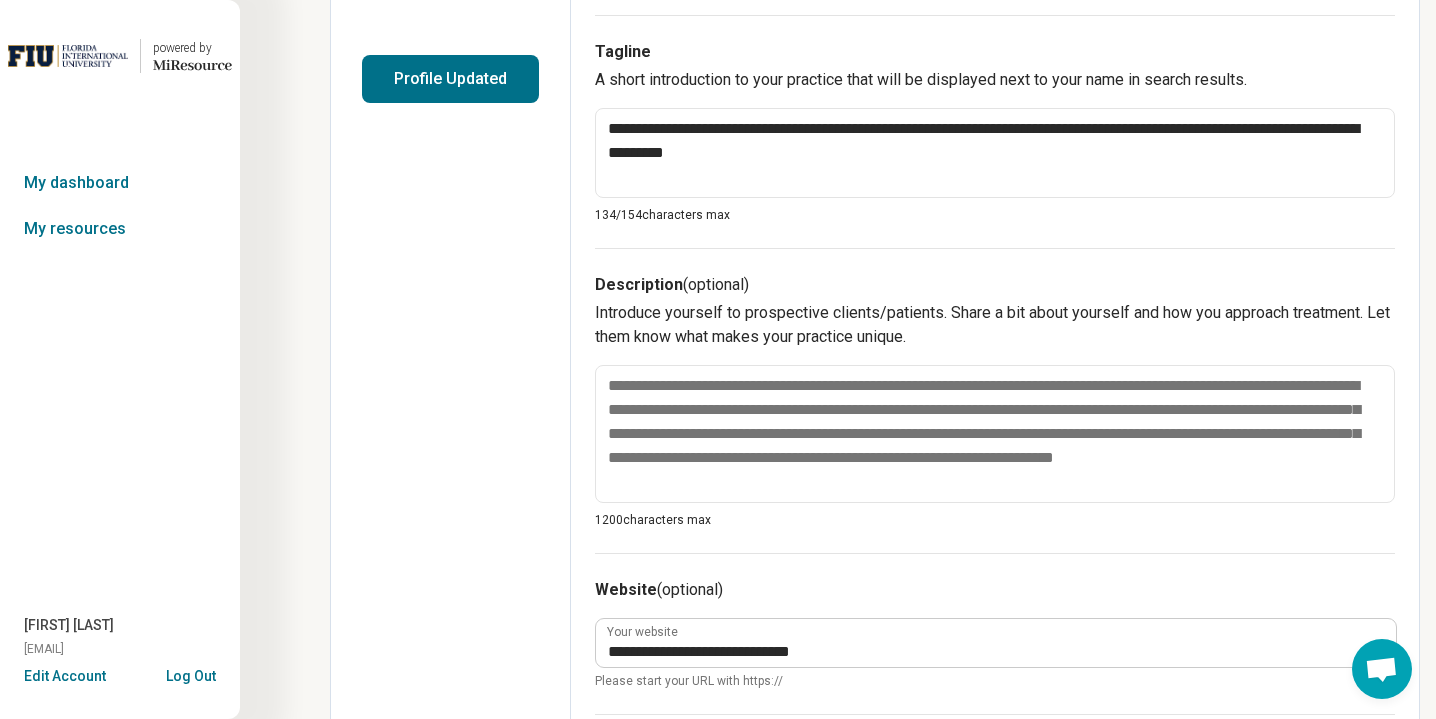 scroll, scrollTop: 1130, scrollLeft: 0, axis: vertical 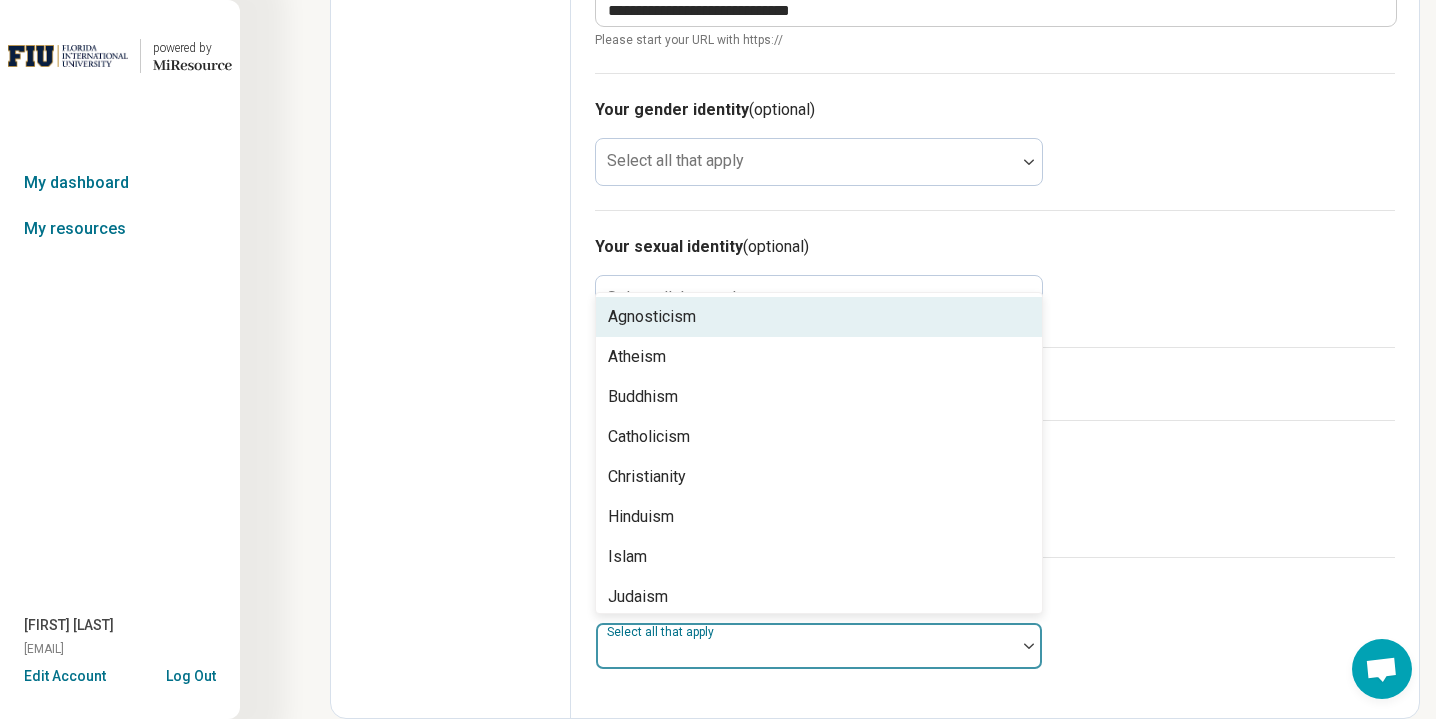 click on "Select all that apply" at bounding box center [819, 646] 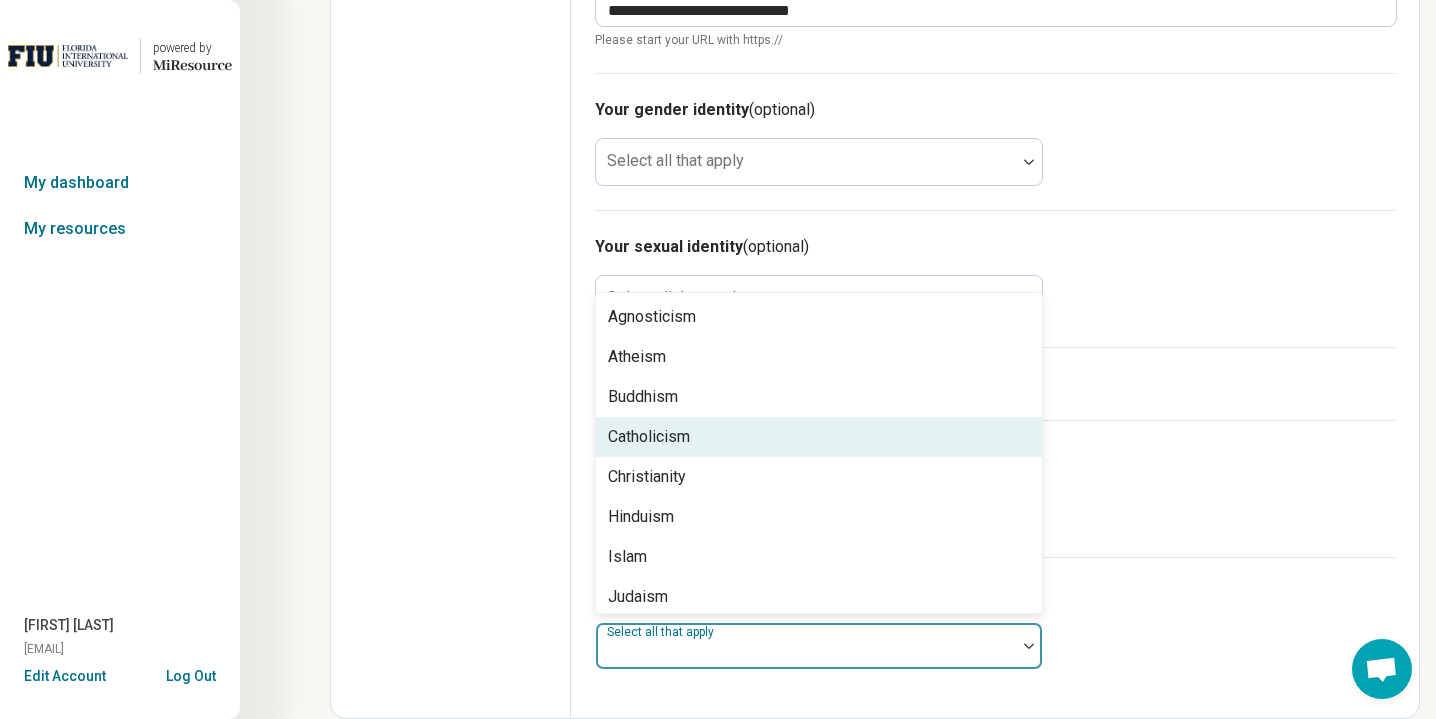 click on "Catholicism" at bounding box center [649, 437] 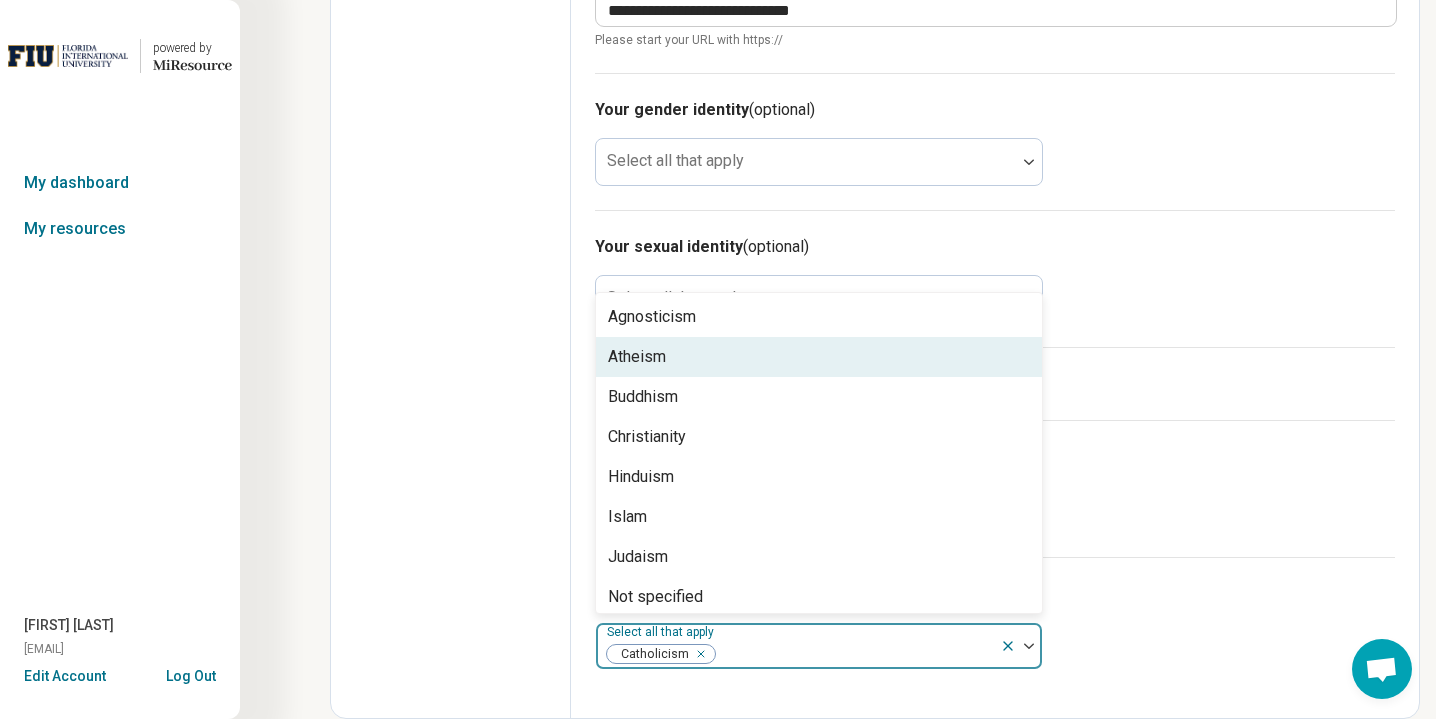 click on "I’m an ally of the LGBTQIA+ community" at bounding box center (995, 383) 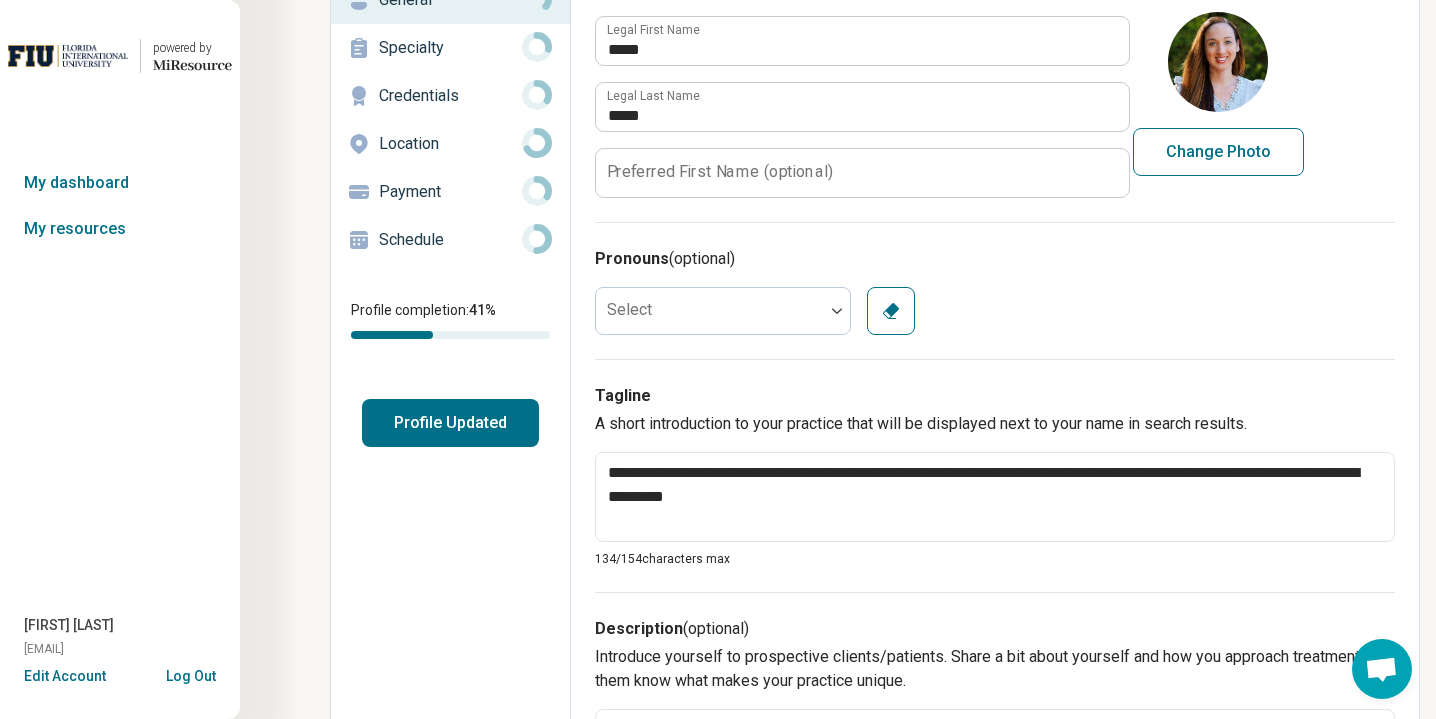 scroll, scrollTop: 0, scrollLeft: 0, axis: both 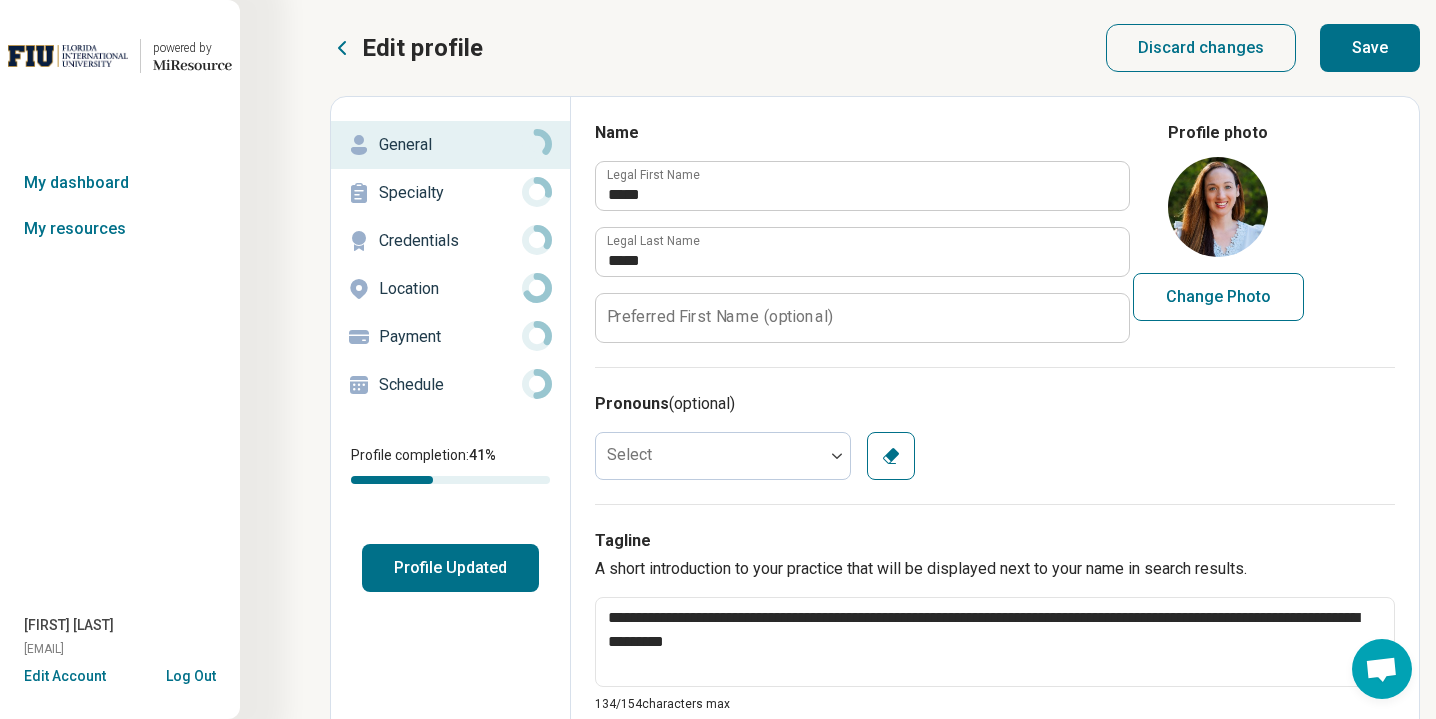 click on "Save" at bounding box center (1370, 48) 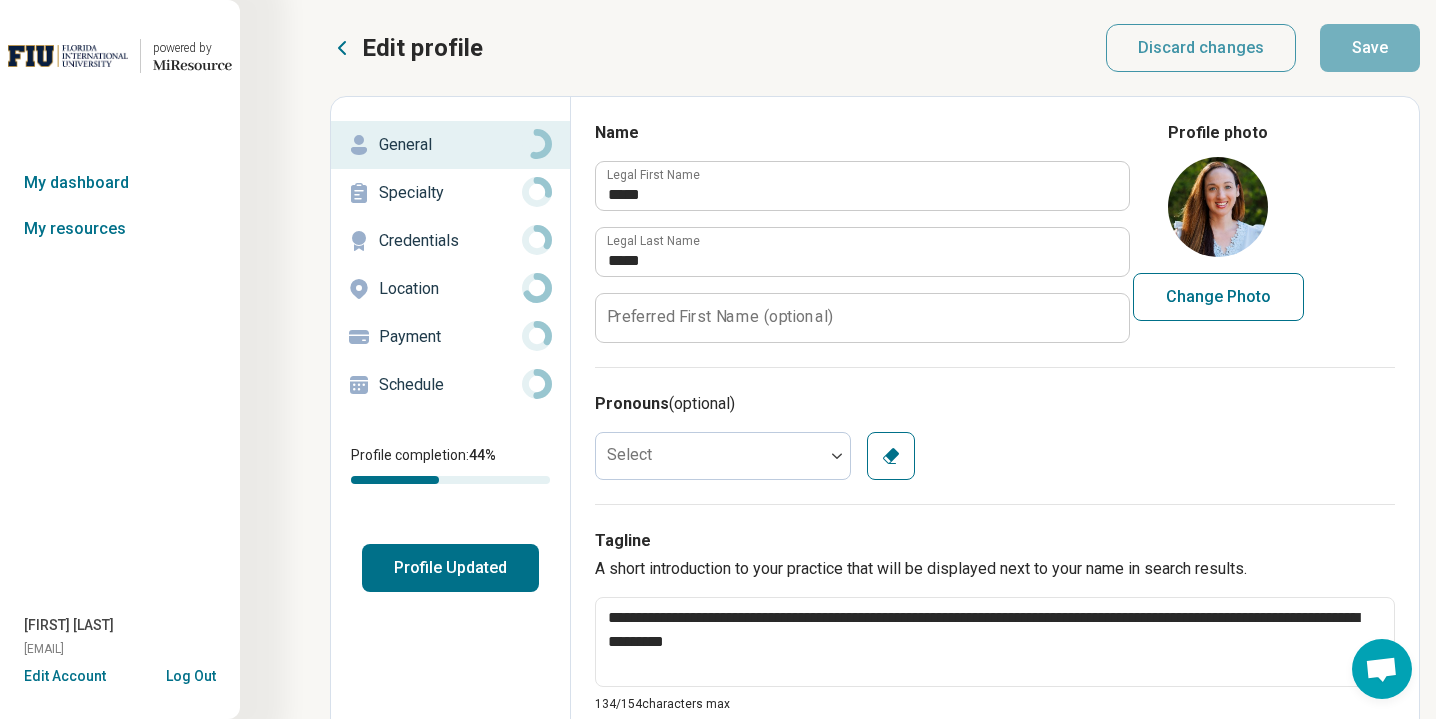 click on "Specialty" at bounding box center [450, 193] 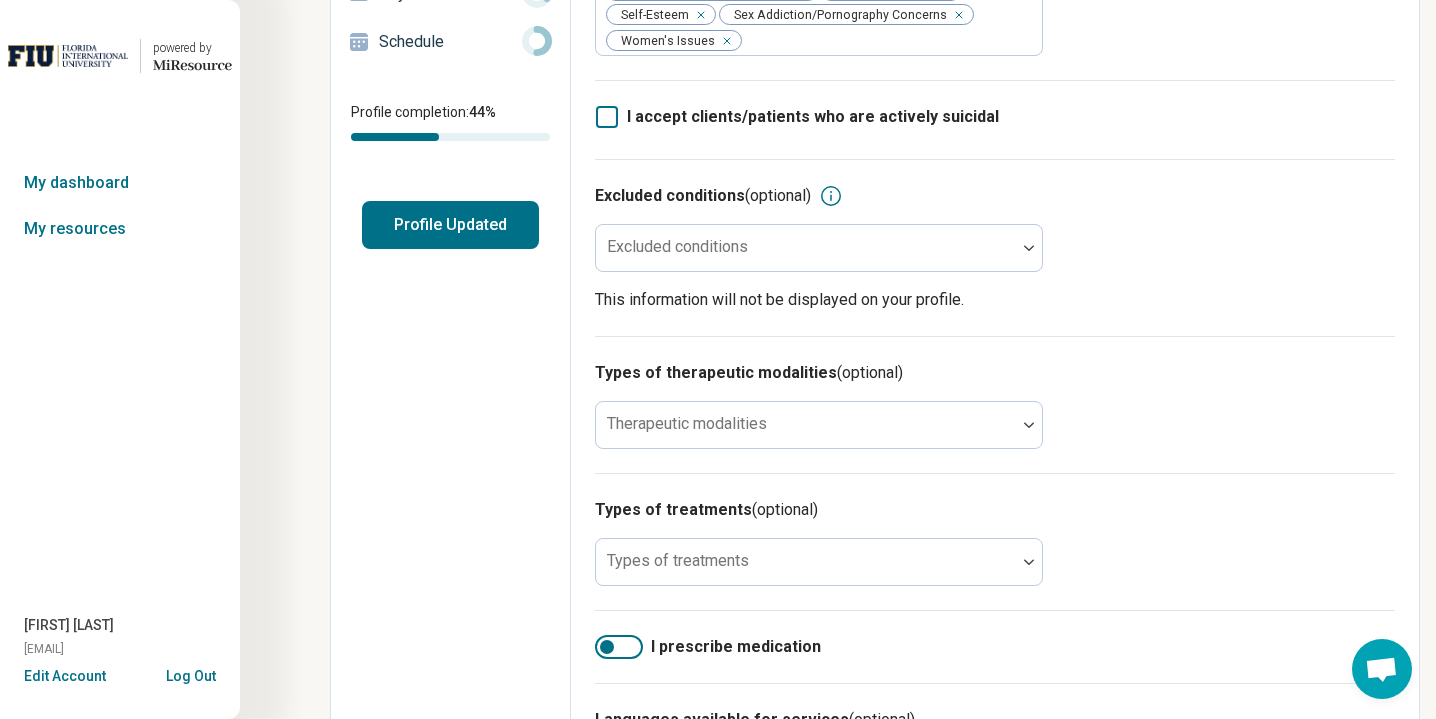 scroll, scrollTop: 345, scrollLeft: 0, axis: vertical 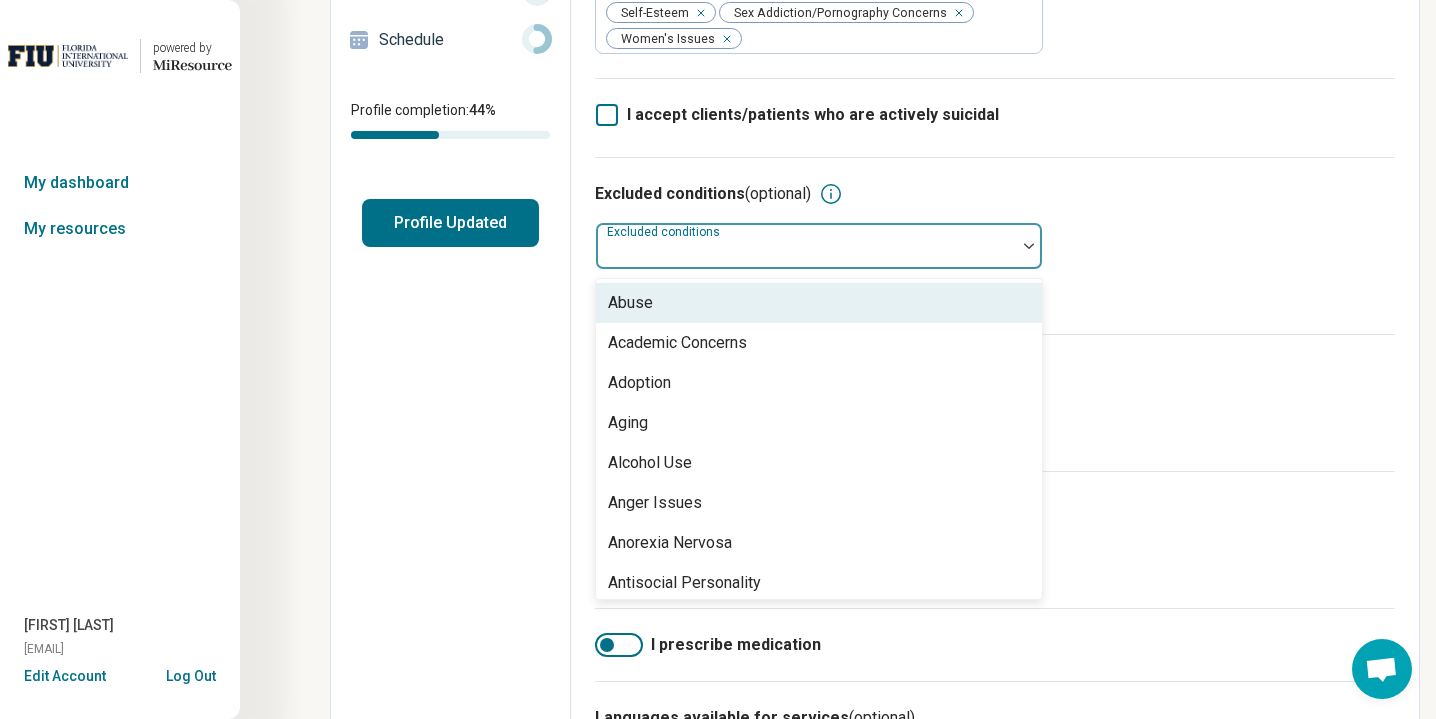 click at bounding box center [806, 254] 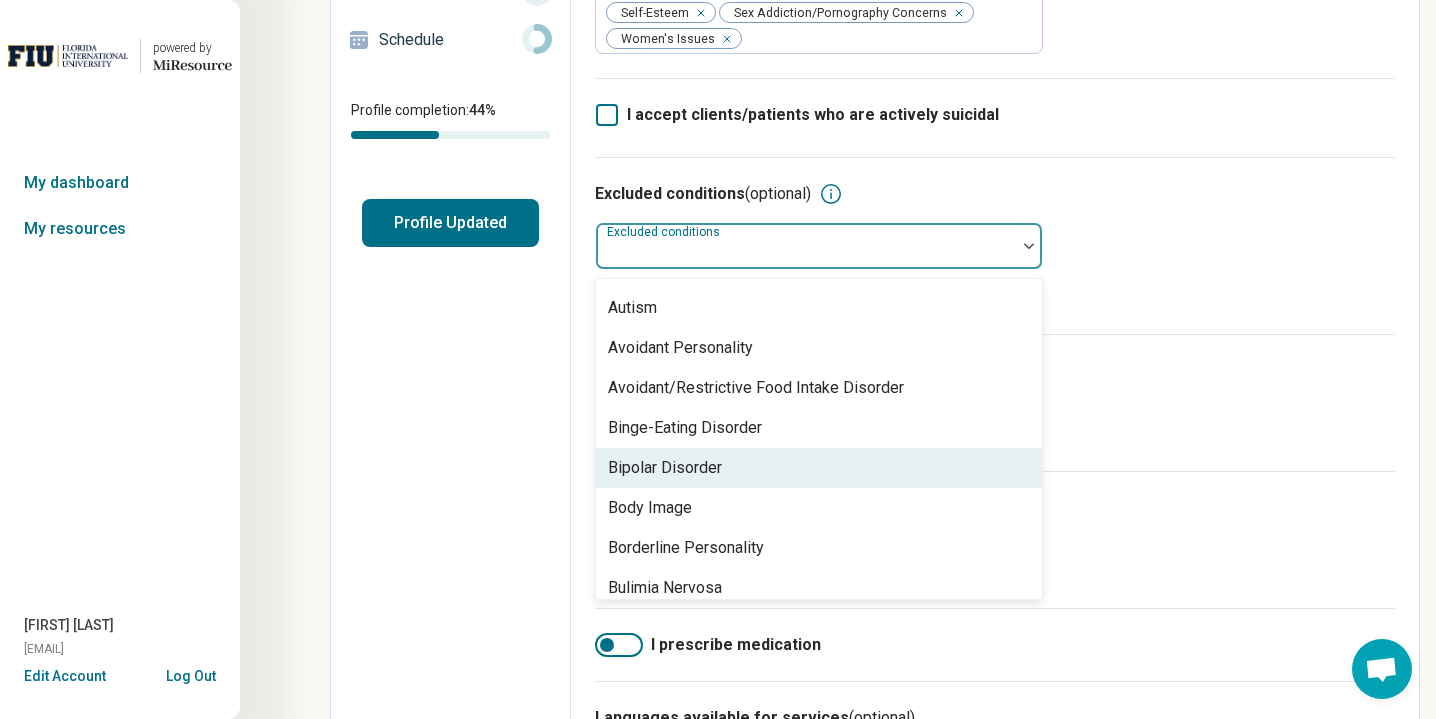 scroll, scrollTop: 450, scrollLeft: 0, axis: vertical 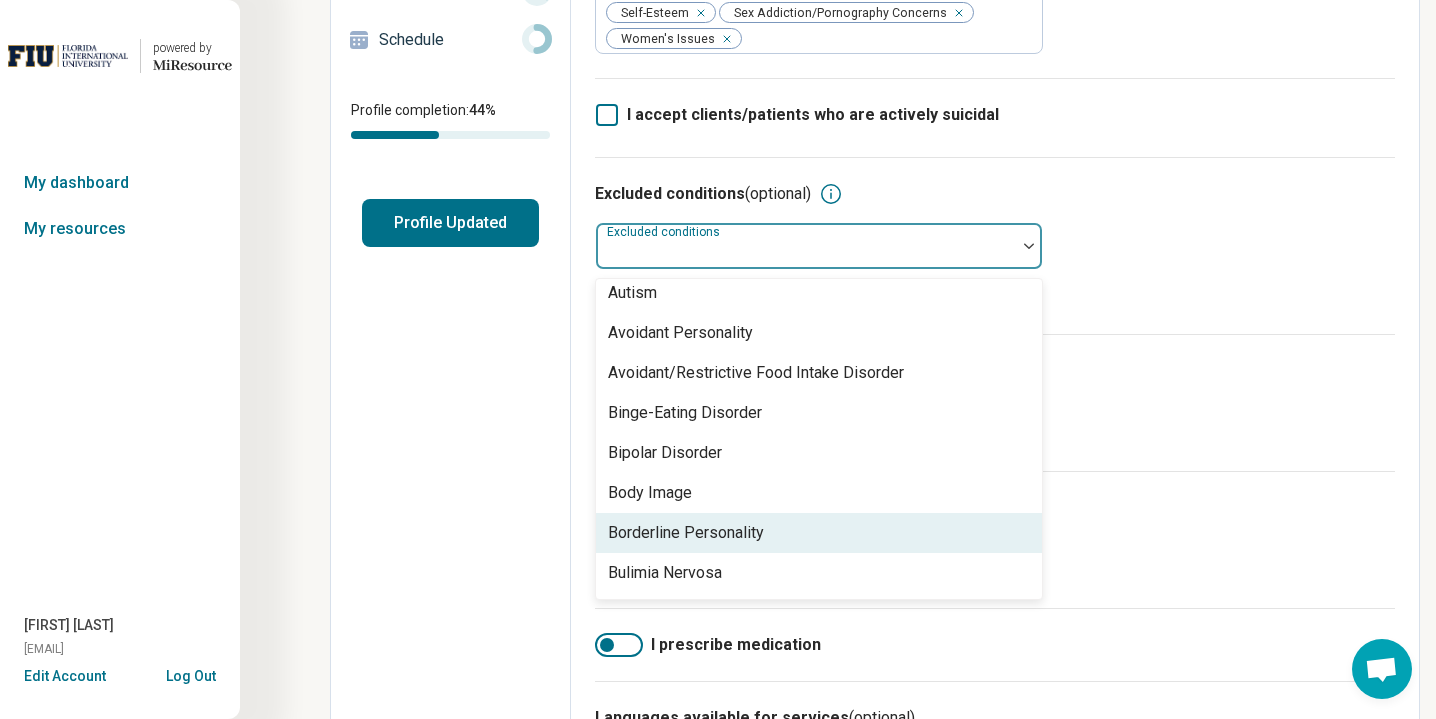click on "Borderline Personality" at bounding box center [686, 533] 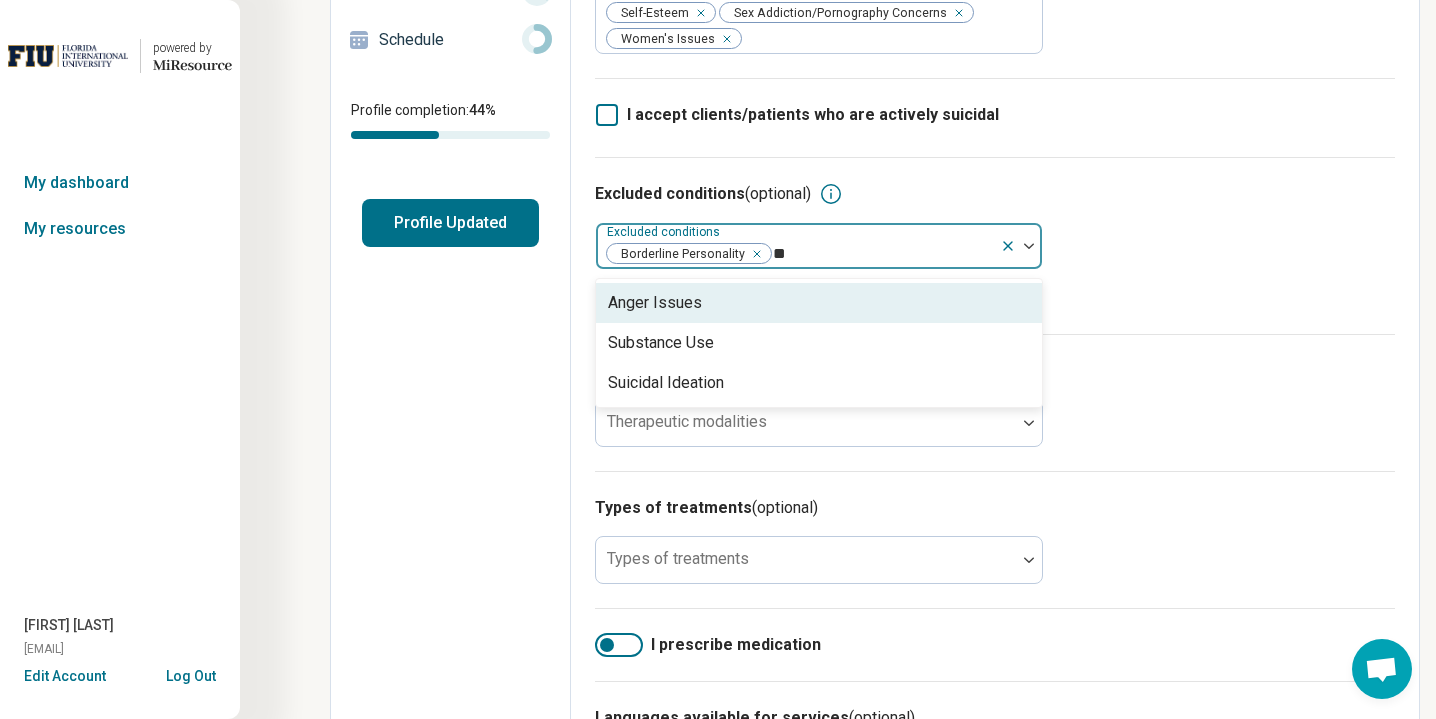scroll, scrollTop: 0, scrollLeft: 0, axis: both 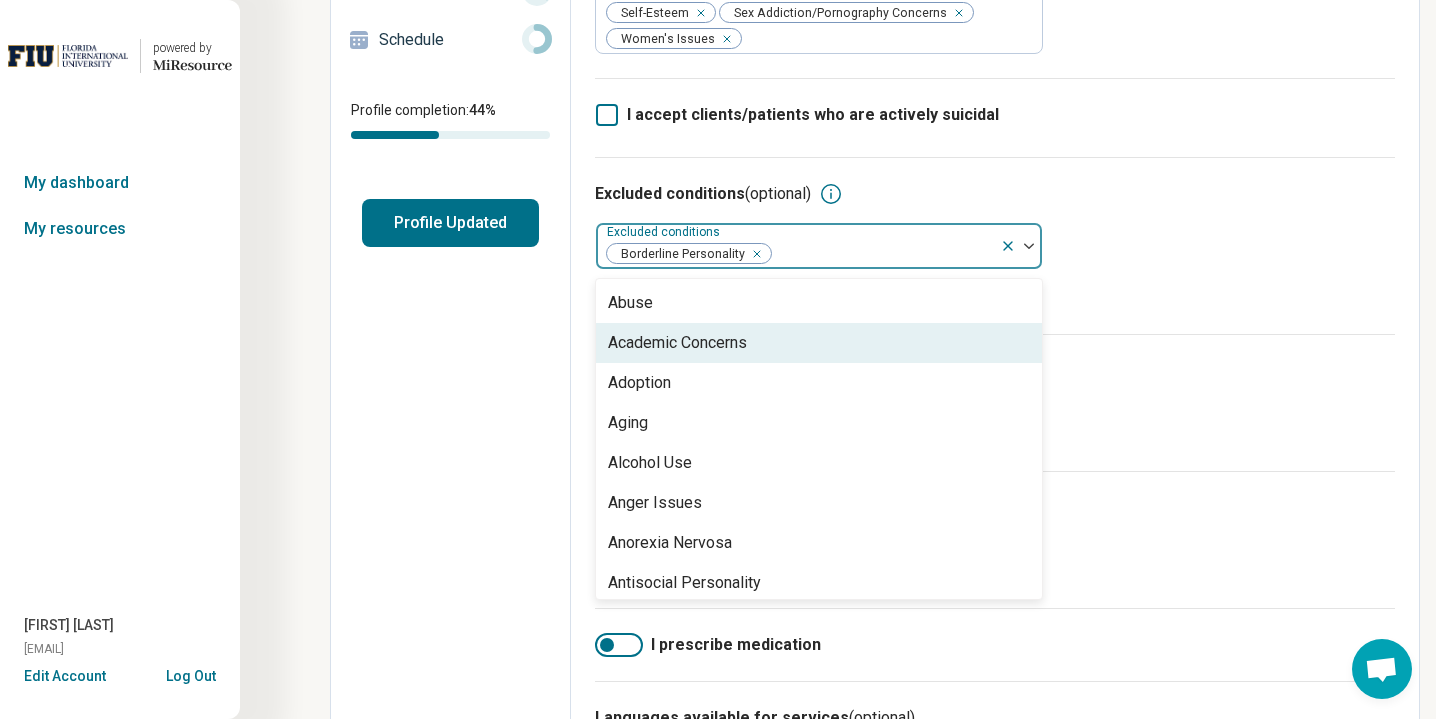 click on "Excluded conditions (optional) option Borderline Personality, selected. Academic Concerns, 2 of 83. 83 results available. Use Up and Down to choose options, press Enter to select the currently focused option, press Escape to exit the menu, press Tab to select the option and exit the menu. Excluded conditions Borderline Personality Abuse Academic Concerns Adoption Aging Alcohol Use Anger Issues Anorexia Nervosa Antisocial Personality Athletic Performance Athletic/Sports performance Attention Deficit Hyperactivity Disorder (ADHD) Autism Avoidant Personality Avoidant/Restrictive Food Intake Disorder Binge-Eating Disorder Bipolar Disorder Body Image Bulimia Nervosa Bullying Burnout Career Childhood Abuse Chronic Illness/Pain Cognitive Functioning College and School Placement Compulsive Exercise Conflict Resolution Dependent Personality Disability Divorce Drug Use Eating Concerns End of Life Excoriation Disorder (skin picking) Family Caregiving Stress Financial Concerns Gambling Concerns Gaming/Internet Concerns" at bounding box center (995, 245) 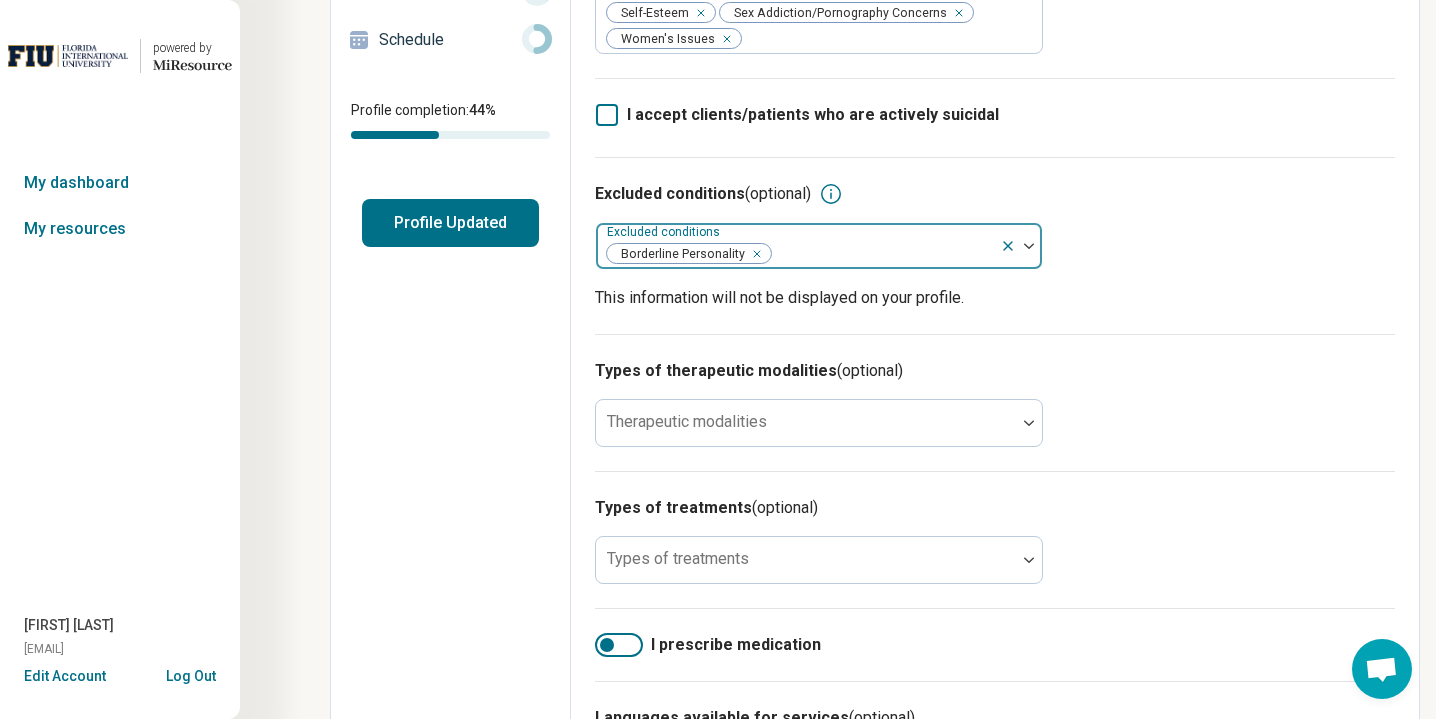 click 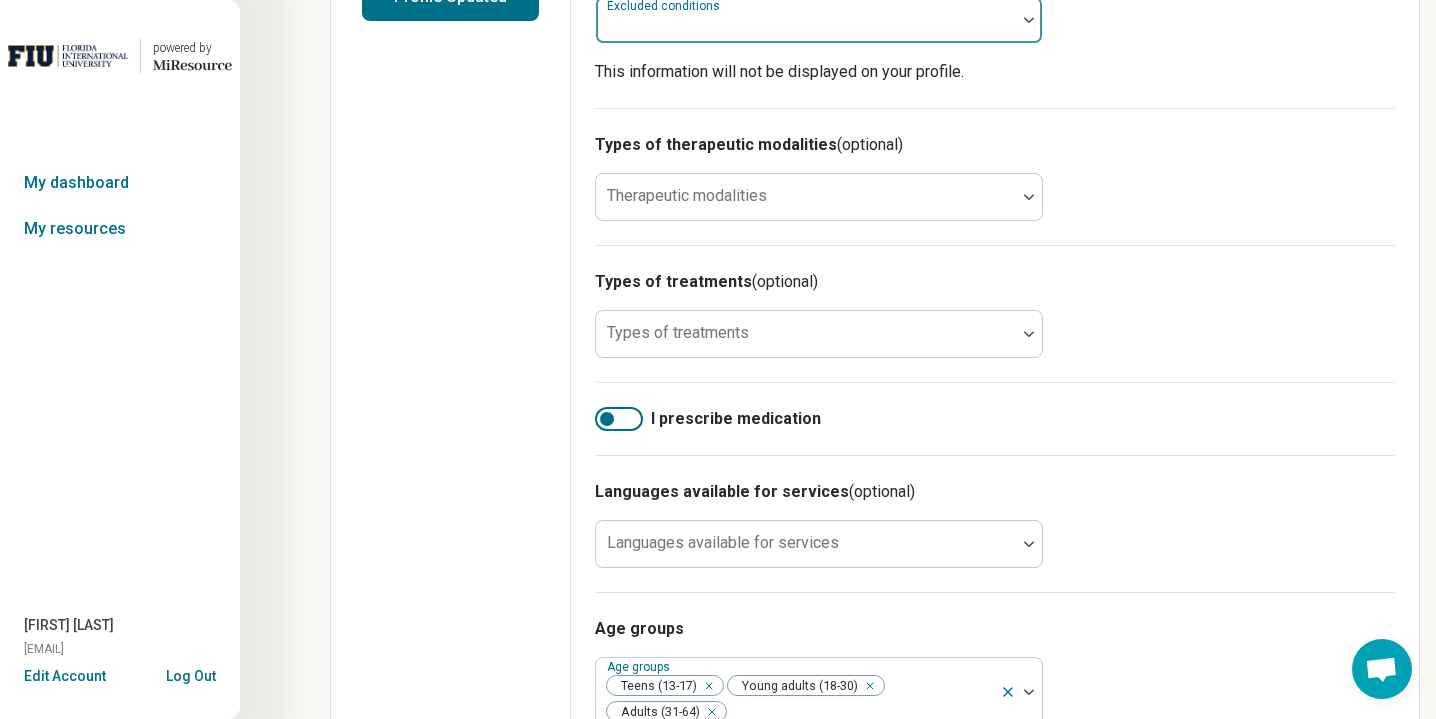 scroll, scrollTop: 0, scrollLeft: 0, axis: both 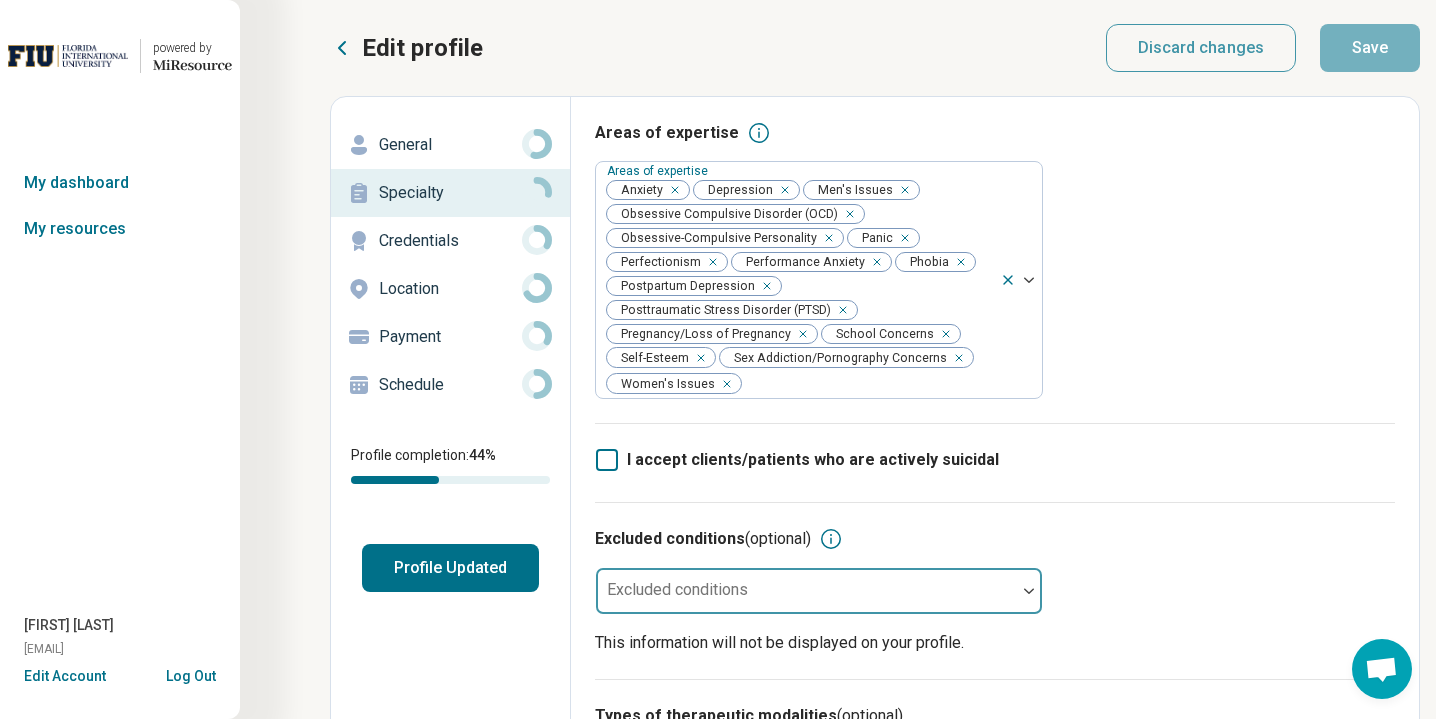 click on "Credentials" at bounding box center [450, 241] 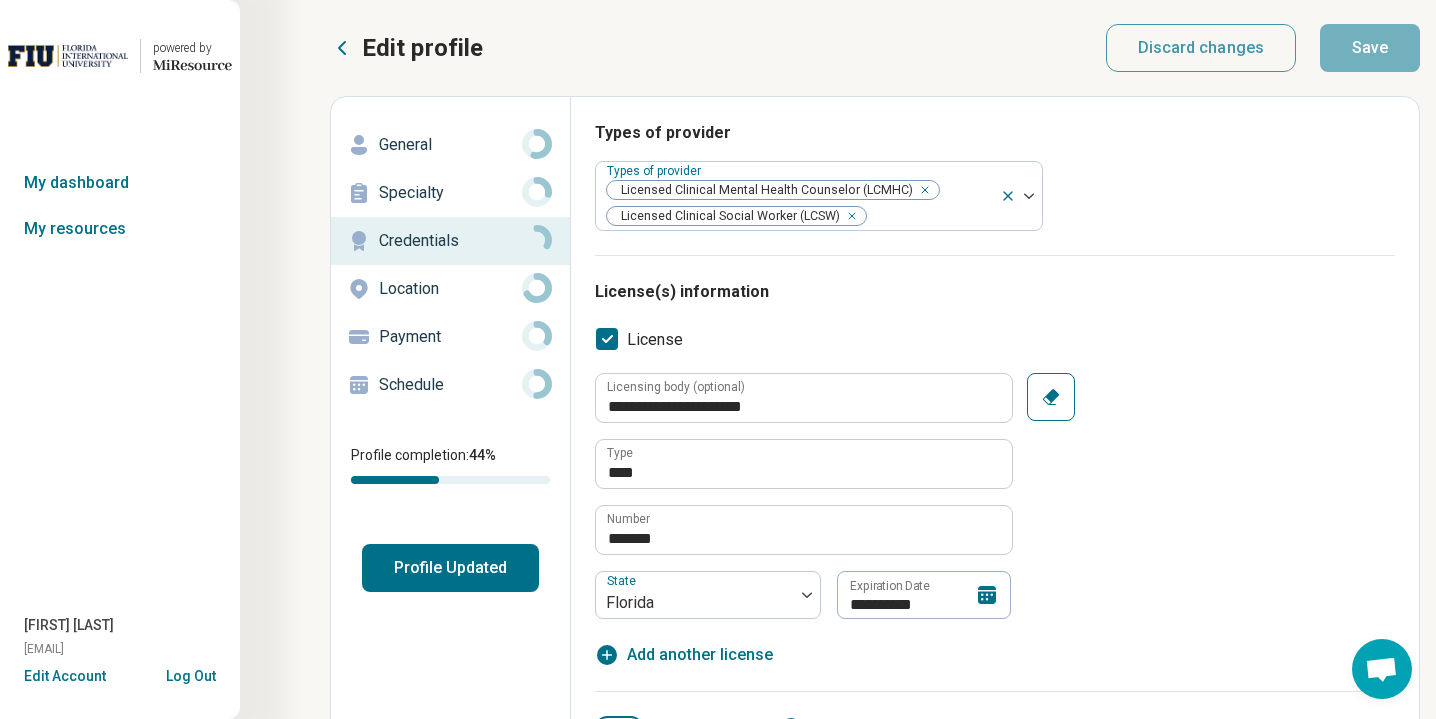 click on "Payment" at bounding box center (450, 337) 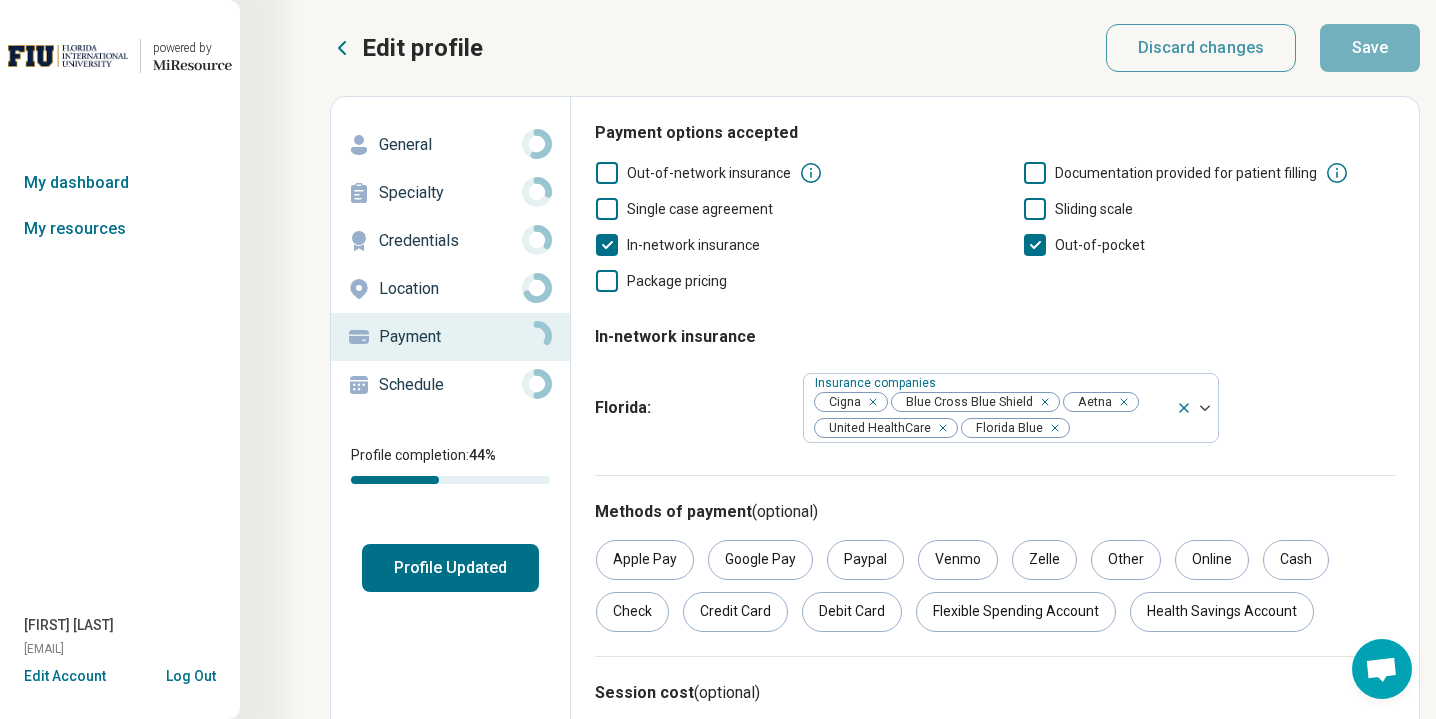 click on "Profile Updated" at bounding box center (450, 568) 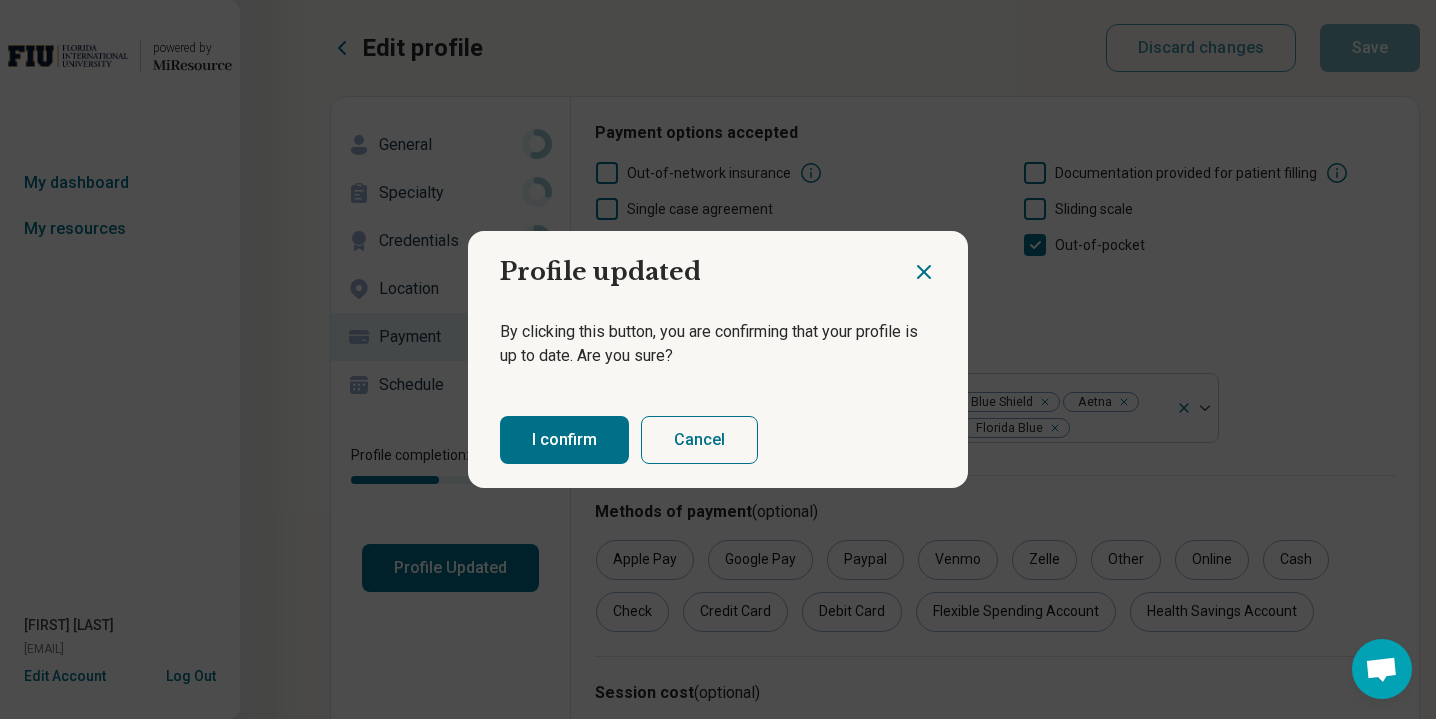 click on "I confirm" at bounding box center [564, 440] 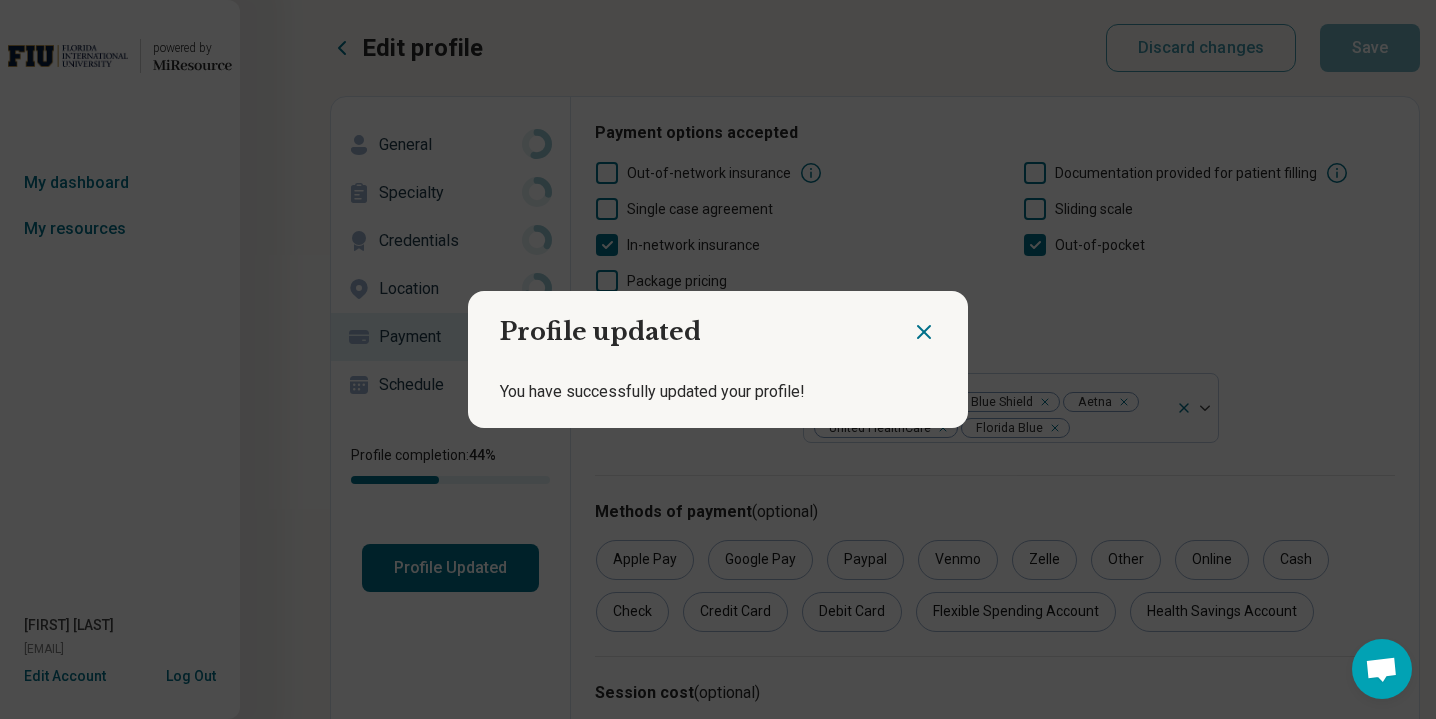 click 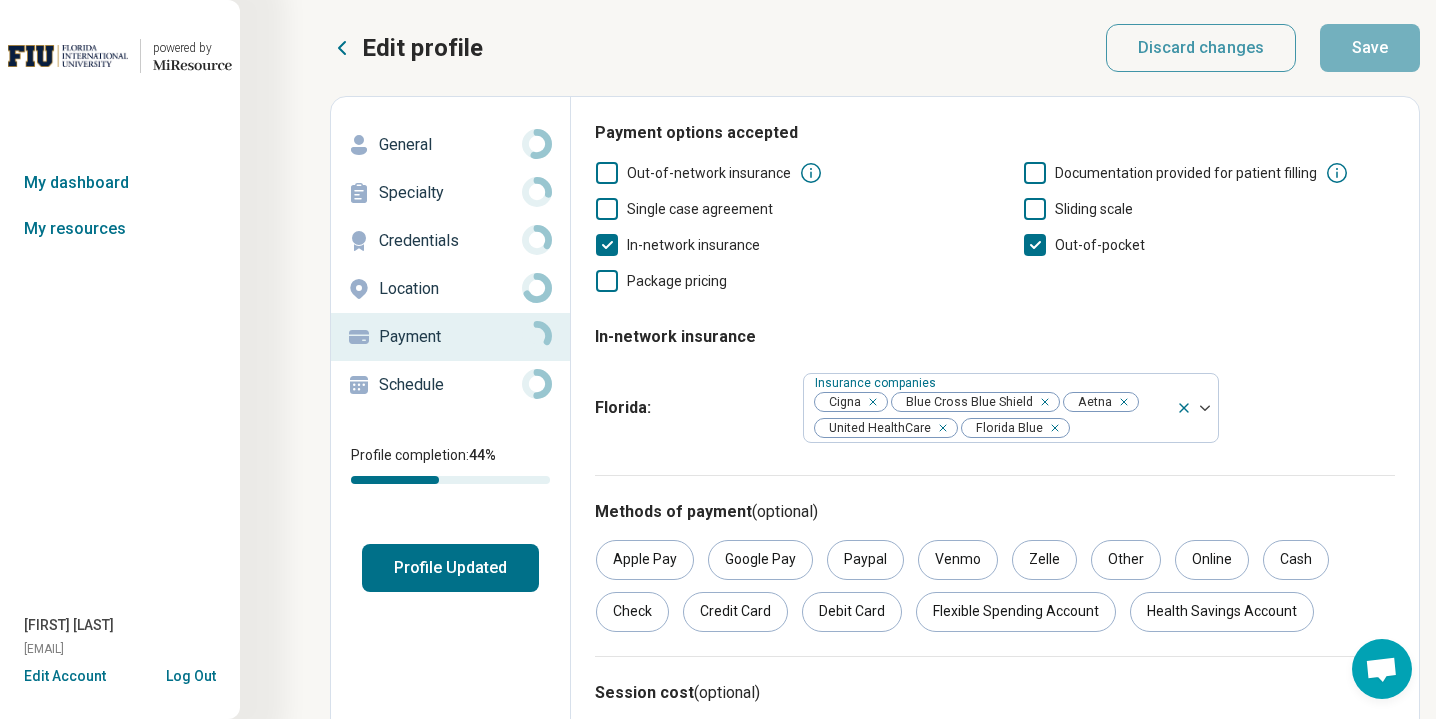 scroll, scrollTop: 0, scrollLeft: 0, axis: both 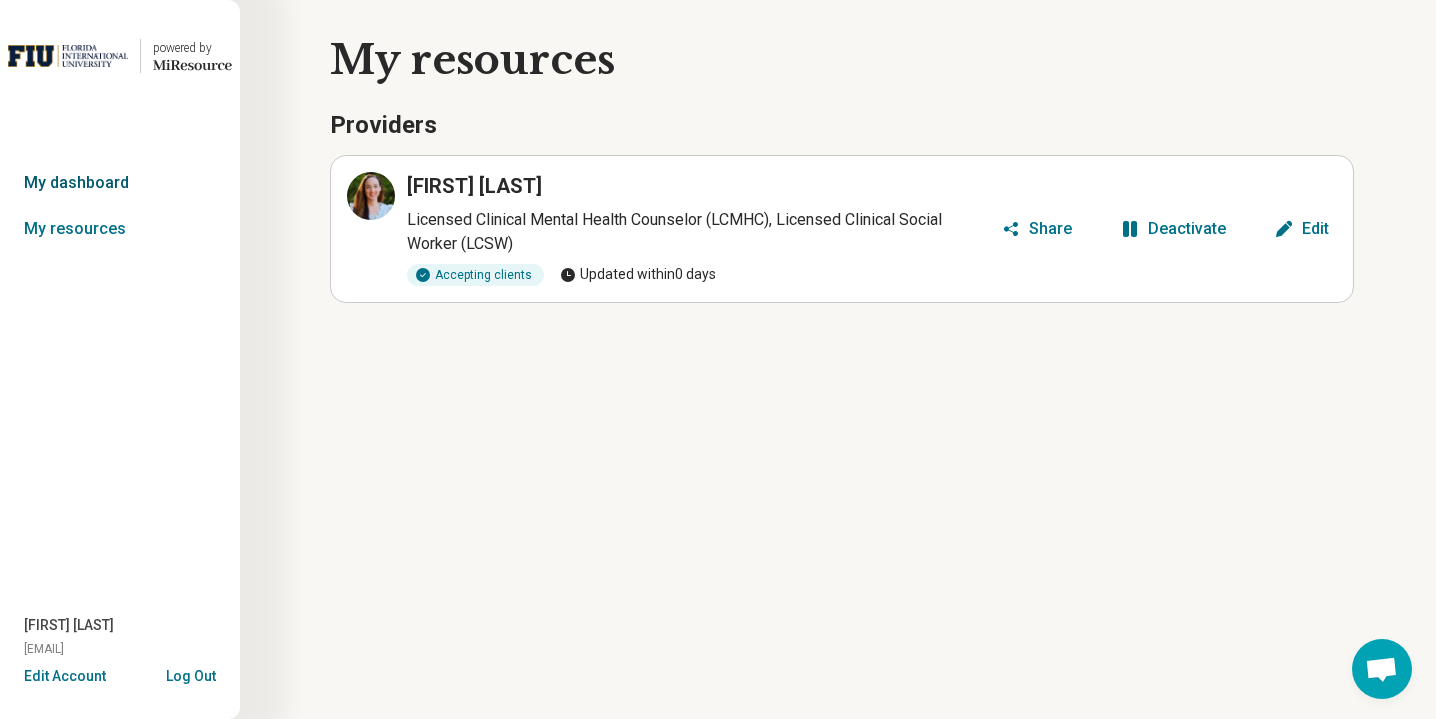 click on "My dashboard" at bounding box center (120, 183) 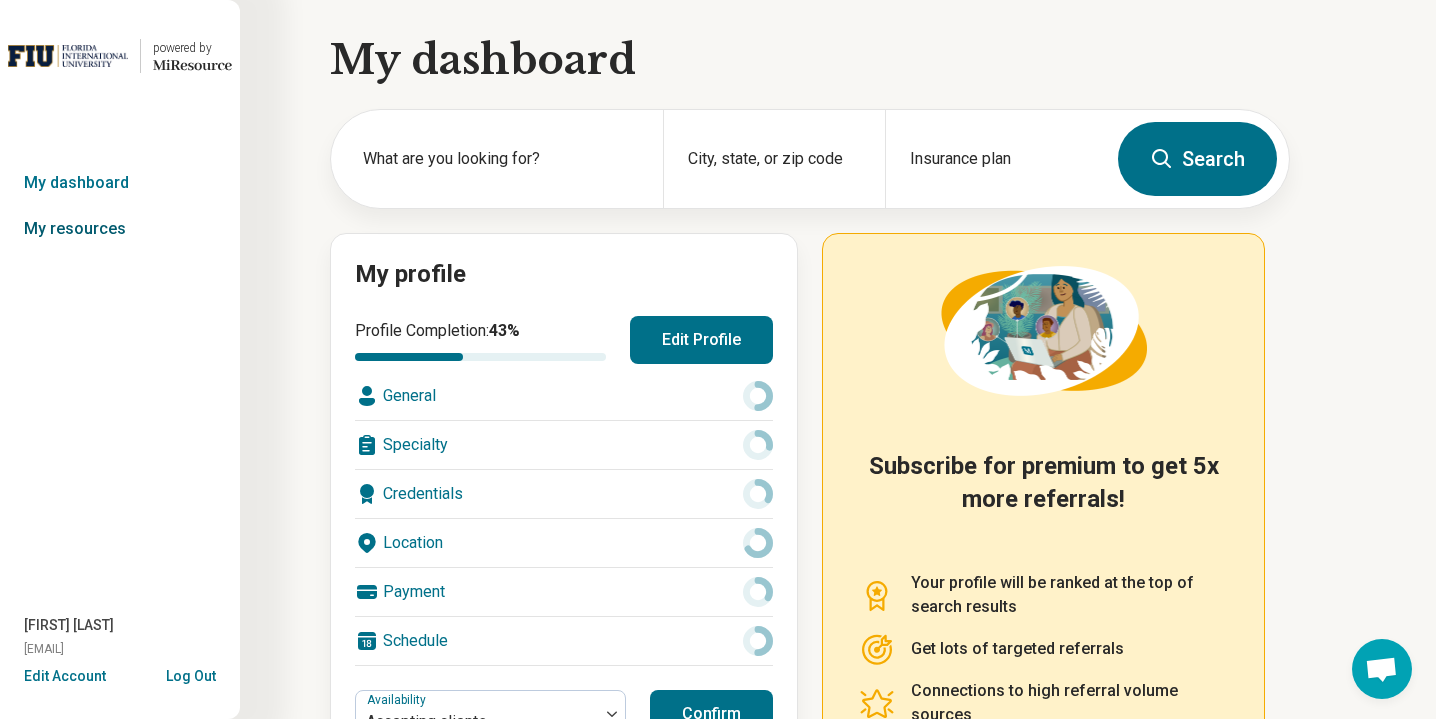 click on "My resources" at bounding box center (120, 229) 